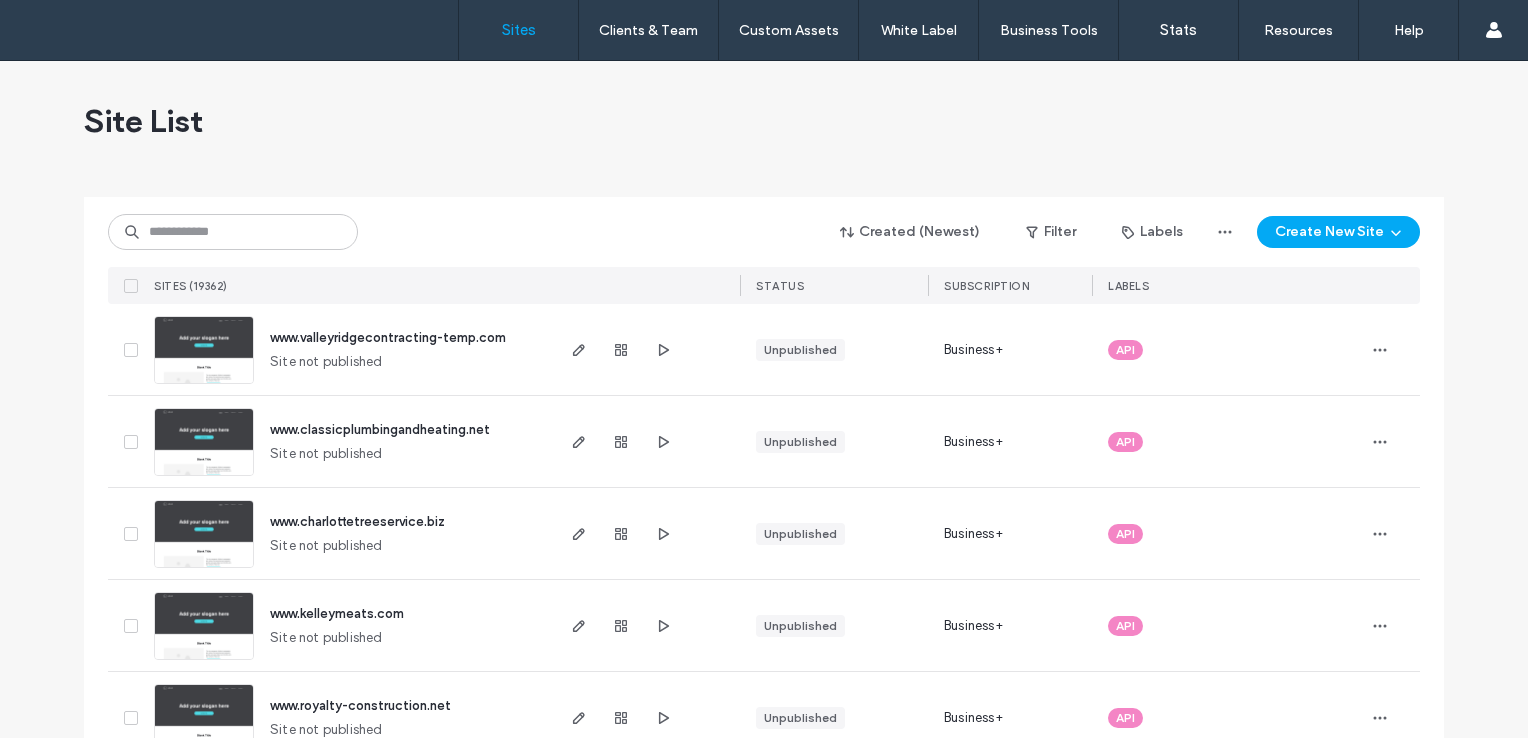 scroll, scrollTop: 0, scrollLeft: 0, axis: both 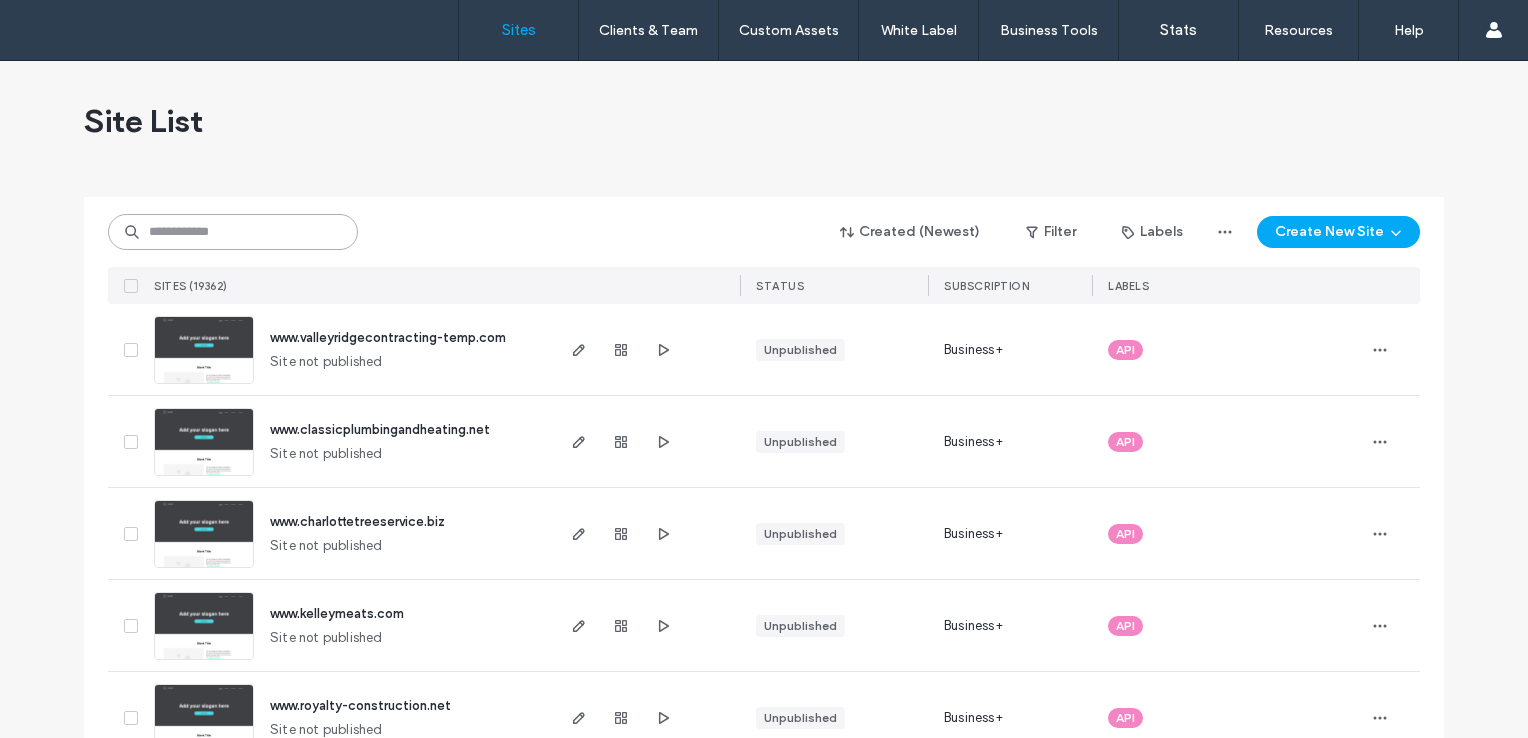 click at bounding box center [233, 232] 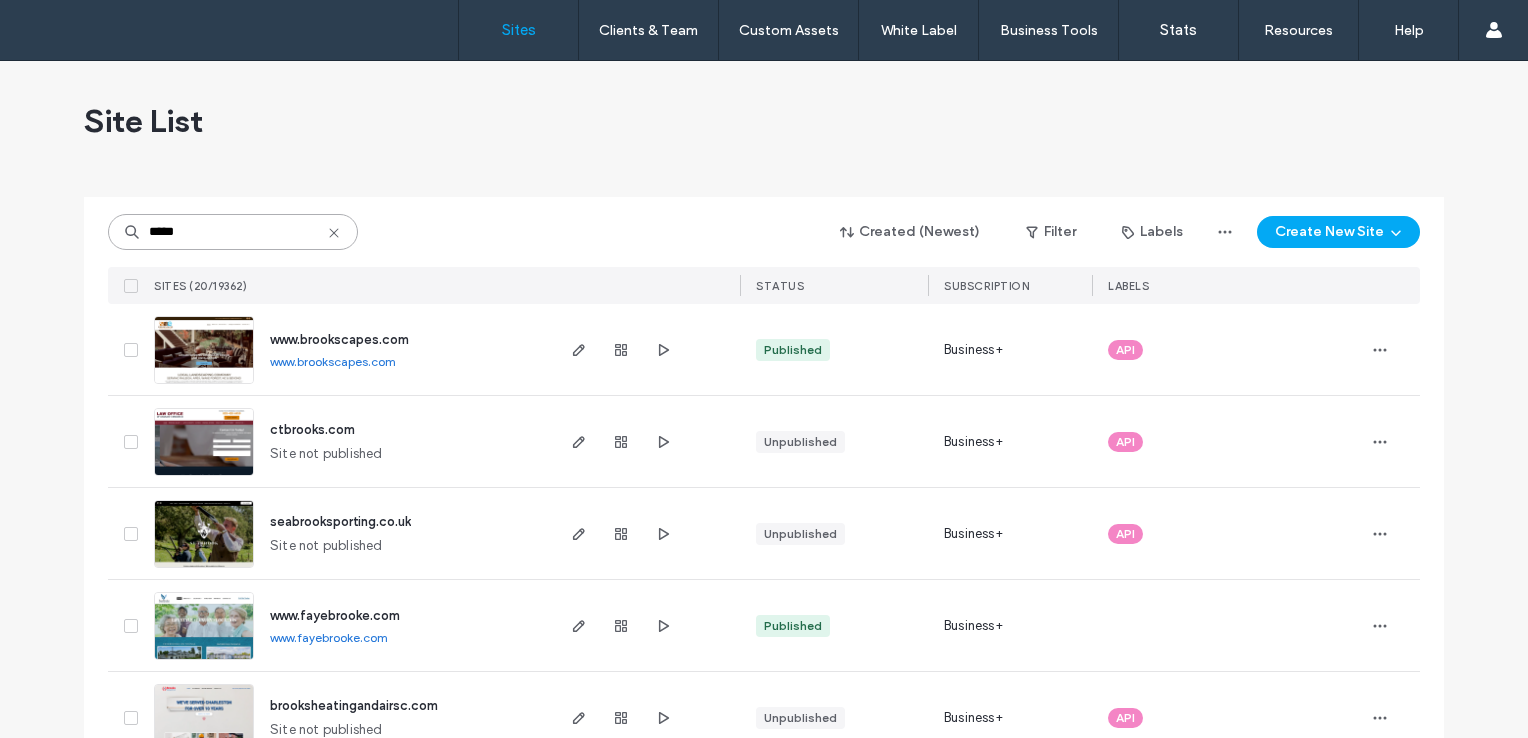 type on "*****" 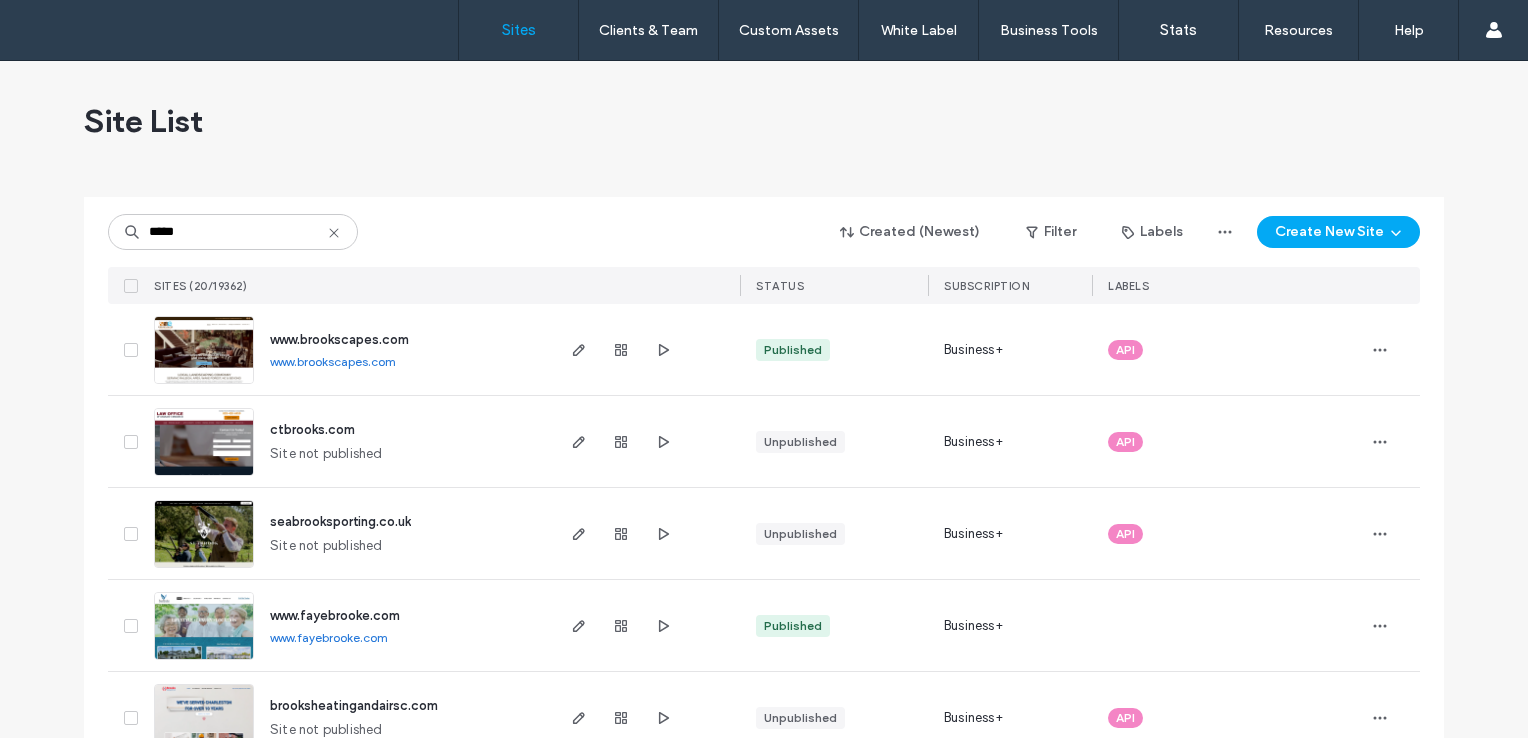 click at bounding box center (621, 349) 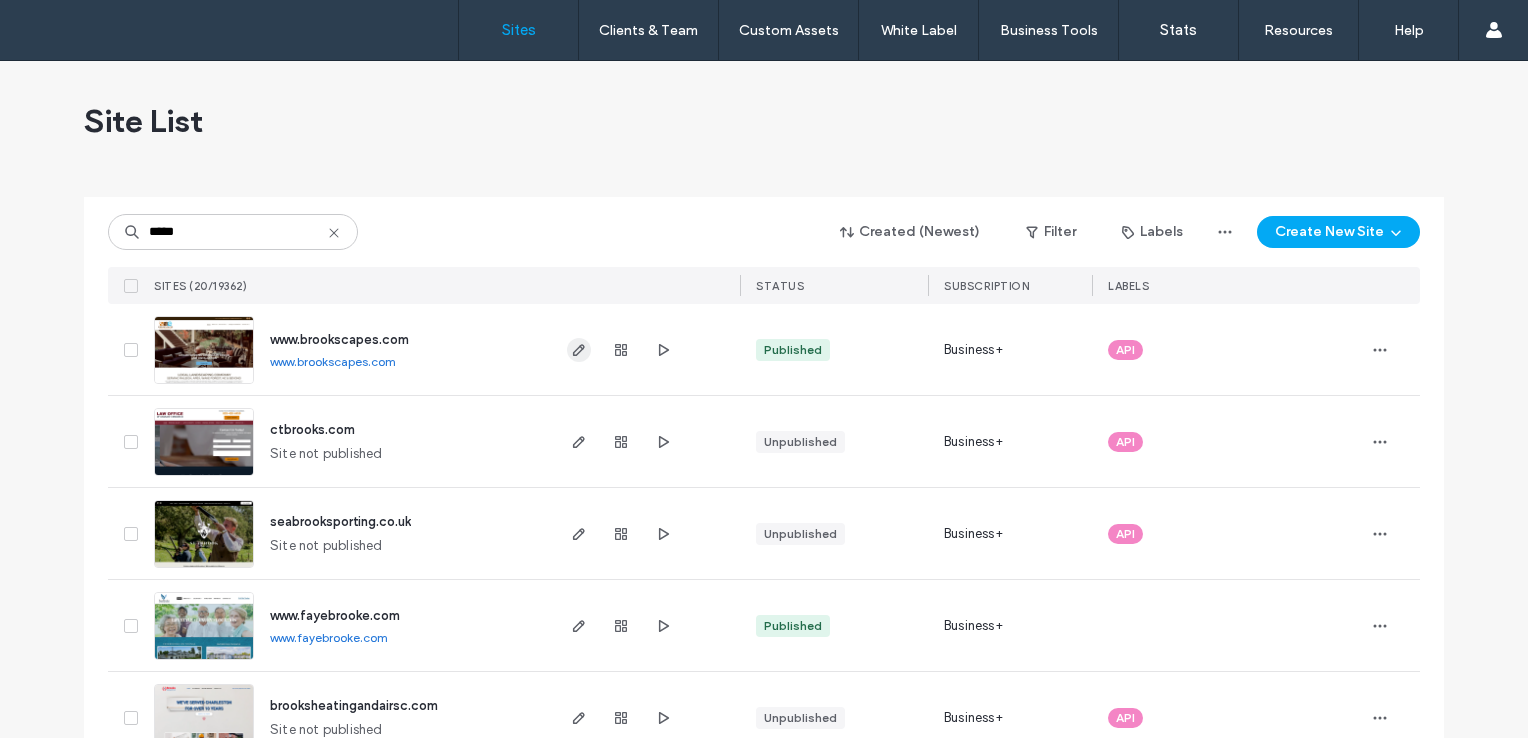 click 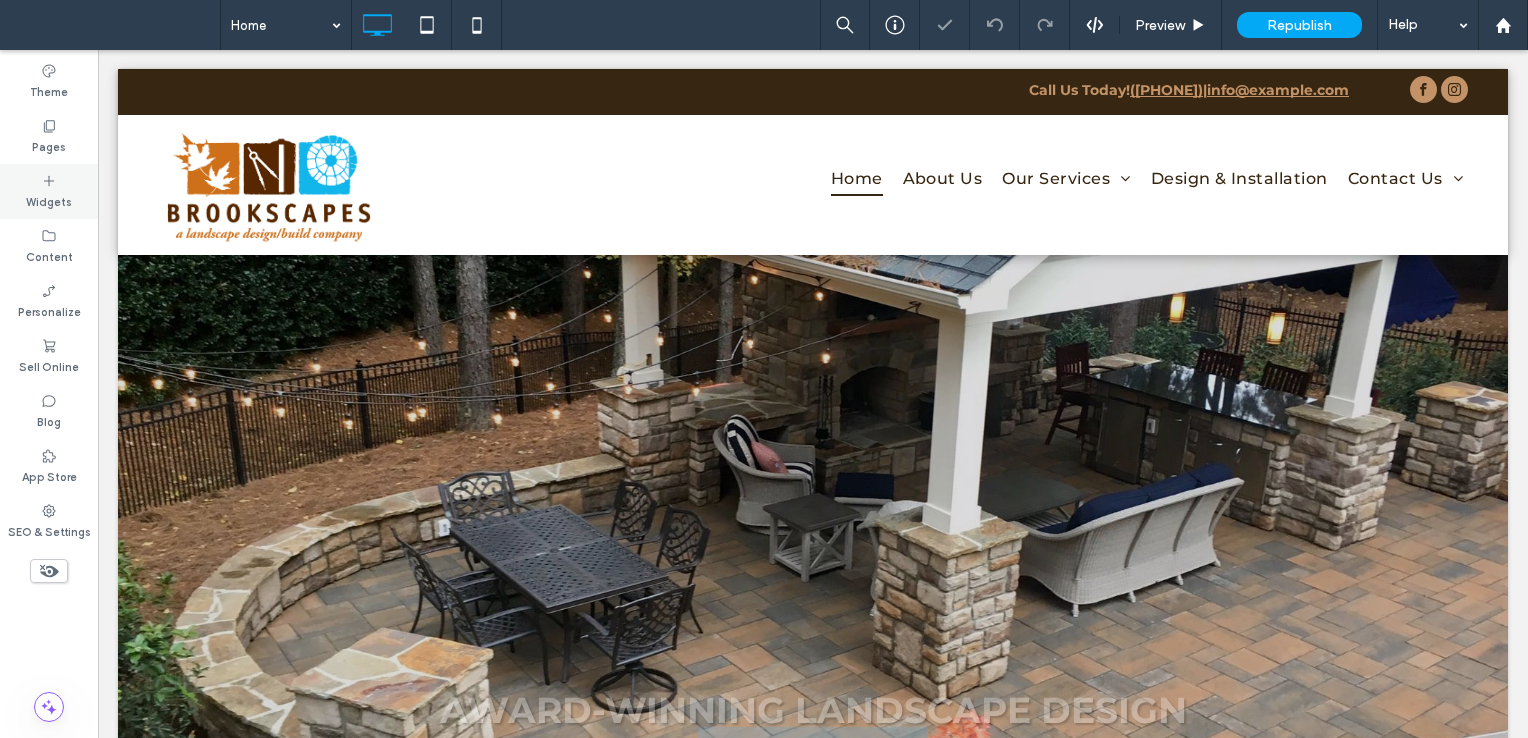 scroll, scrollTop: 0, scrollLeft: 0, axis: both 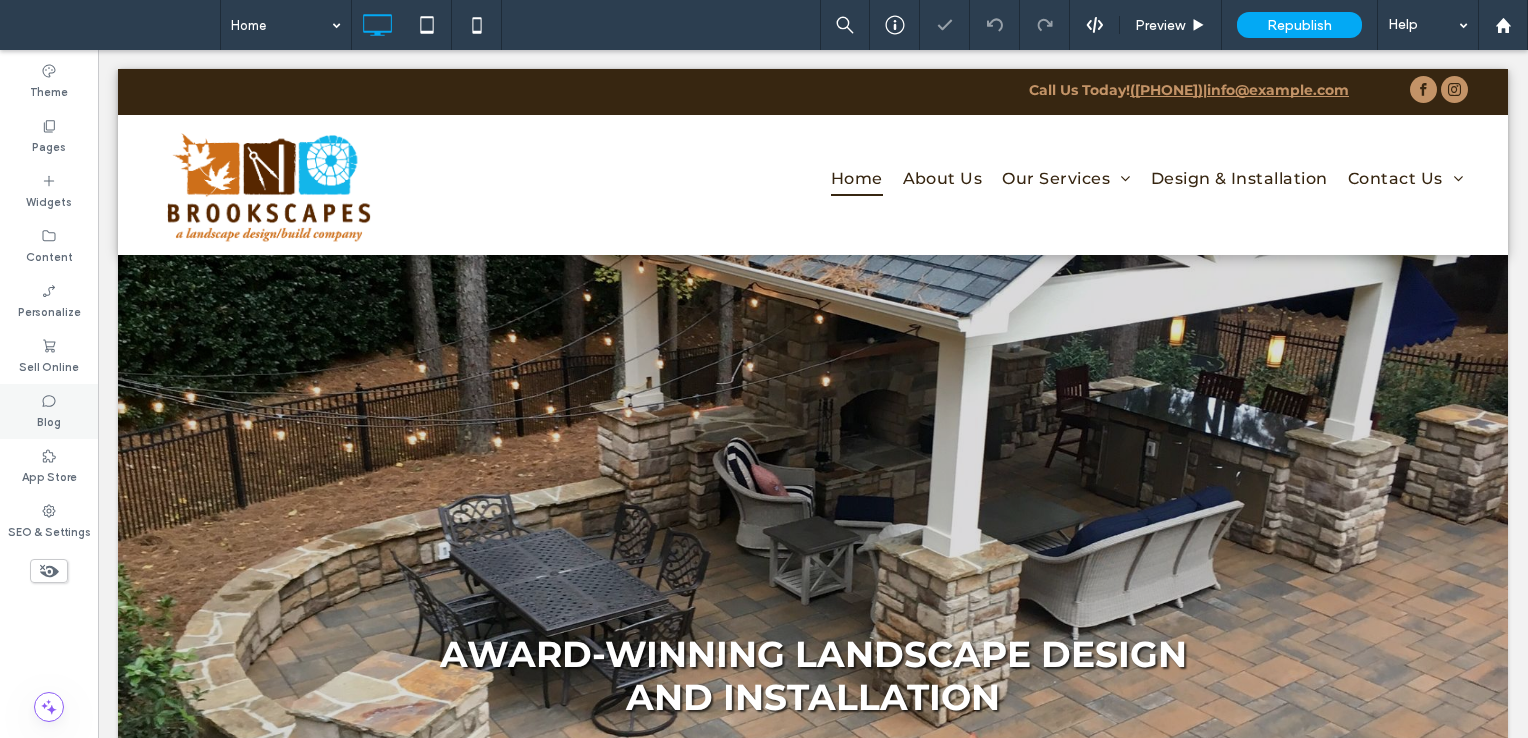 click on "Blog" at bounding box center (49, 420) 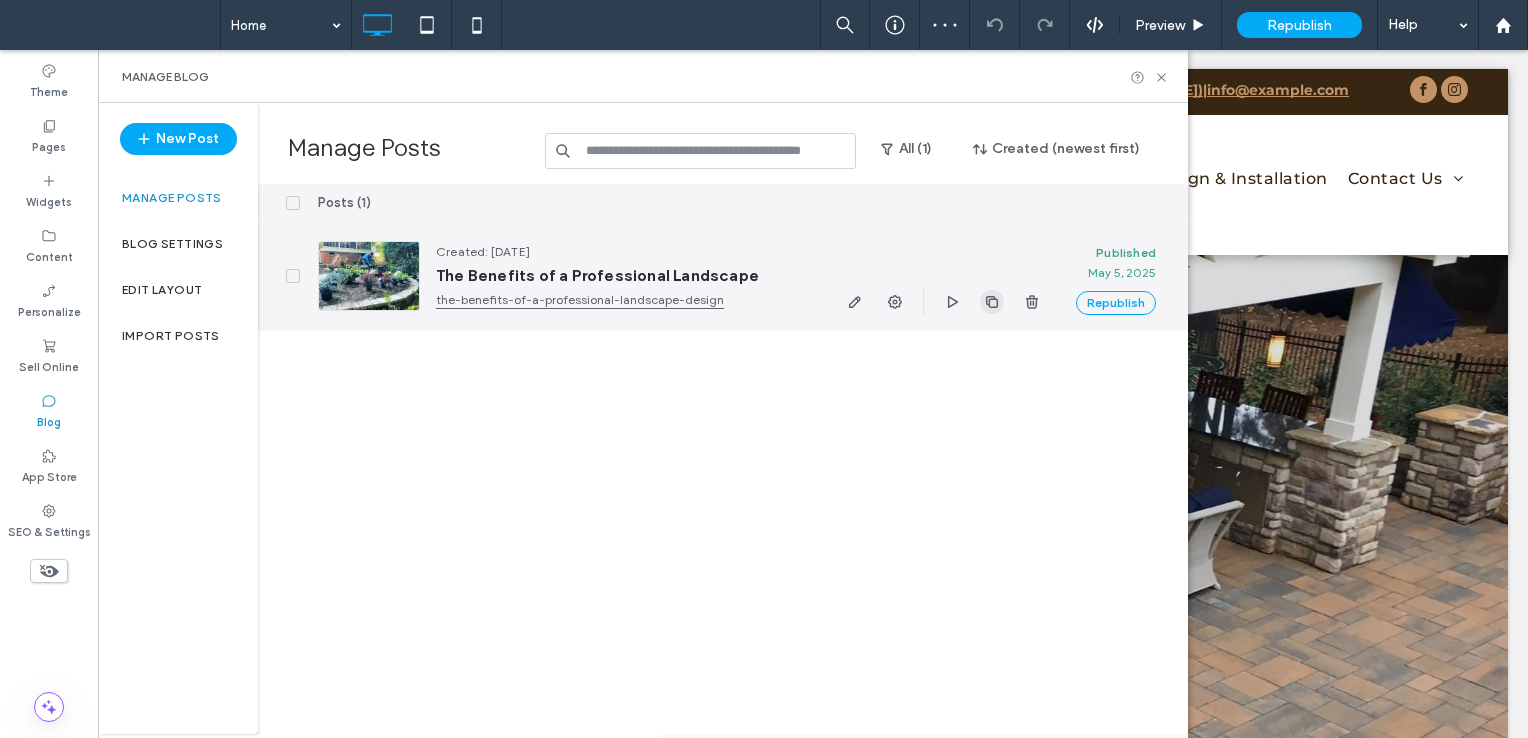 click 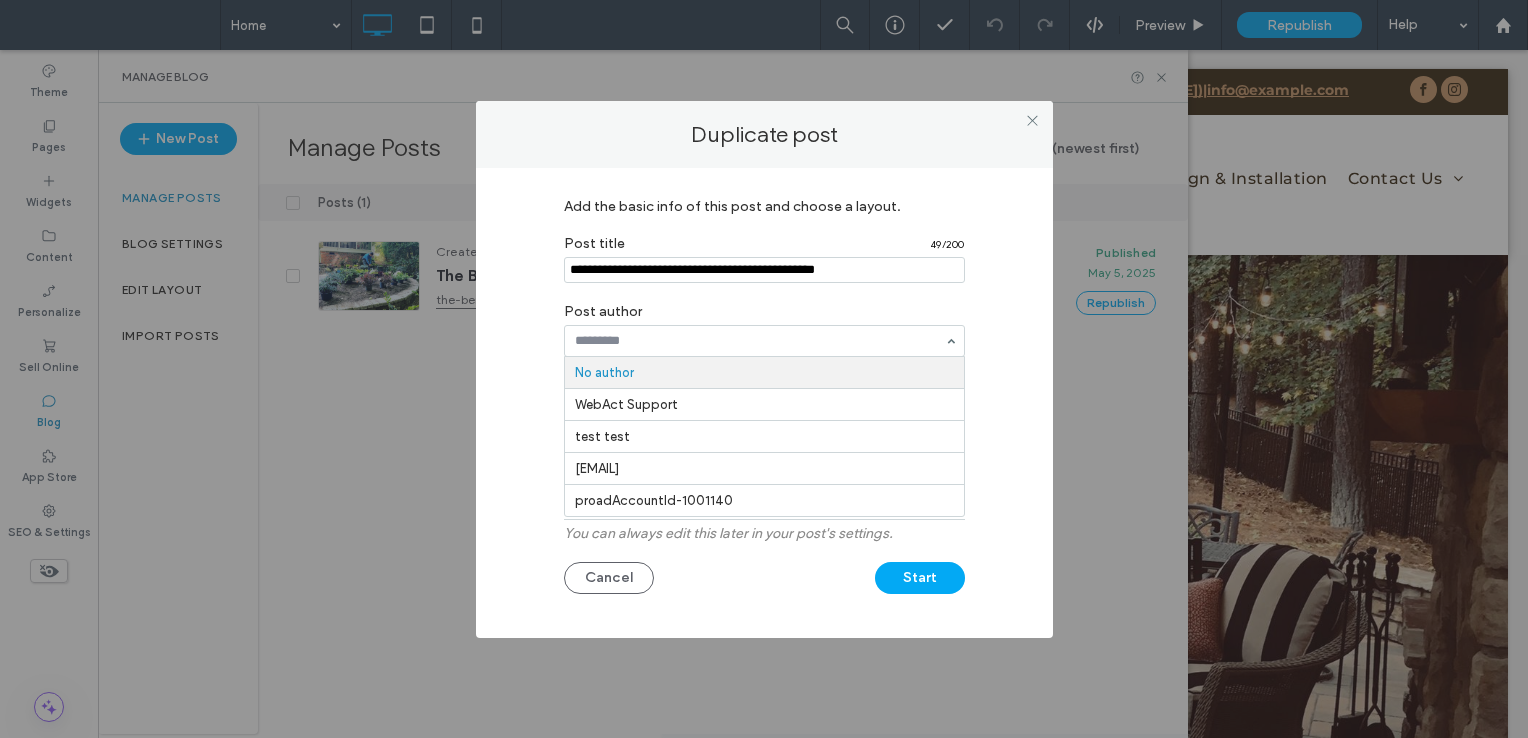 click on "Add the basic info of this post and choose a layout. Post title 49 / 200 Post author No author WebAct Support test test [EMAIL] proadAccountId-1001140 Post main image Replace Edit Delete You can always edit this later in your post's settings. Cancel Start" at bounding box center [764, 398] 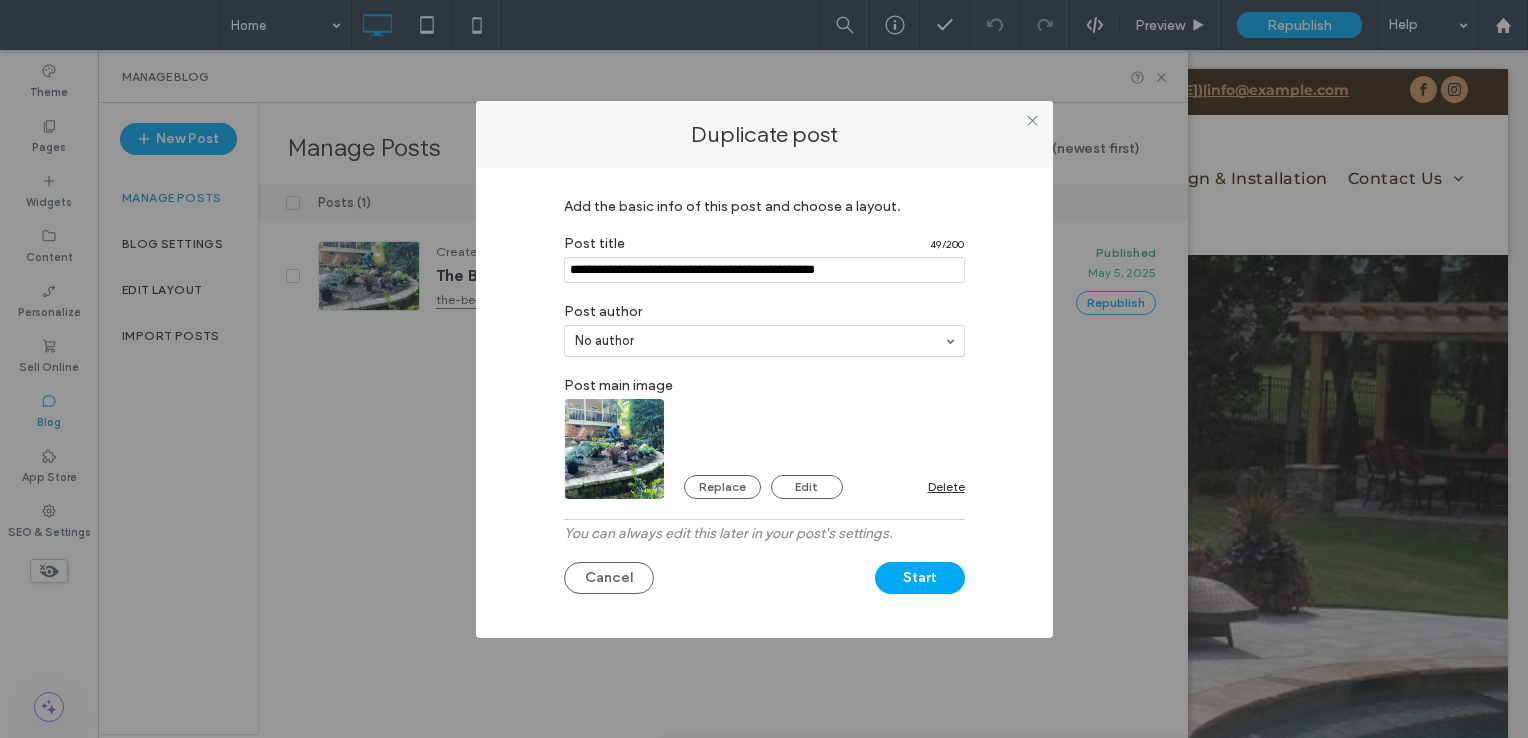 click at bounding box center [764, 270] 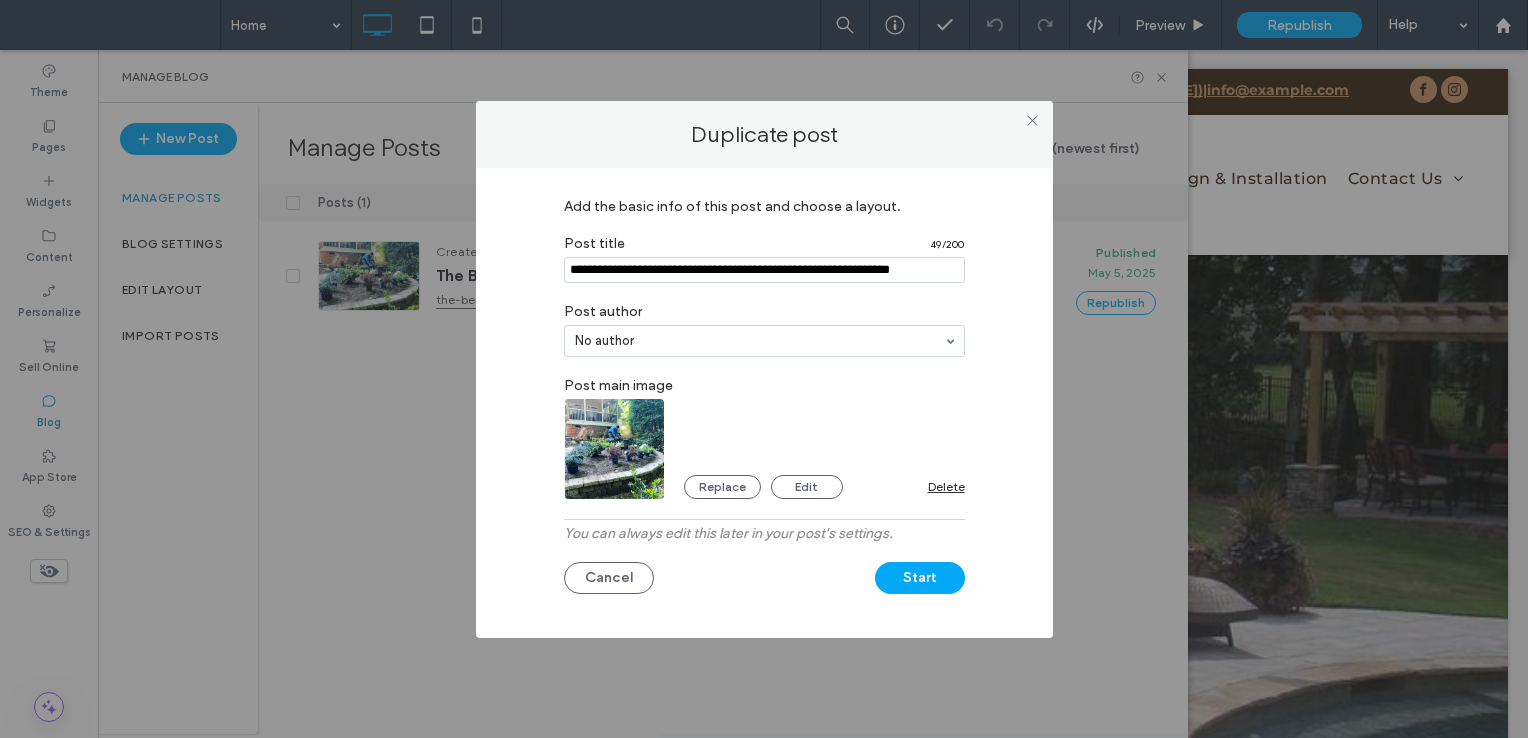 scroll, scrollTop: 0, scrollLeft: 46, axis: horizontal 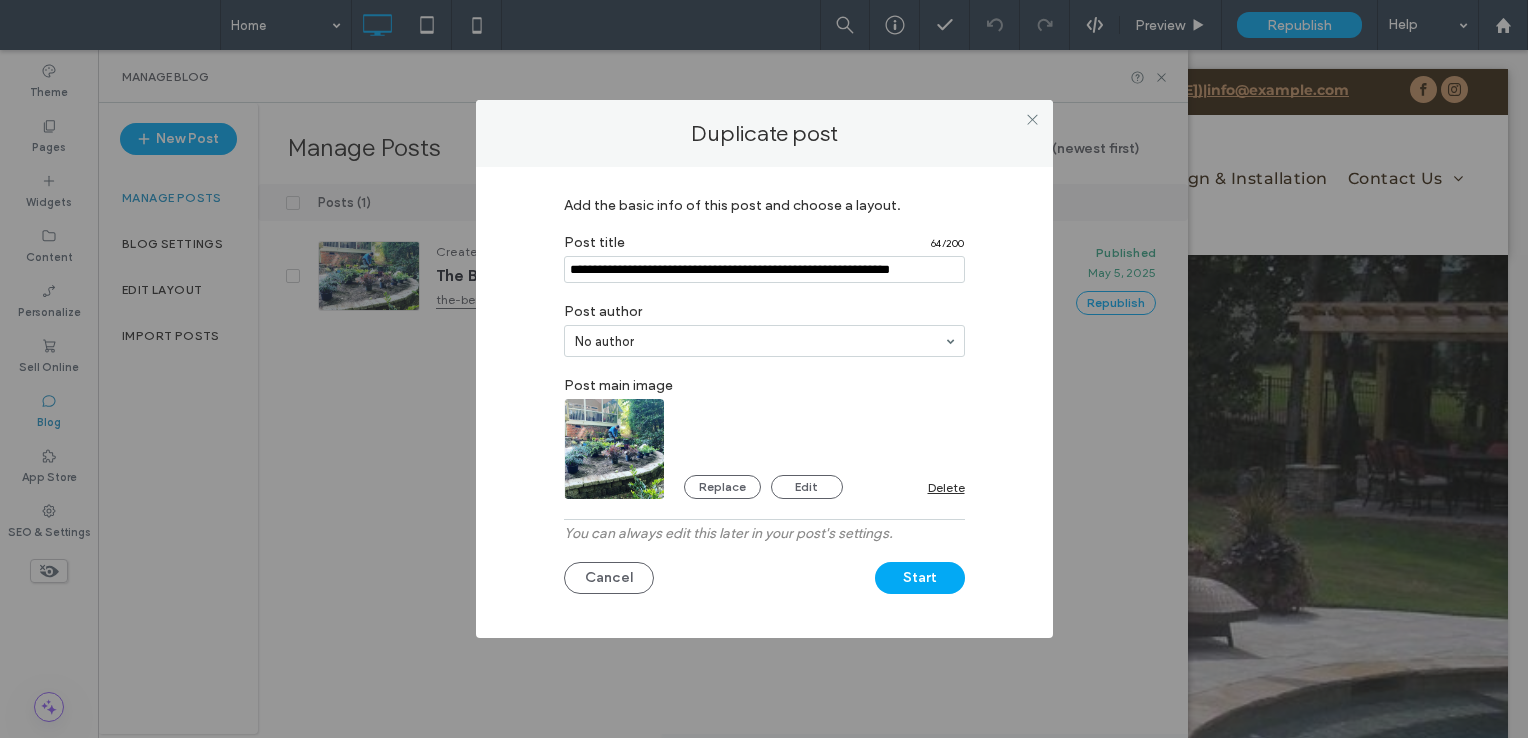 type on "**********" 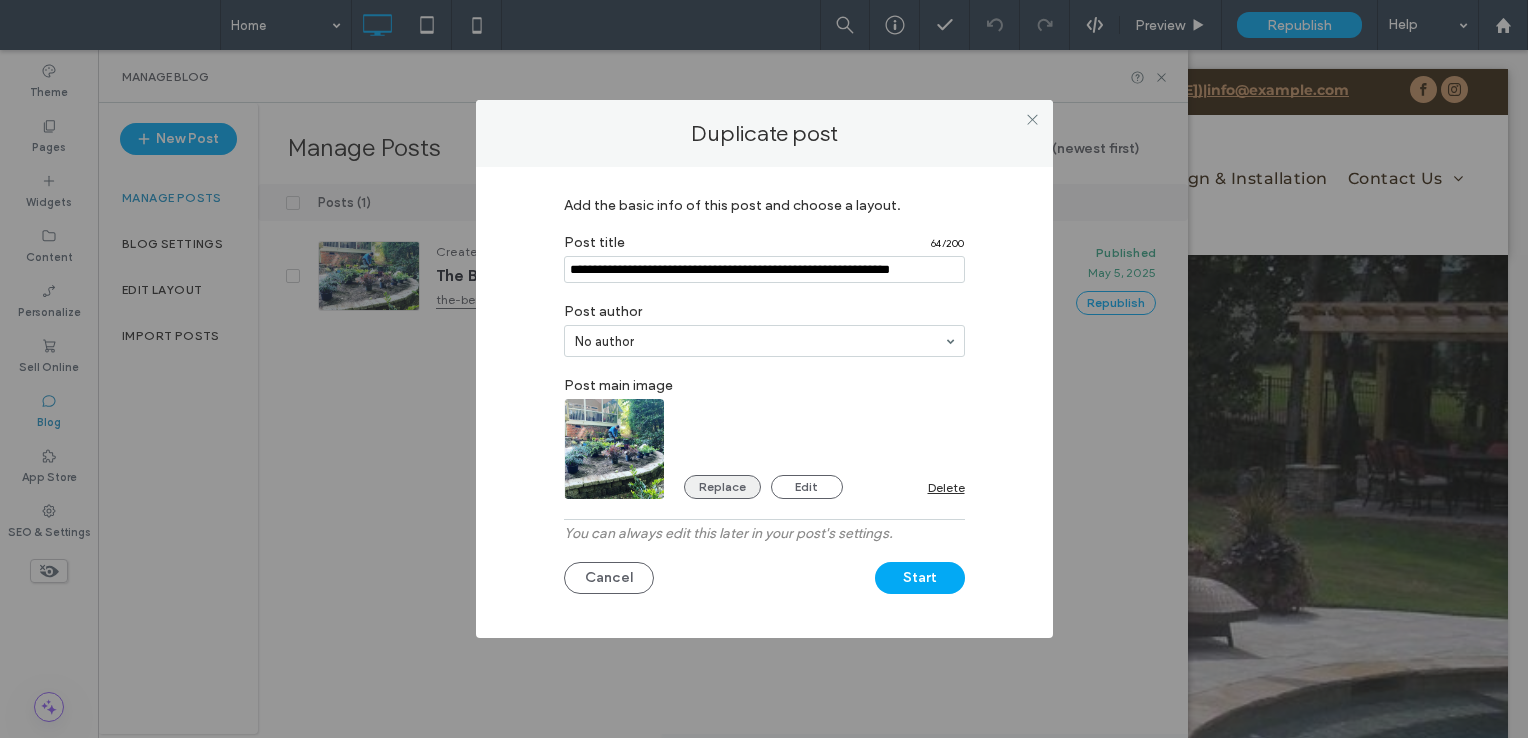 click on "Replace" at bounding box center (722, 487) 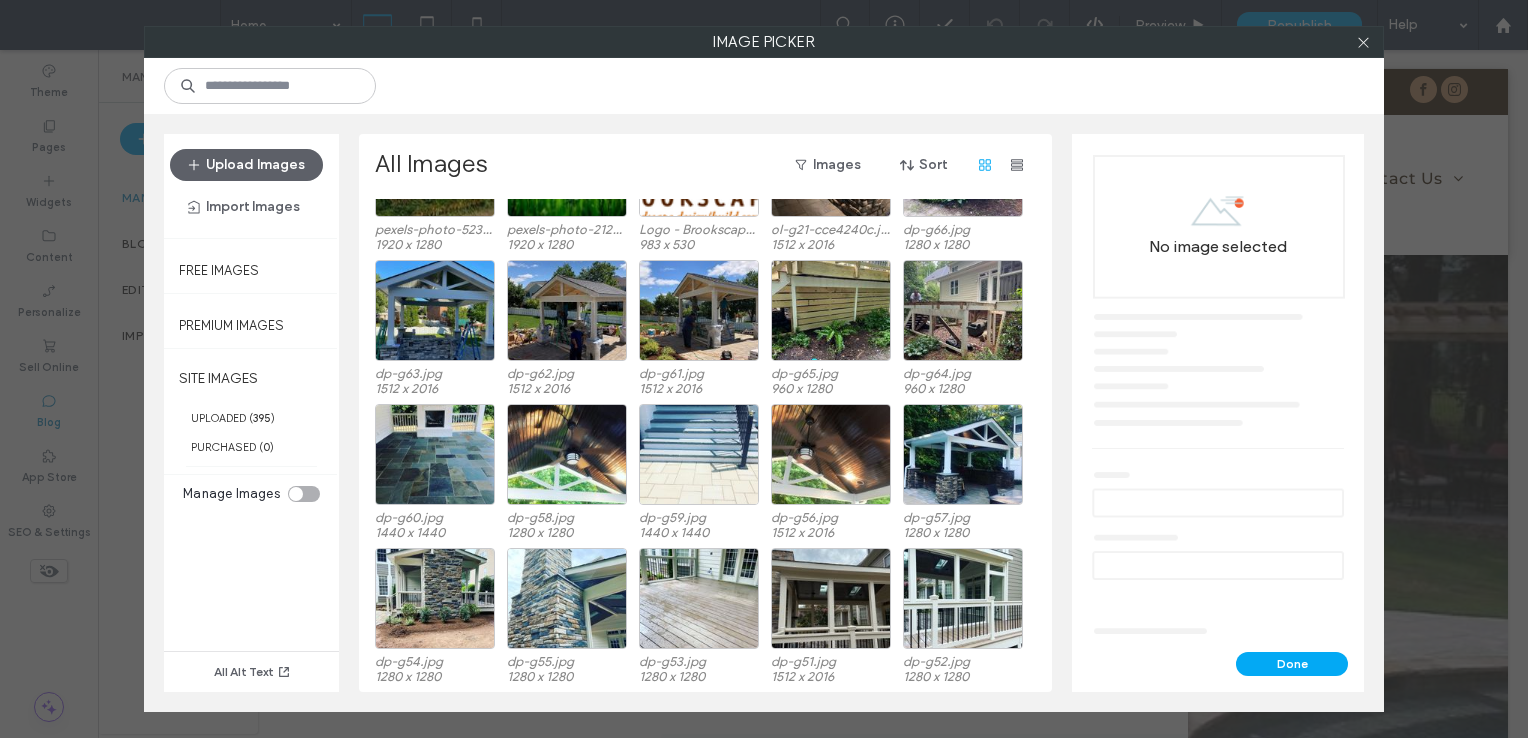 scroll, scrollTop: 23, scrollLeft: 0, axis: vertical 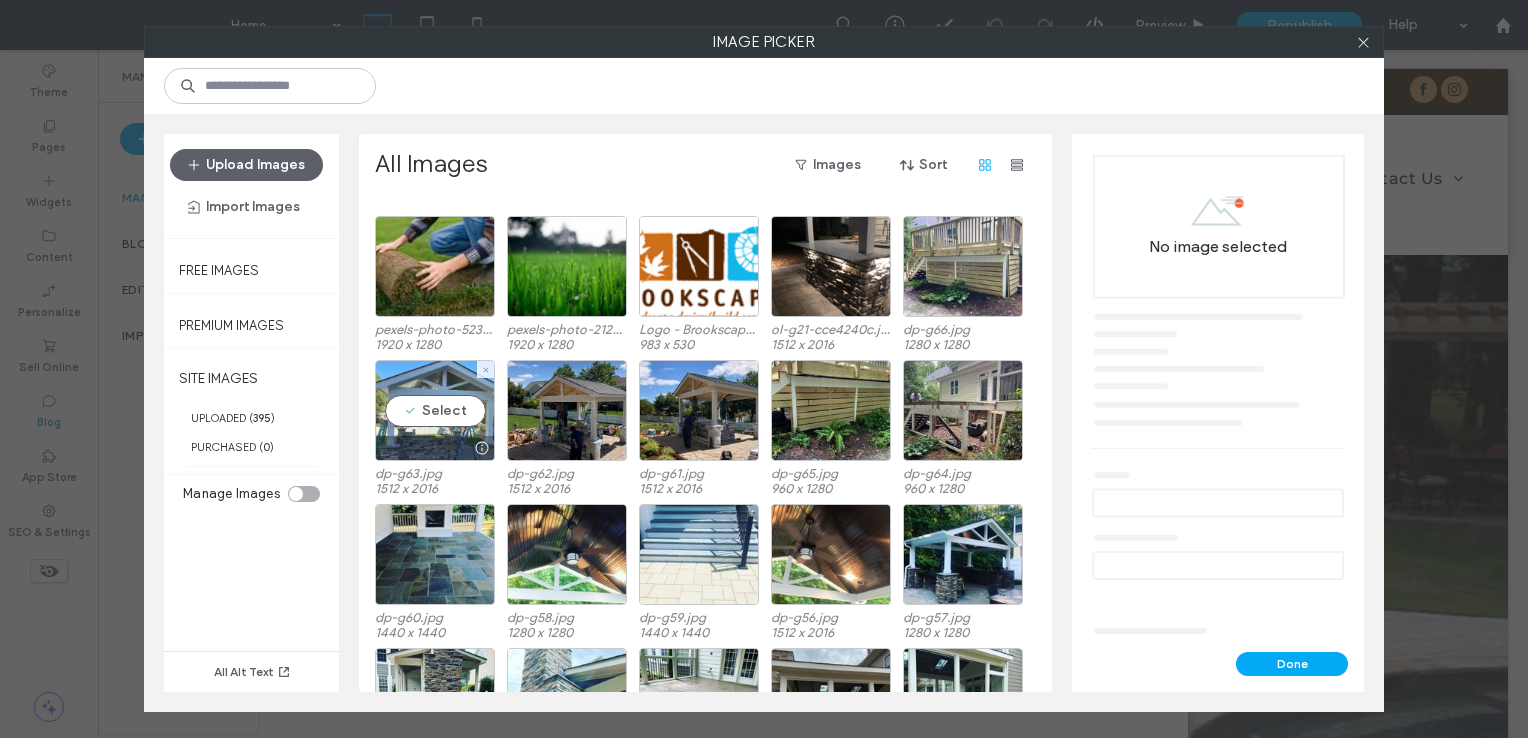 click on "Select" at bounding box center [435, 410] 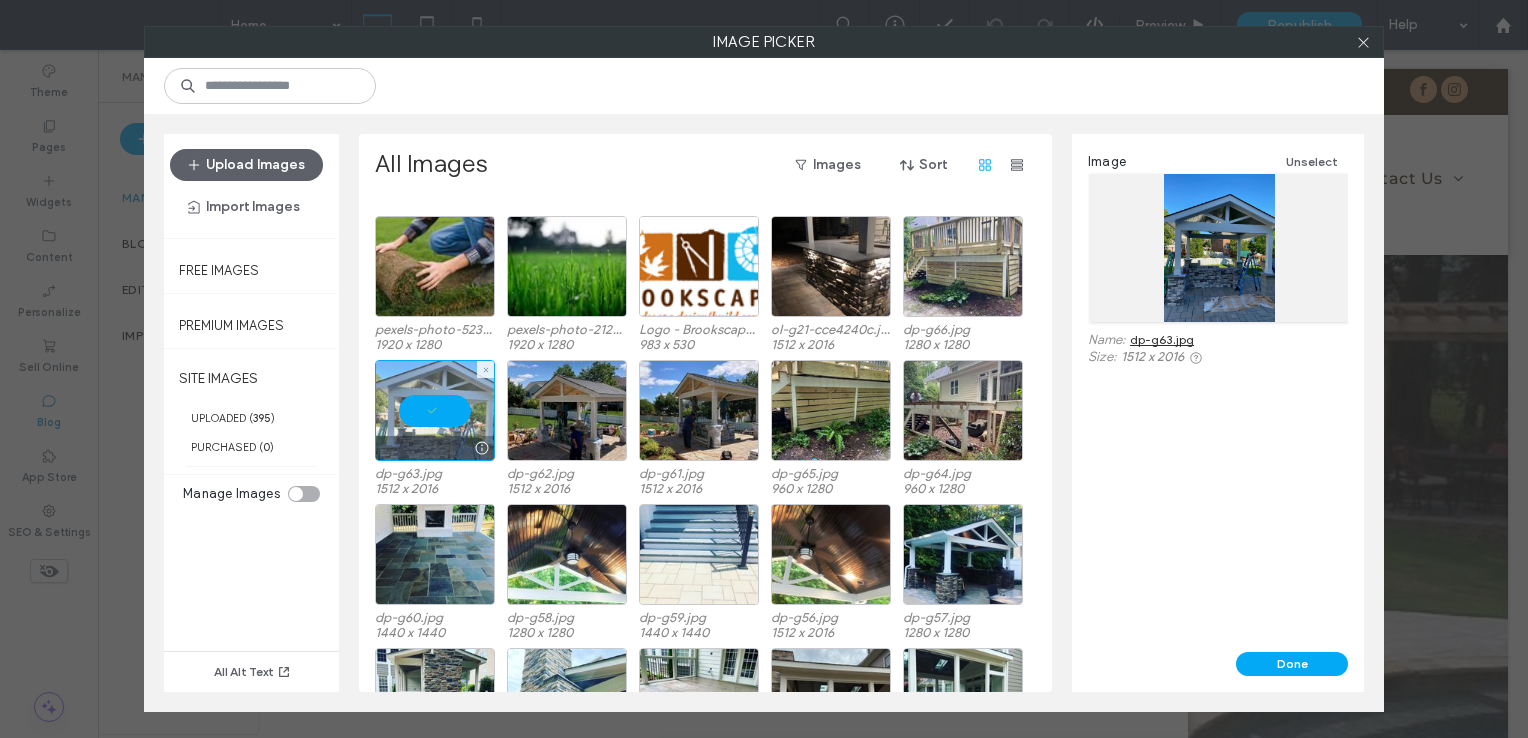 click at bounding box center [435, 410] 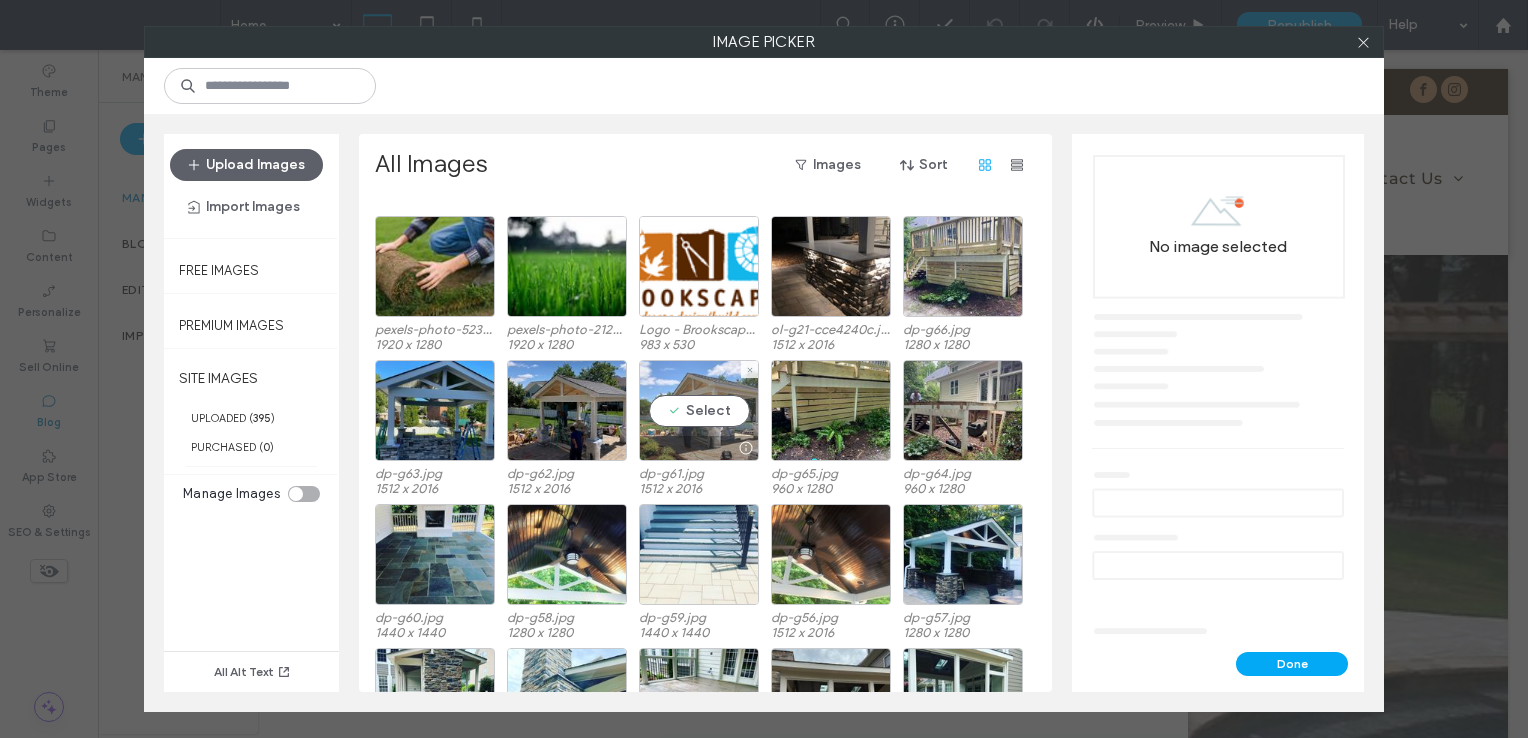 click on "Select" at bounding box center (699, 410) 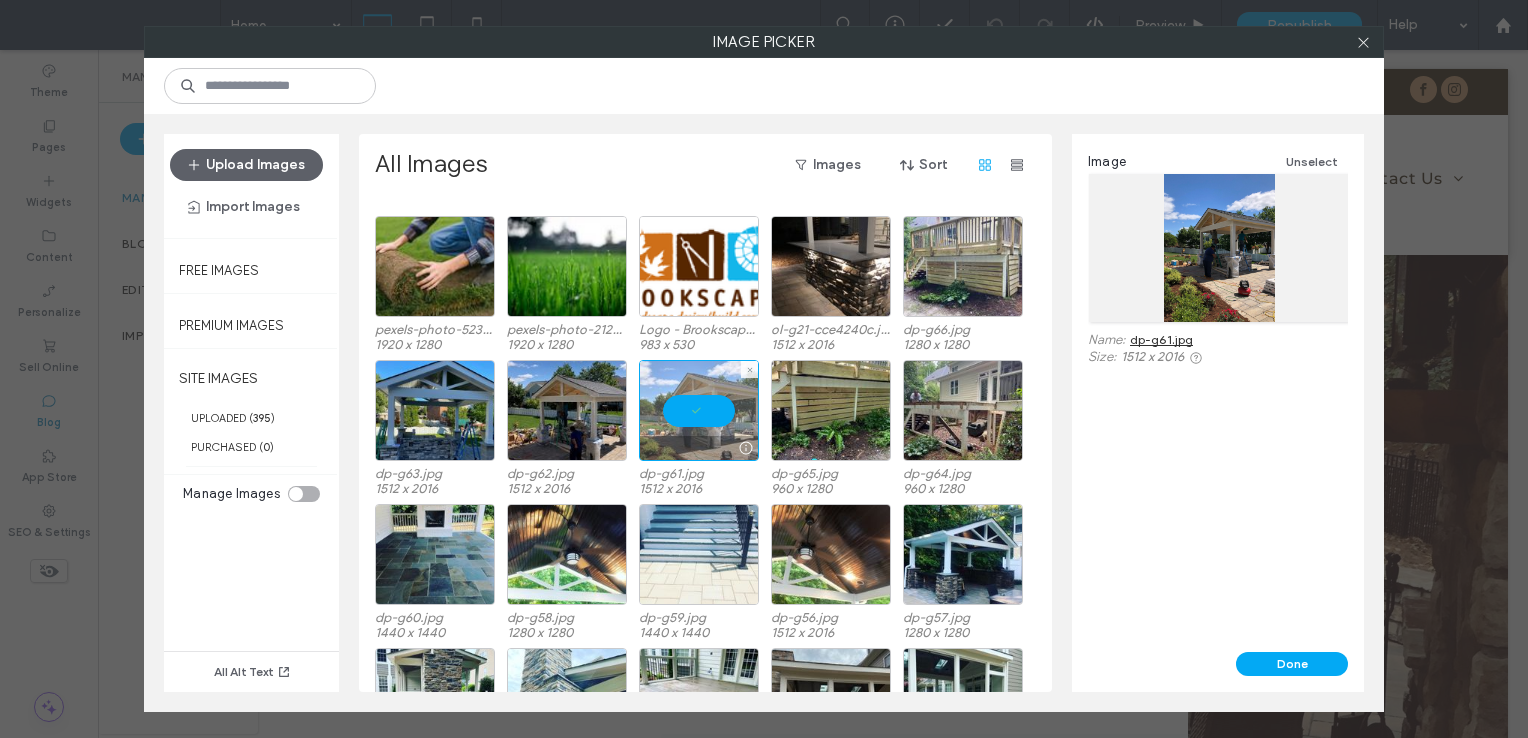 click at bounding box center (699, 410) 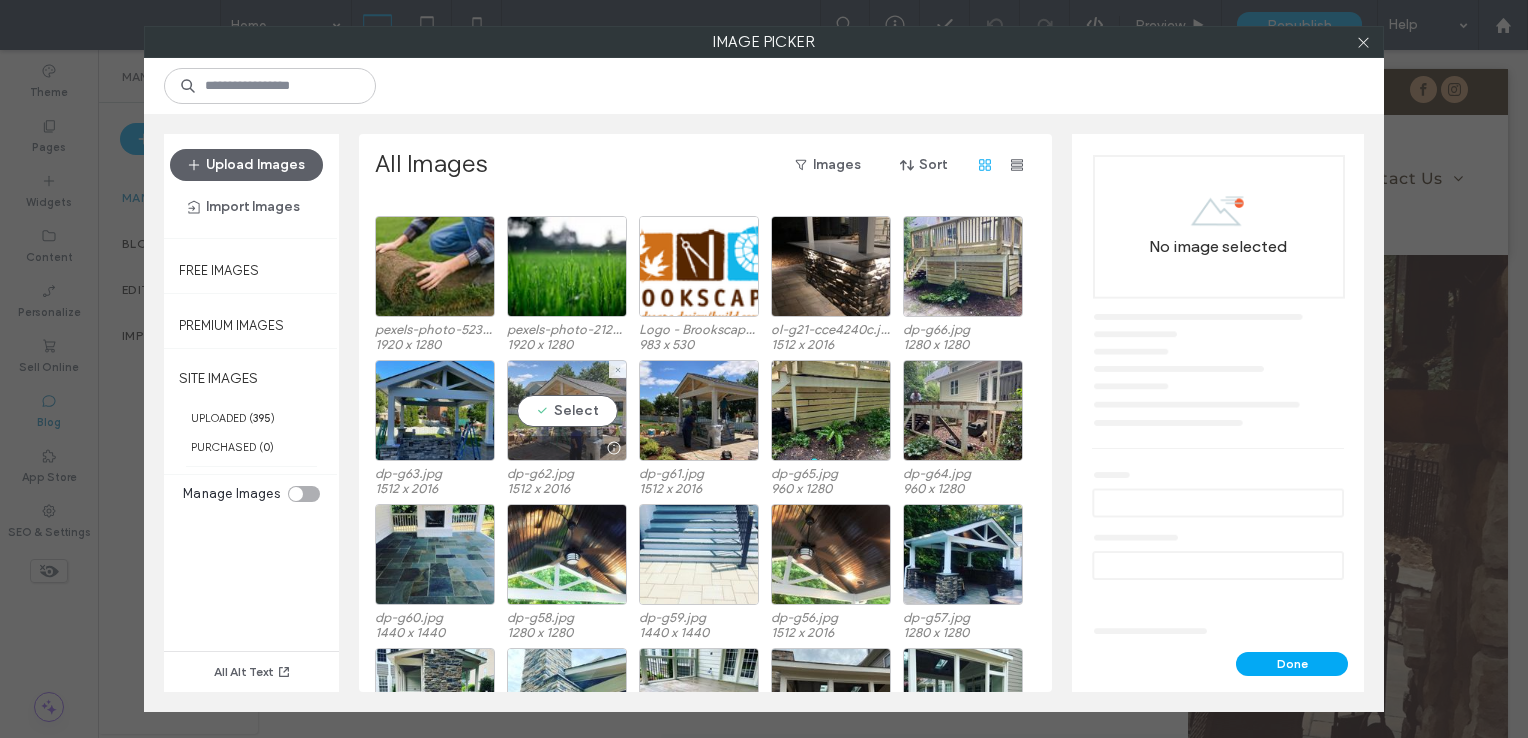 click on "Select" at bounding box center (567, 410) 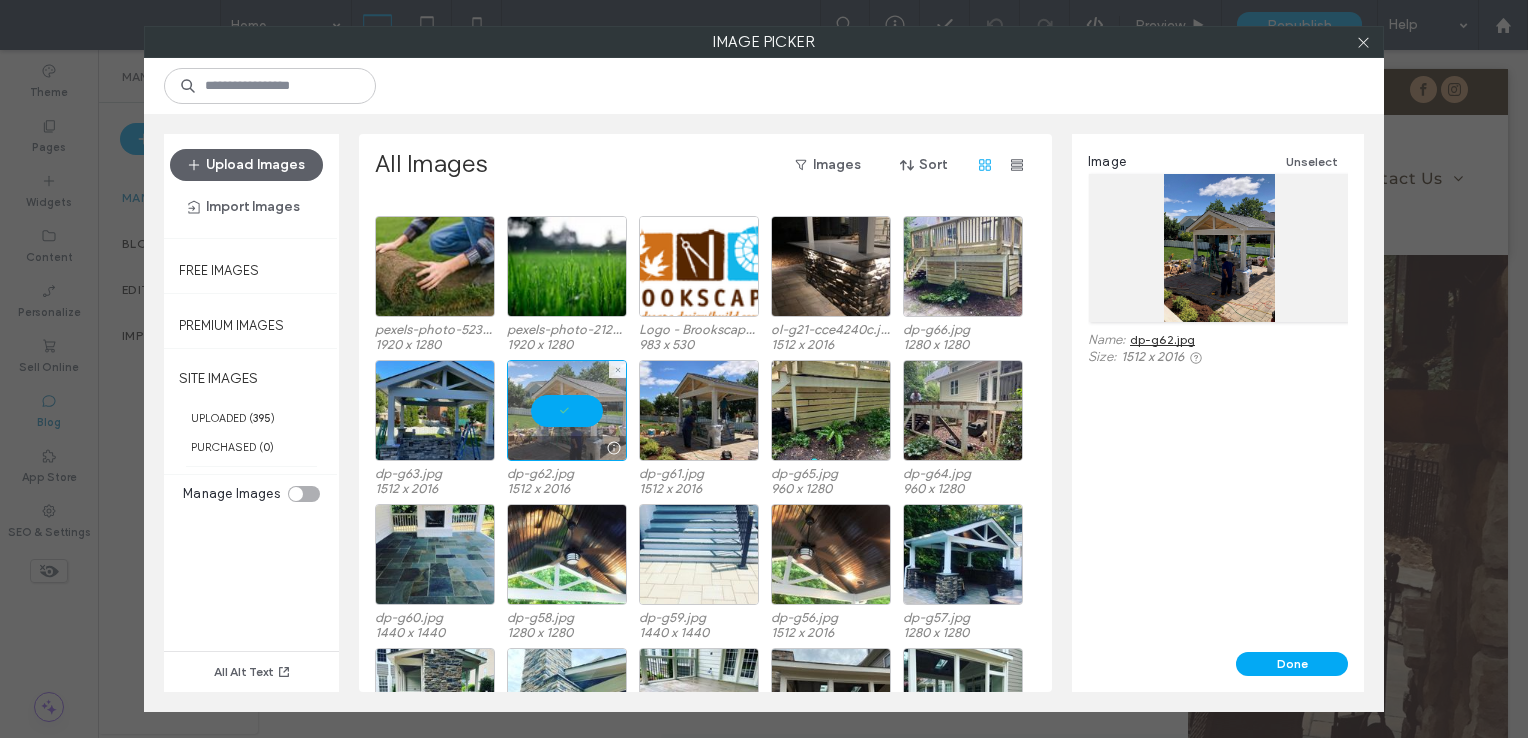 click at bounding box center (567, 410) 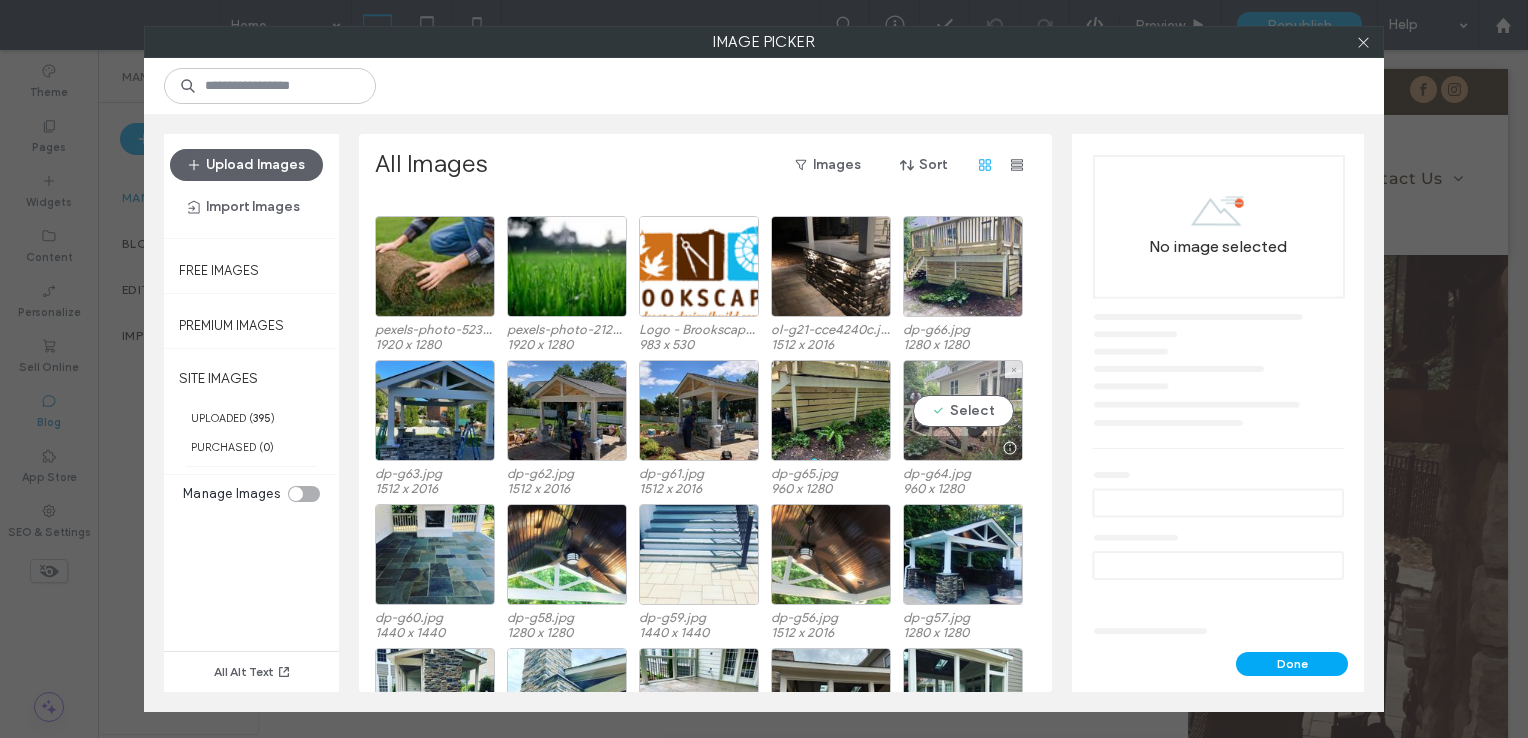 click on "Select" at bounding box center [963, 410] 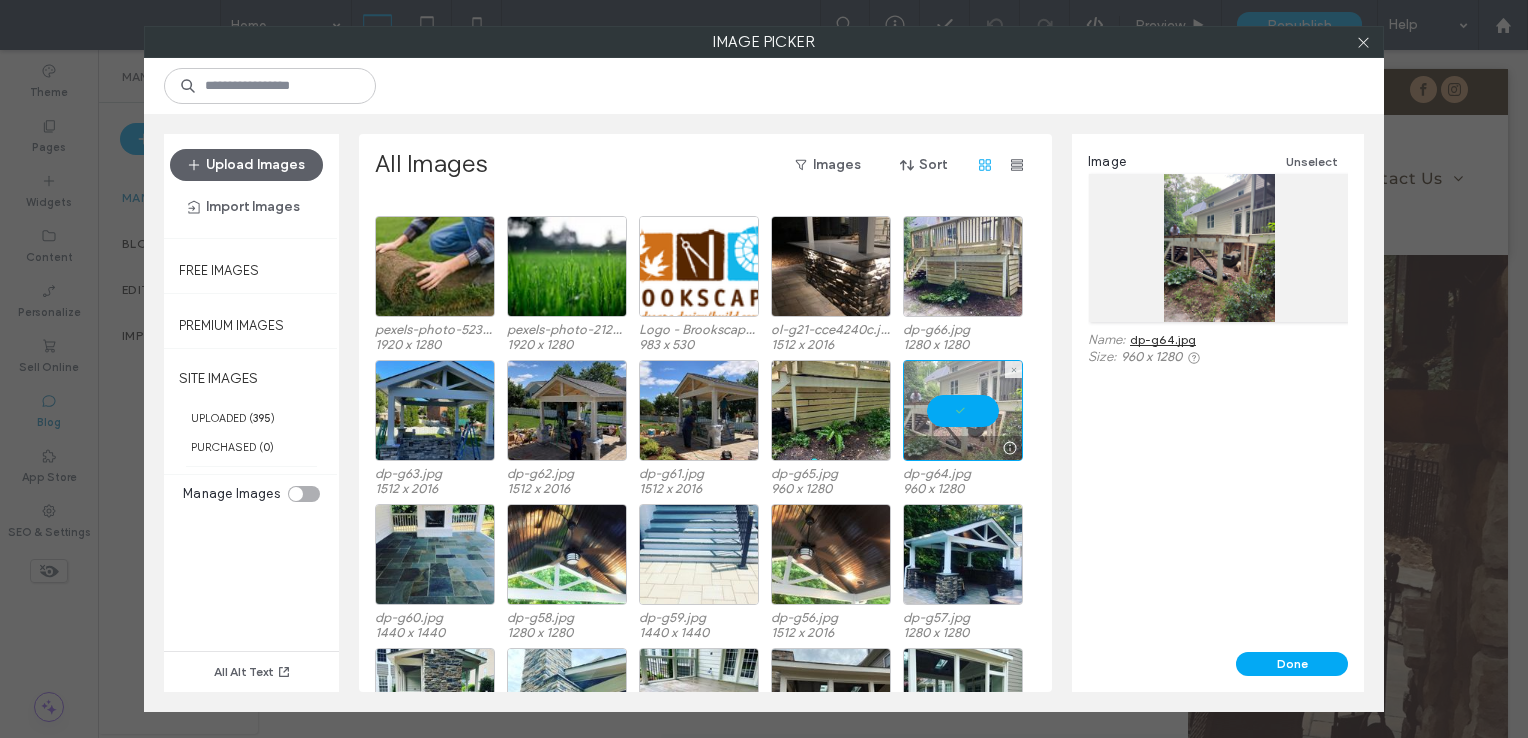 click at bounding box center (963, 410) 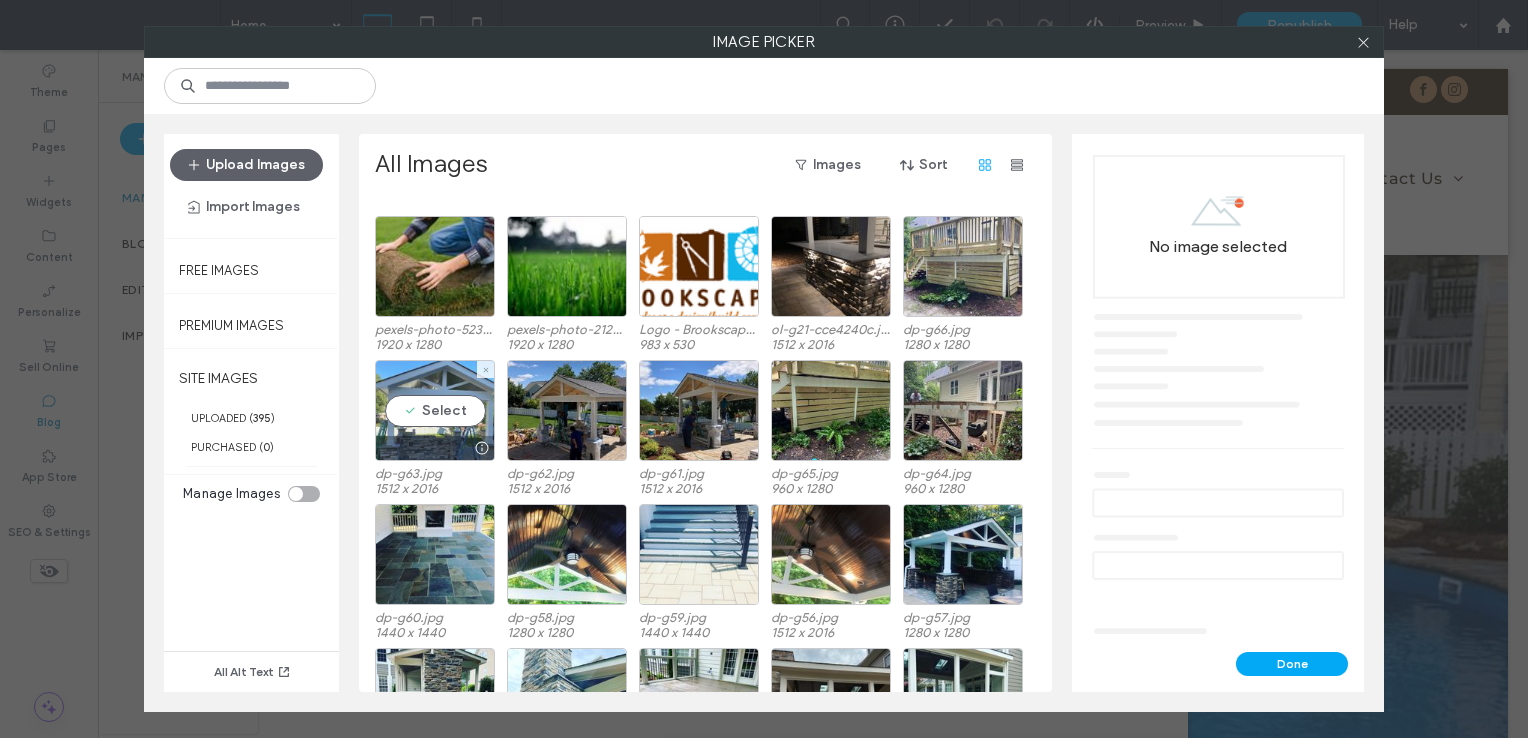 click on "Select" at bounding box center (435, 410) 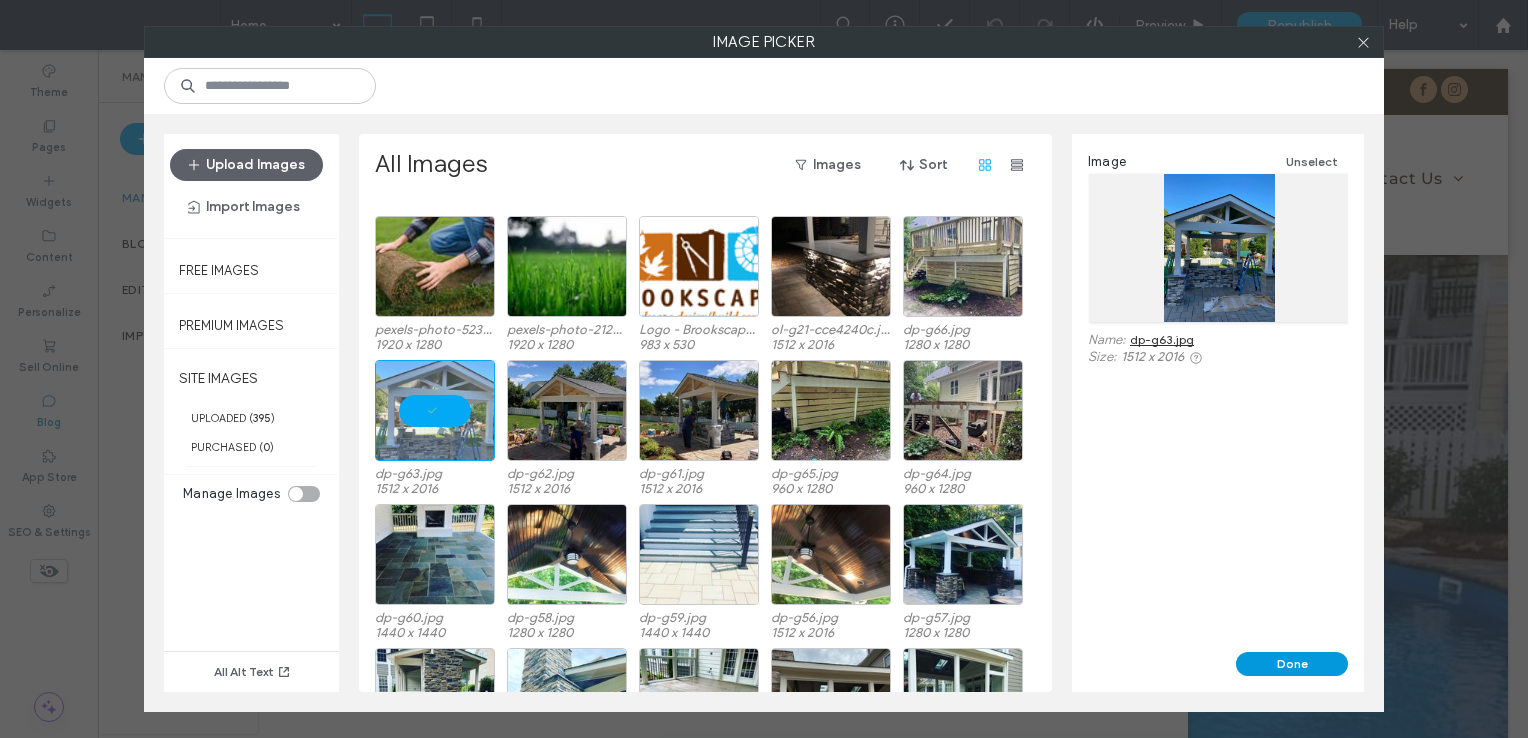 click on "Done" at bounding box center (1292, 664) 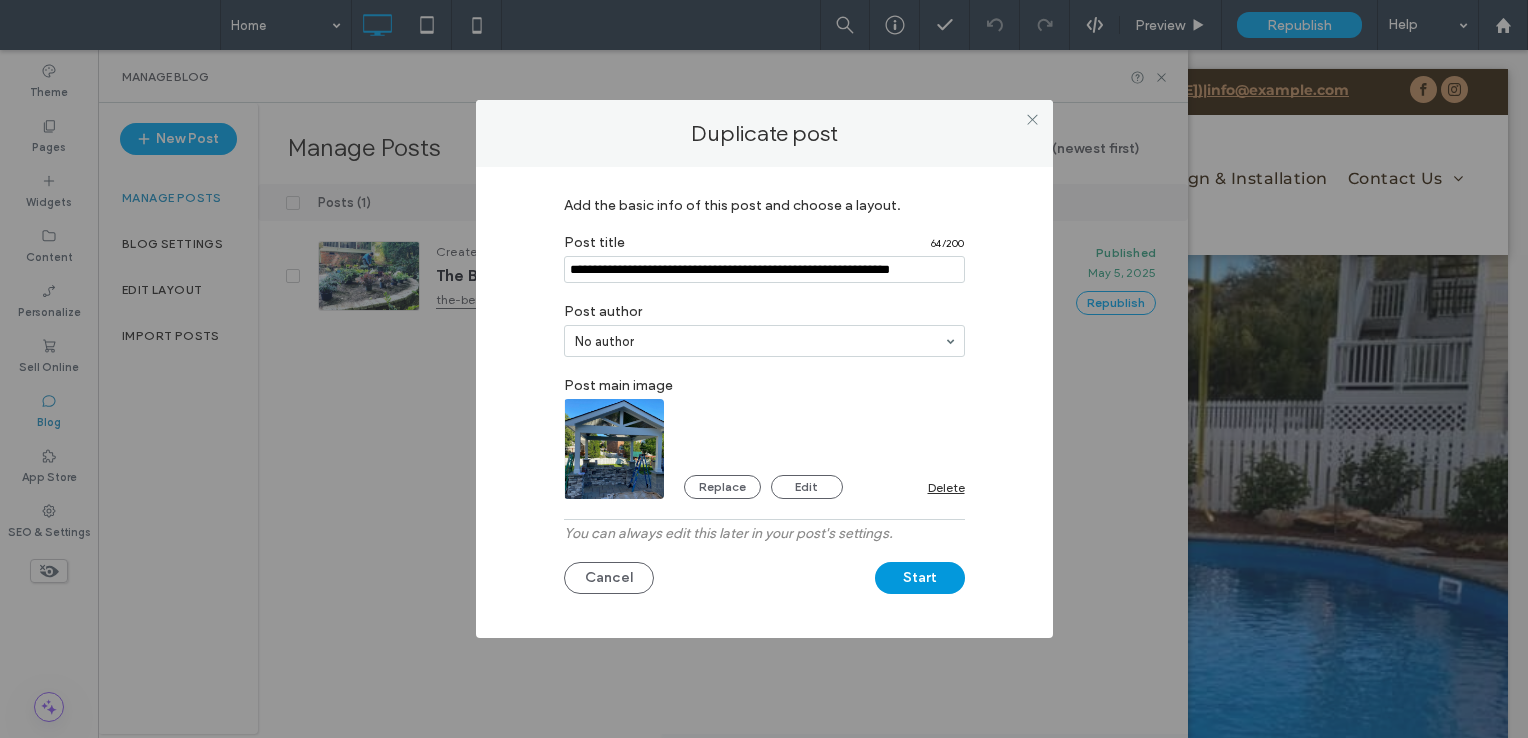 click on "Start" at bounding box center (920, 578) 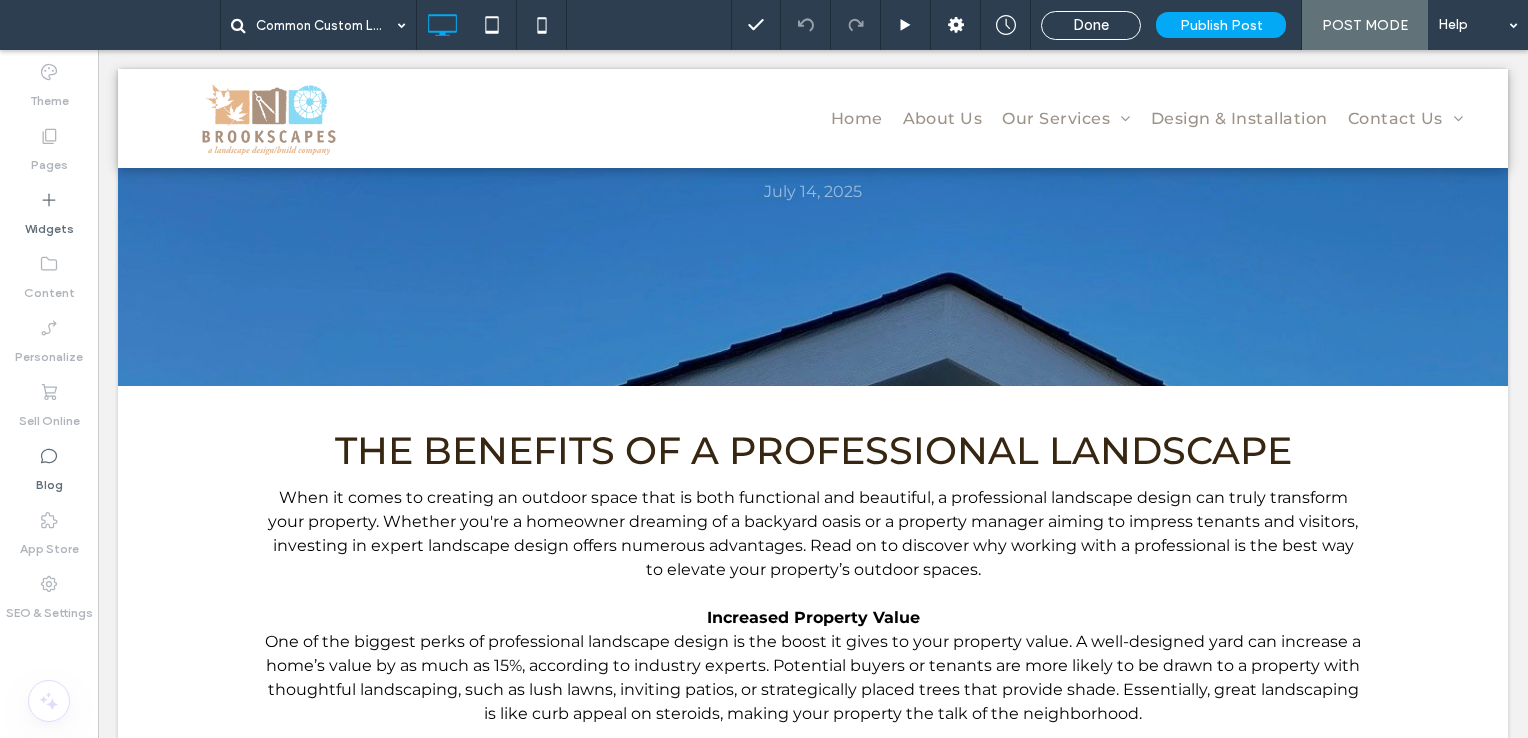 scroll, scrollTop: 400, scrollLeft: 0, axis: vertical 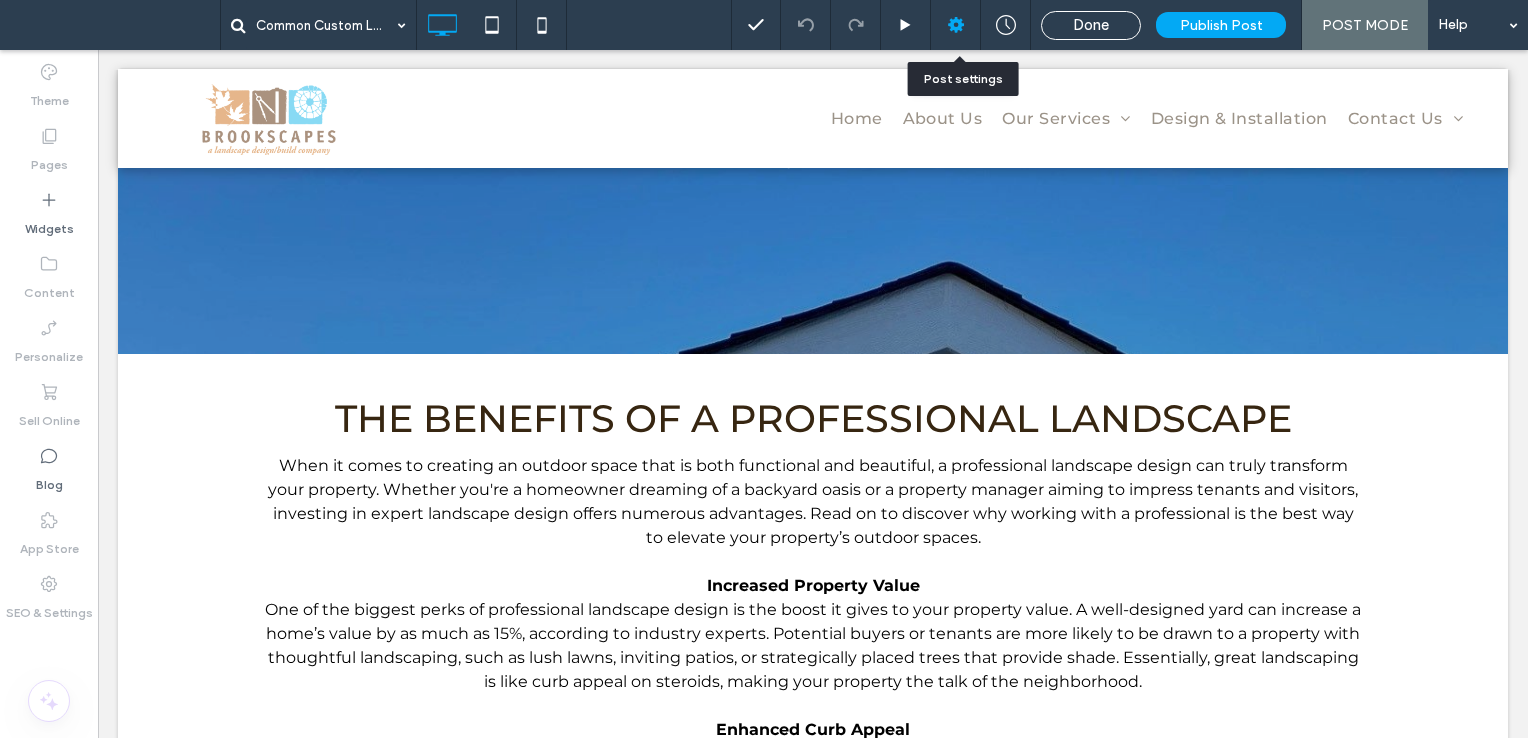 click 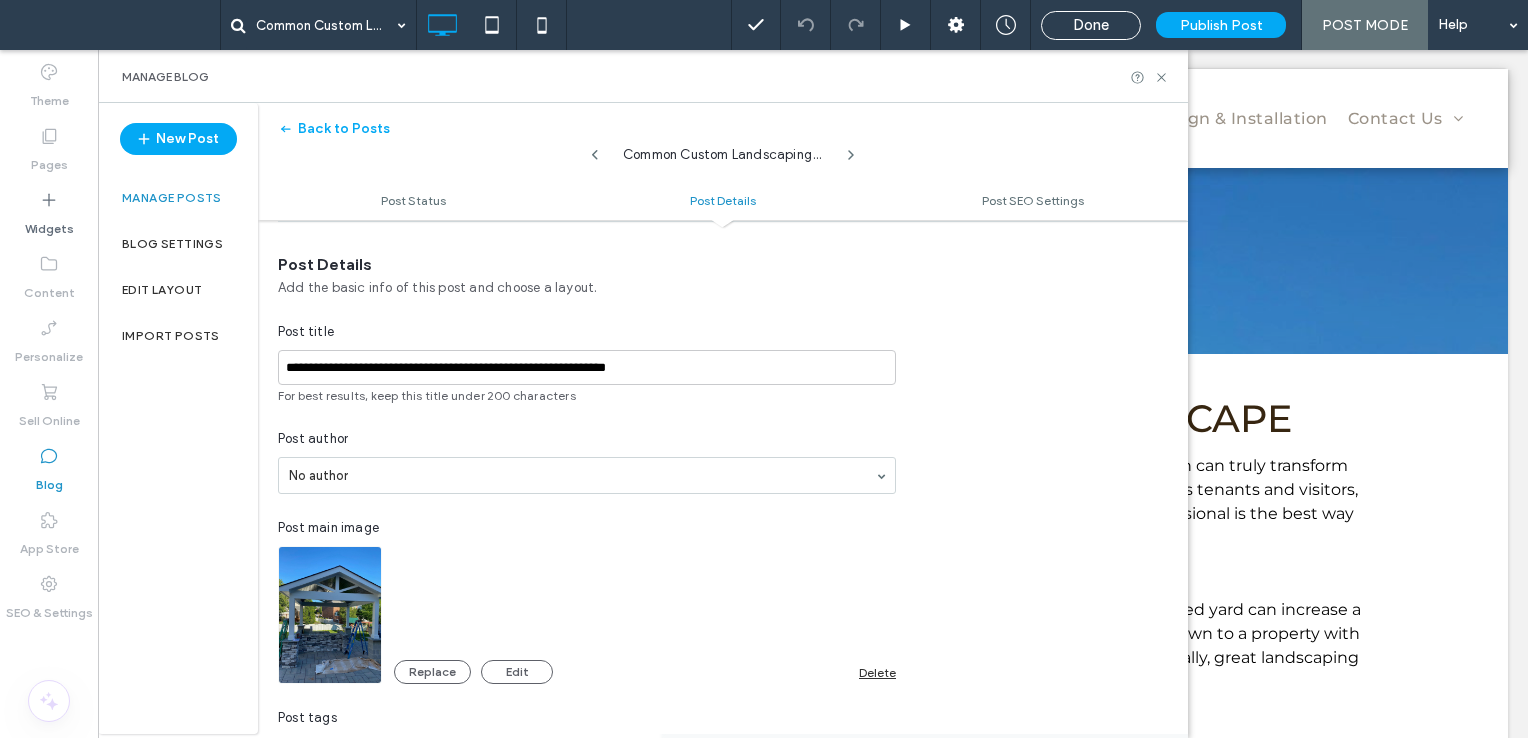 scroll, scrollTop: 301, scrollLeft: 0, axis: vertical 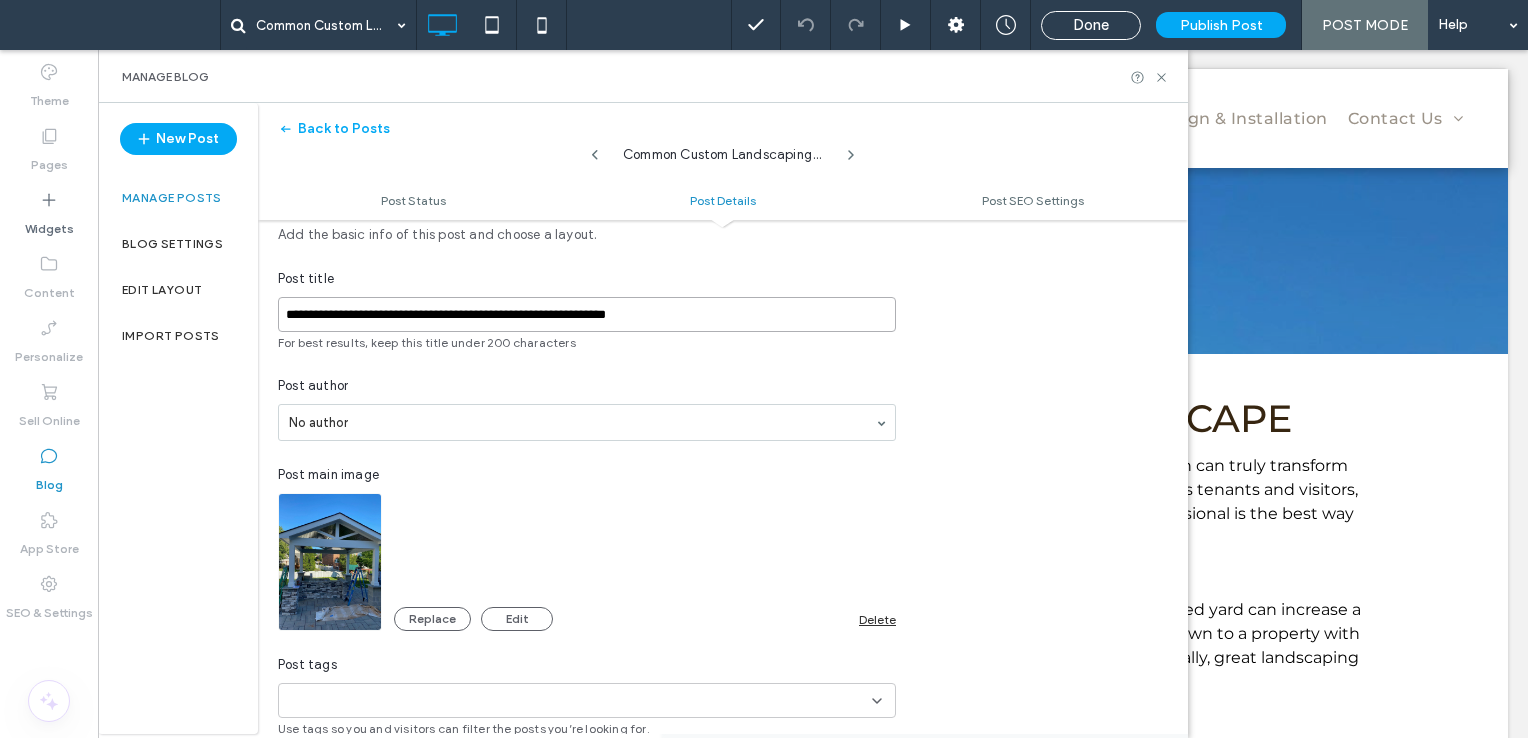 drag, startPoint x: 741, startPoint y: 306, endPoint x: 270, endPoint y: 328, distance: 471.51352 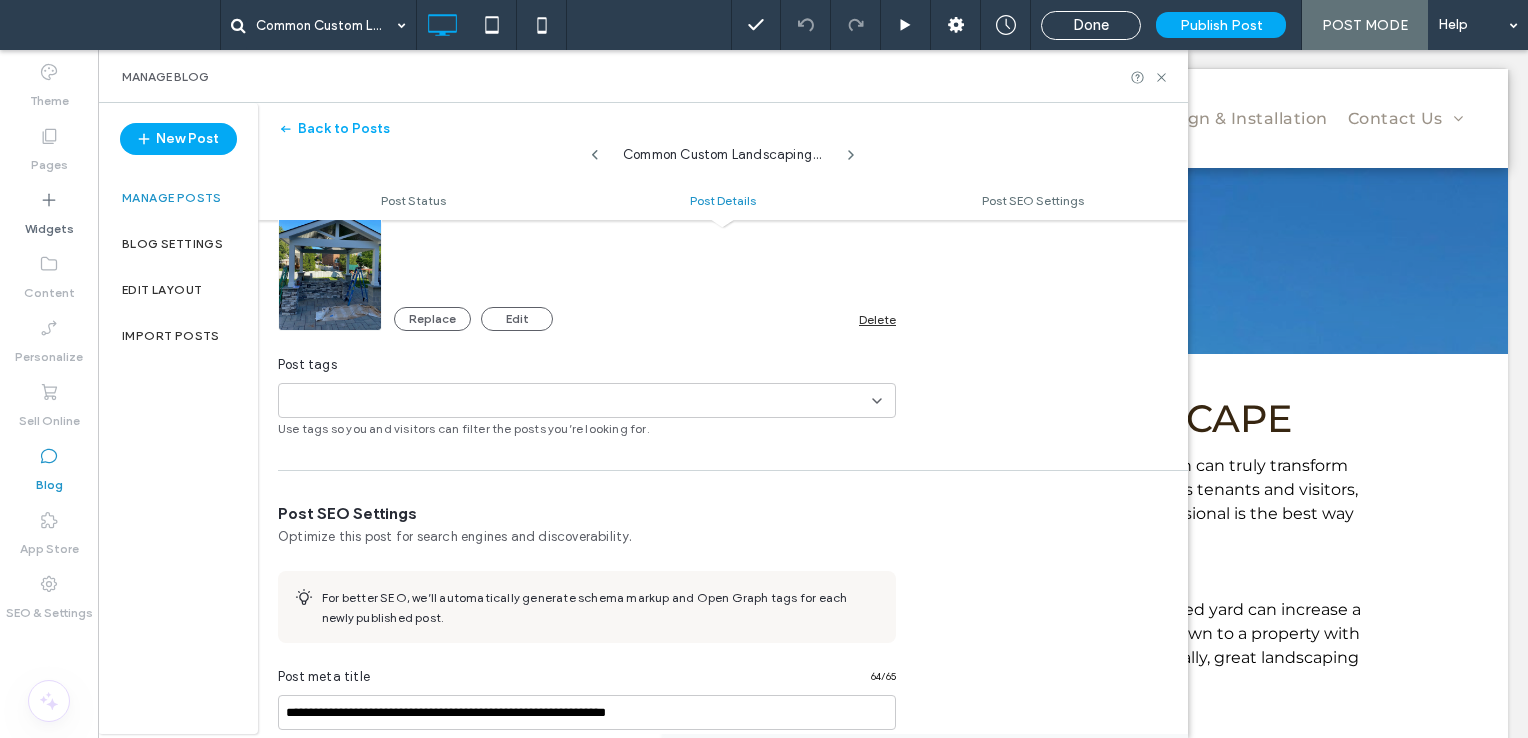 scroll, scrollTop: 801, scrollLeft: 0, axis: vertical 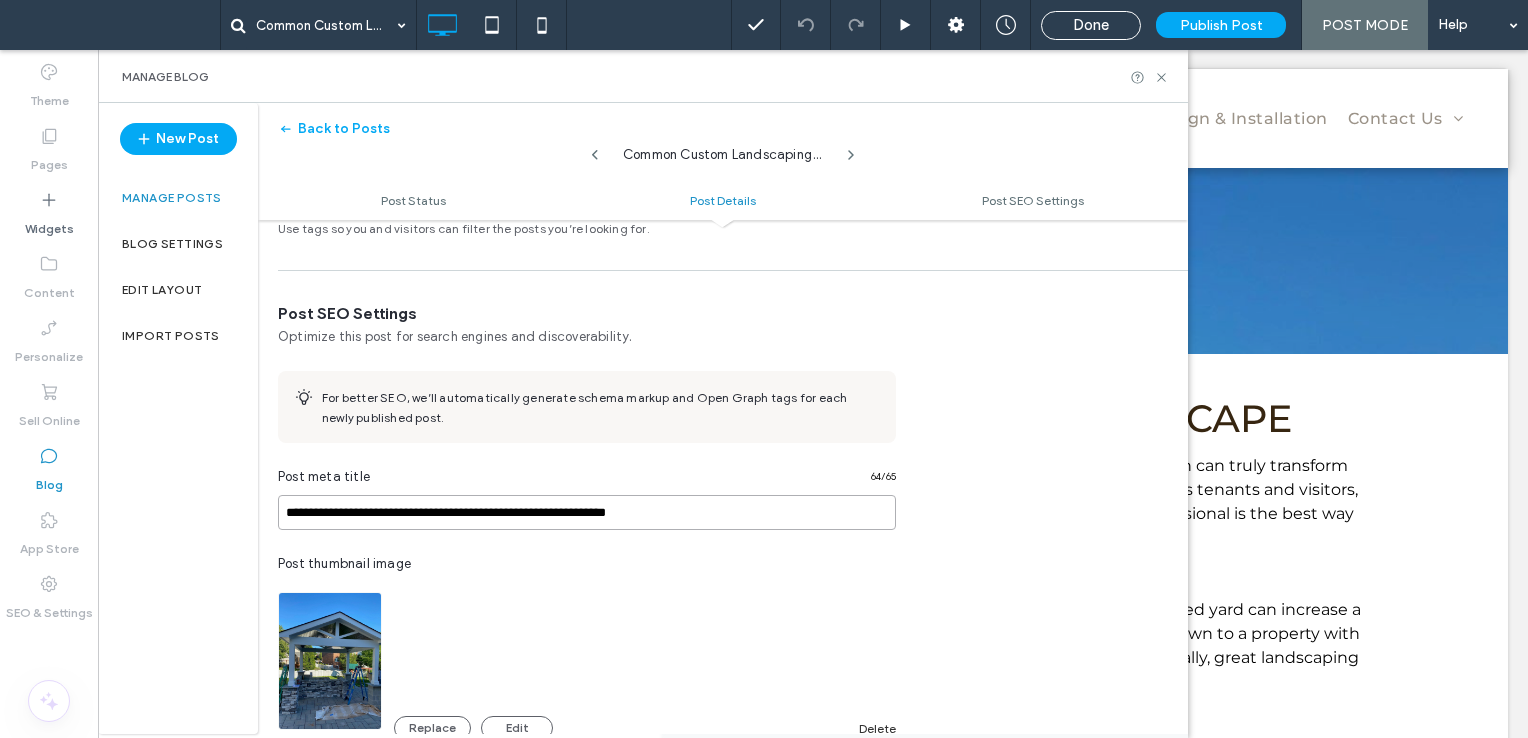 click on "**********" at bounding box center [587, 512] 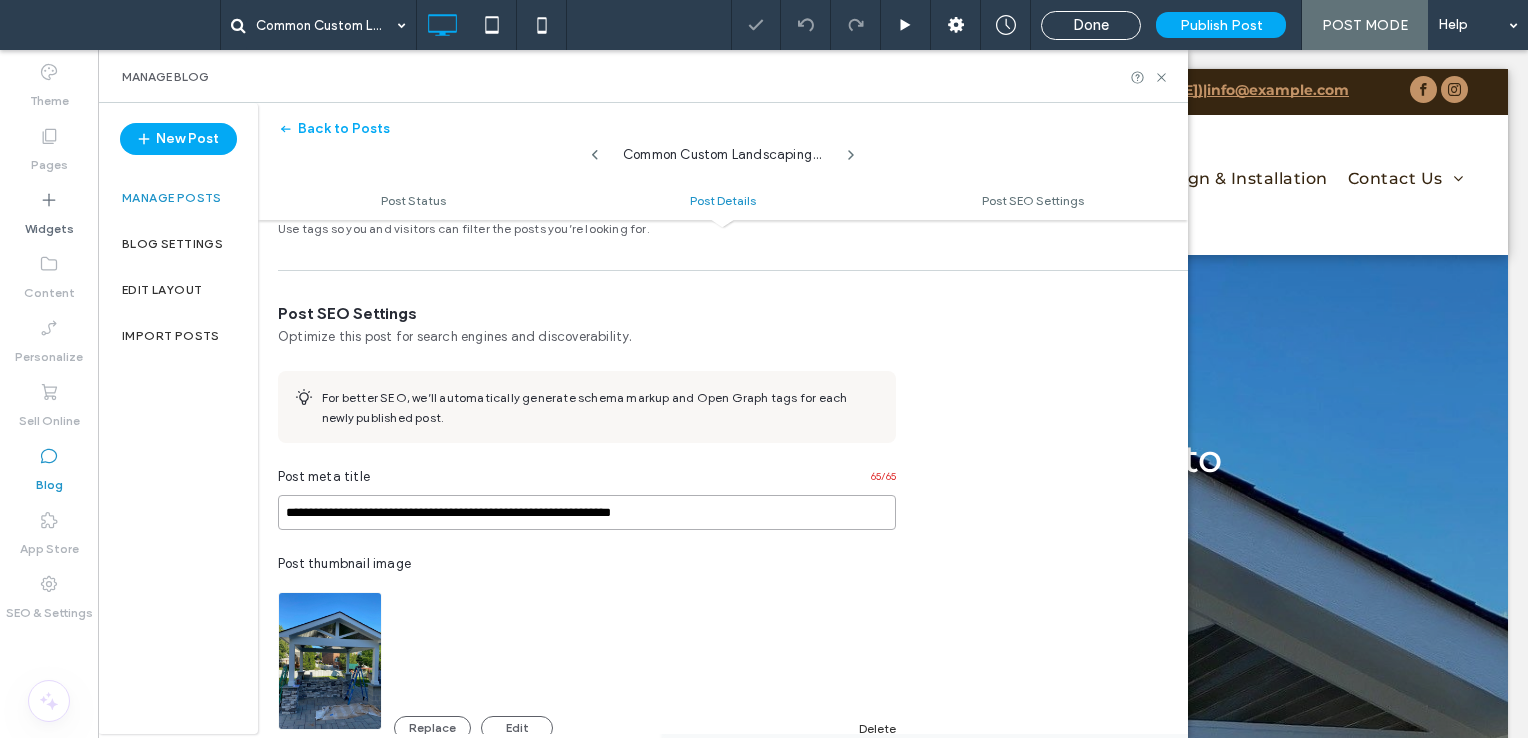 scroll, scrollTop: 0, scrollLeft: 0, axis: both 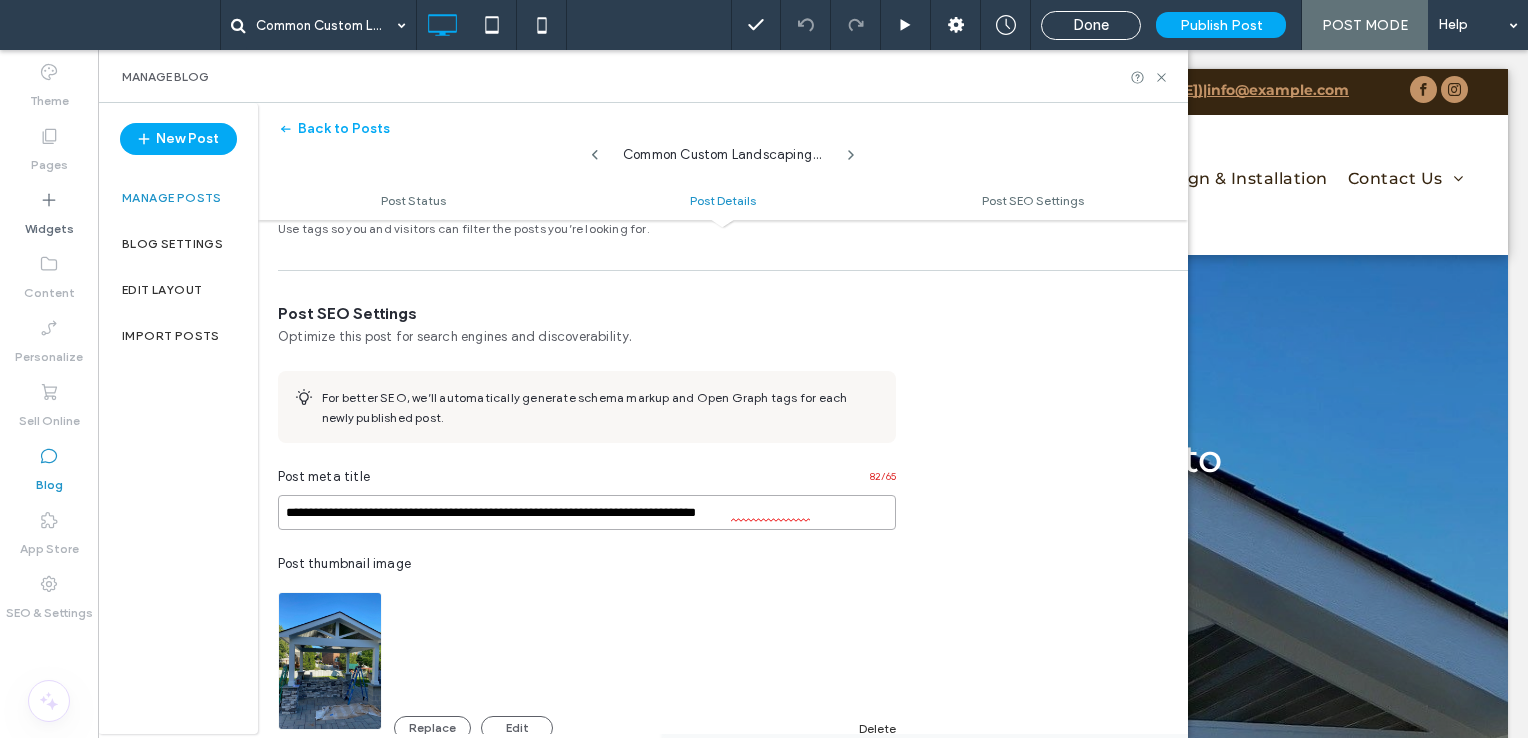 type on "**********" 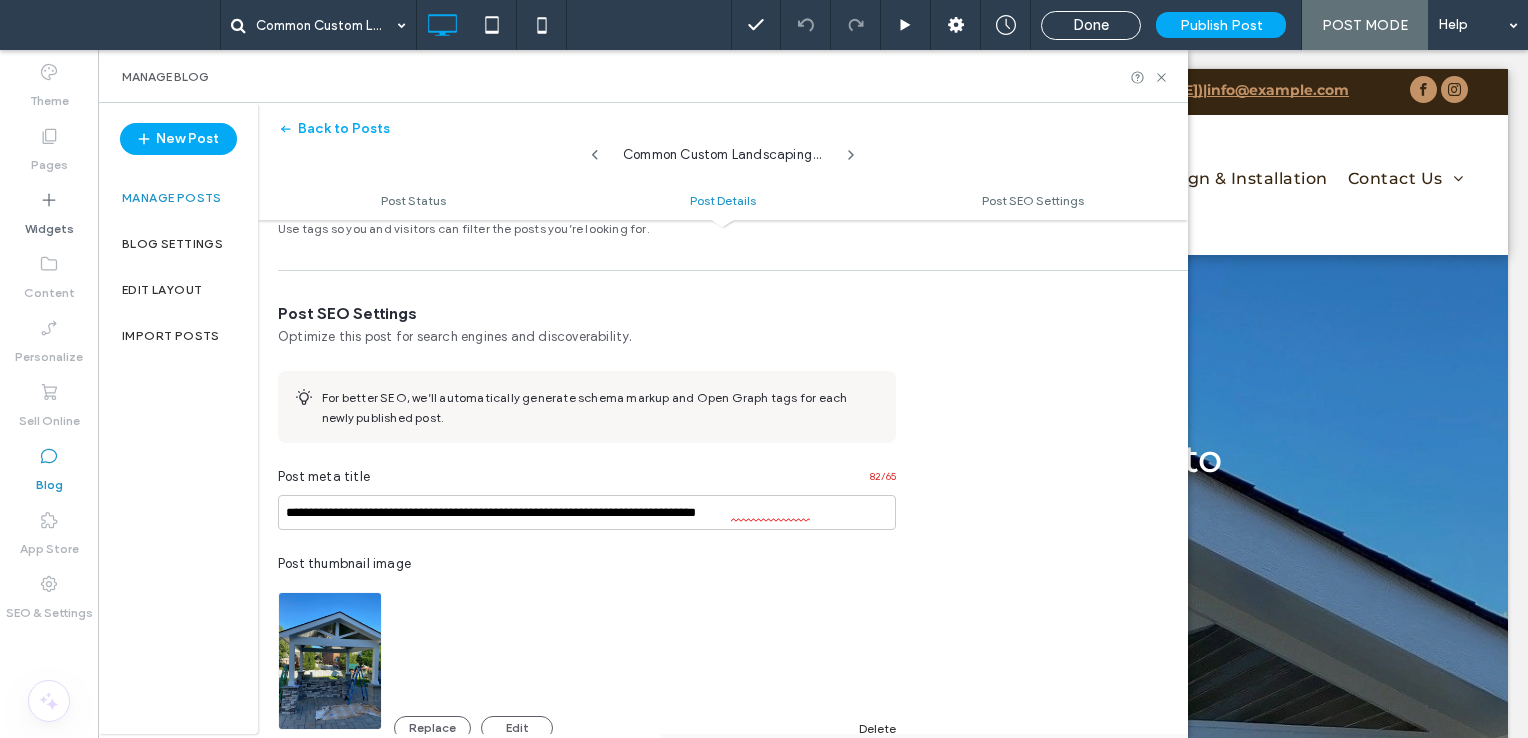 click on "**********" at bounding box center (723, 675) 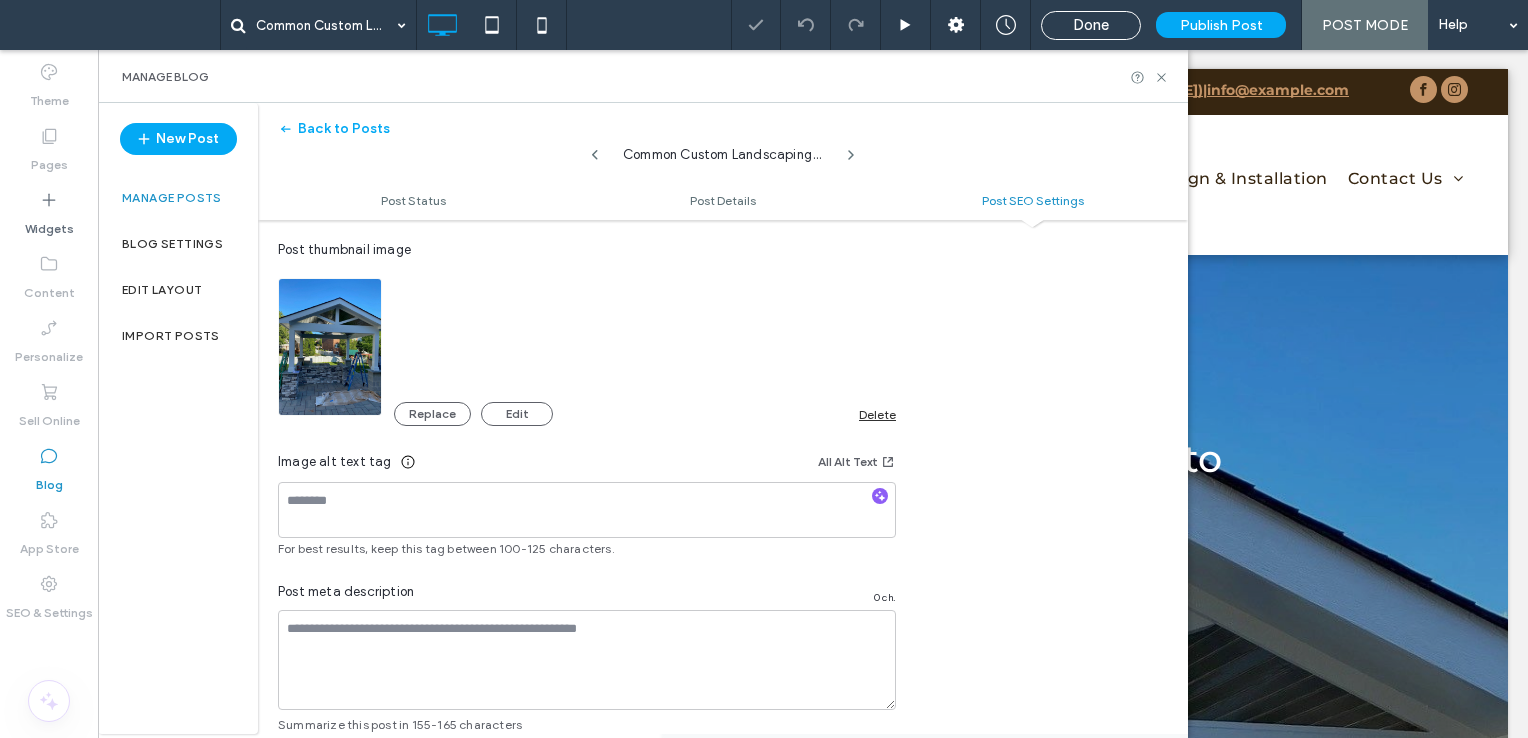scroll, scrollTop: 1201, scrollLeft: 0, axis: vertical 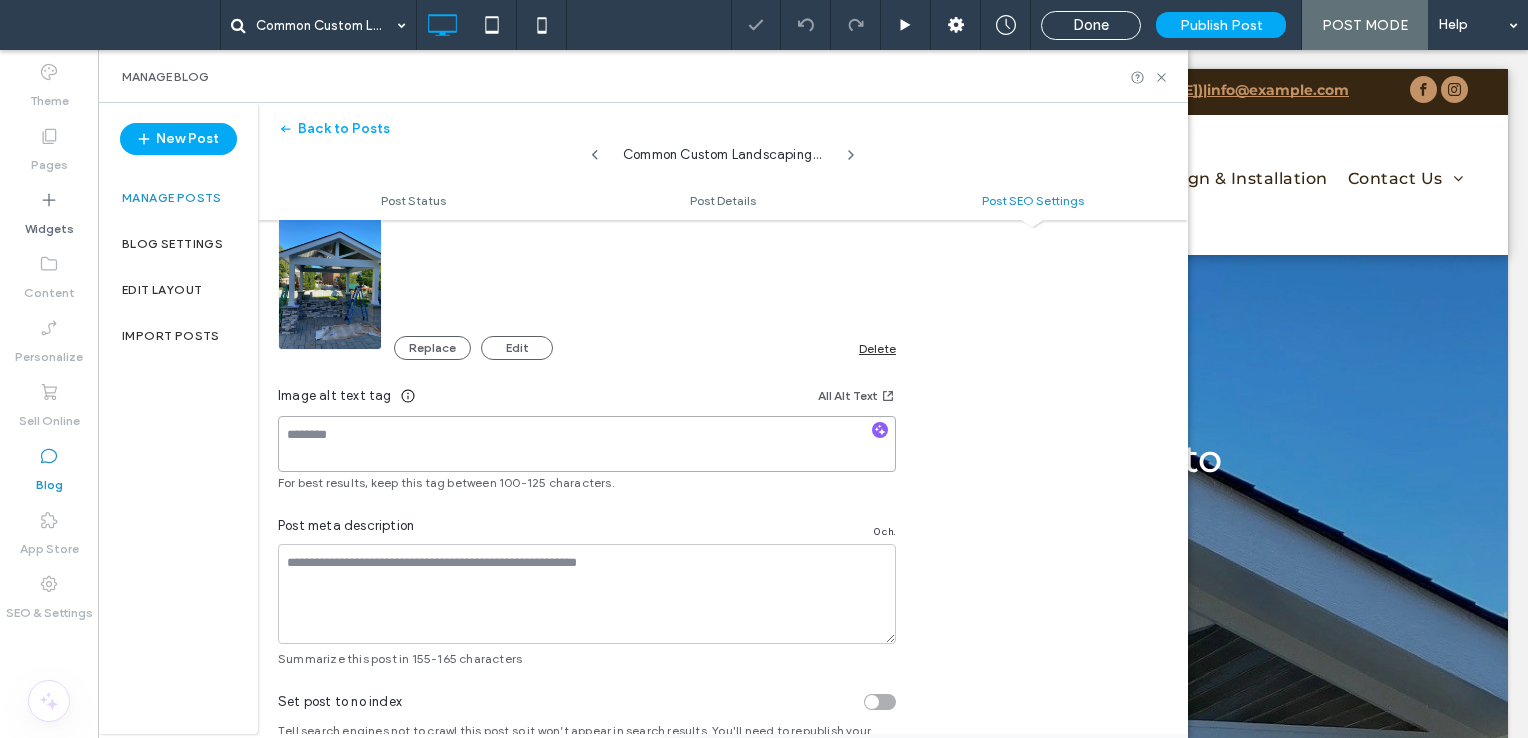 click at bounding box center [587, 444] 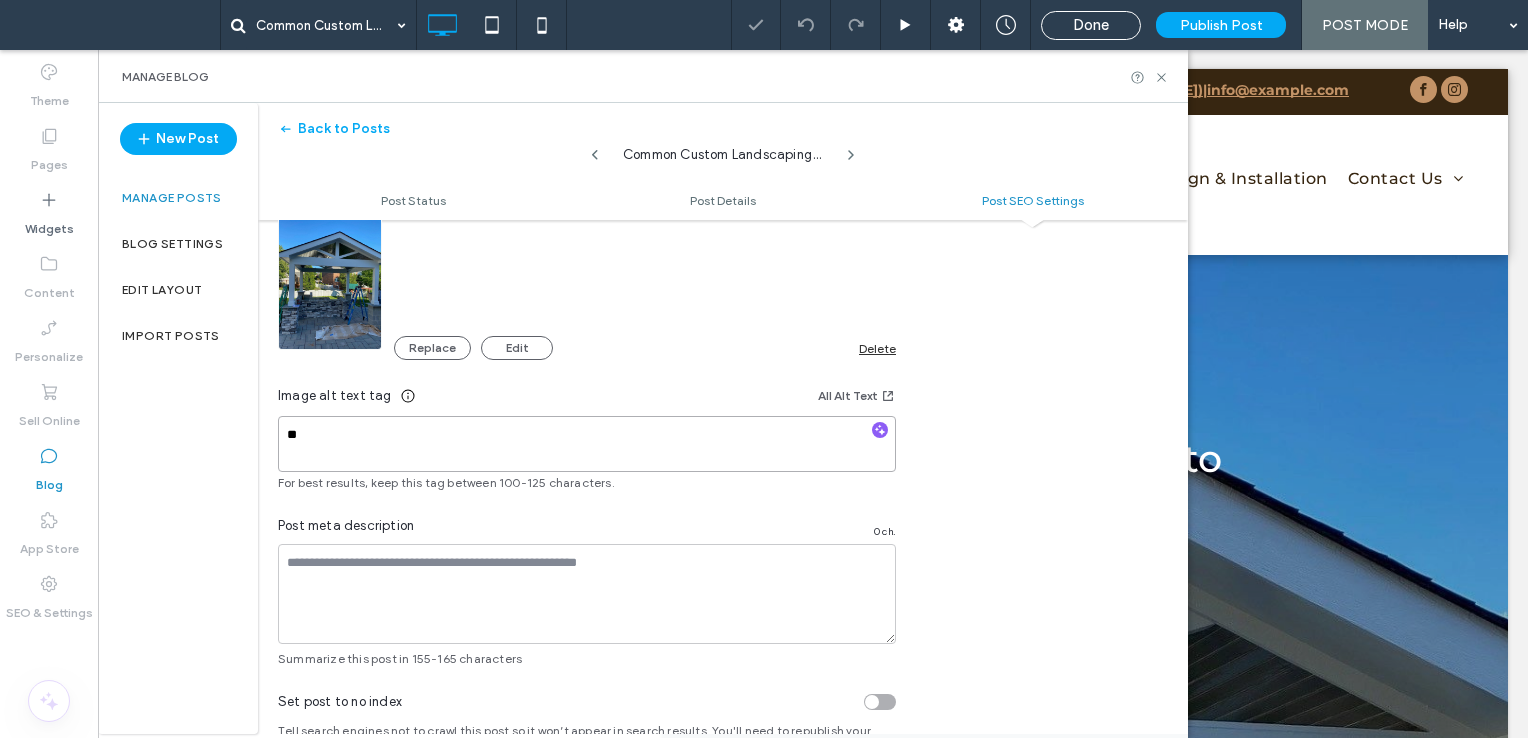 type on "*" 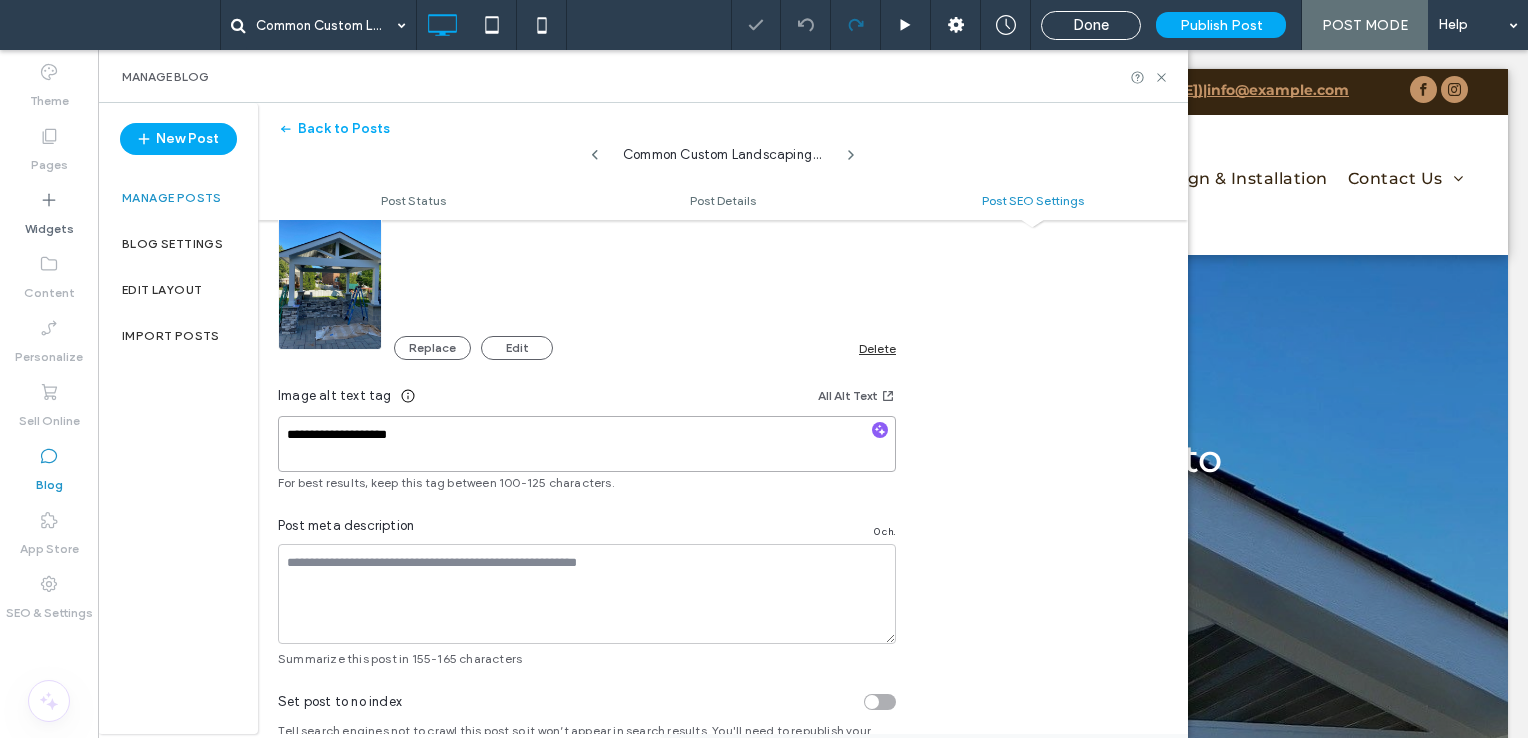 scroll, scrollTop: 0, scrollLeft: 0, axis: both 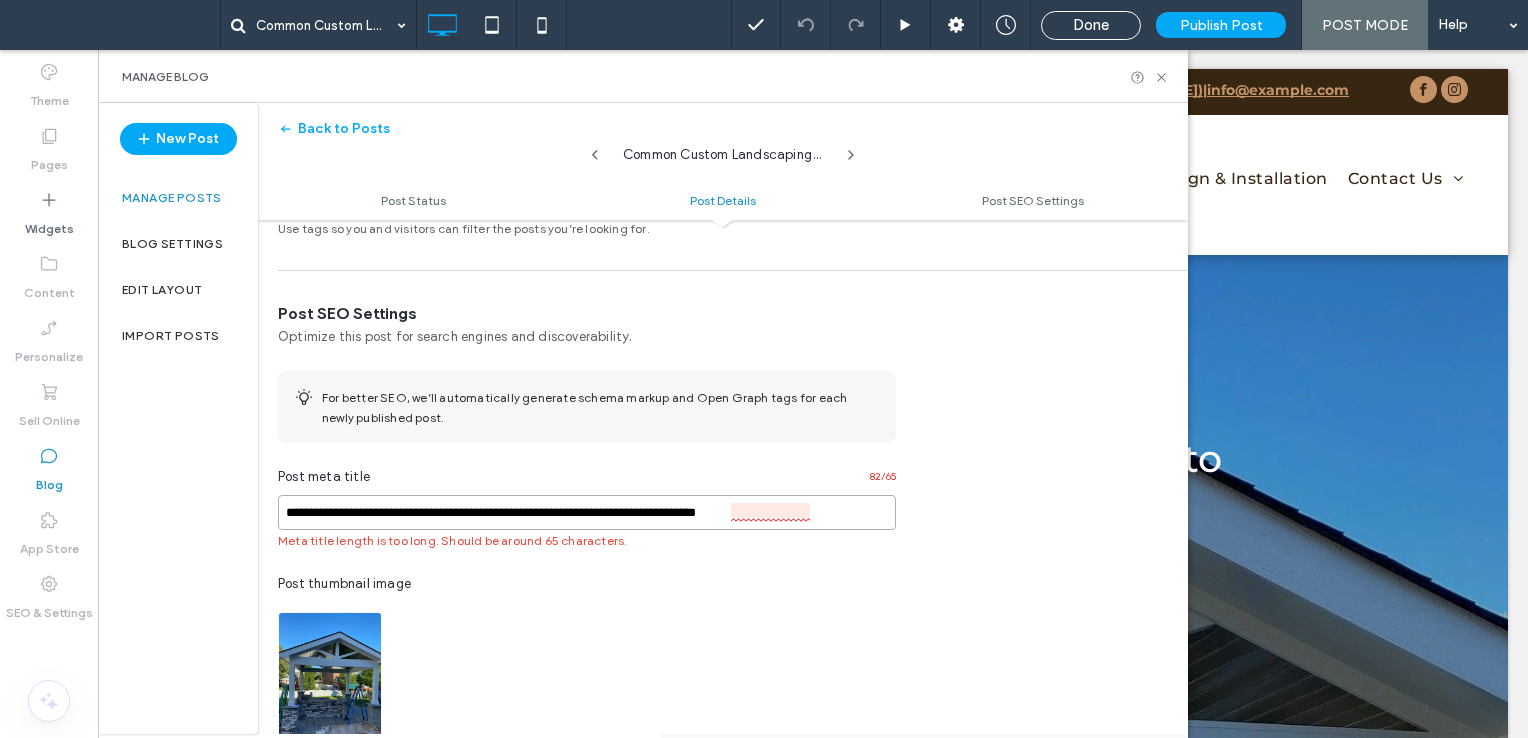 click on "**********" at bounding box center (587, 512) 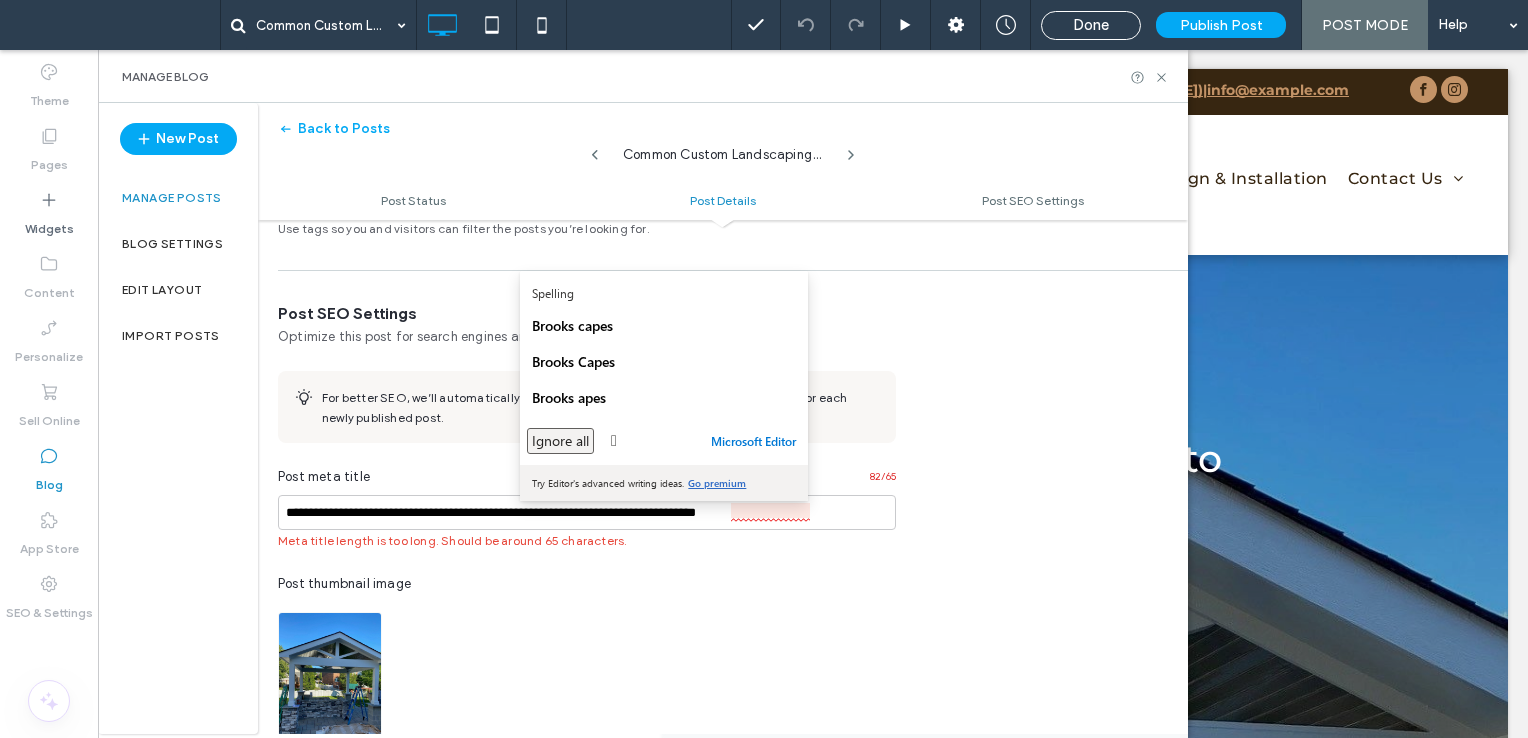 click on "Ignore all" at bounding box center (560, 441) 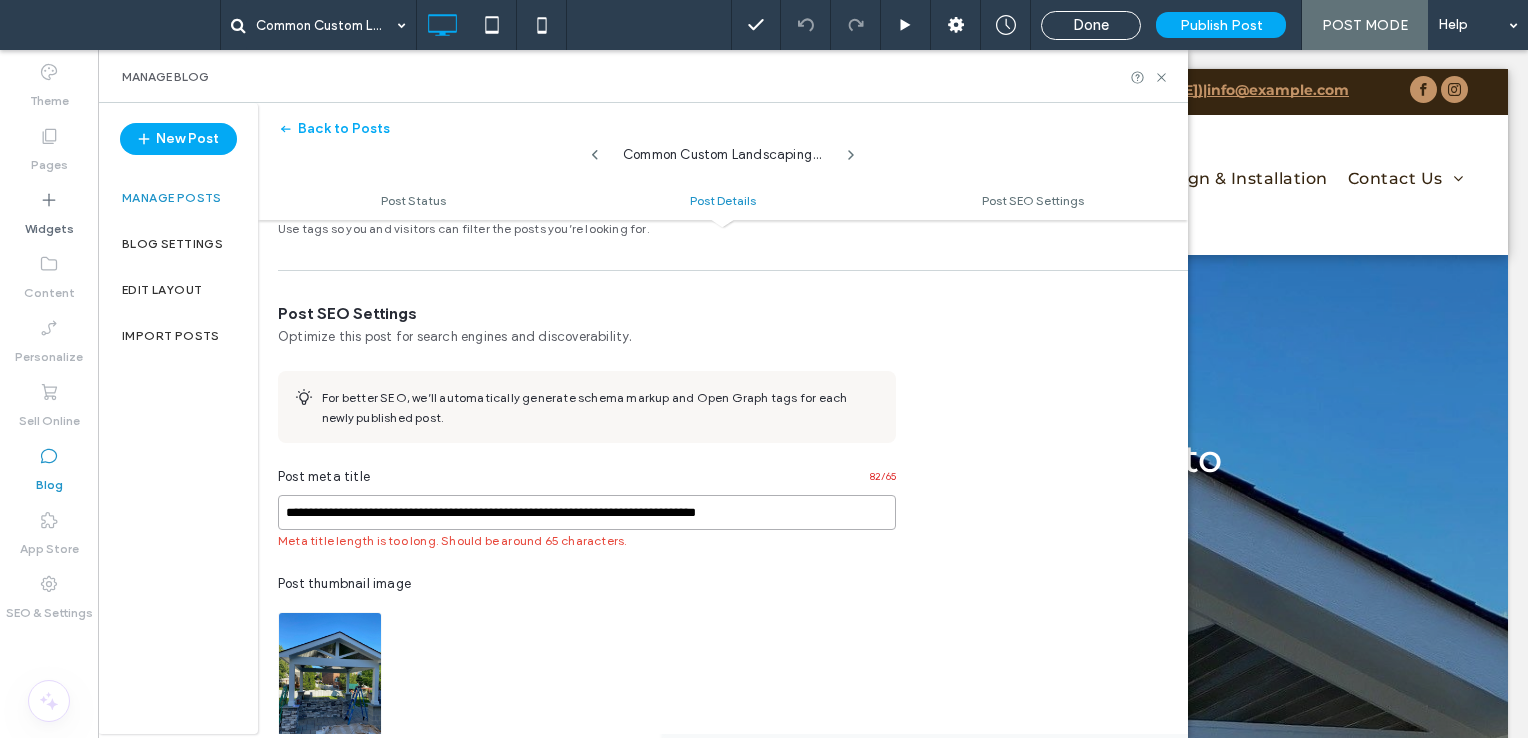 drag, startPoint x: 723, startPoint y: 511, endPoint x: 276, endPoint y: 514, distance: 447.01007 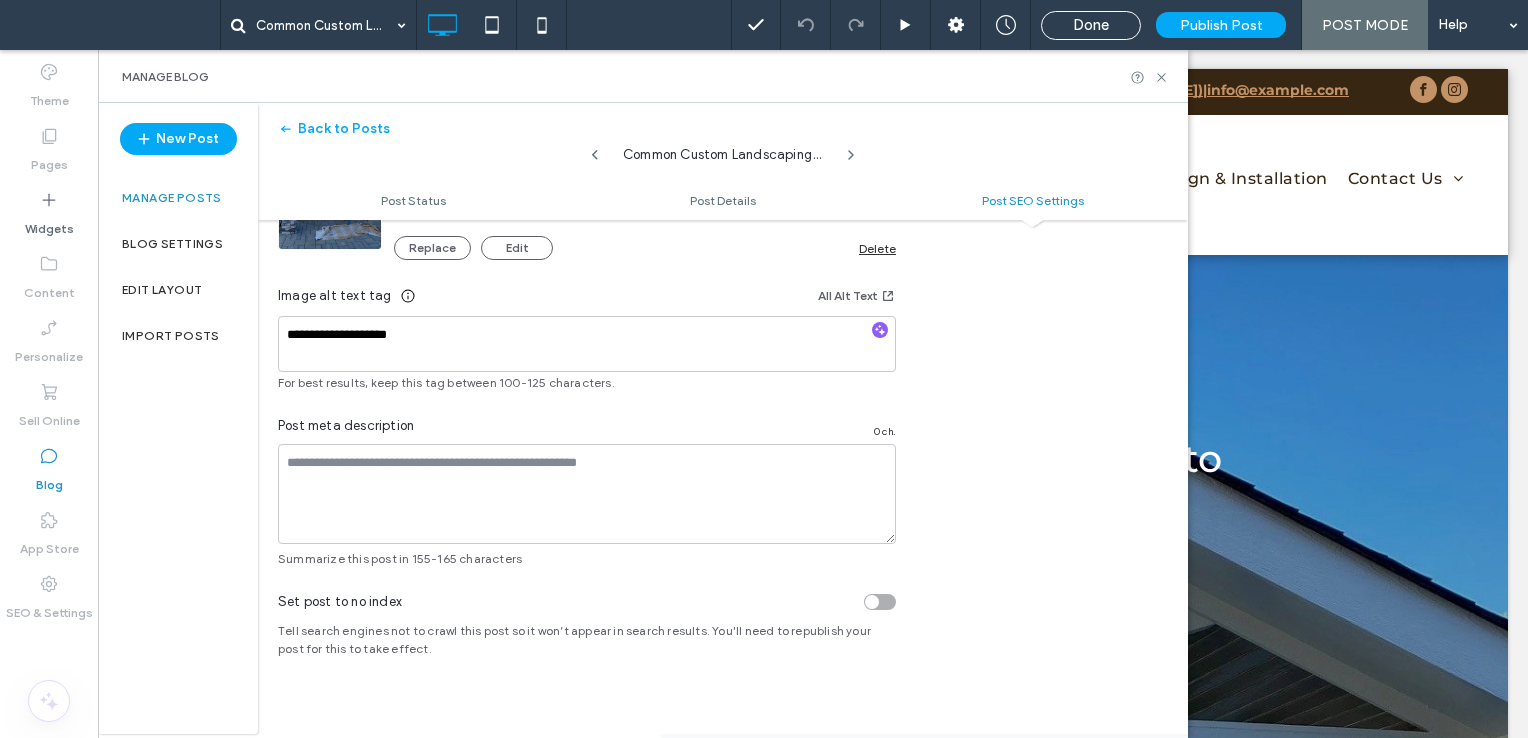 scroll, scrollTop: 1401, scrollLeft: 0, axis: vertical 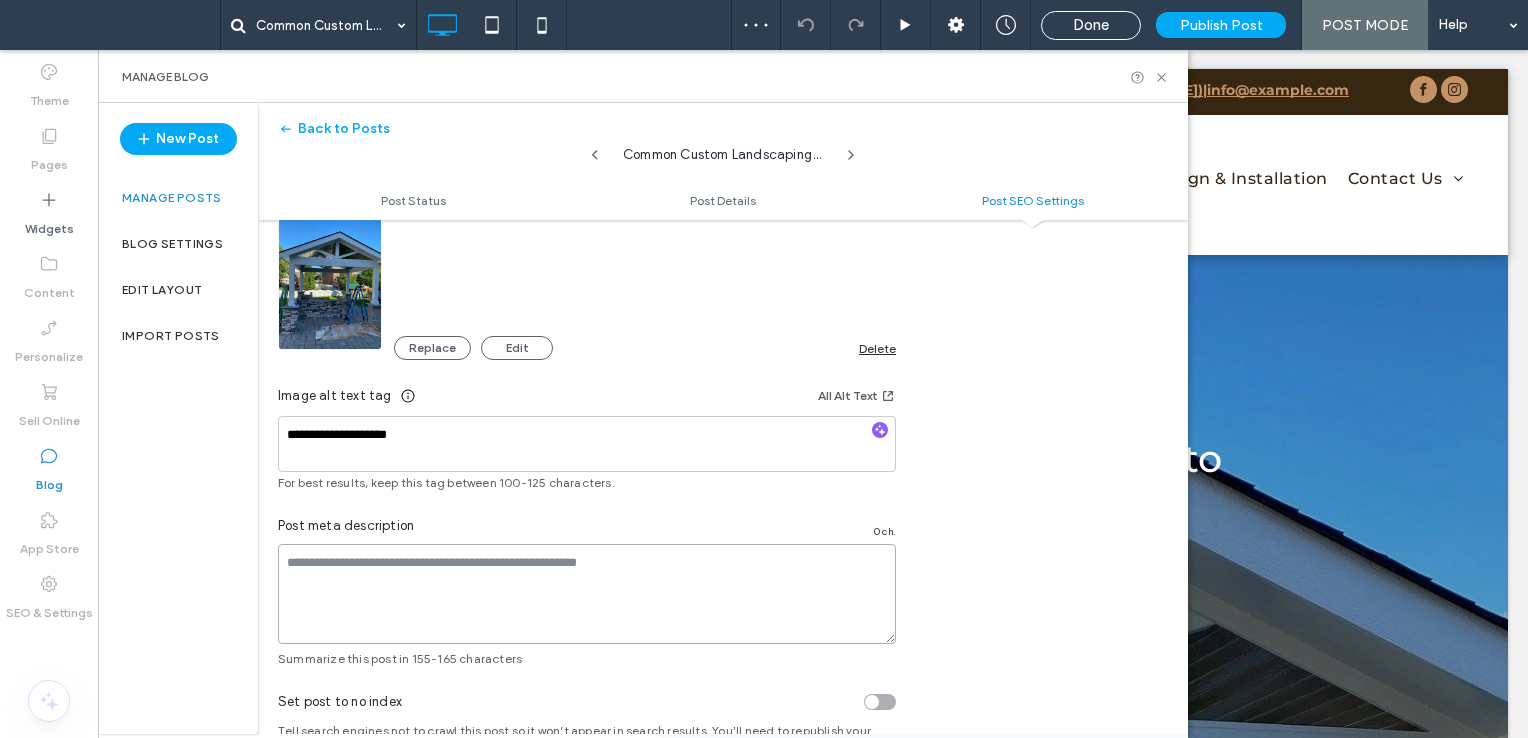 click at bounding box center [587, 594] 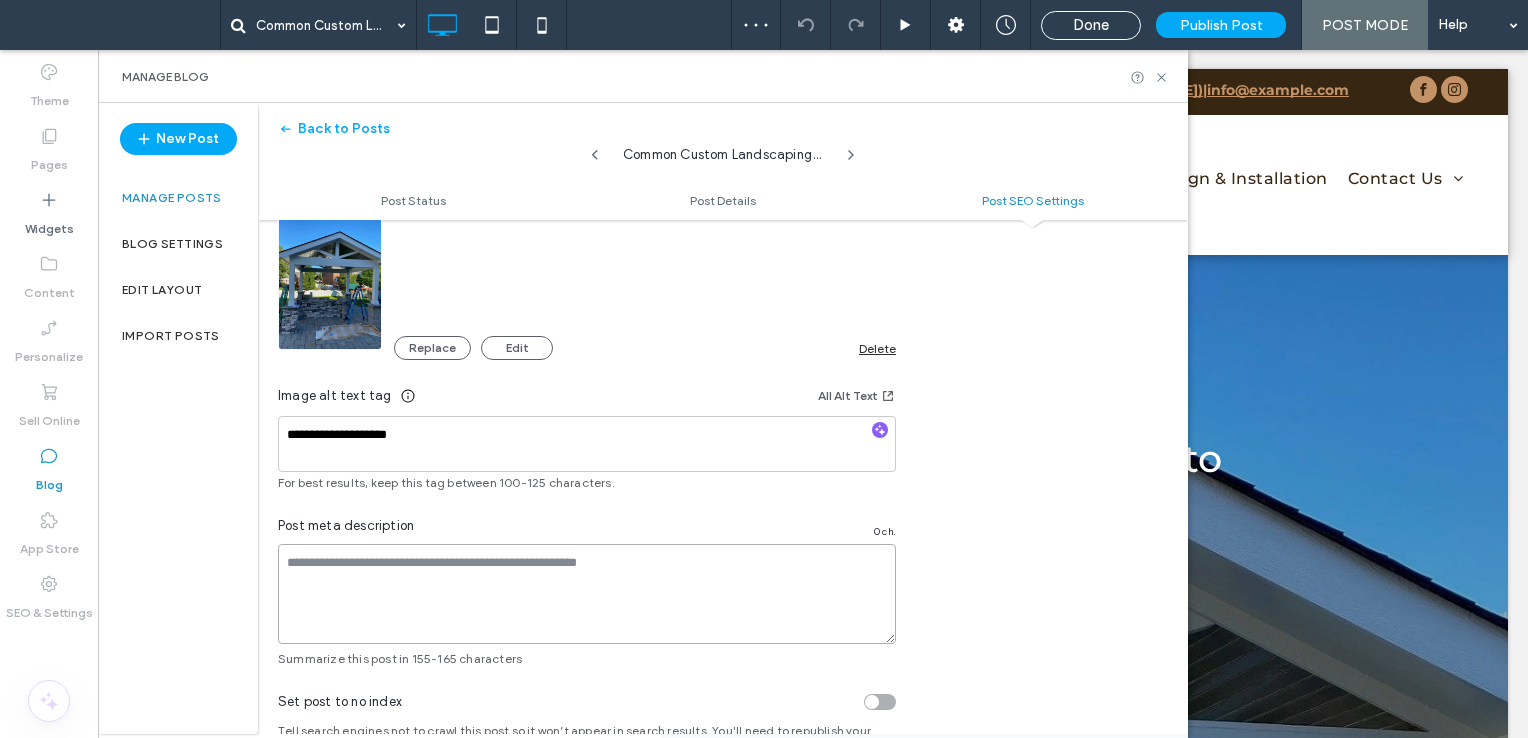 paste on "**********" 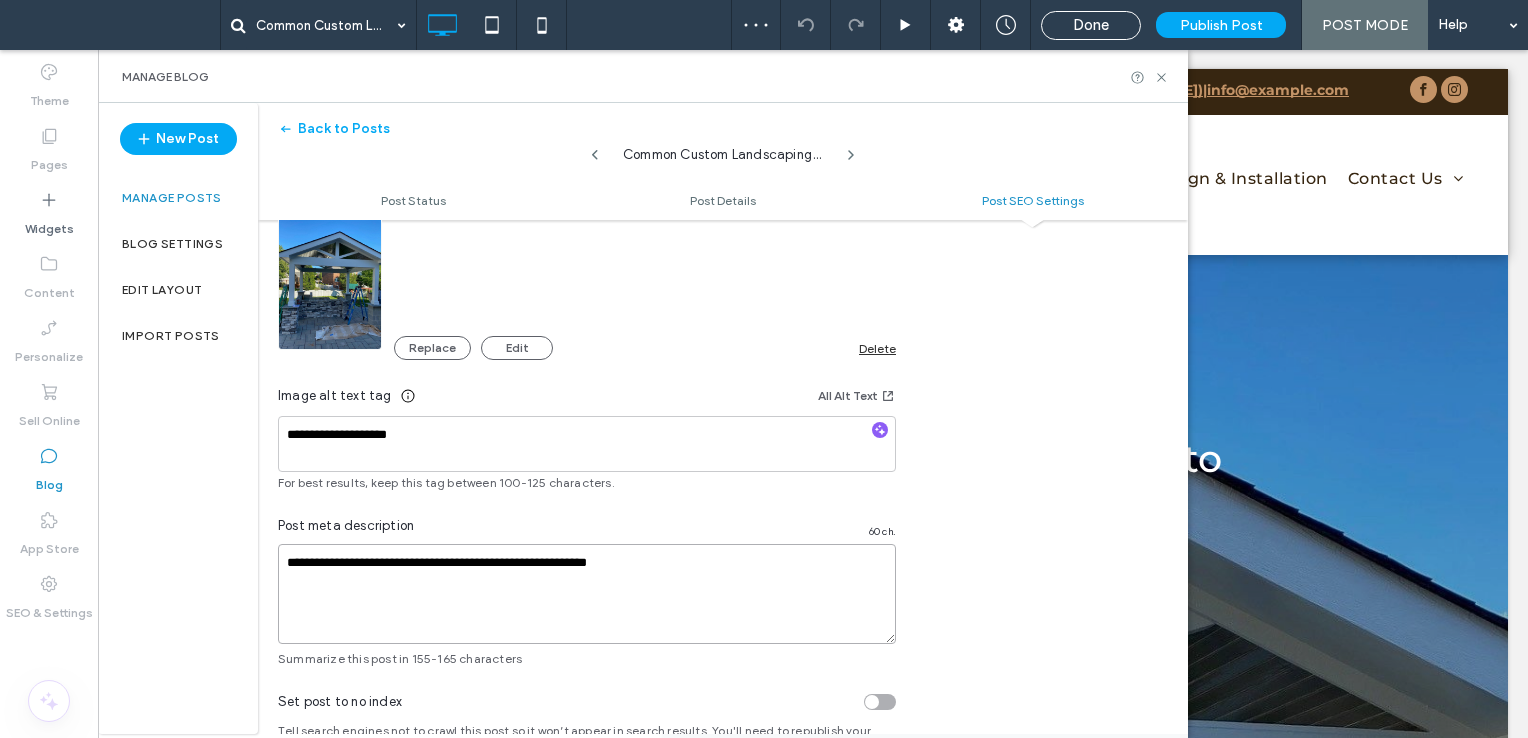 scroll, scrollTop: 0, scrollLeft: 0, axis: both 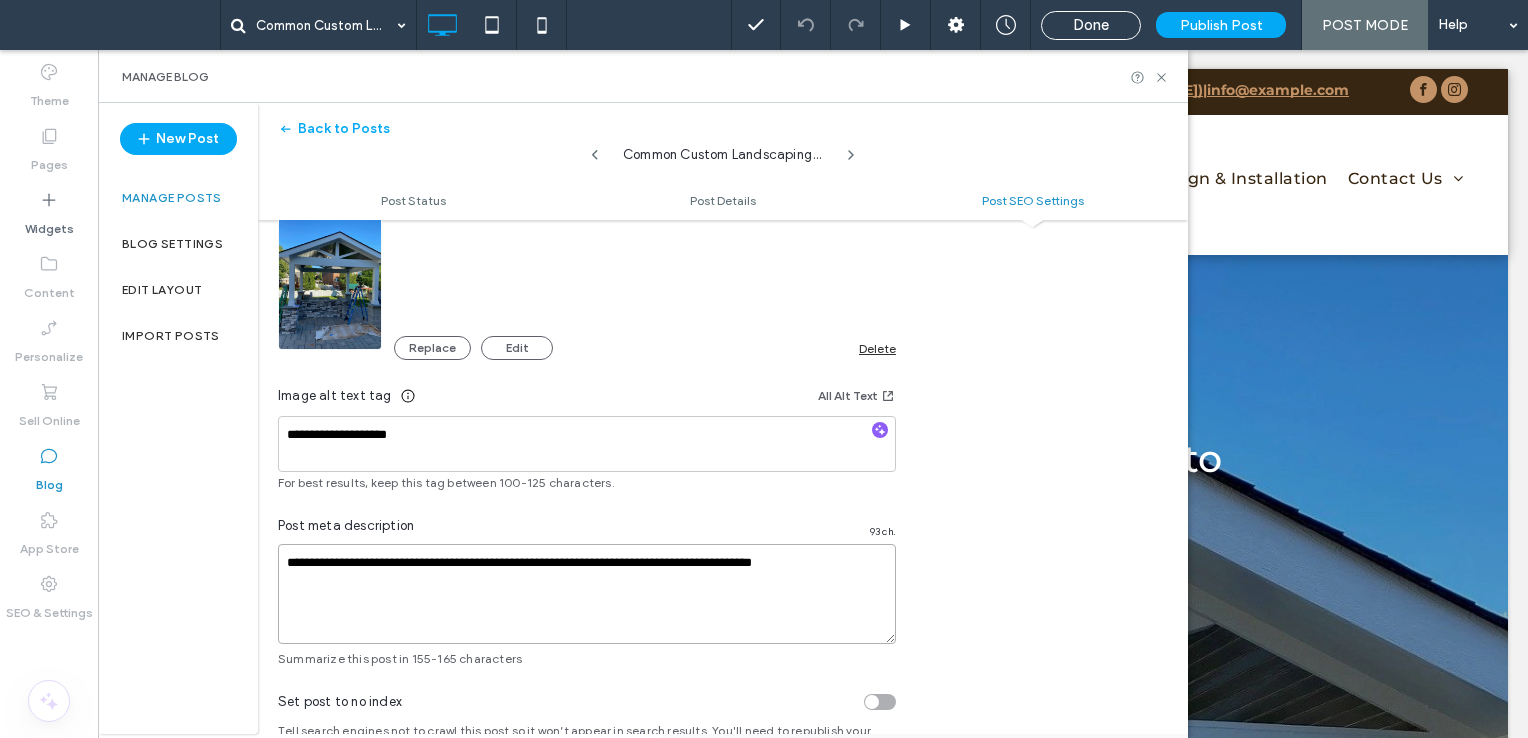 click on "**********" at bounding box center [587, 594] 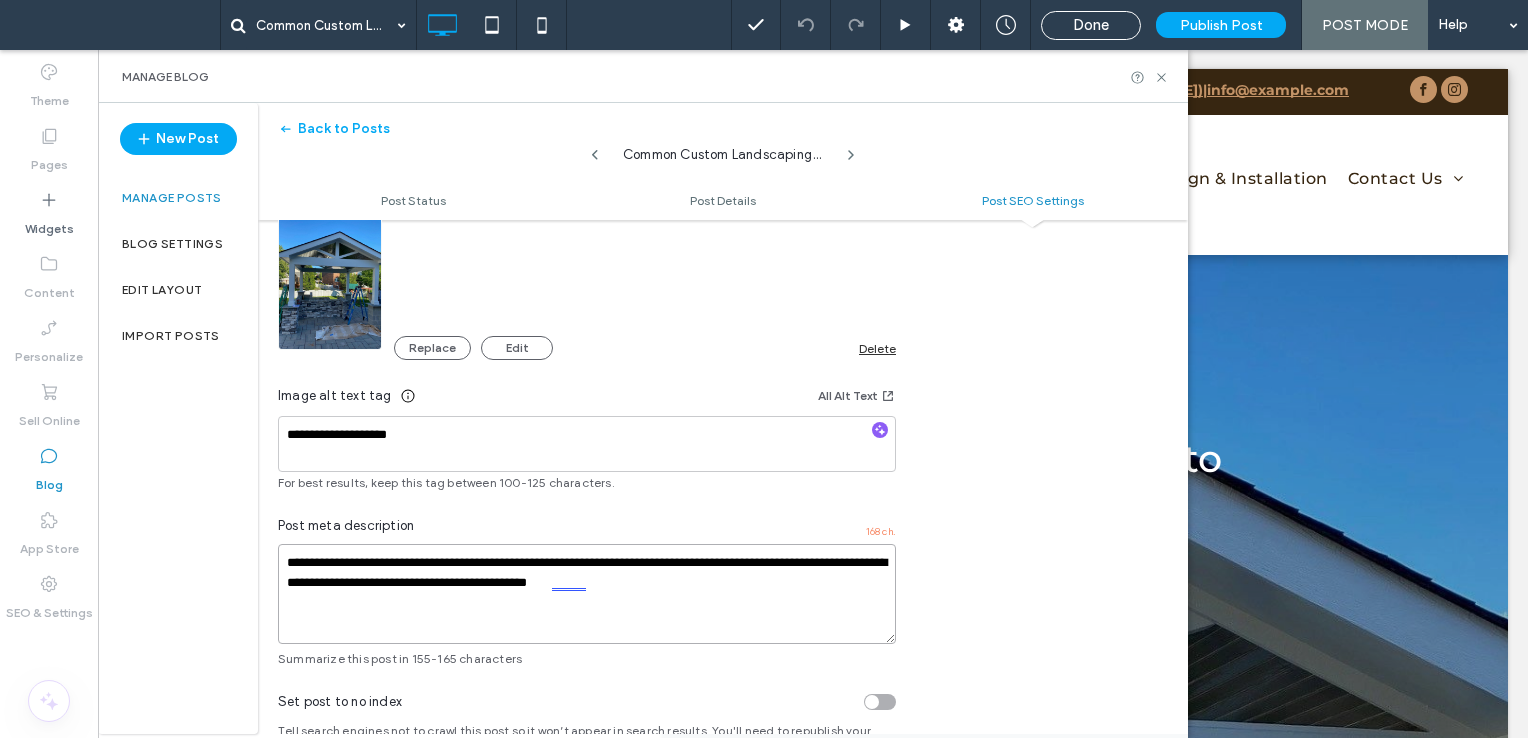 click on "**********" at bounding box center [587, 594] 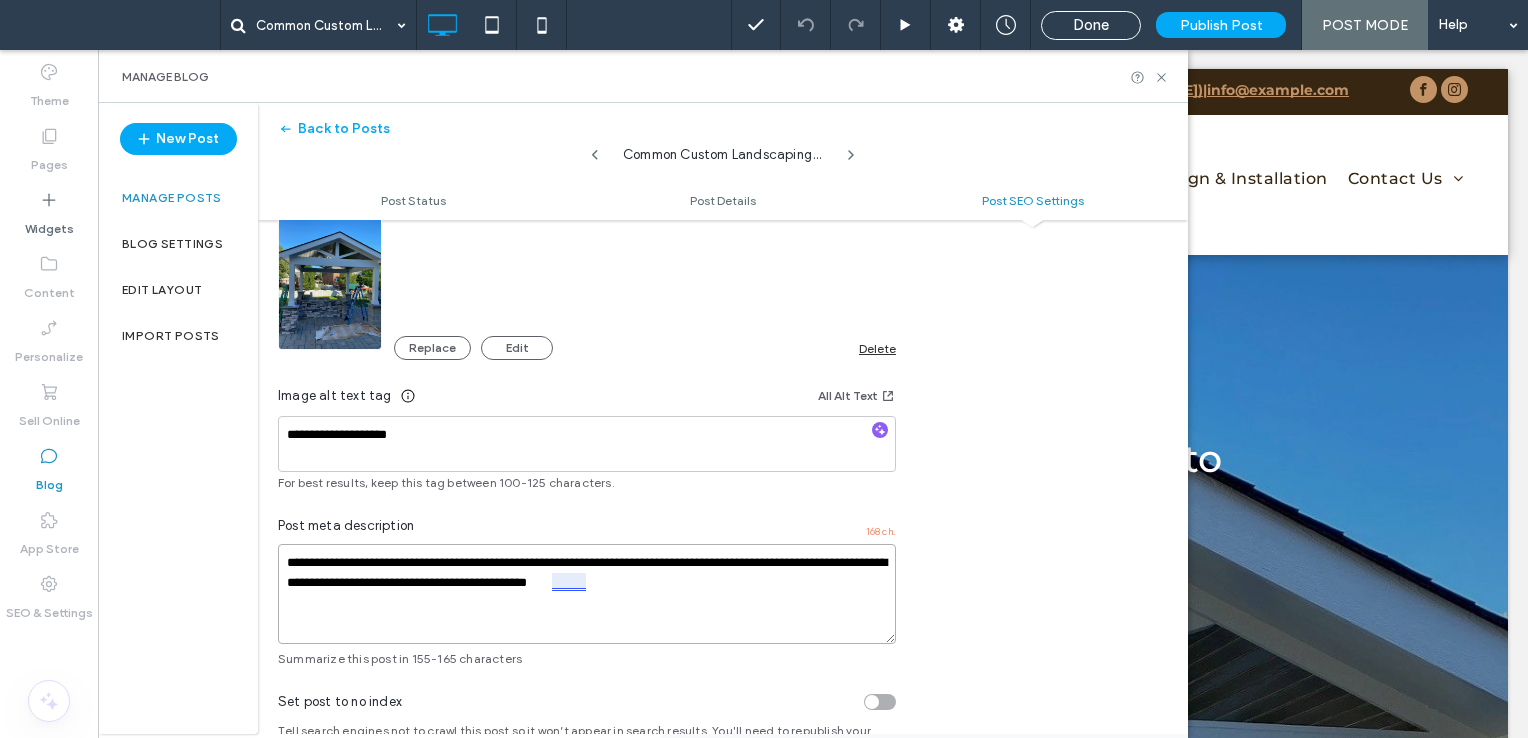 click on "**********" at bounding box center (587, 594) 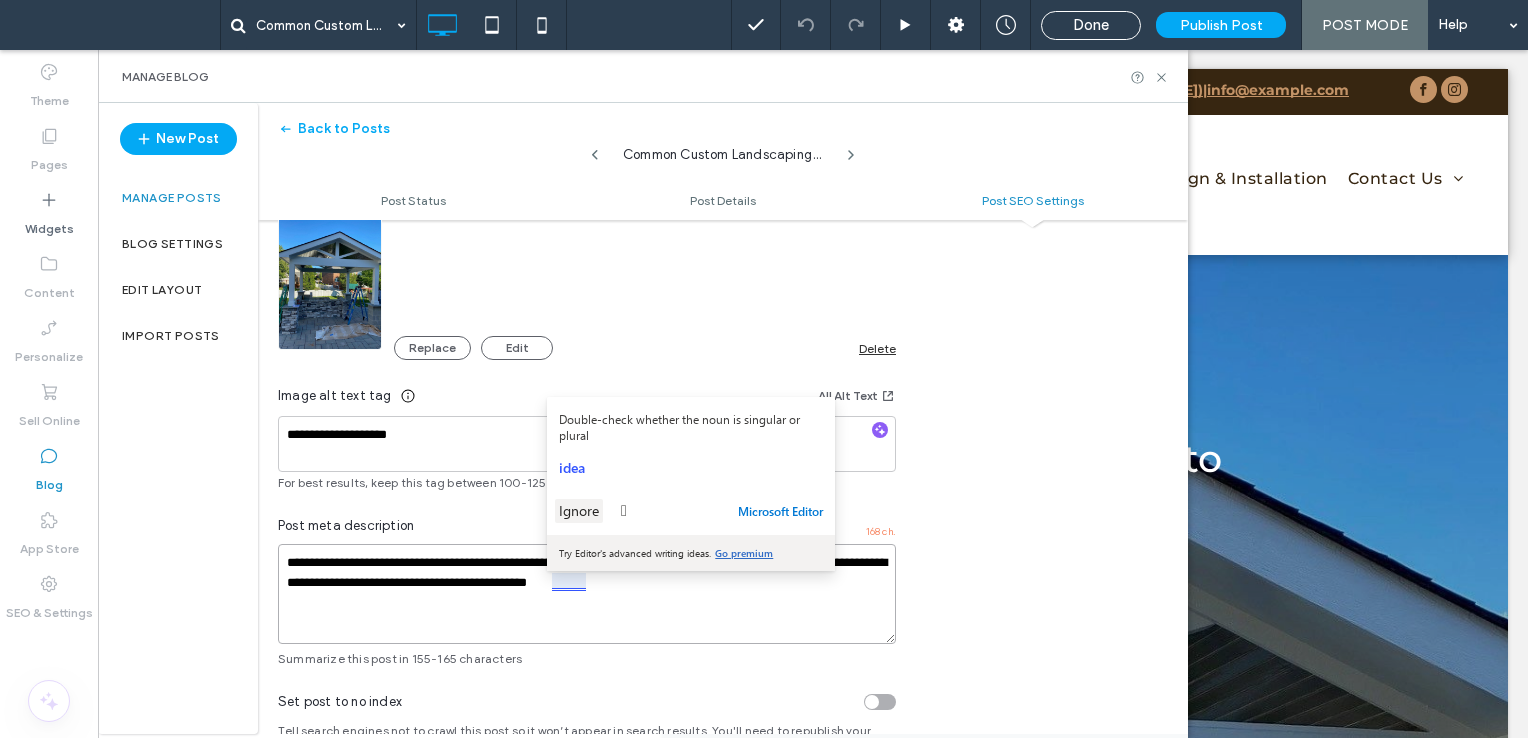 type on "**********" 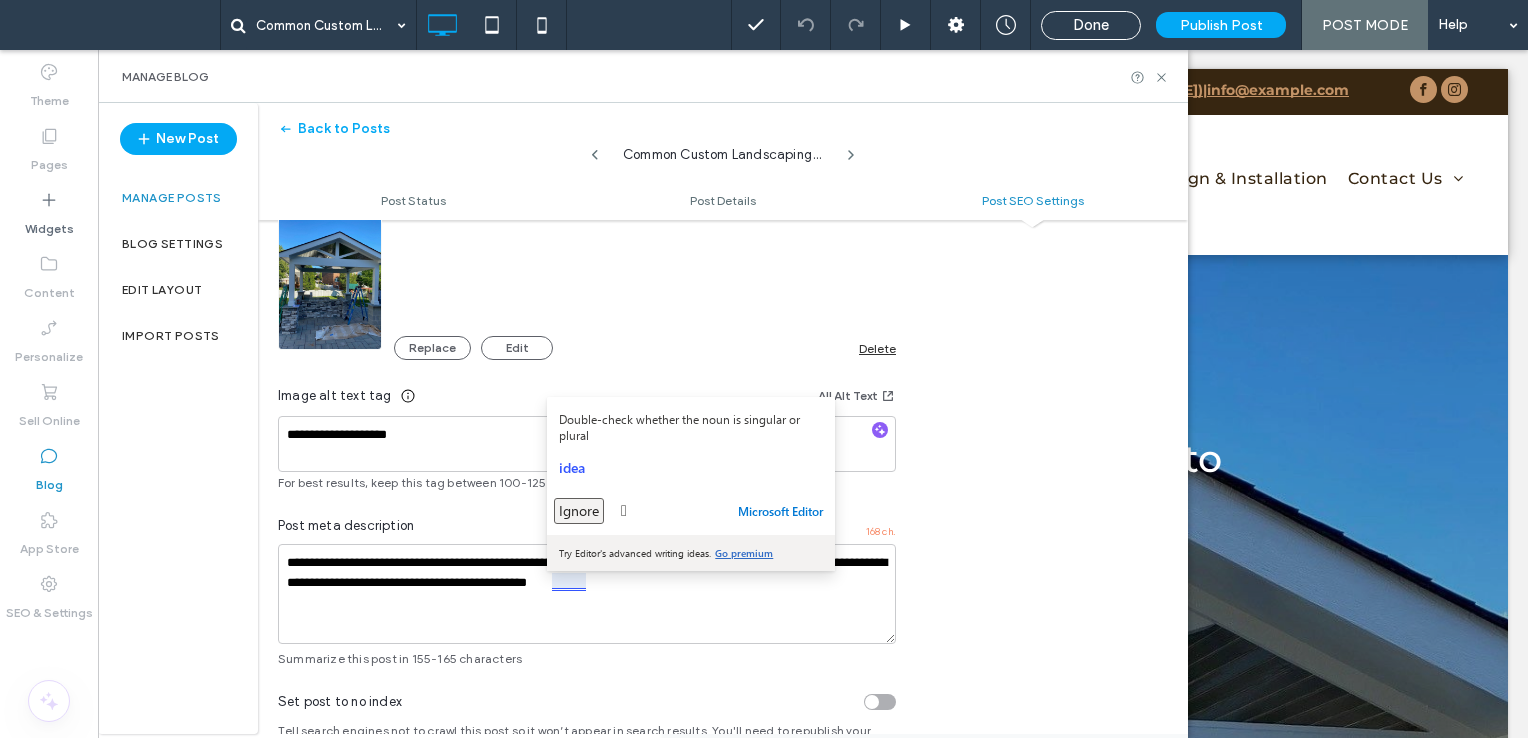 click on "Ignore" at bounding box center (579, 511) 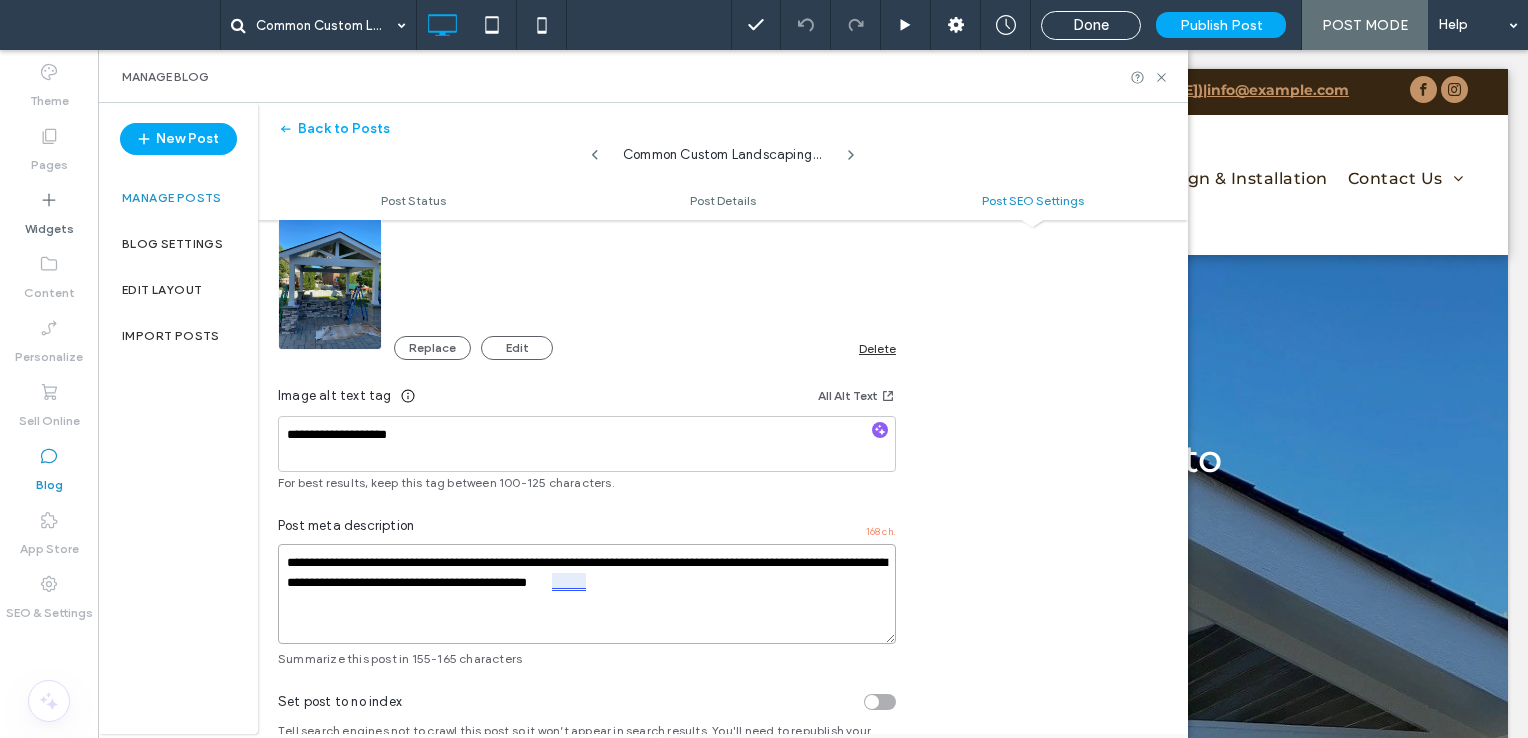 click on "**********" at bounding box center [587, 594] 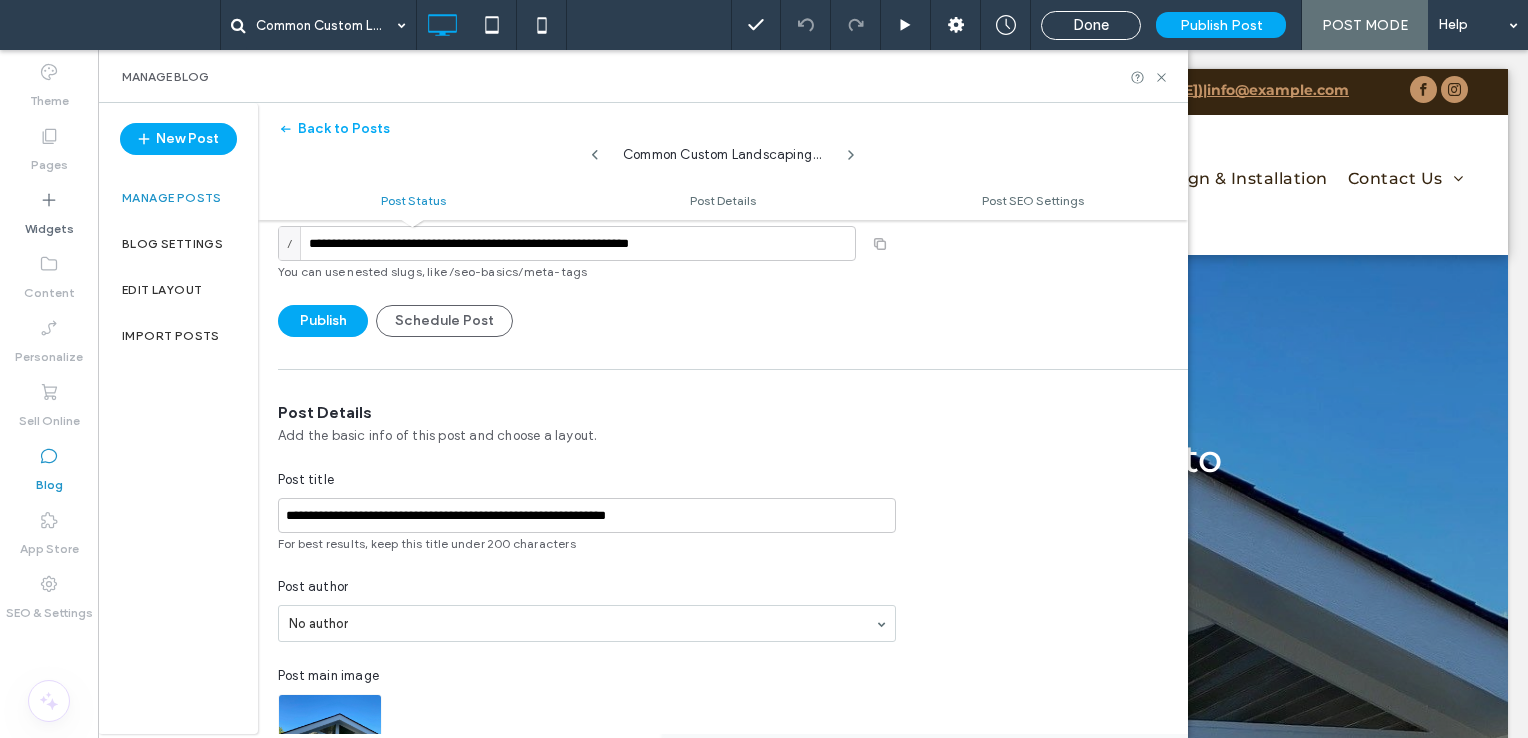 scroll, scrollTop: 0, scrollLeft: 0, axis: both 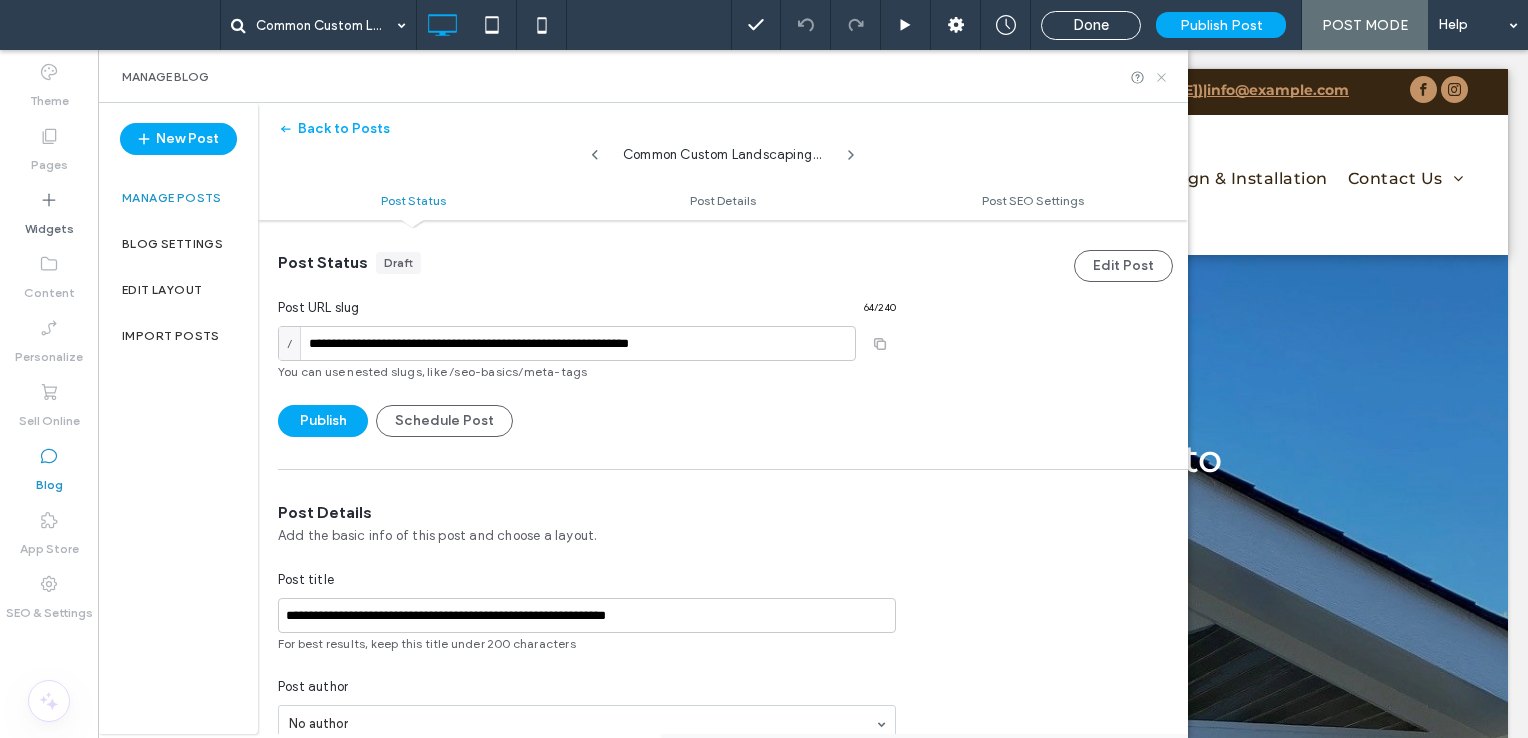 click 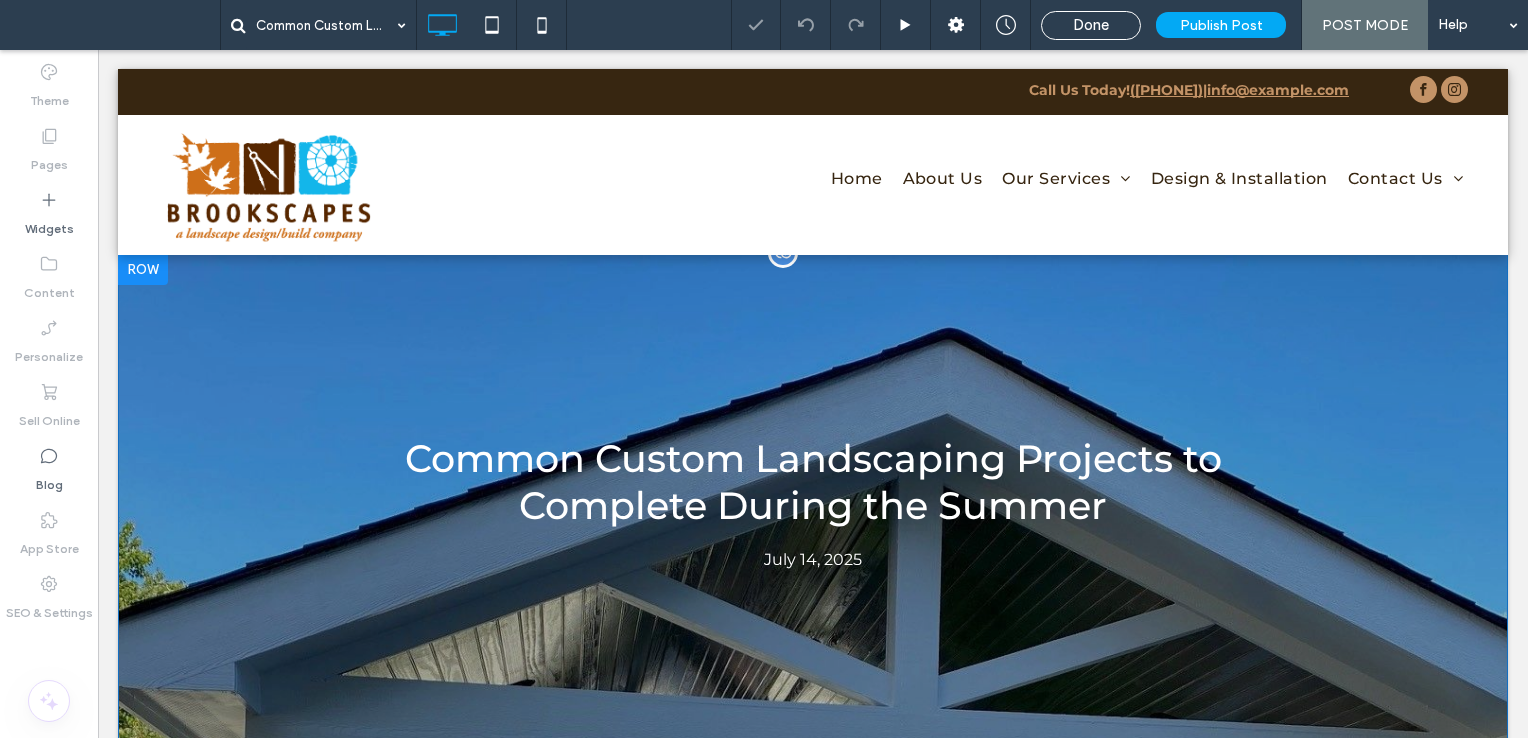 scroll, scrollTop: 0, scrollLeft: 0, axis: both 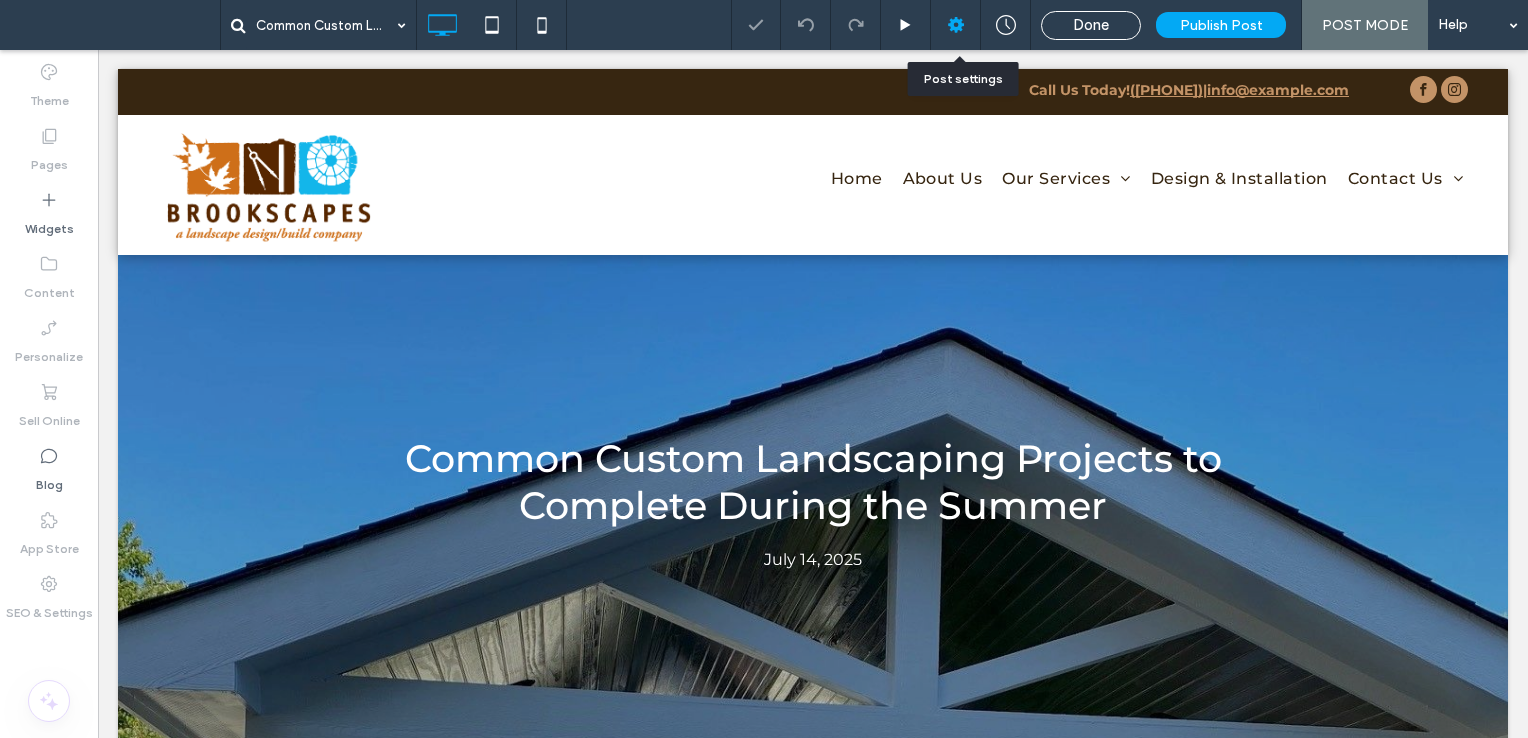 click at bounding box center (956, 25) 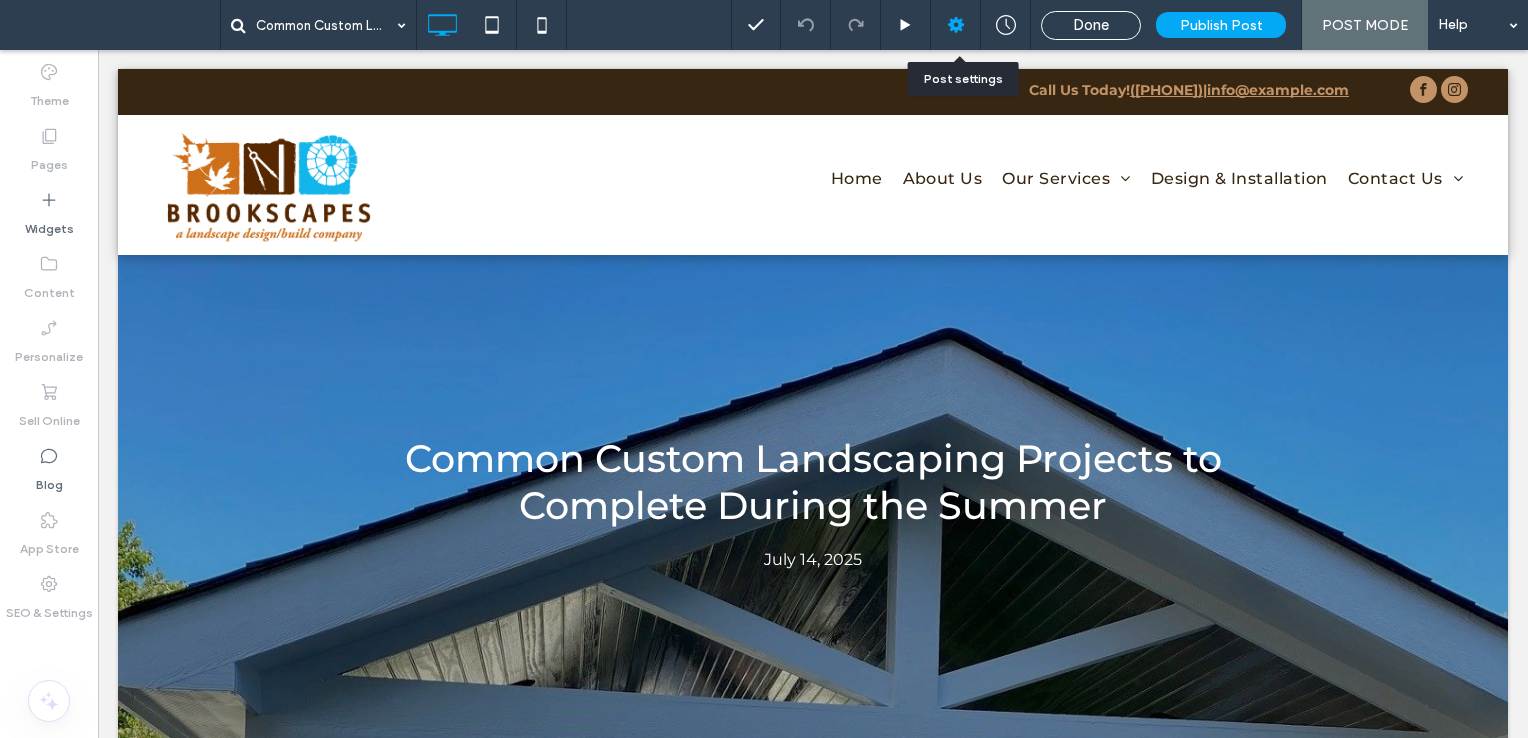 click 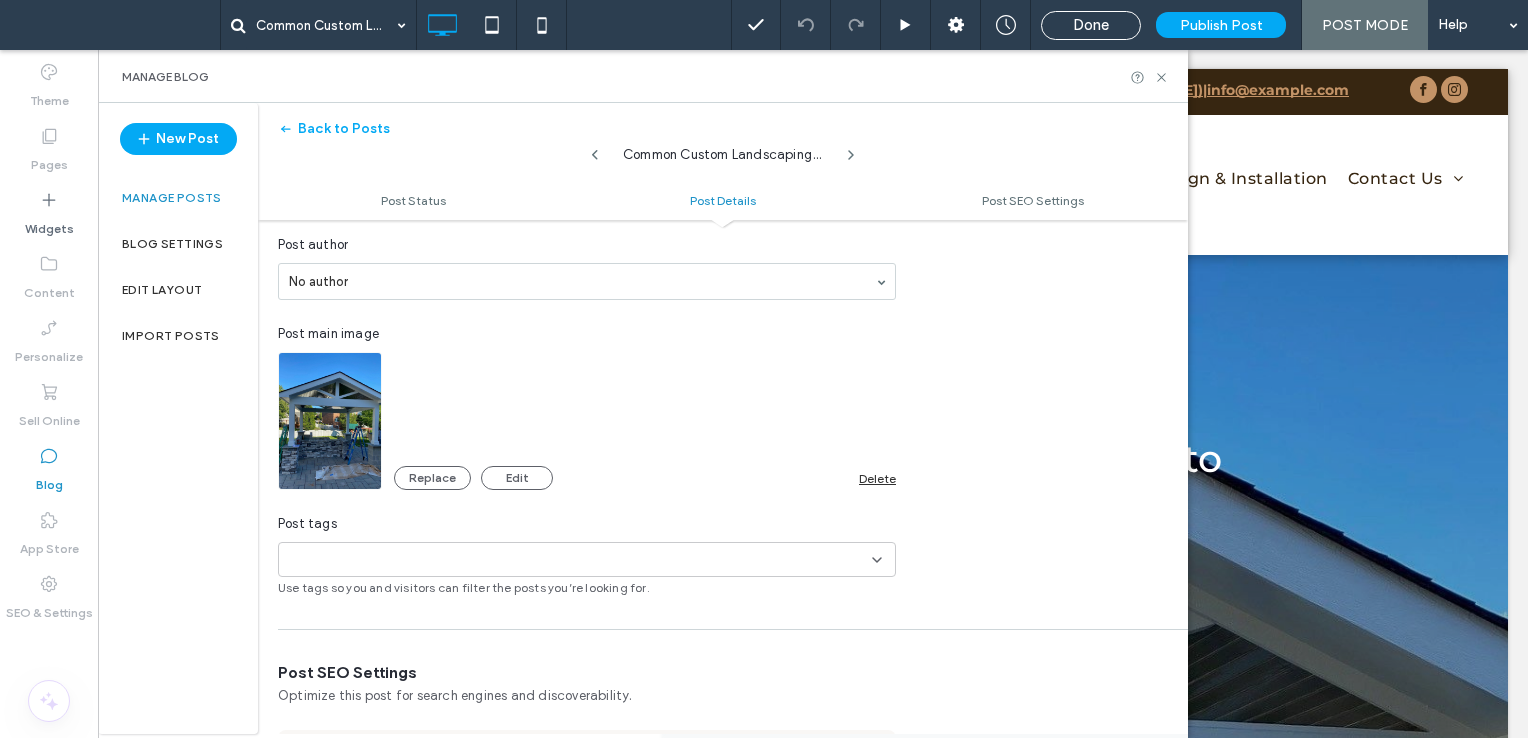 scroll, scrollTop: 301, scrollLeft: 0, axis: vertical 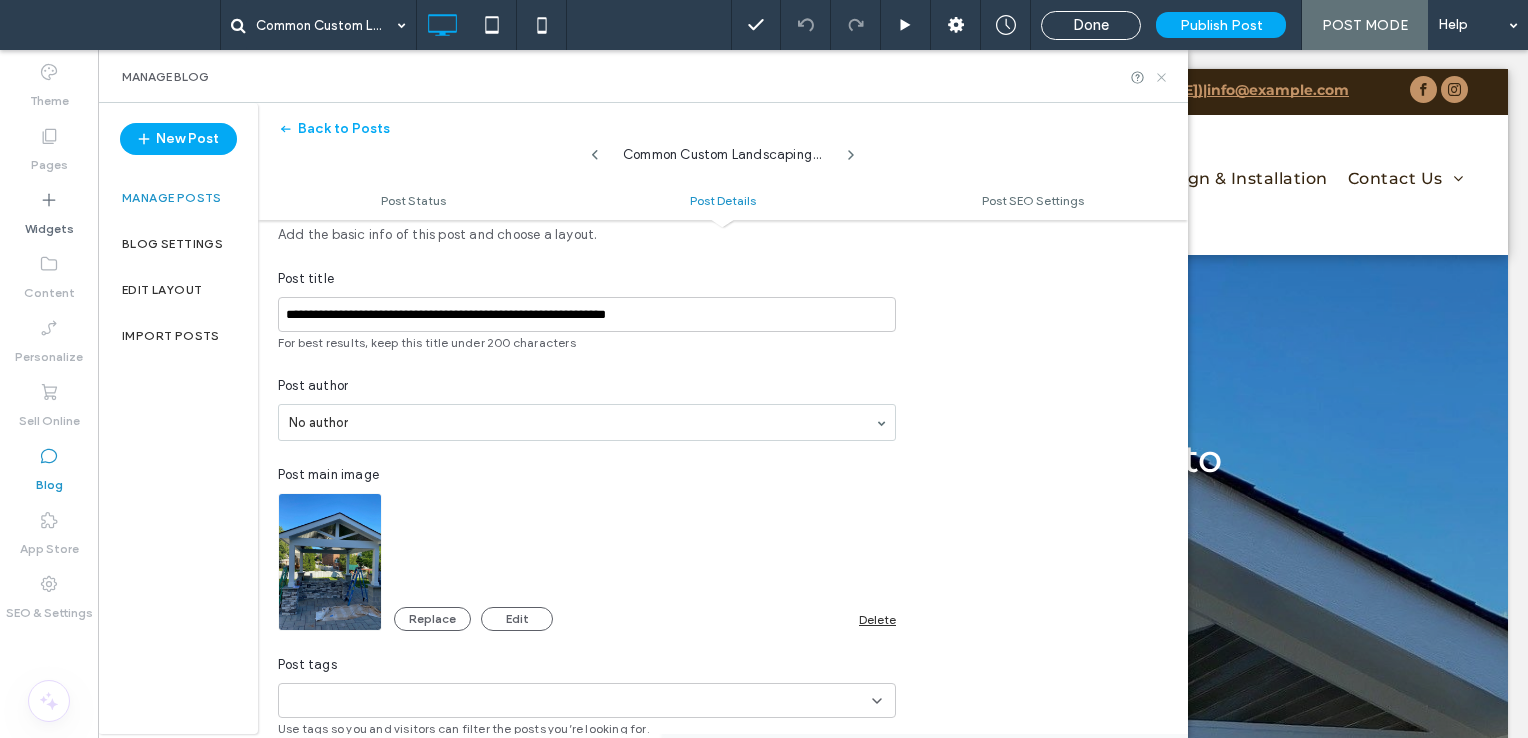 click 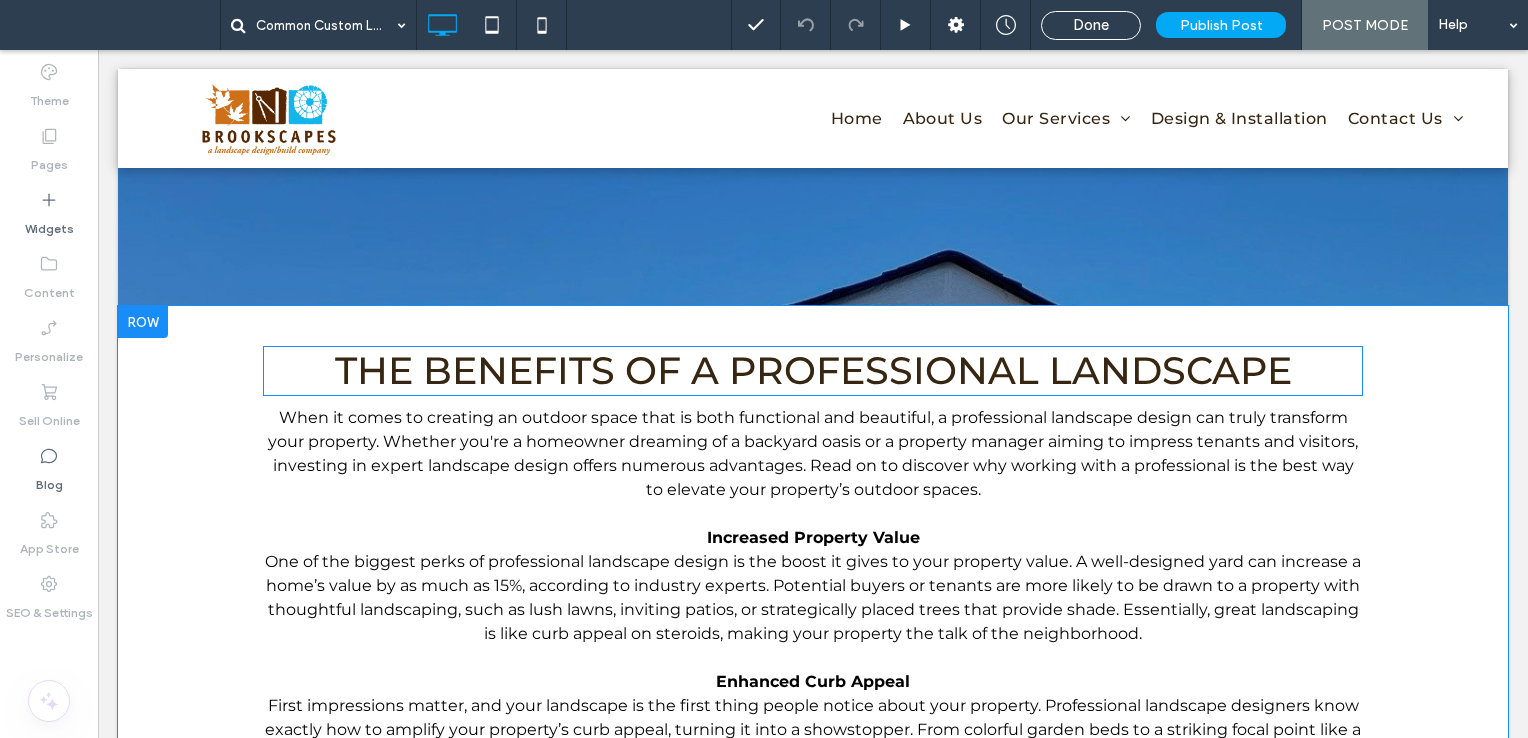 scroll, scrollTop: 500, scrollLeft: 0, axis: vertical 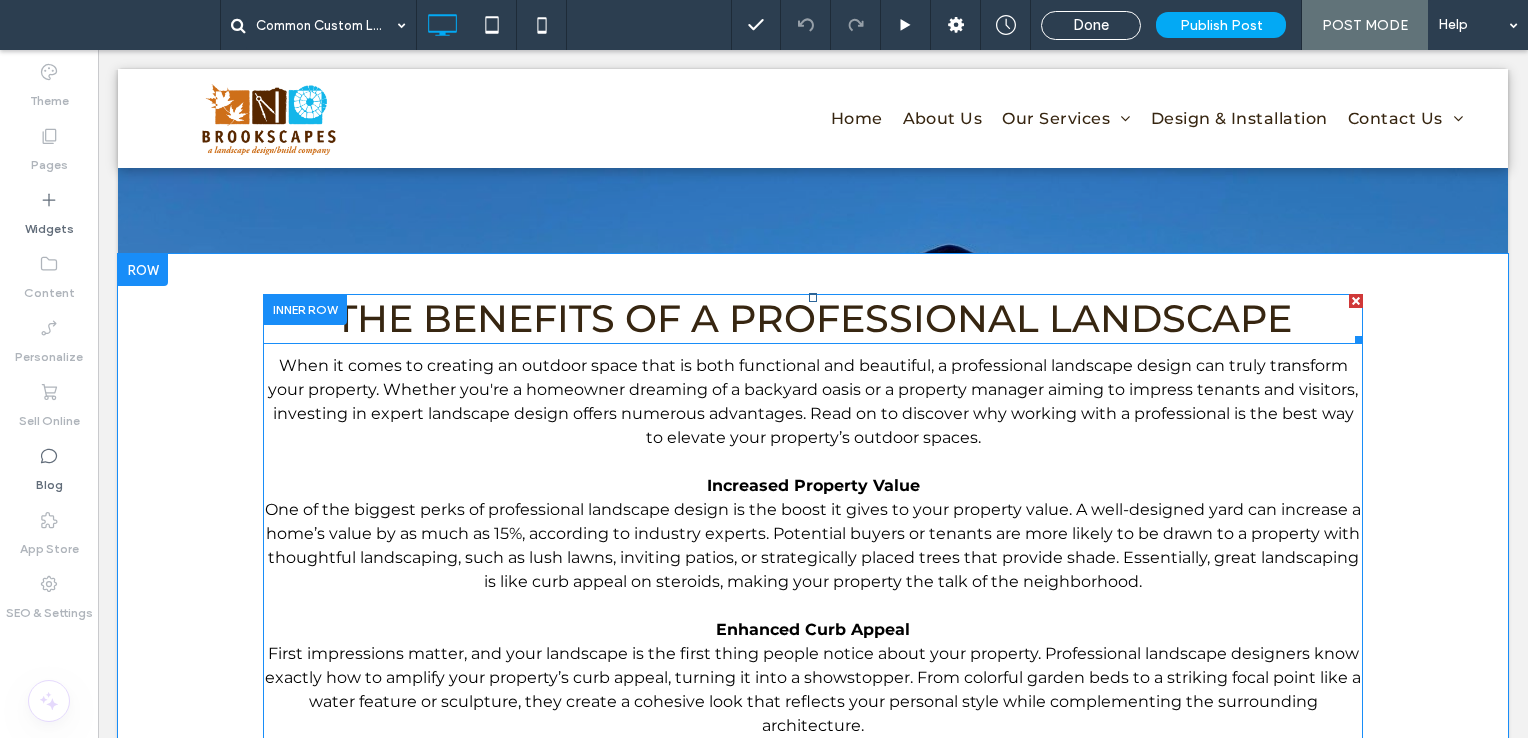 click on "THE BENEFITS OF A PROFESSIONAL LANDSCAPE" at bounding box center (813, 318) 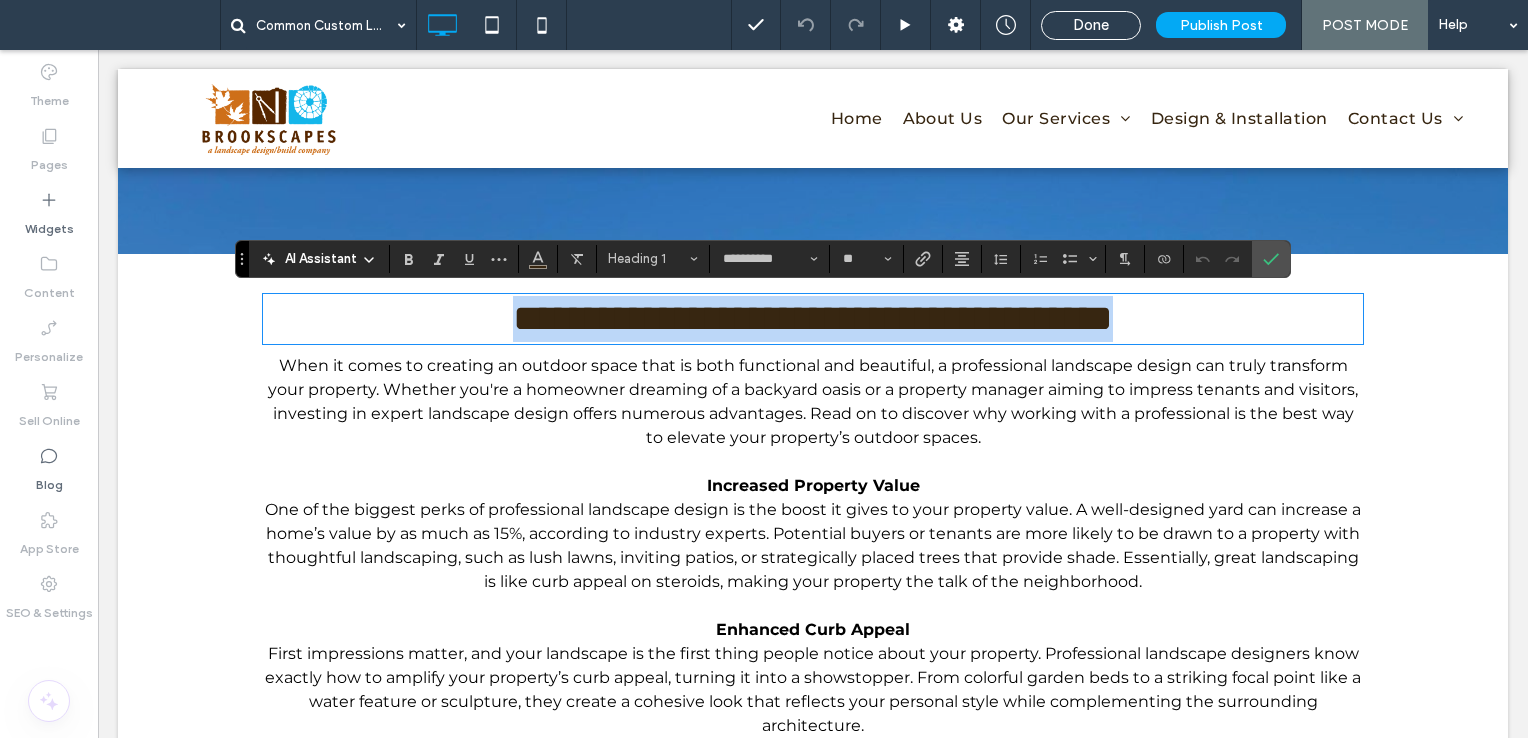 click on "**********" at bounding box center (813, 318) 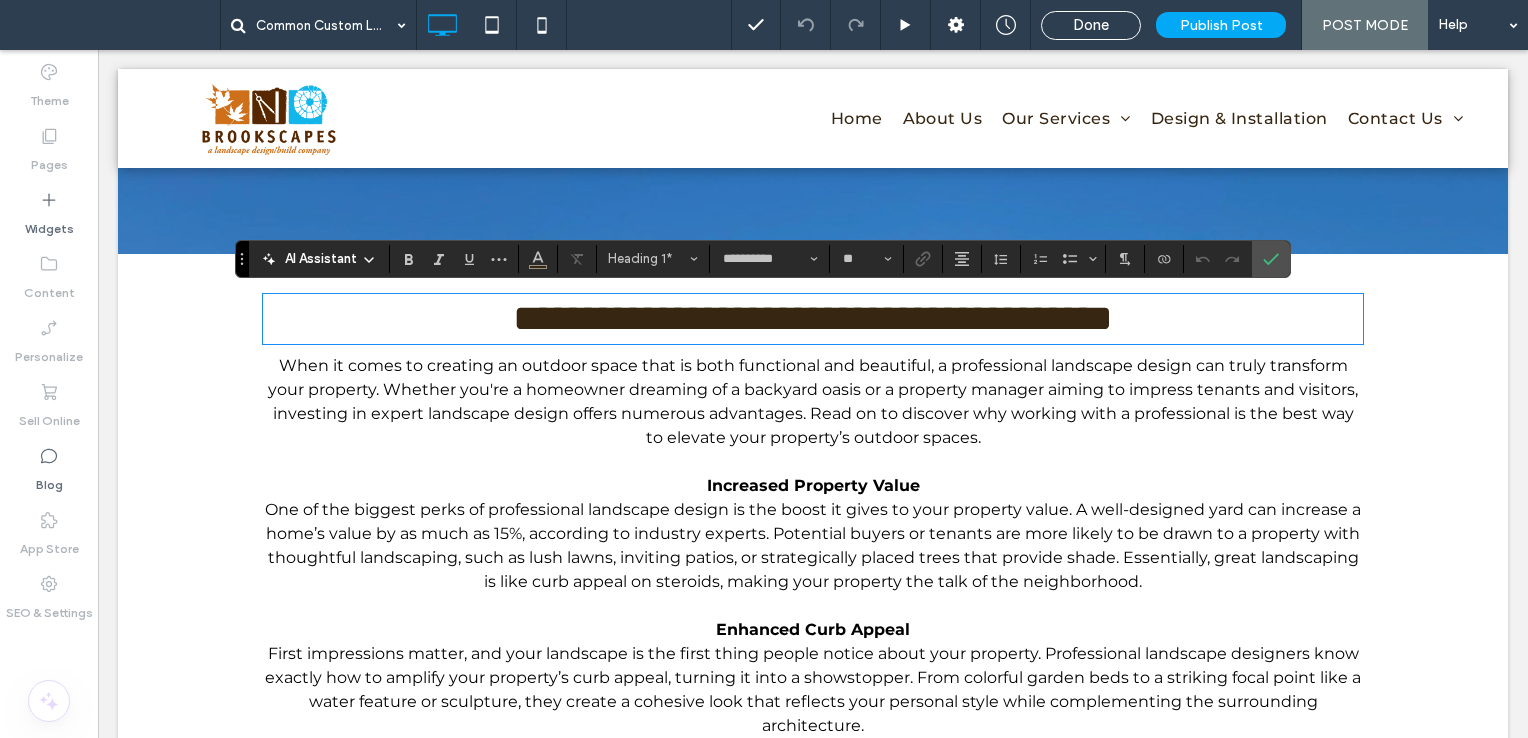 click on "**********" at bounding box center (813, 318) 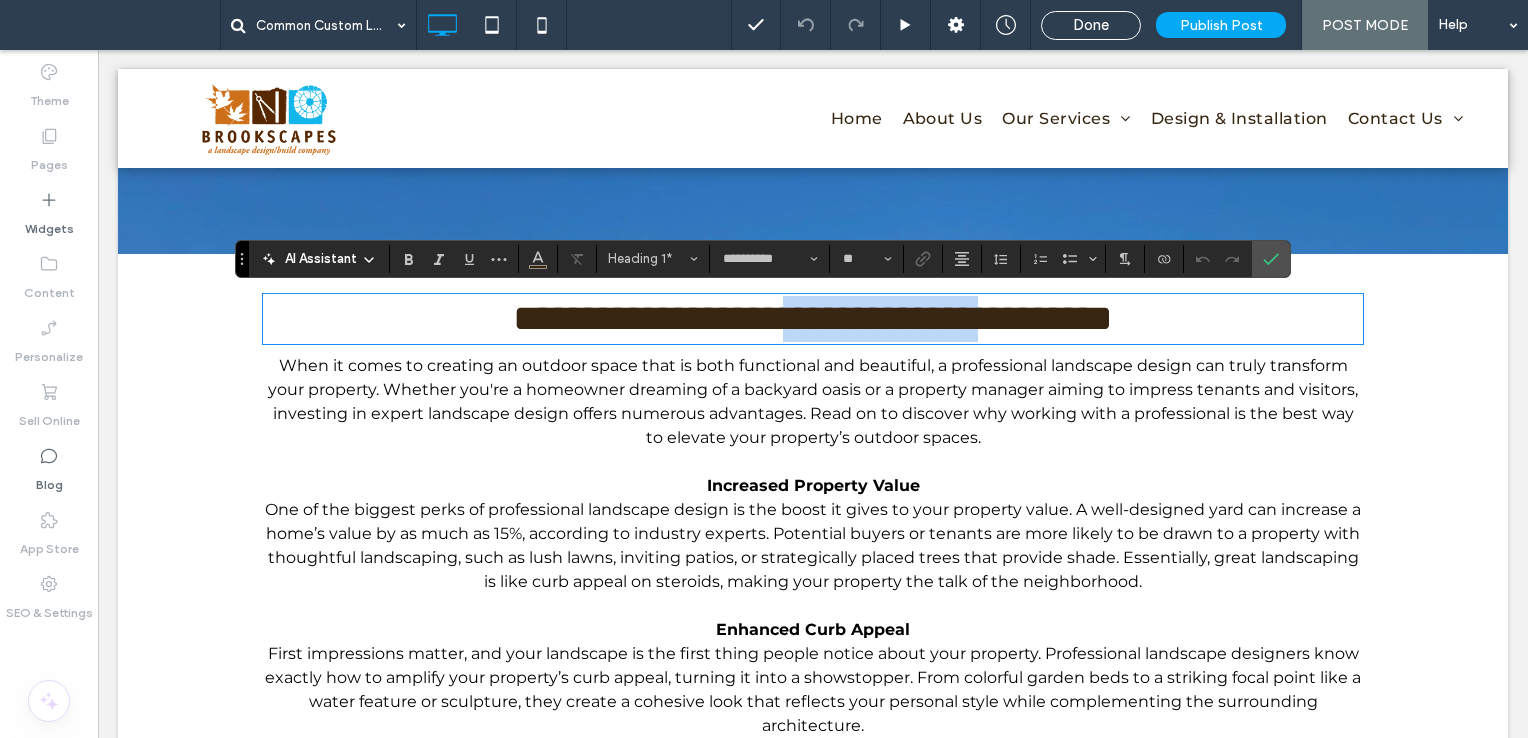 click on "**********" at bounding box center [813, 318] 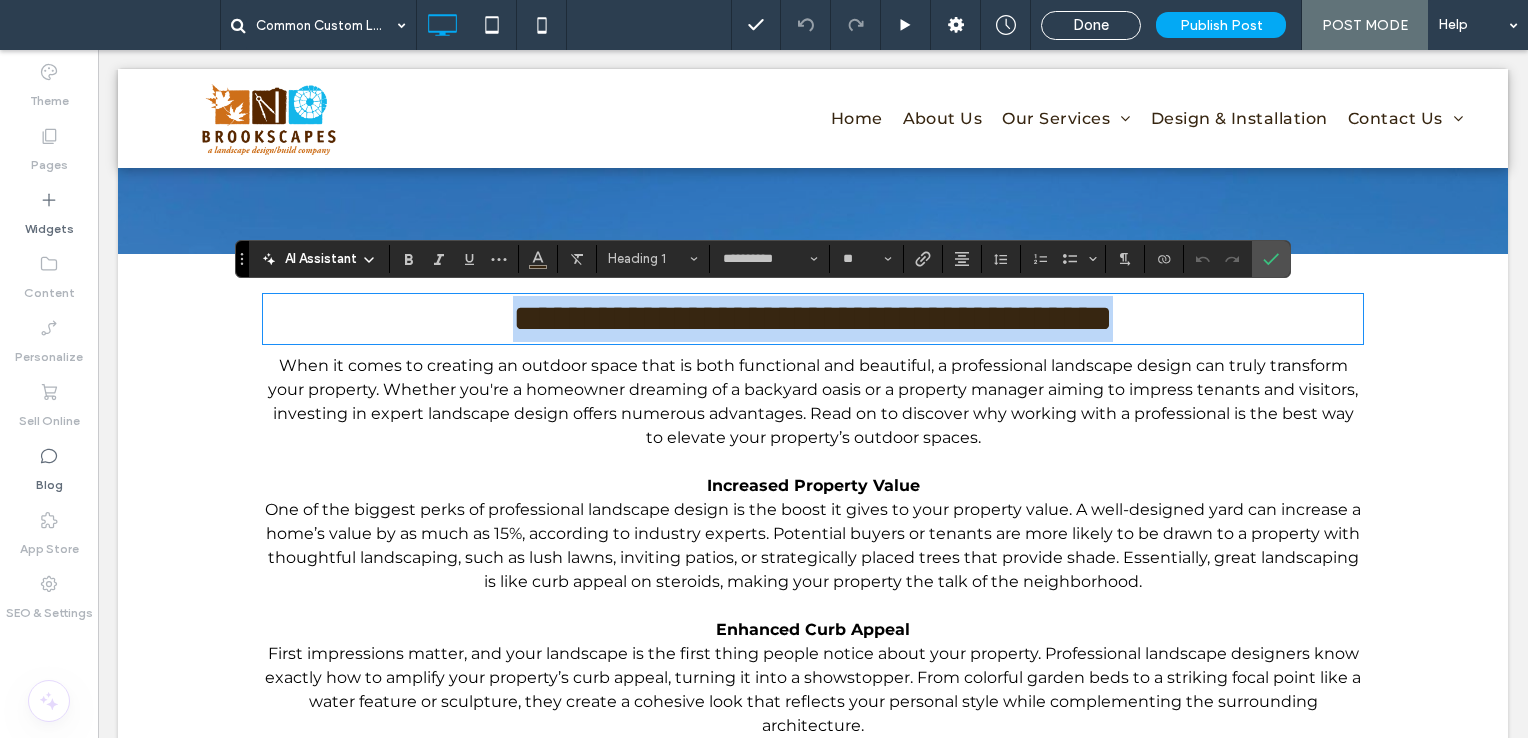 click on "**********" at bounding box center (813, 318) 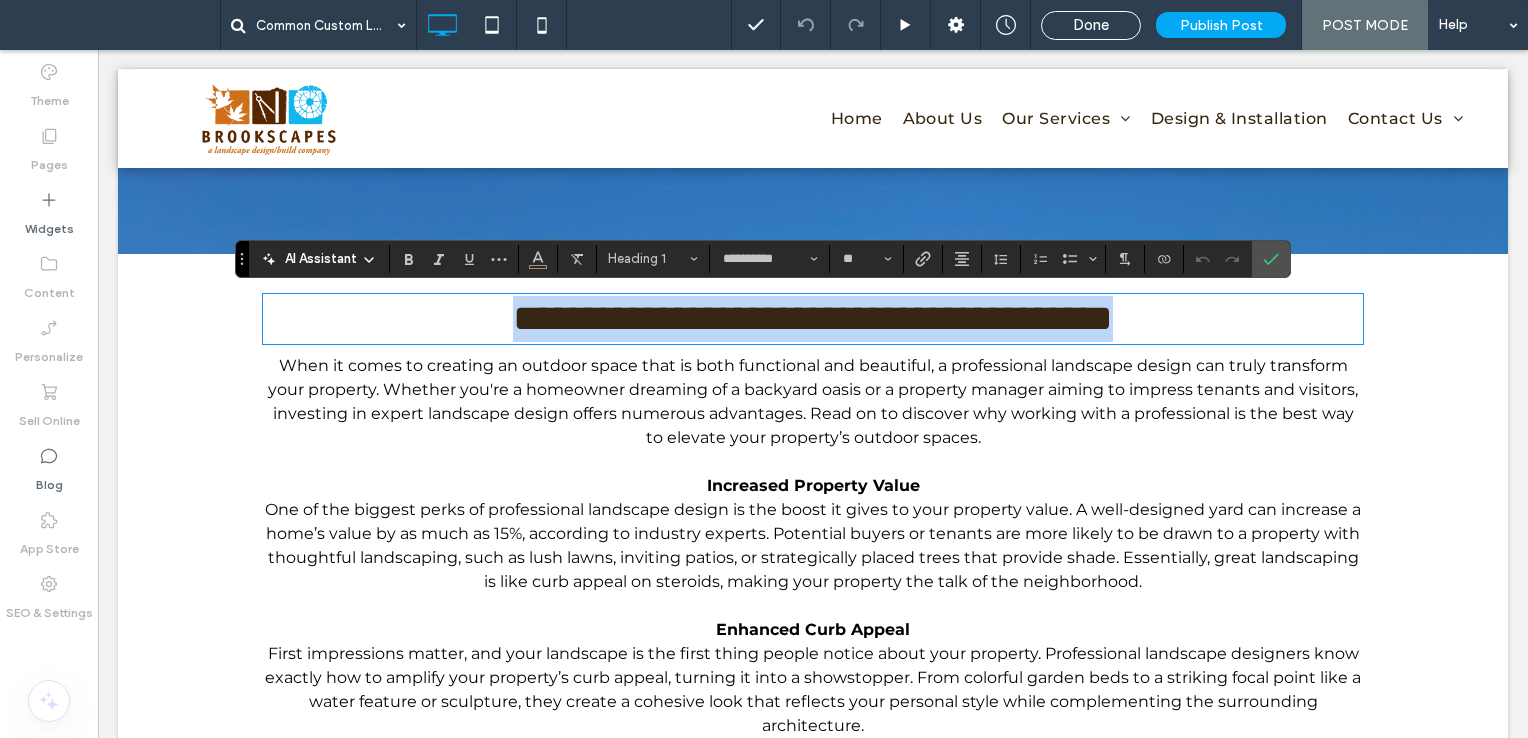 type 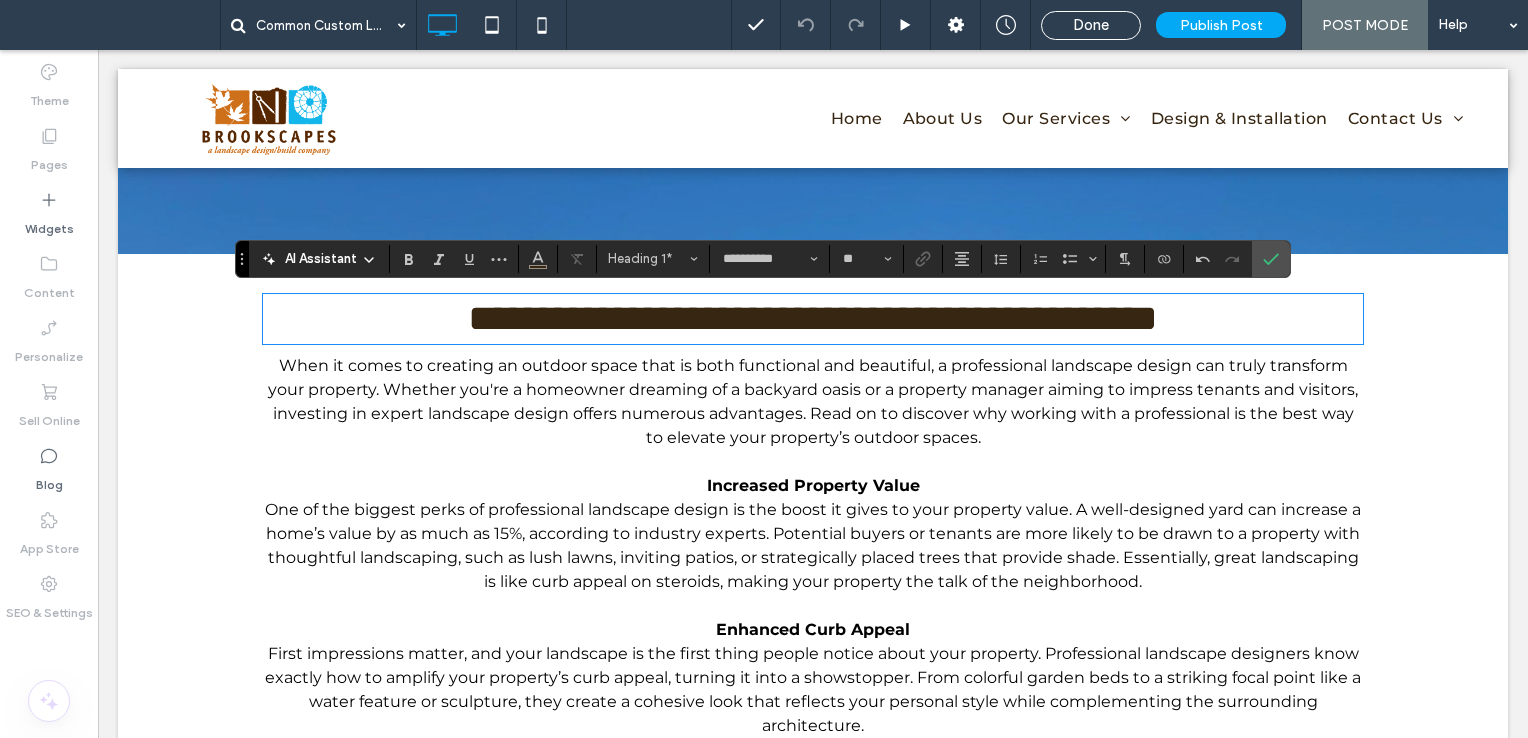 scroll, scrollTop: 0, scrollLeft: 0, axis: both 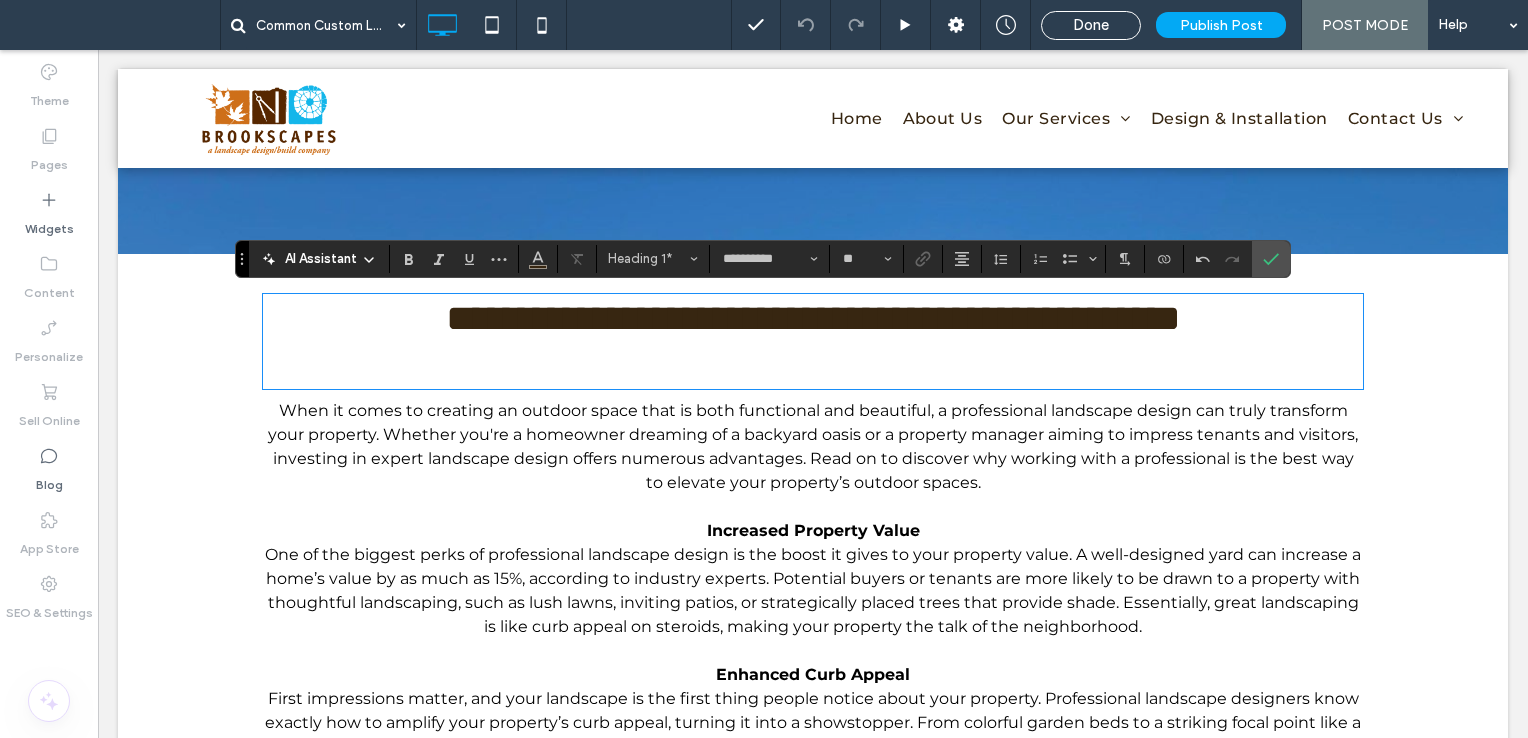 click on "**********" at bounding box center [813, 318] 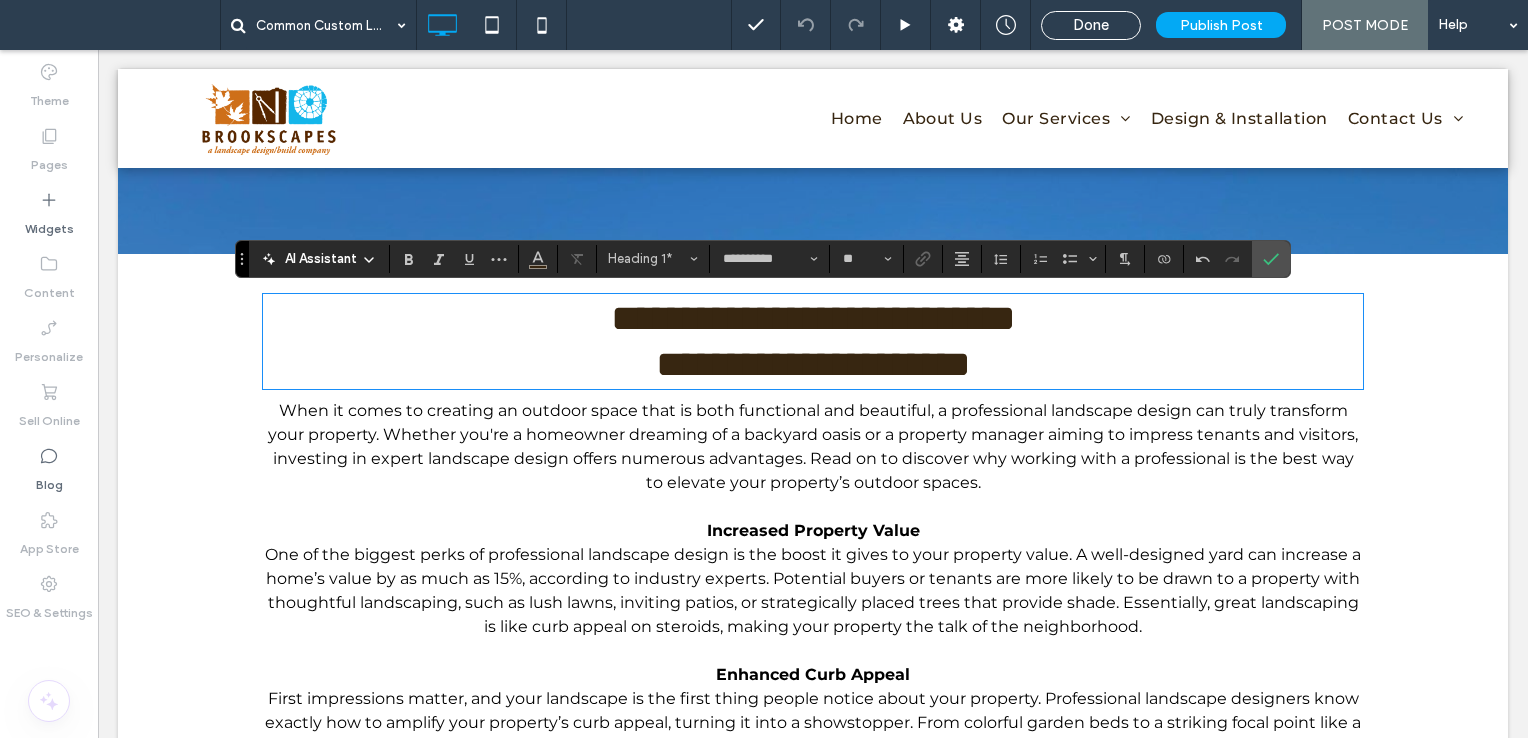 click on "**********" at bounding box center (813, 341) 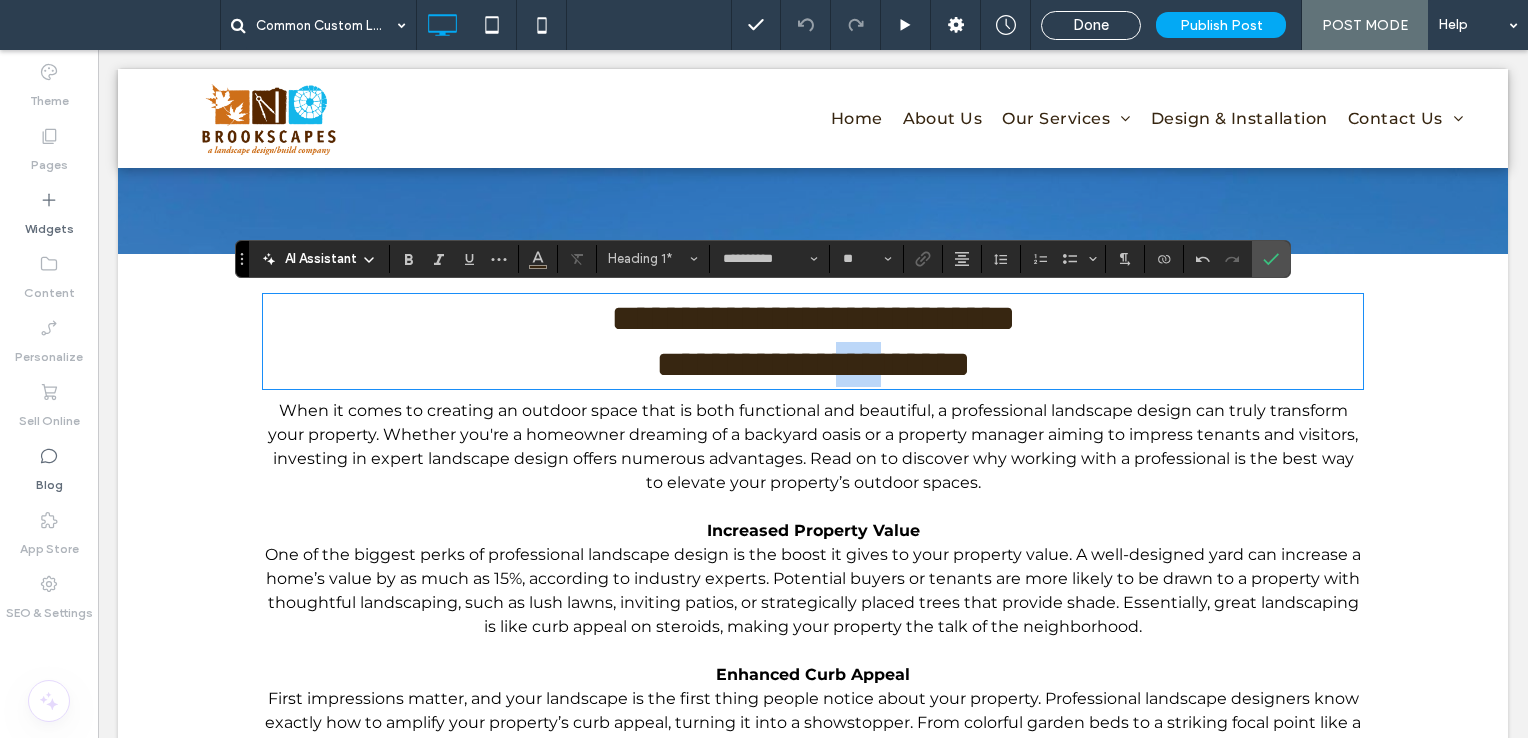 click on "**********" at bounding box center [813, 341] 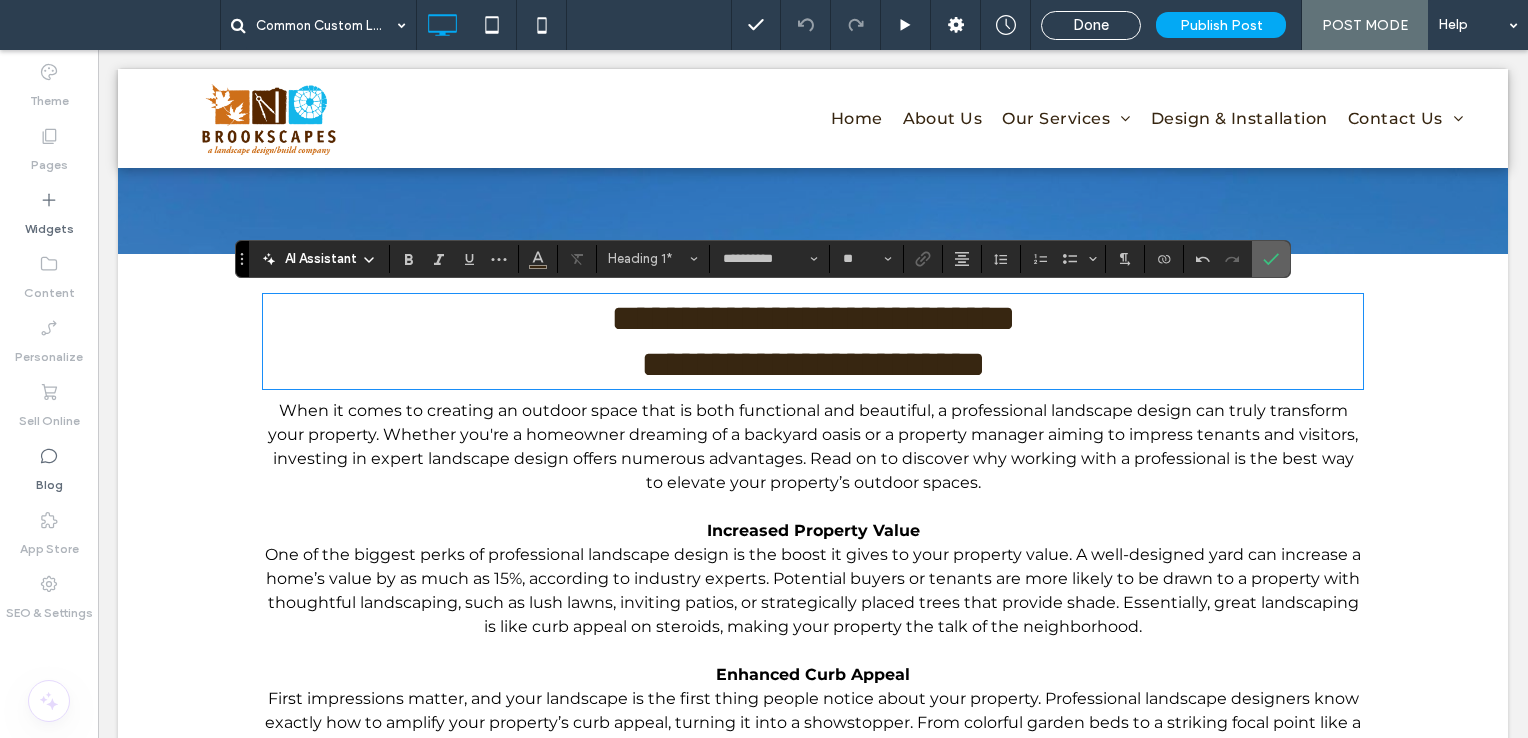 click at bounding box center (1271, 259) 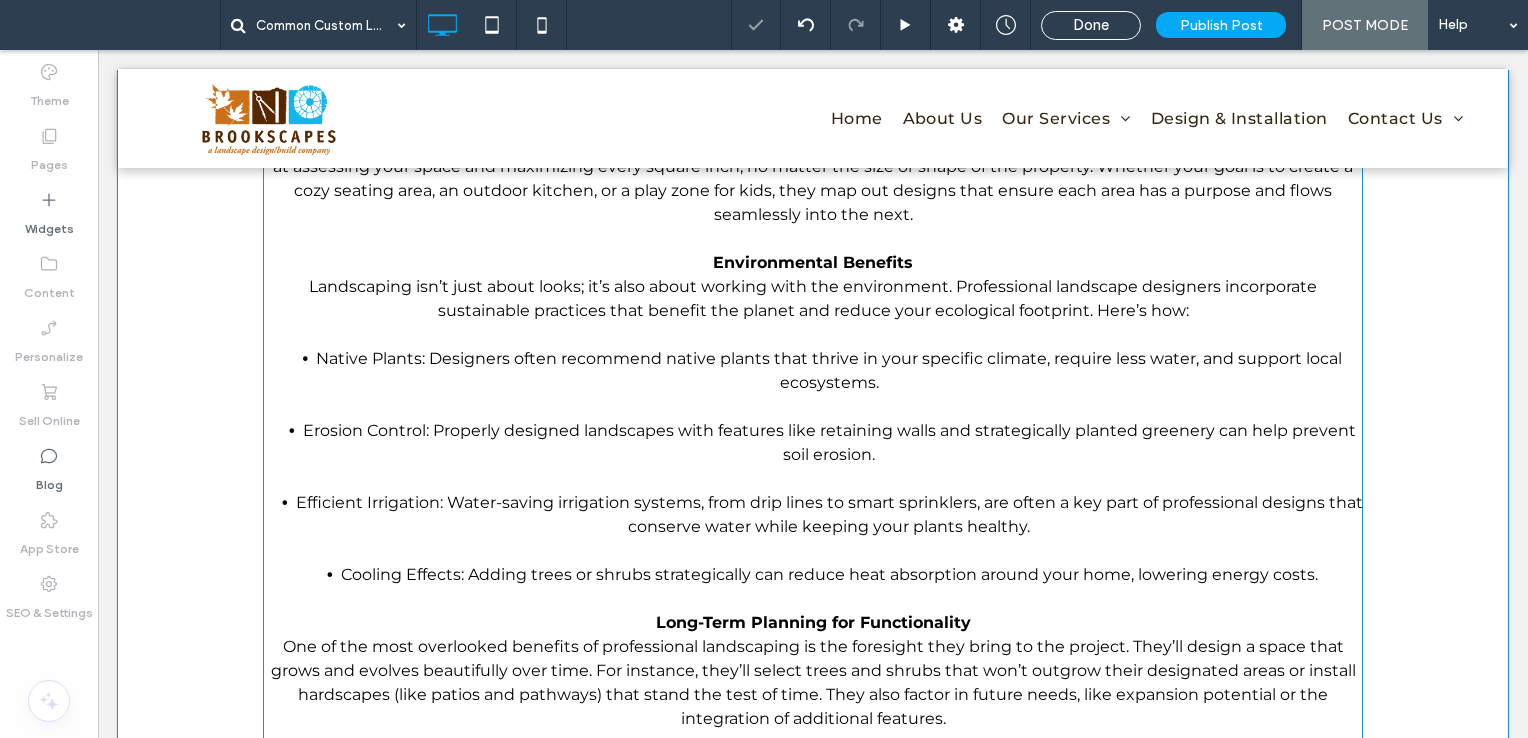 scroll, scrollTop: 1900, scrollLeft: 0, axis: vertical 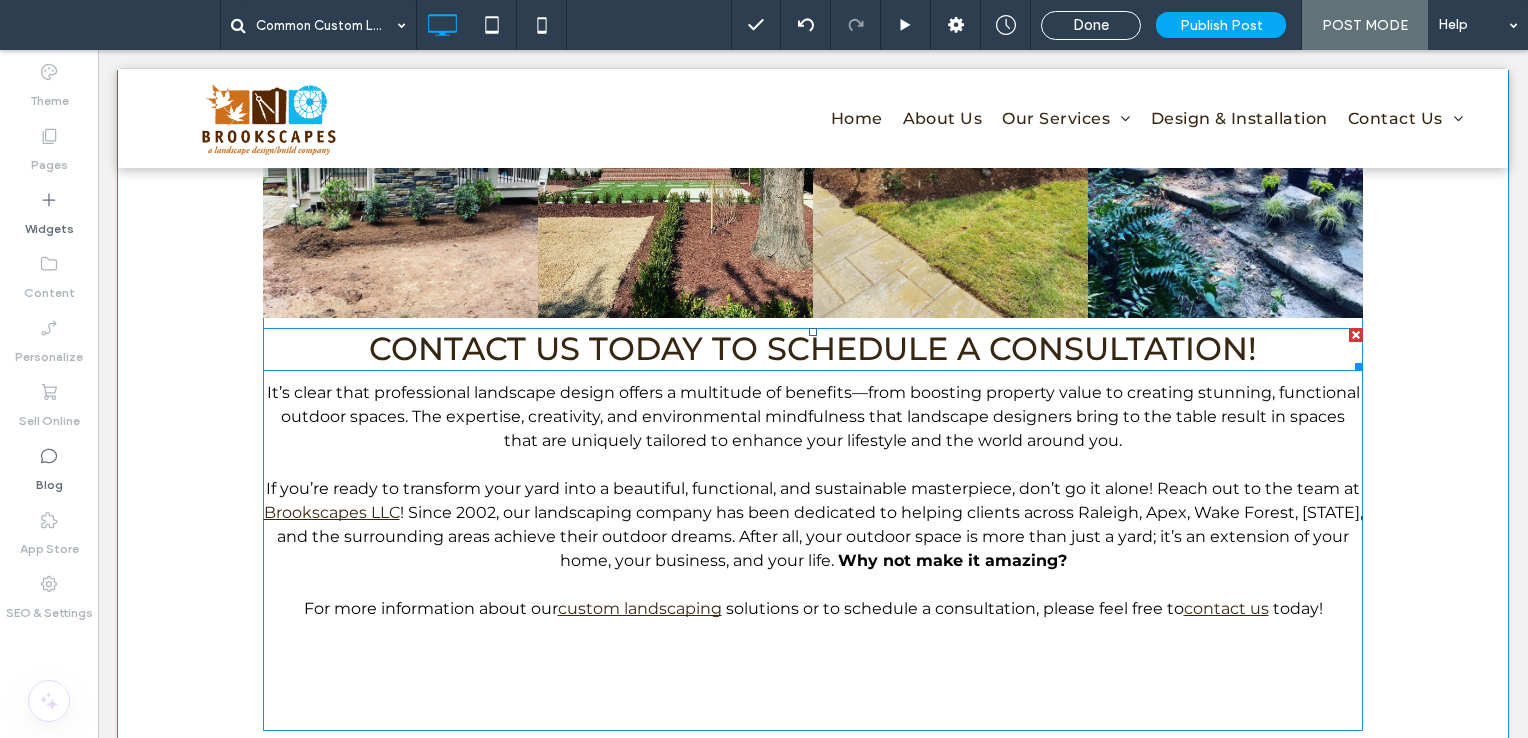 click on "CONTACT US TODAY TO SCHEDULE A CONSULTATION!" at bounding box center (813, 348) 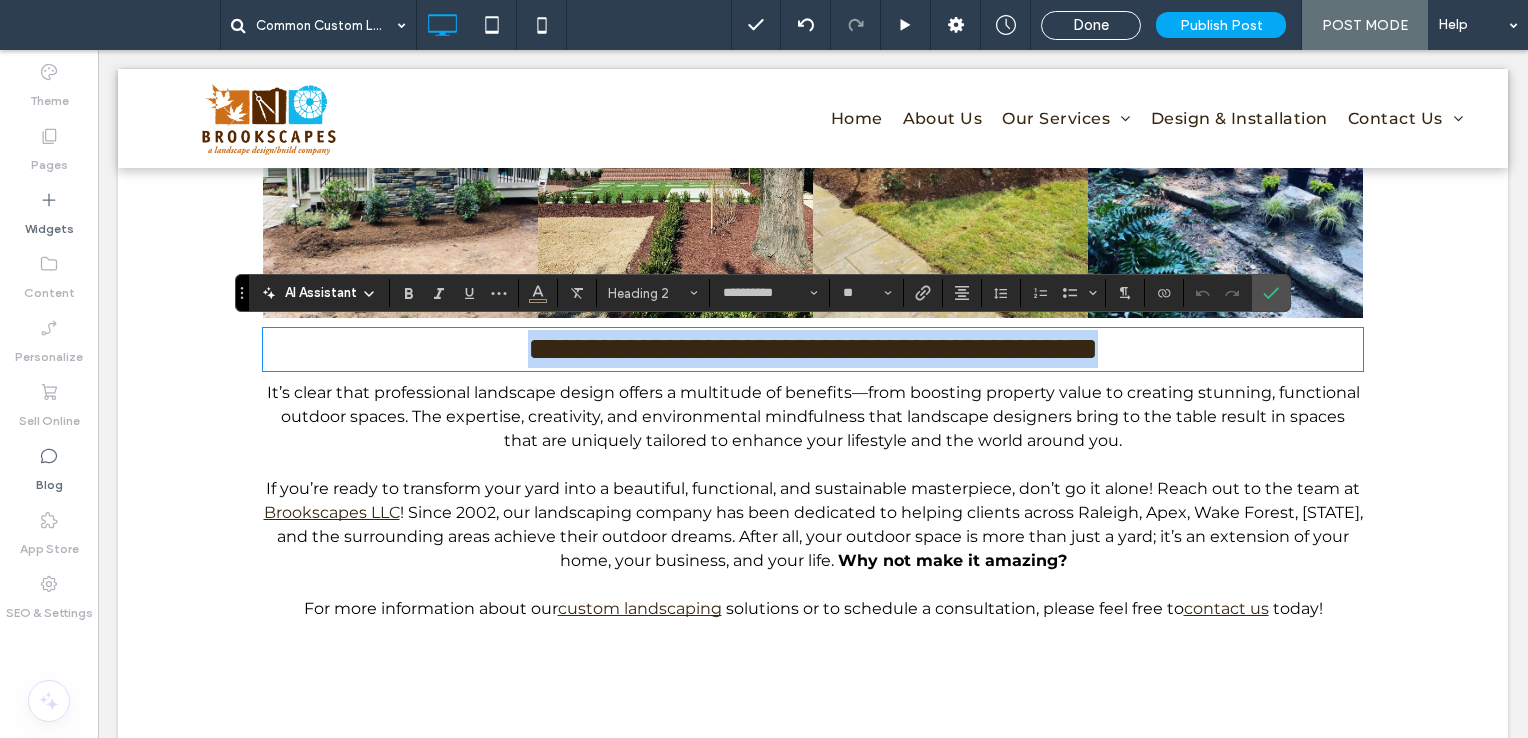click on "**********" at bounding box center [813, 349] 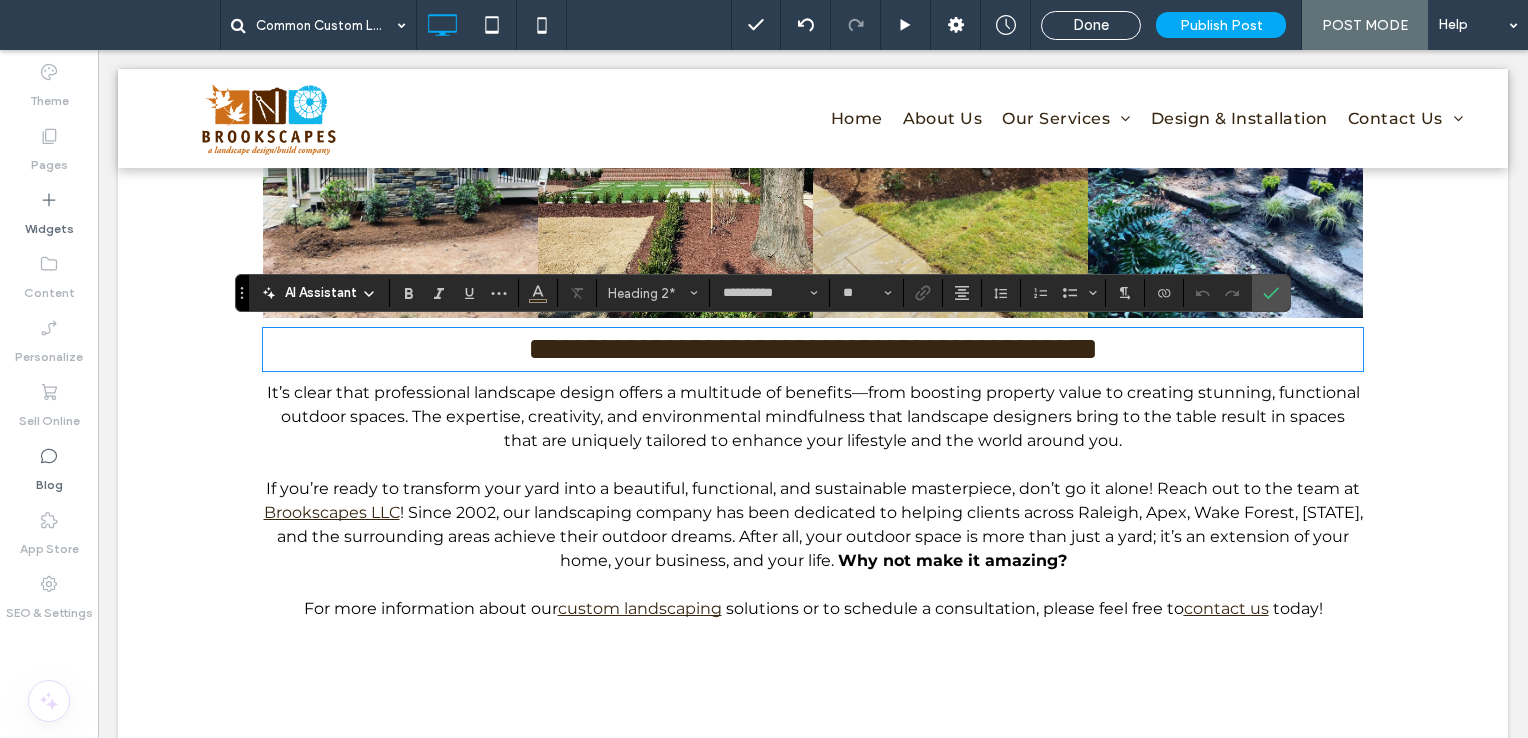 click on "**********" at bounding box center [813, 349] 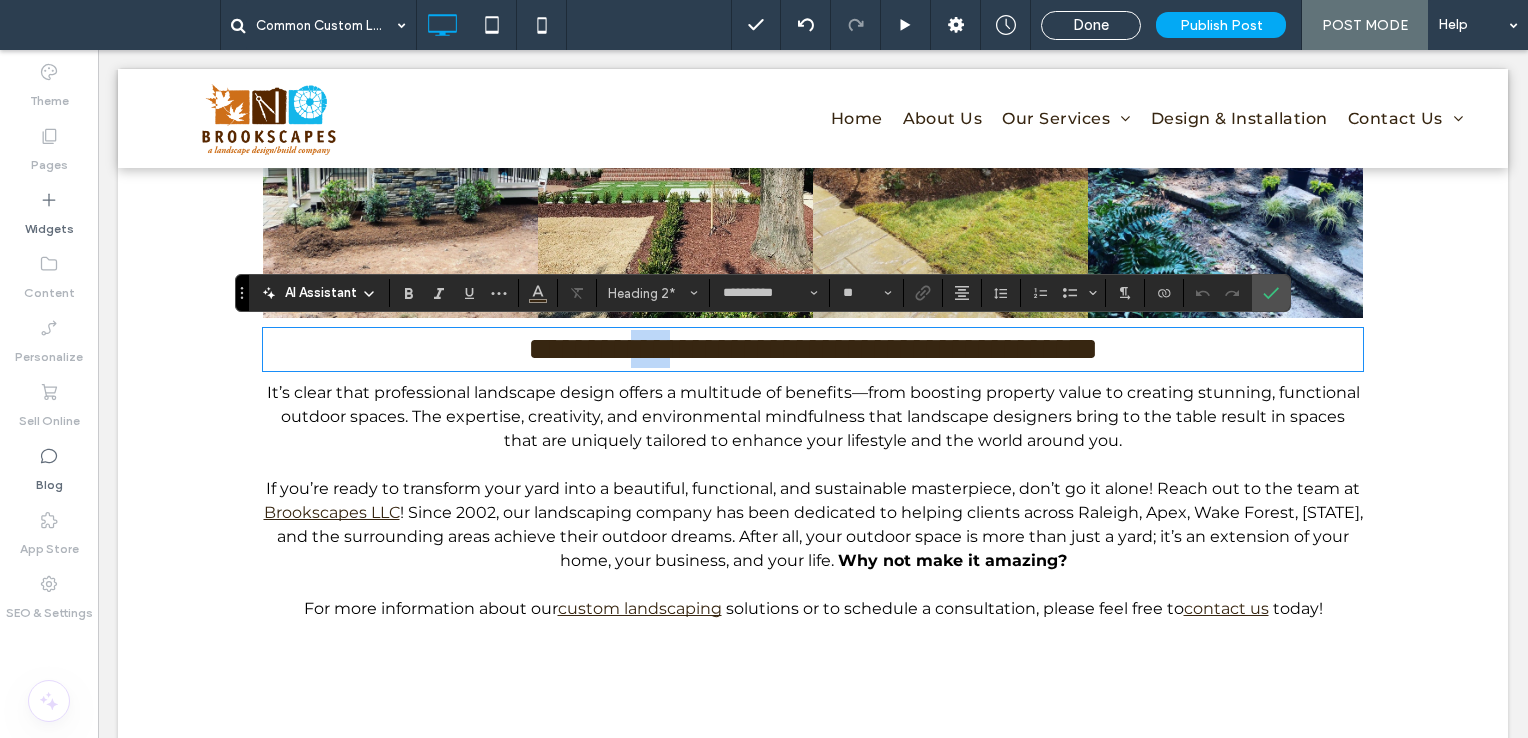 click on "**********" at bounding box center [813, 349] 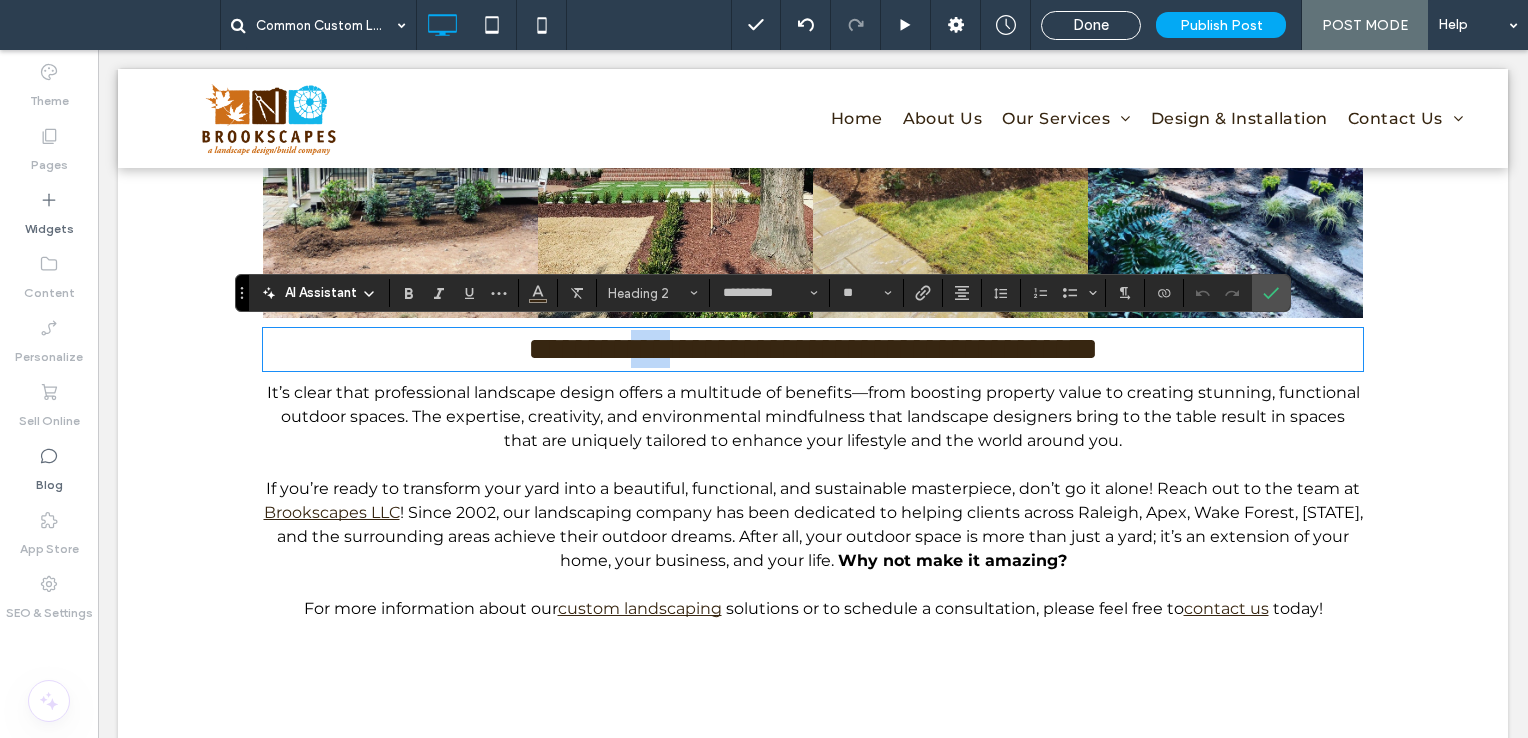 type 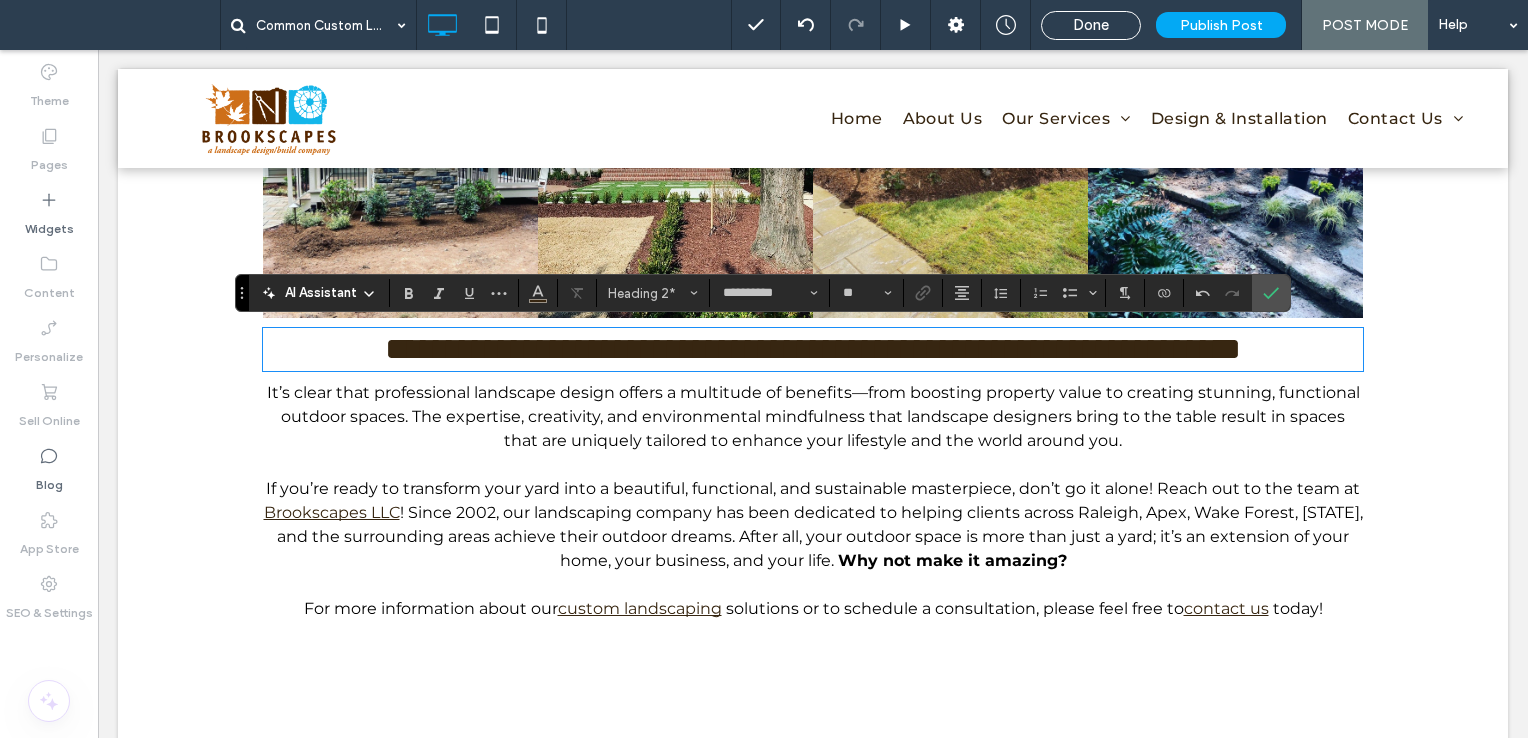click on "**********" at bounding box center (813, 349) 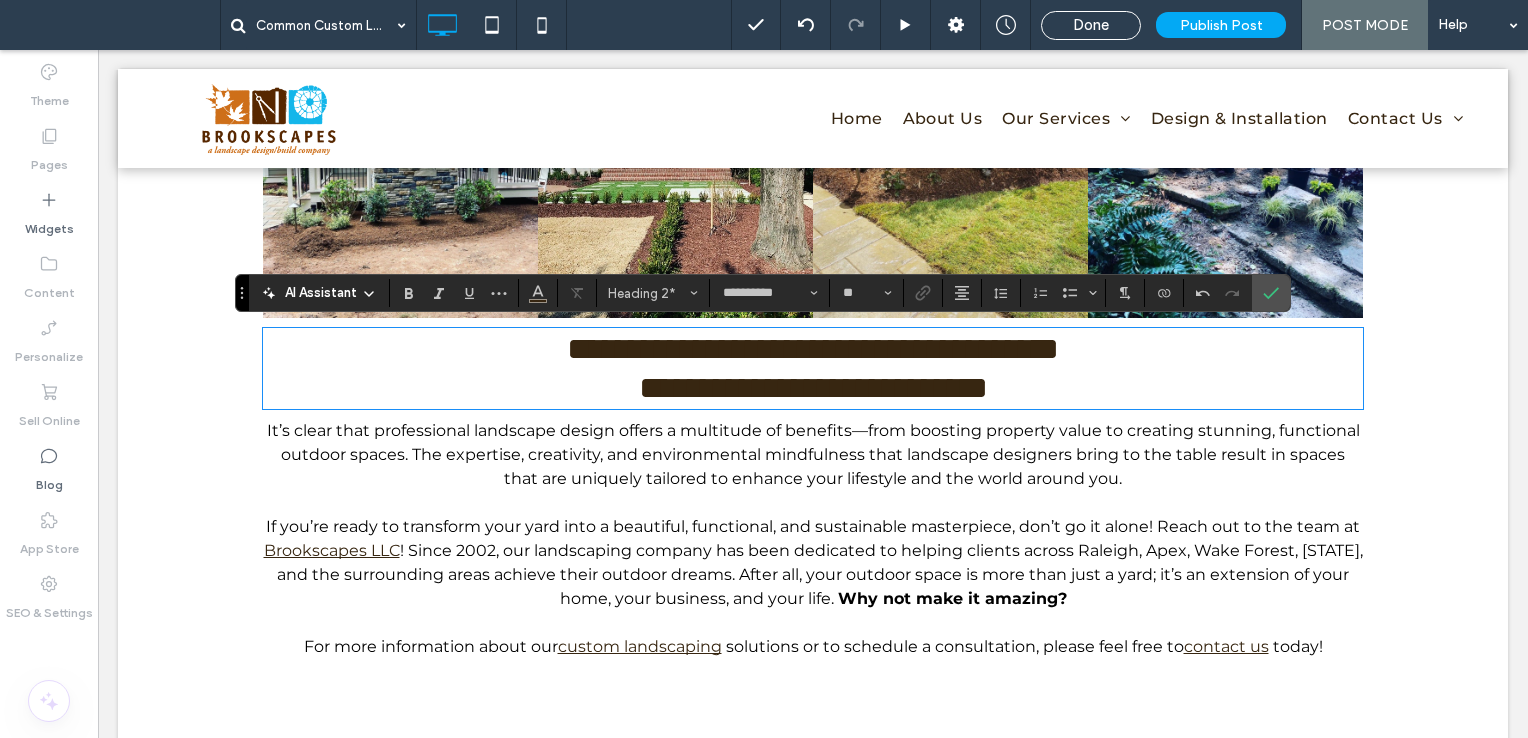 click on "**********" at bounding box center [813, 368] 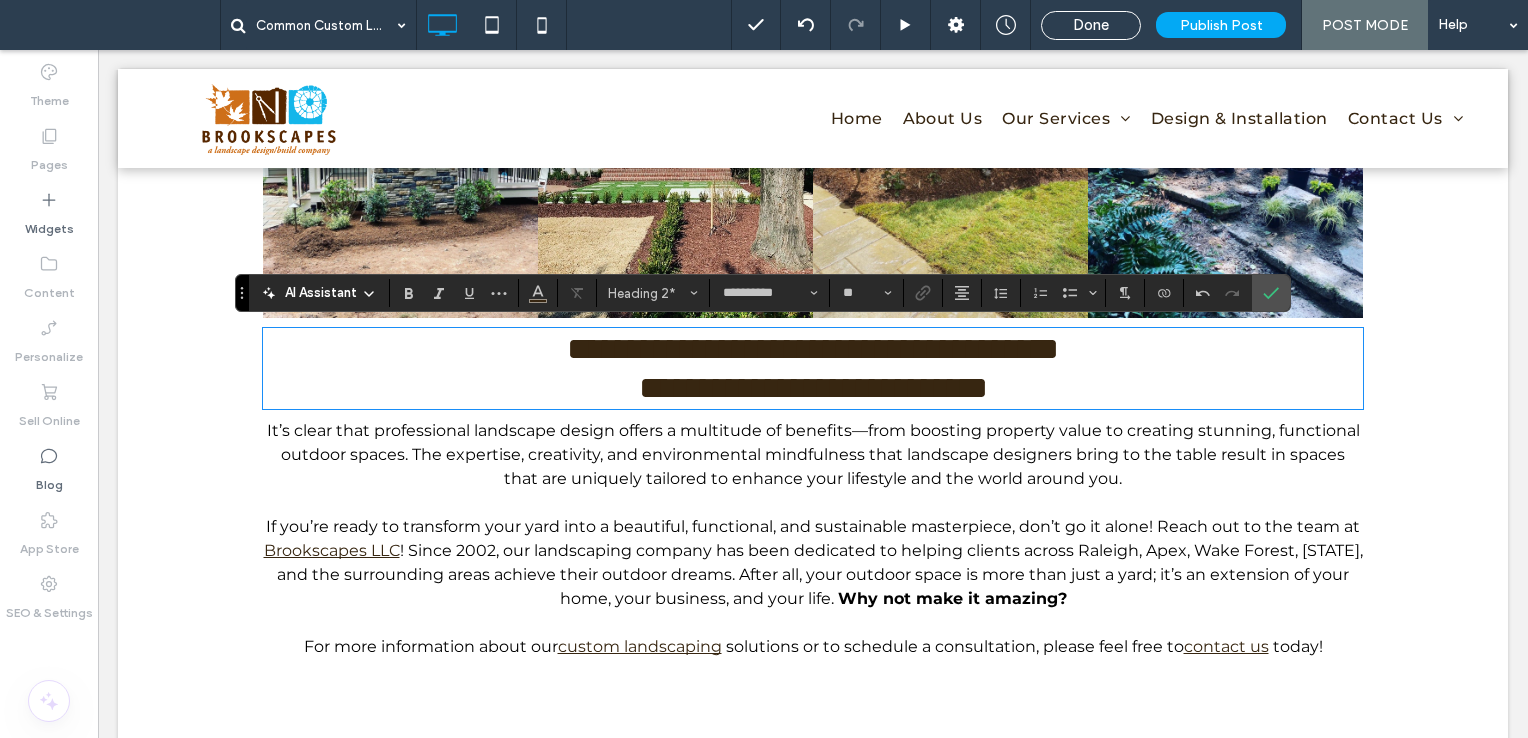 click on "**********" at bounding box center (813, 368) 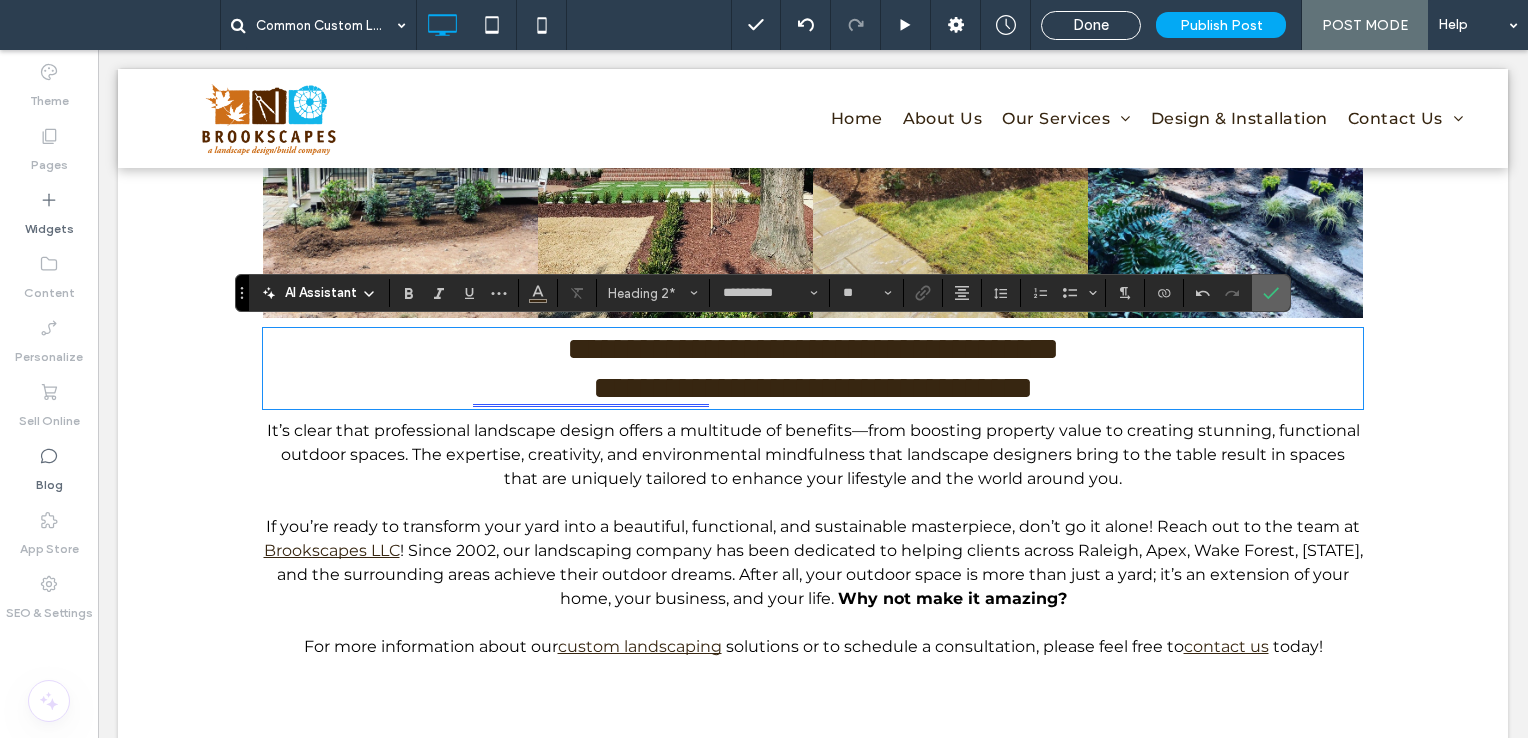 click 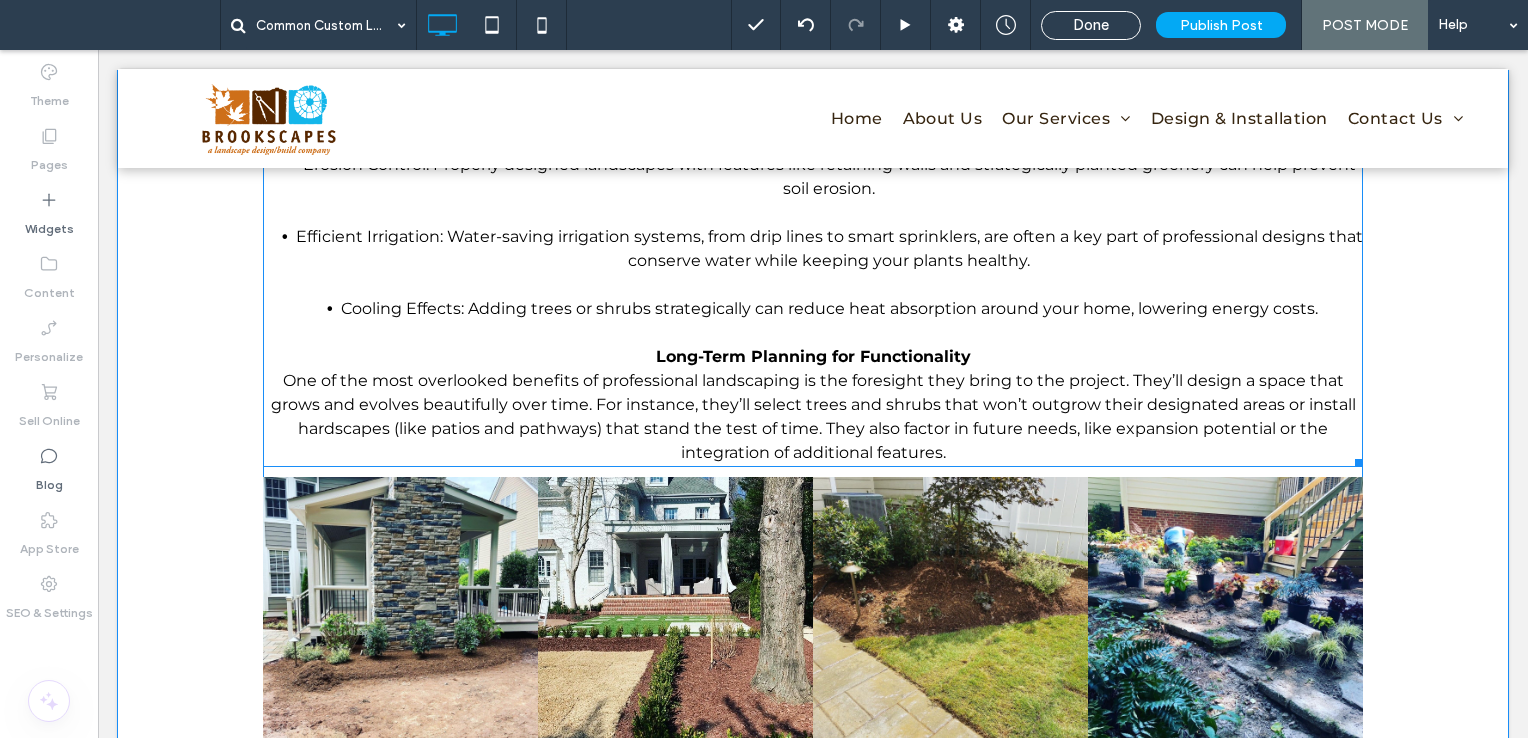 scroll, scrollTop: 1700, scrollLeft: 0, axis: vertical 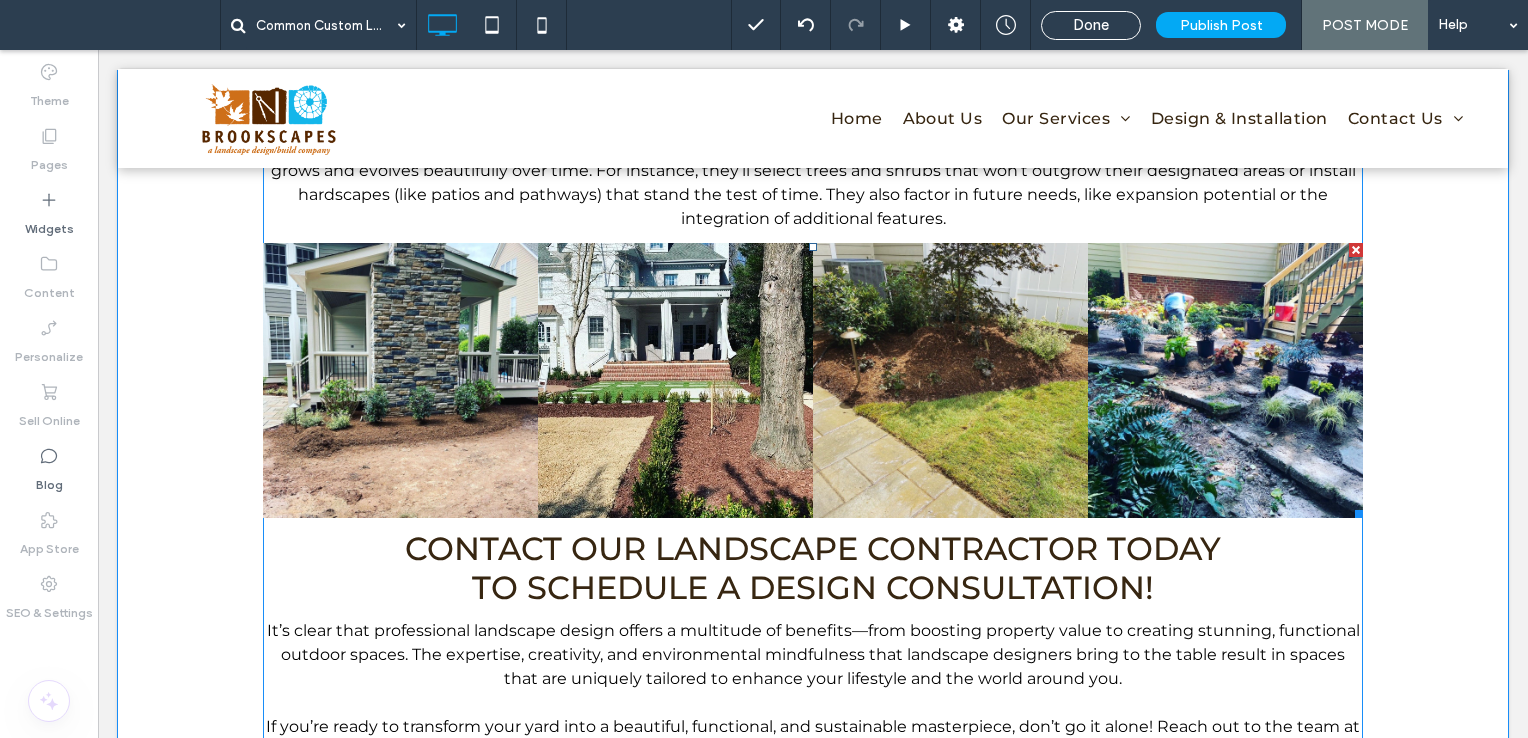 click at bounding box center [400, 380] 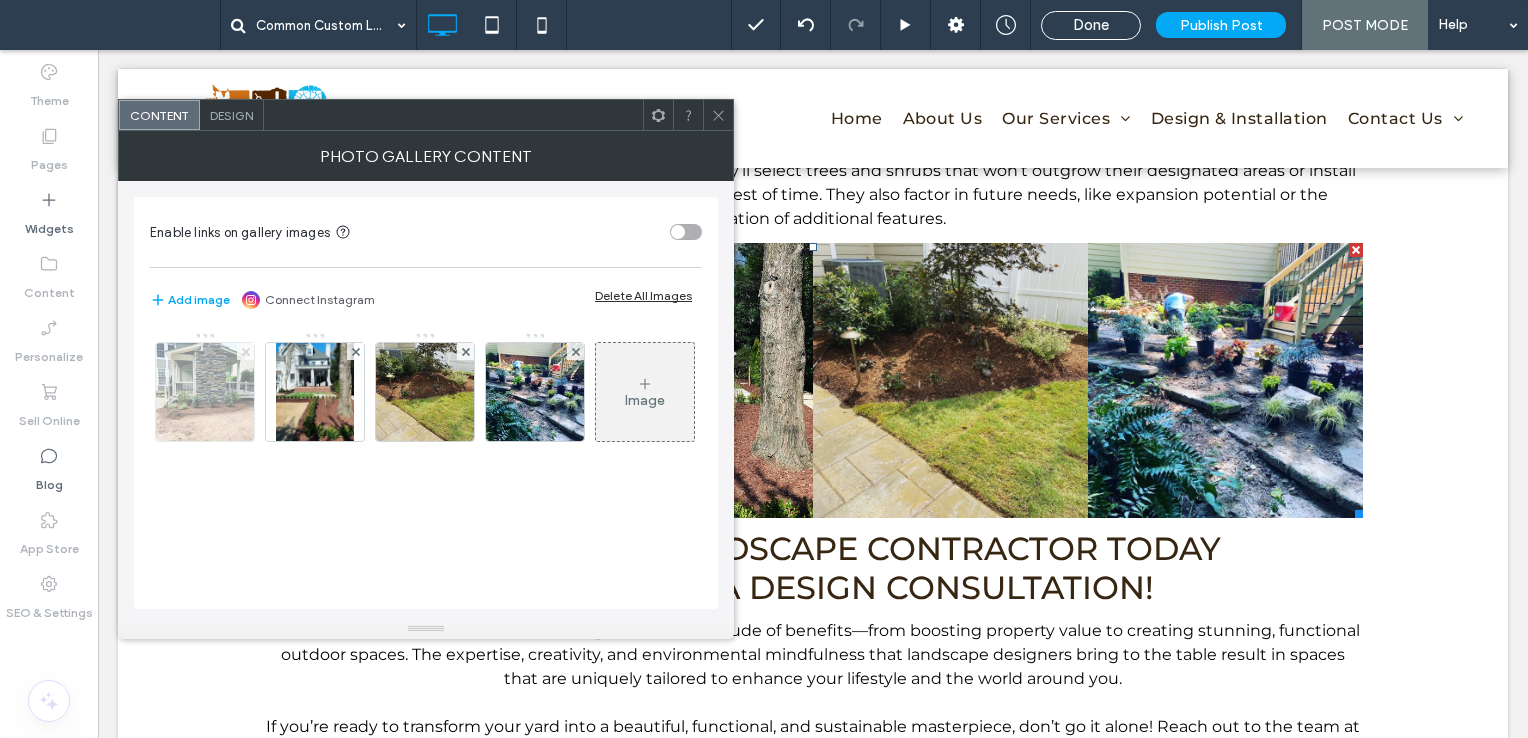 click 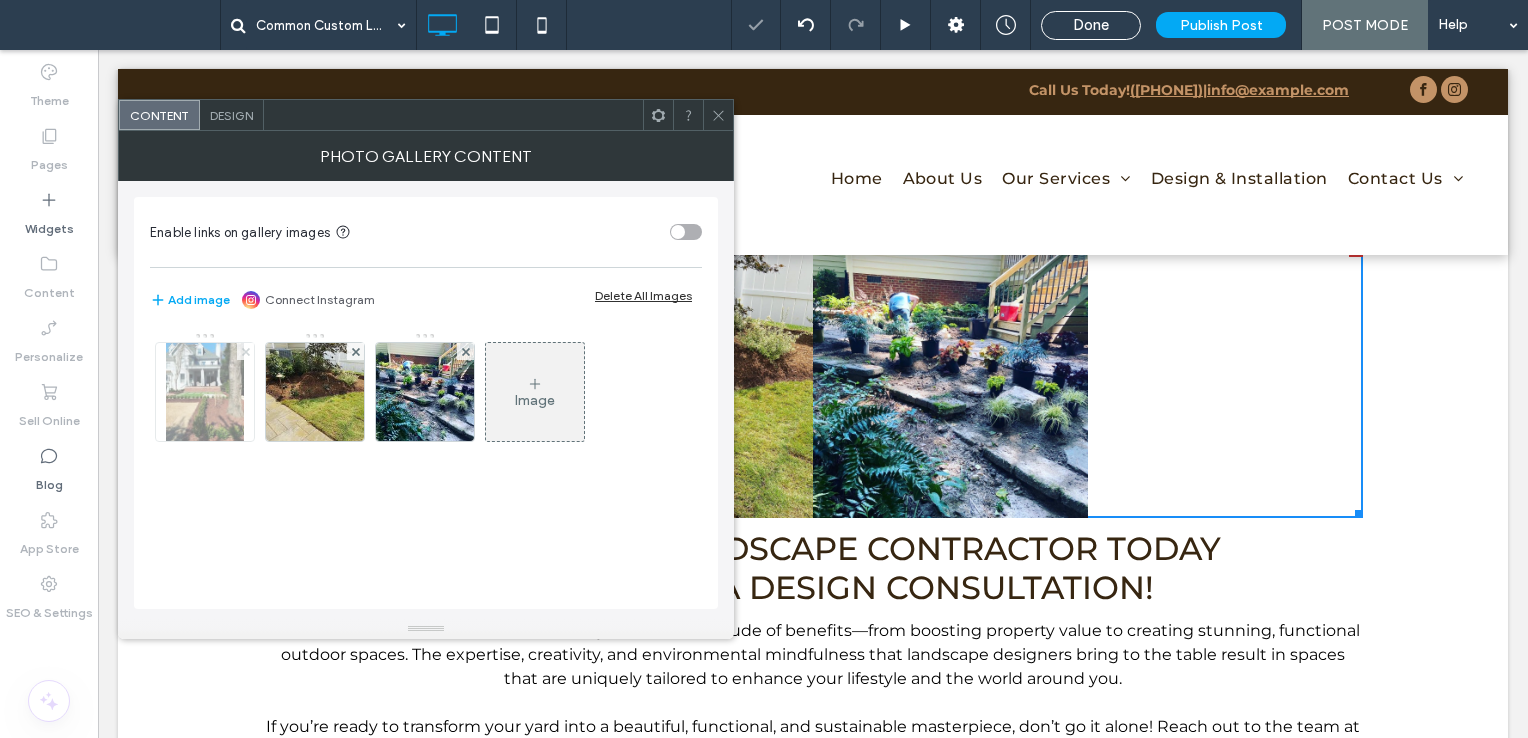 click 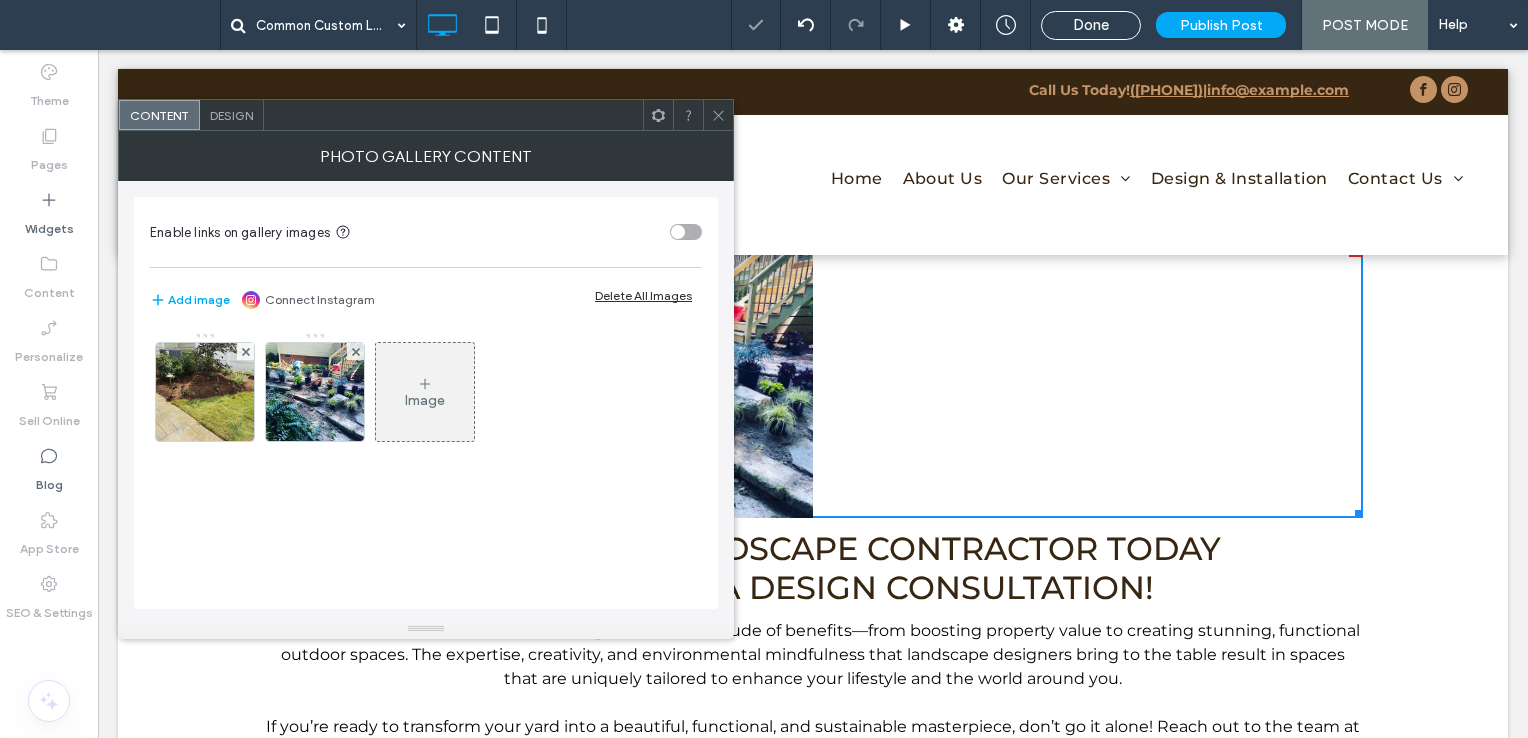 click 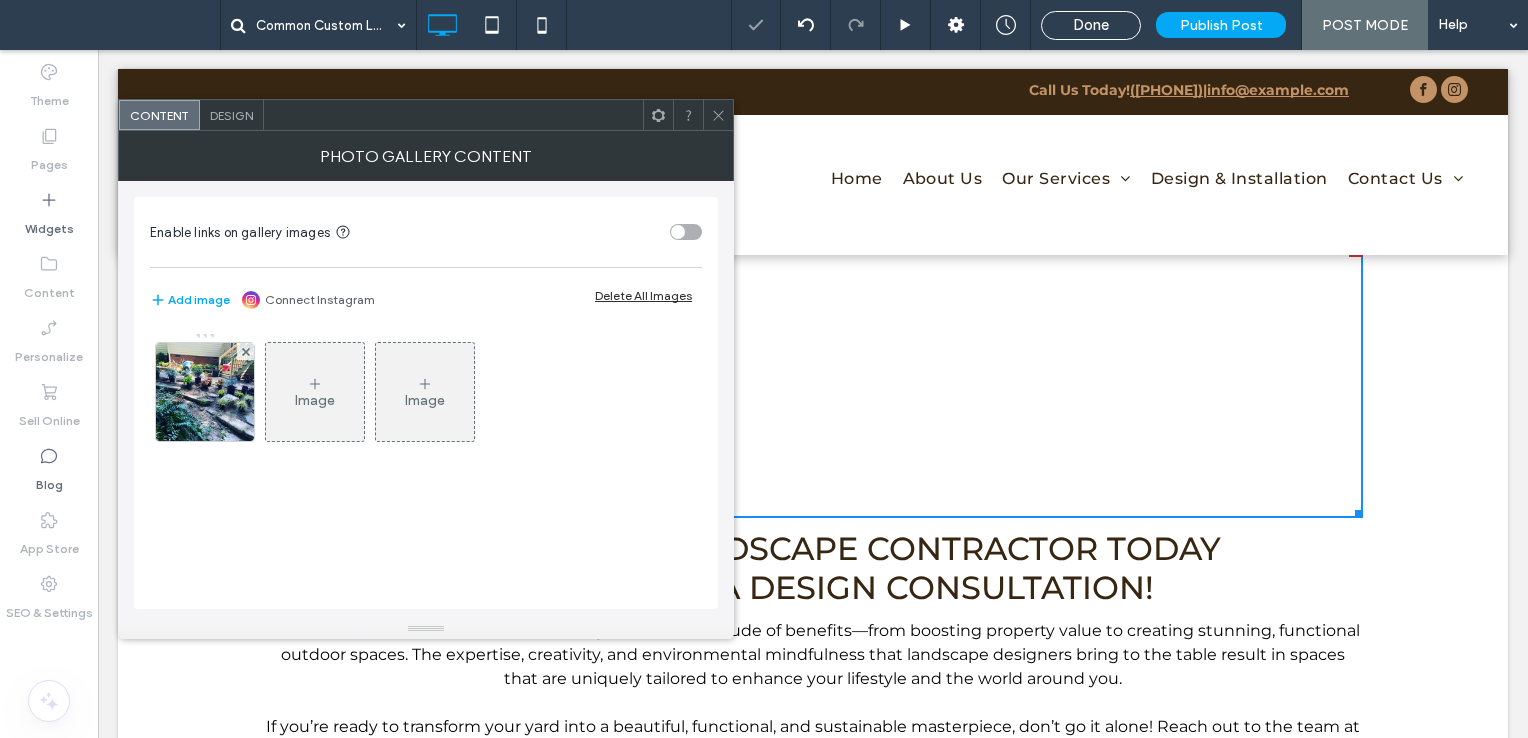 click 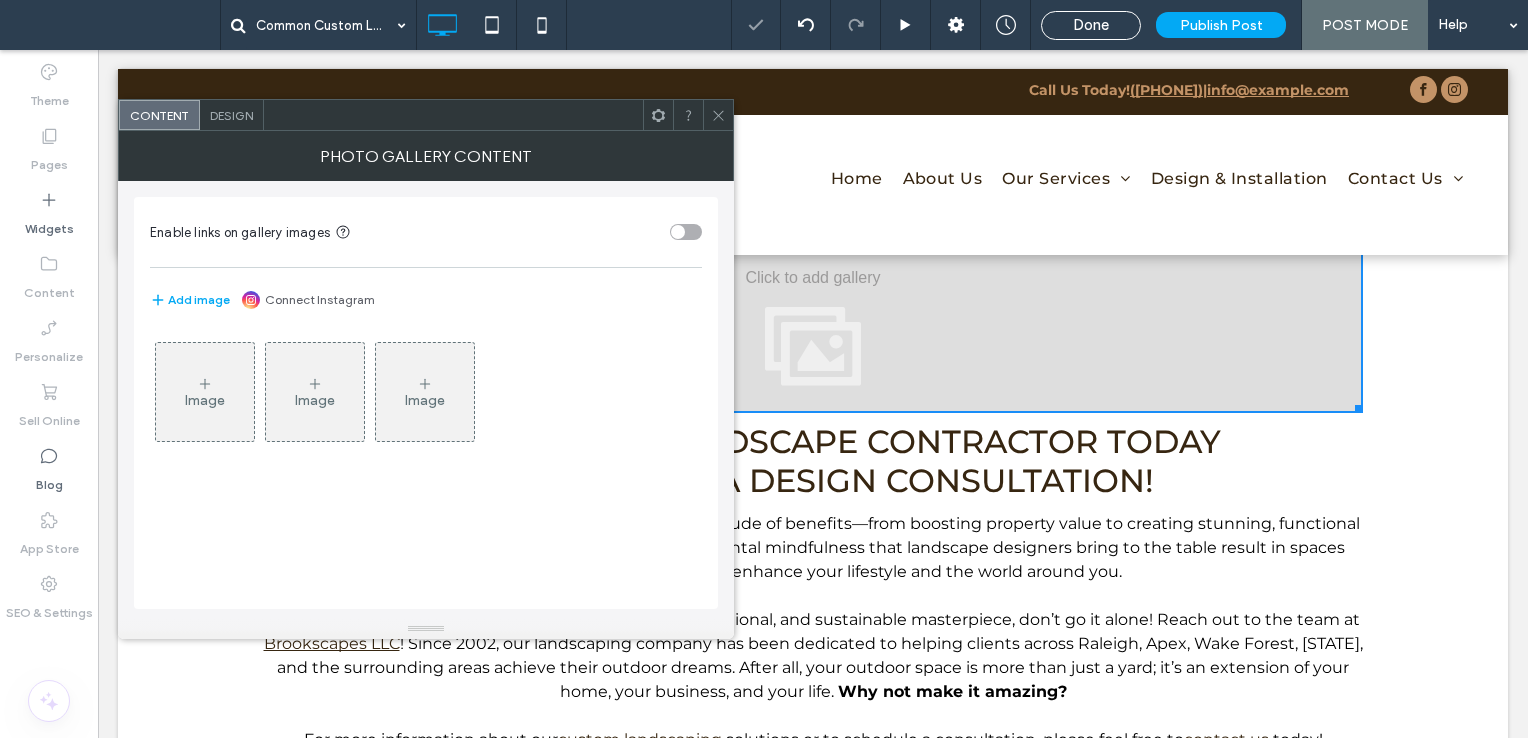 click on "Image" at bounding box center (205, 392) 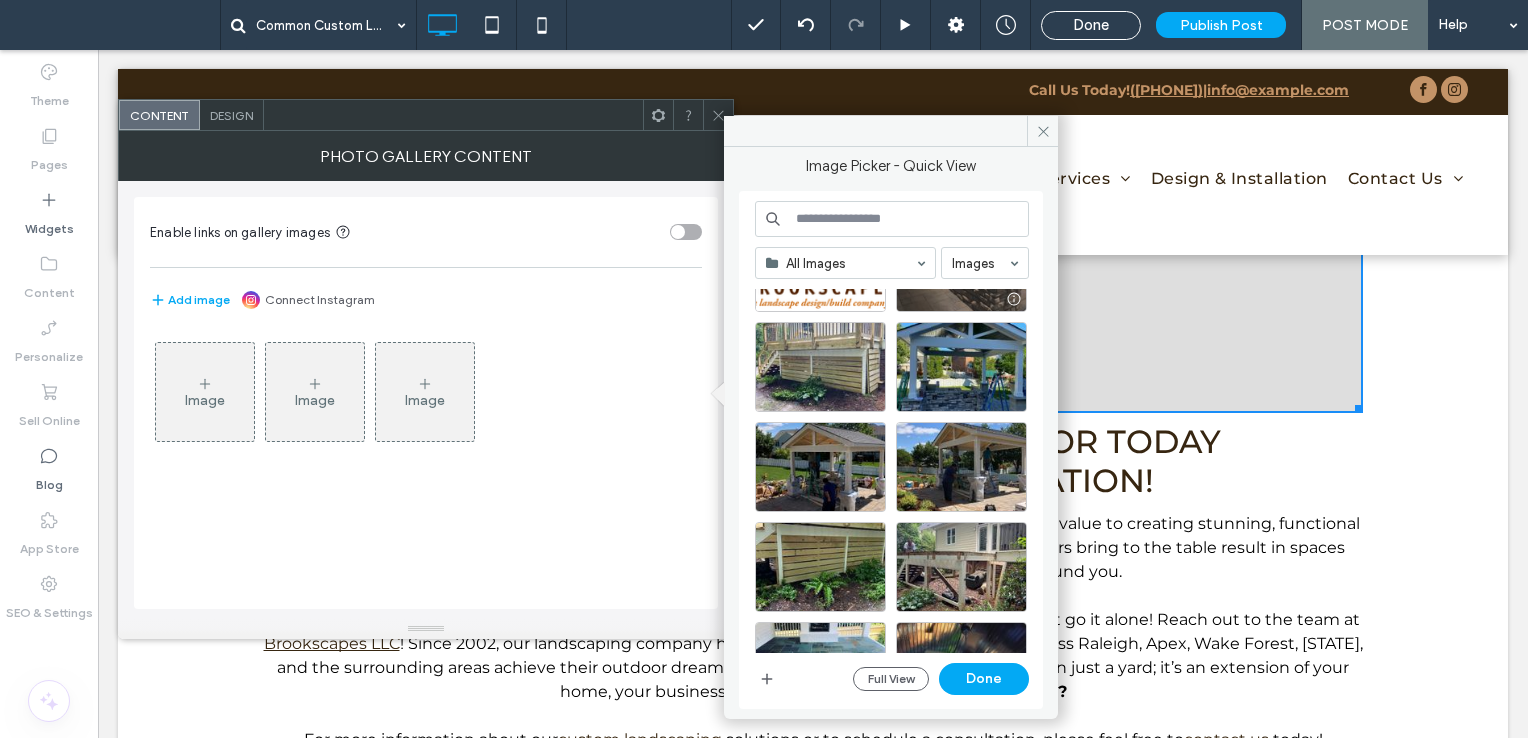 scroll, scrollTop: 200, scrollLeft: 0, axis: vertical 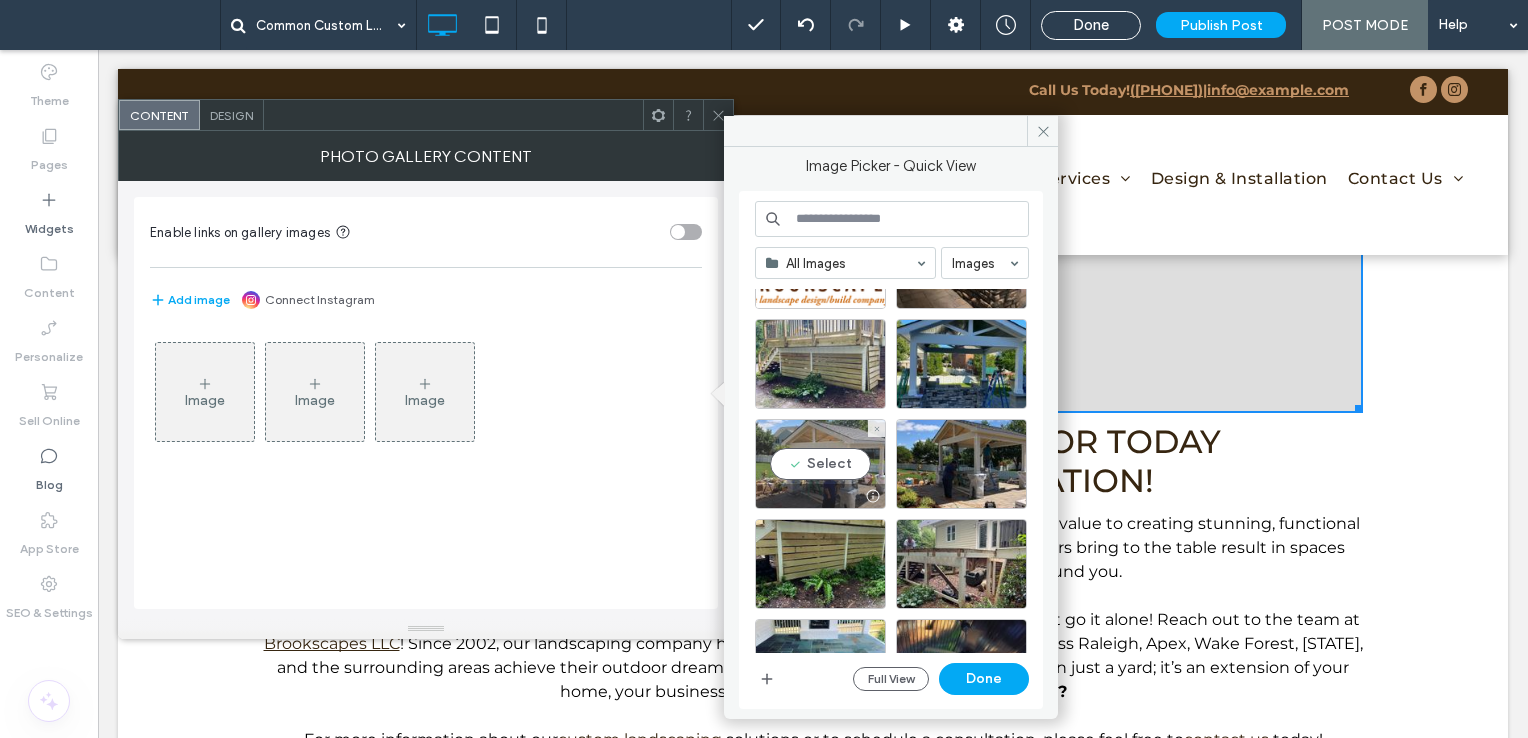 click on "Select" at bounding box center (820, 464) 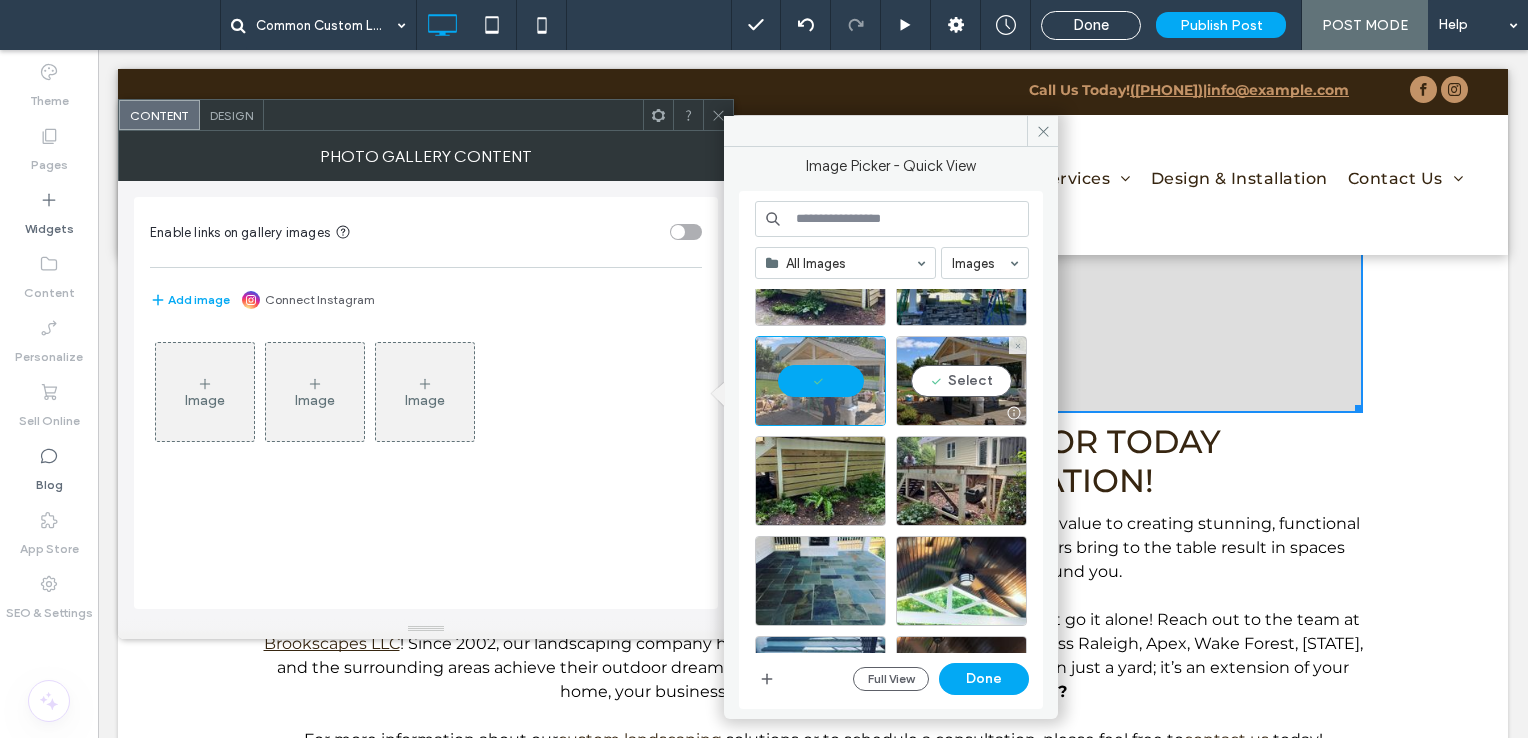 scroll, scrollTop: 300, scrollLeft: 0, axis: vertical 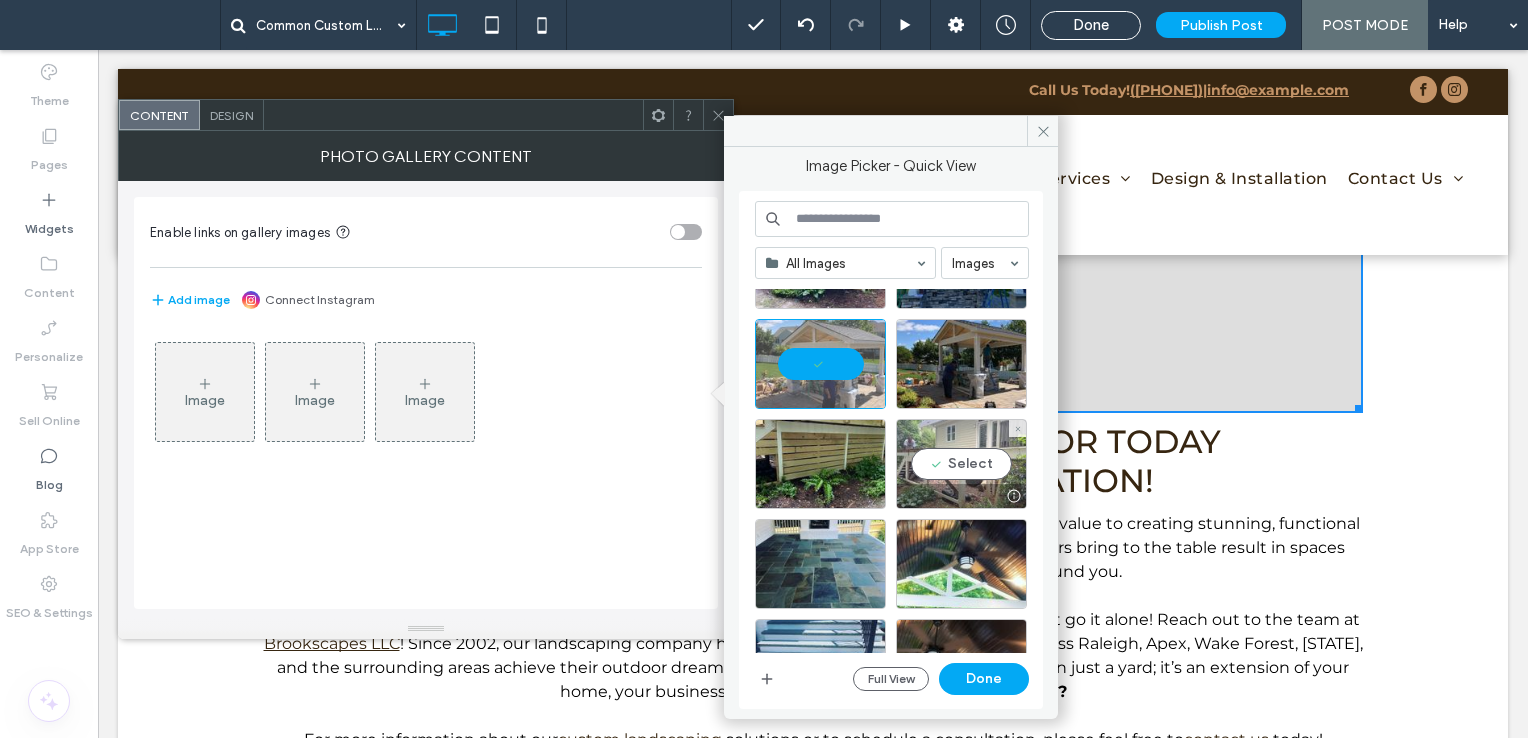 click on "Select" at bounding box center [961, 464] 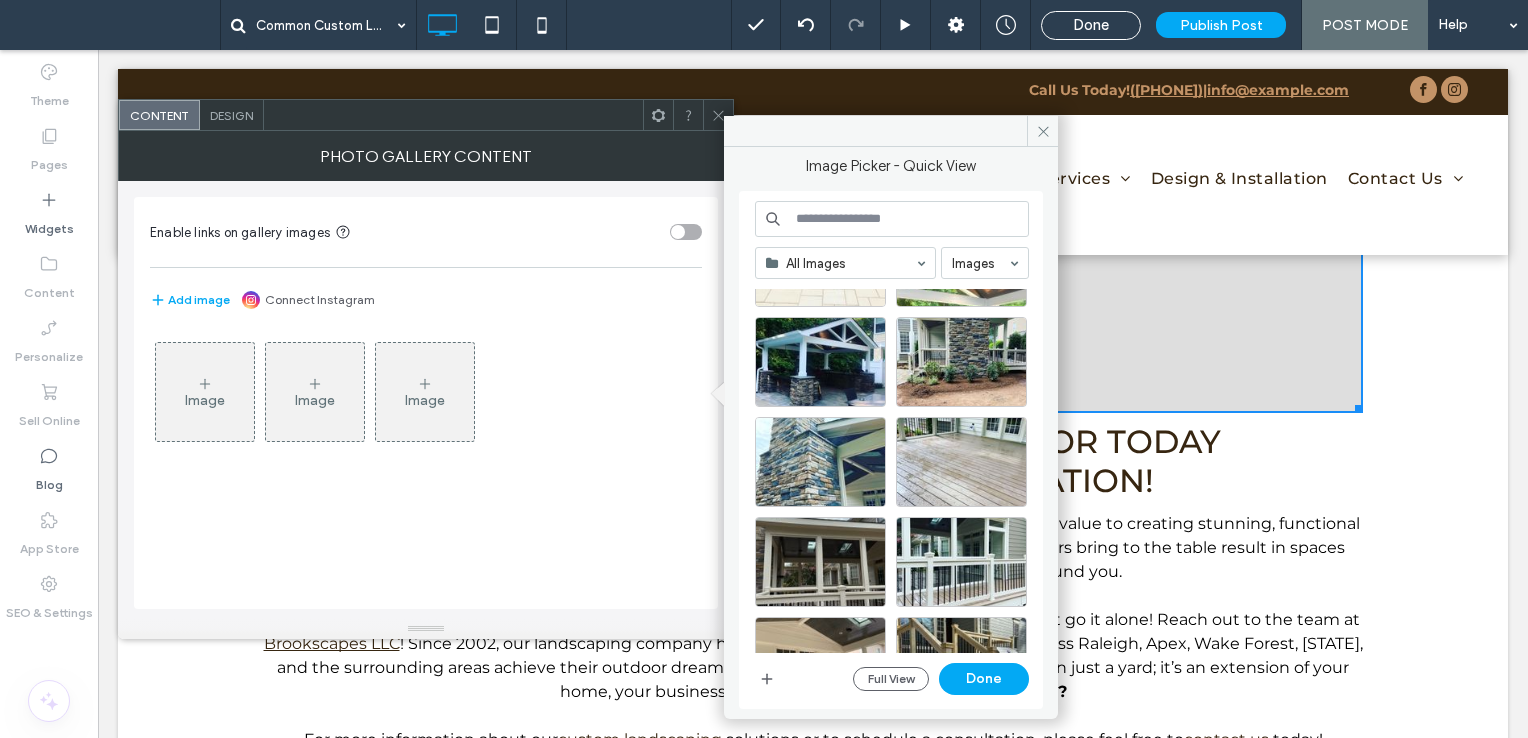 scroll, scrollTop: 865, scrollLeft: 0, axis: vertical 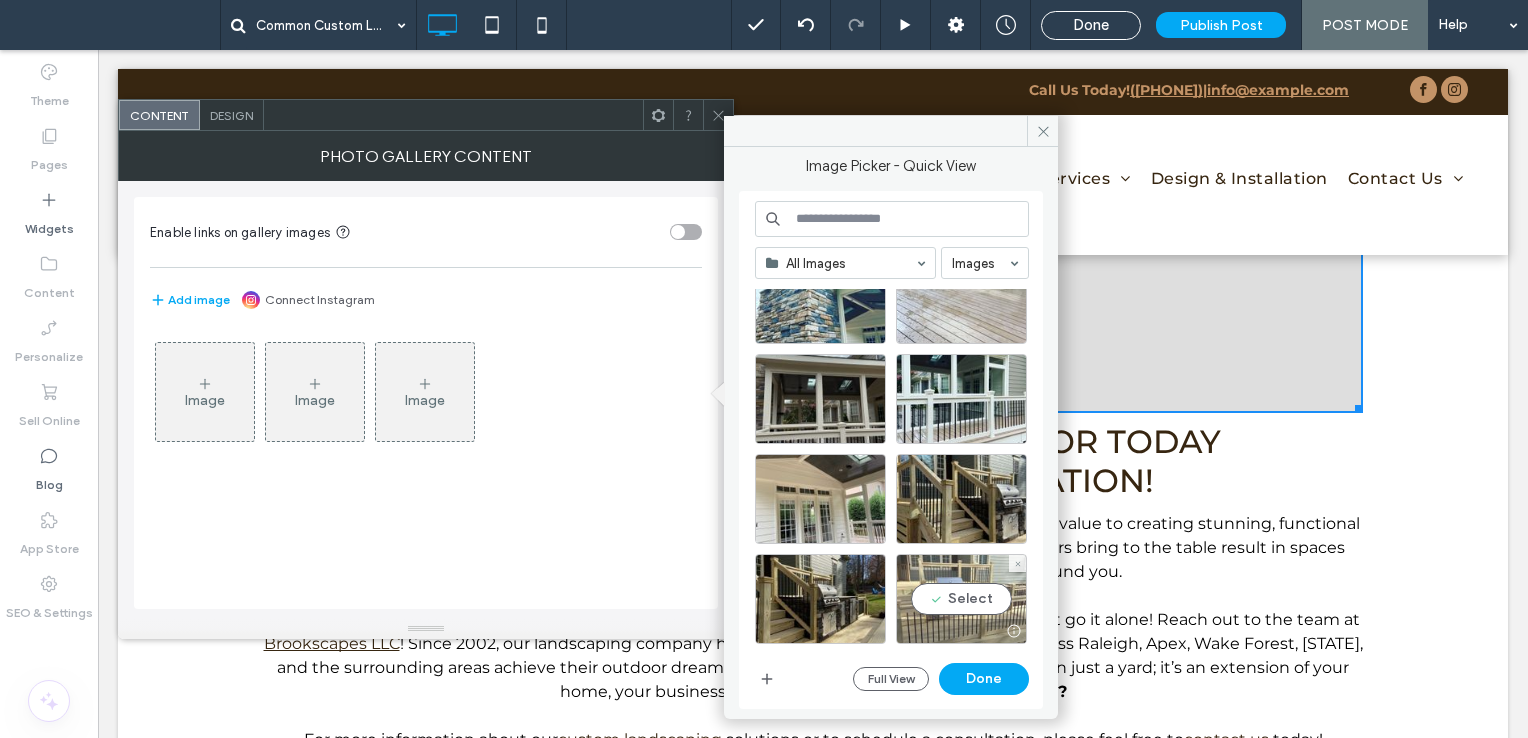 click on "Select" at bounding box center [961, 599] 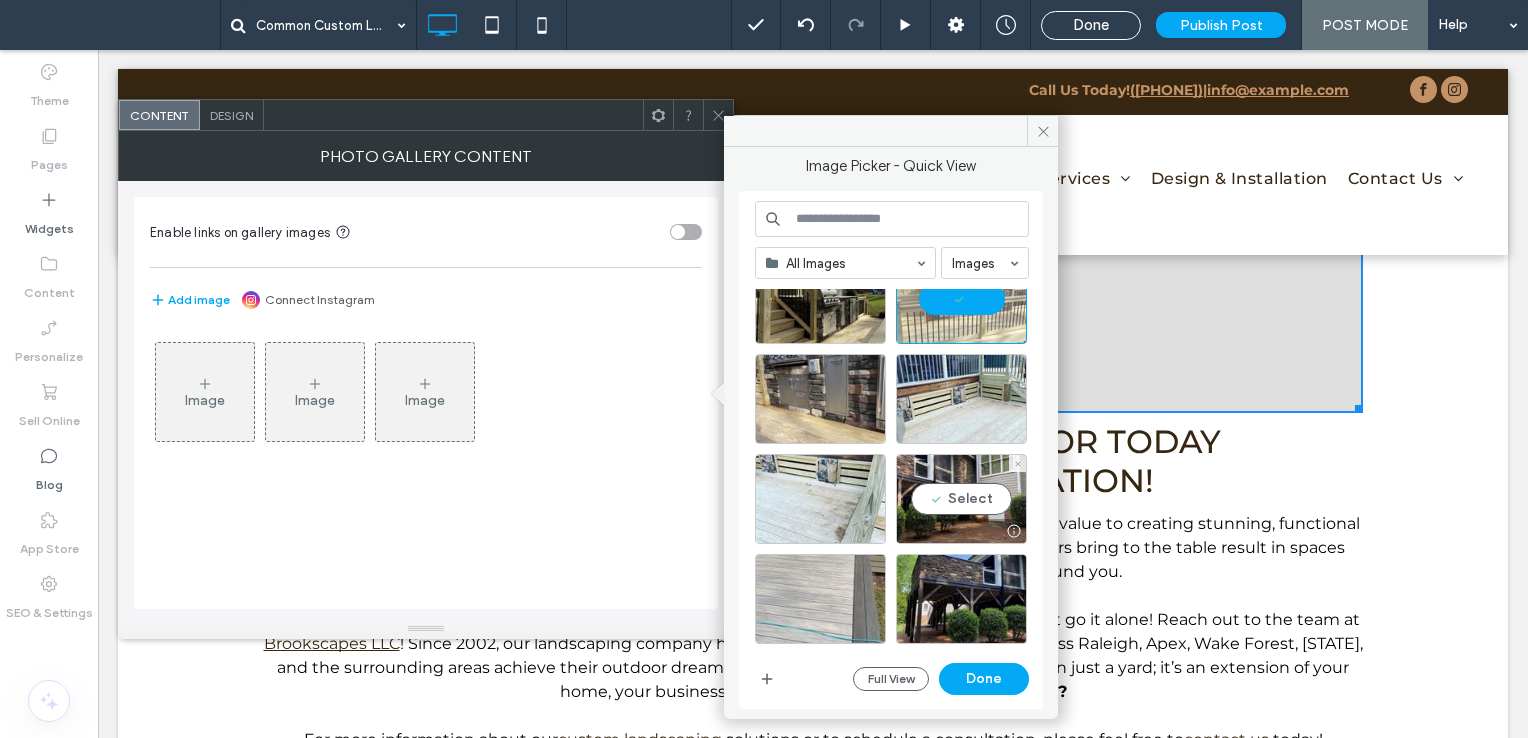scroll, scrollTop: 1565, scrollLeft: 0, axis: vertical 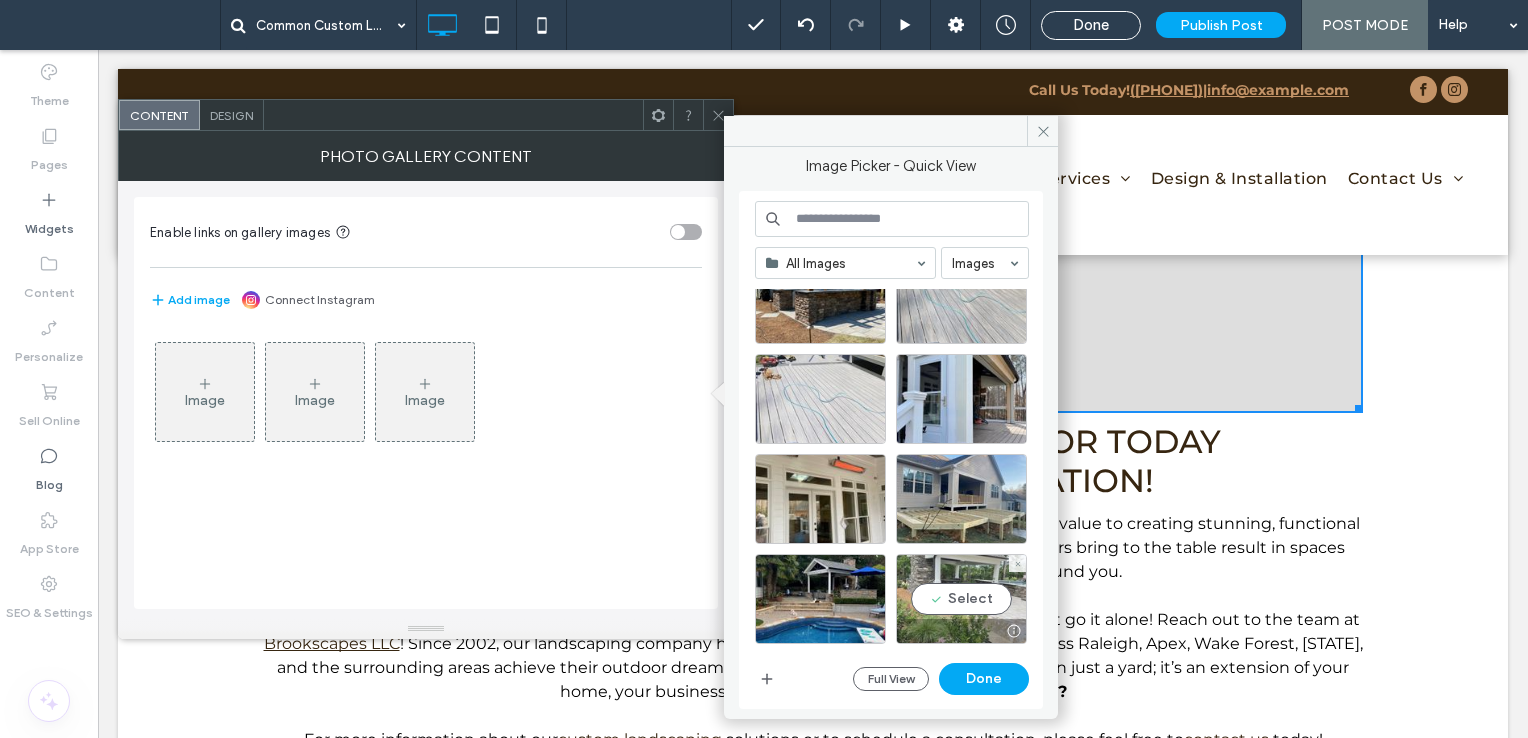 click on "Select" at bounding box center (961, 599) 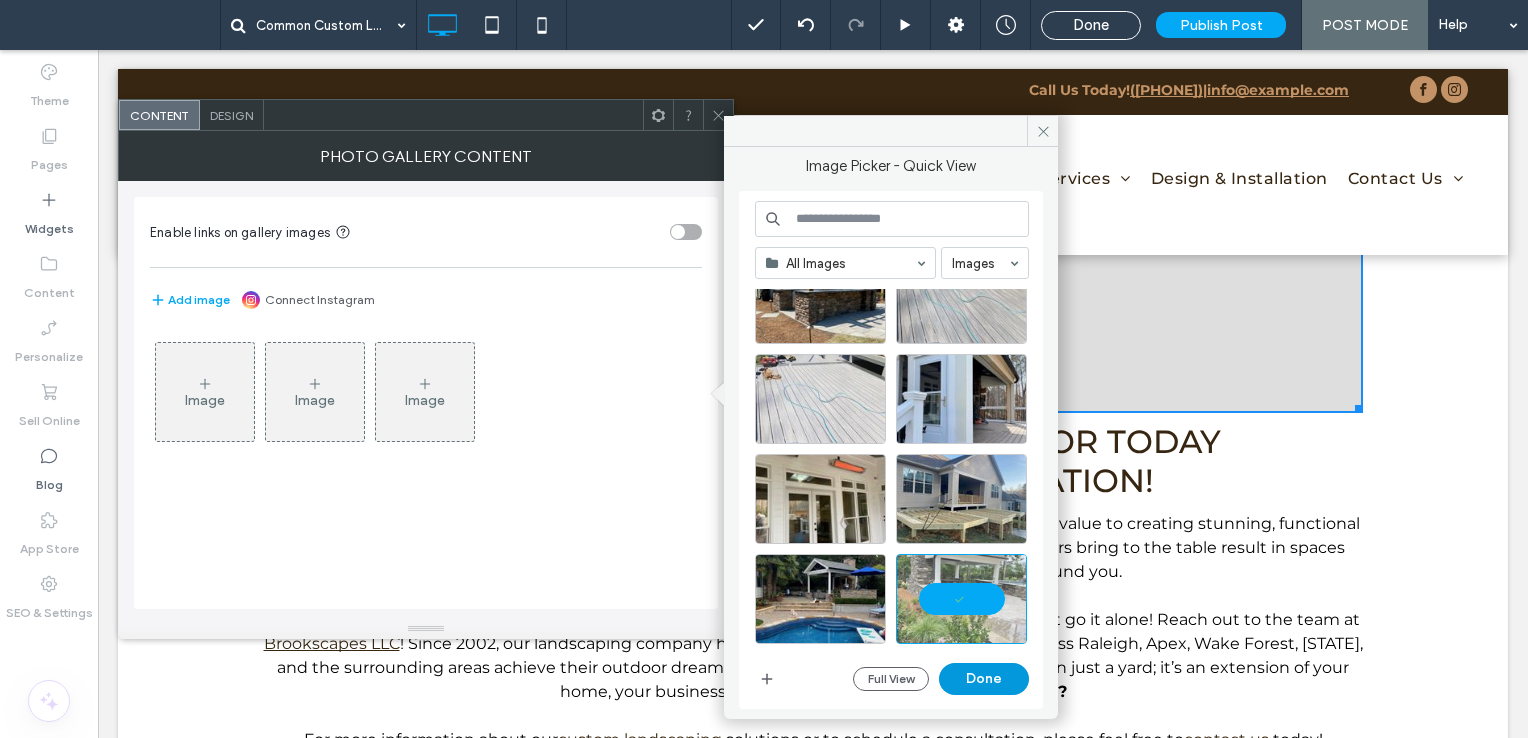 click on "Done" at bounding box center [984, 679] 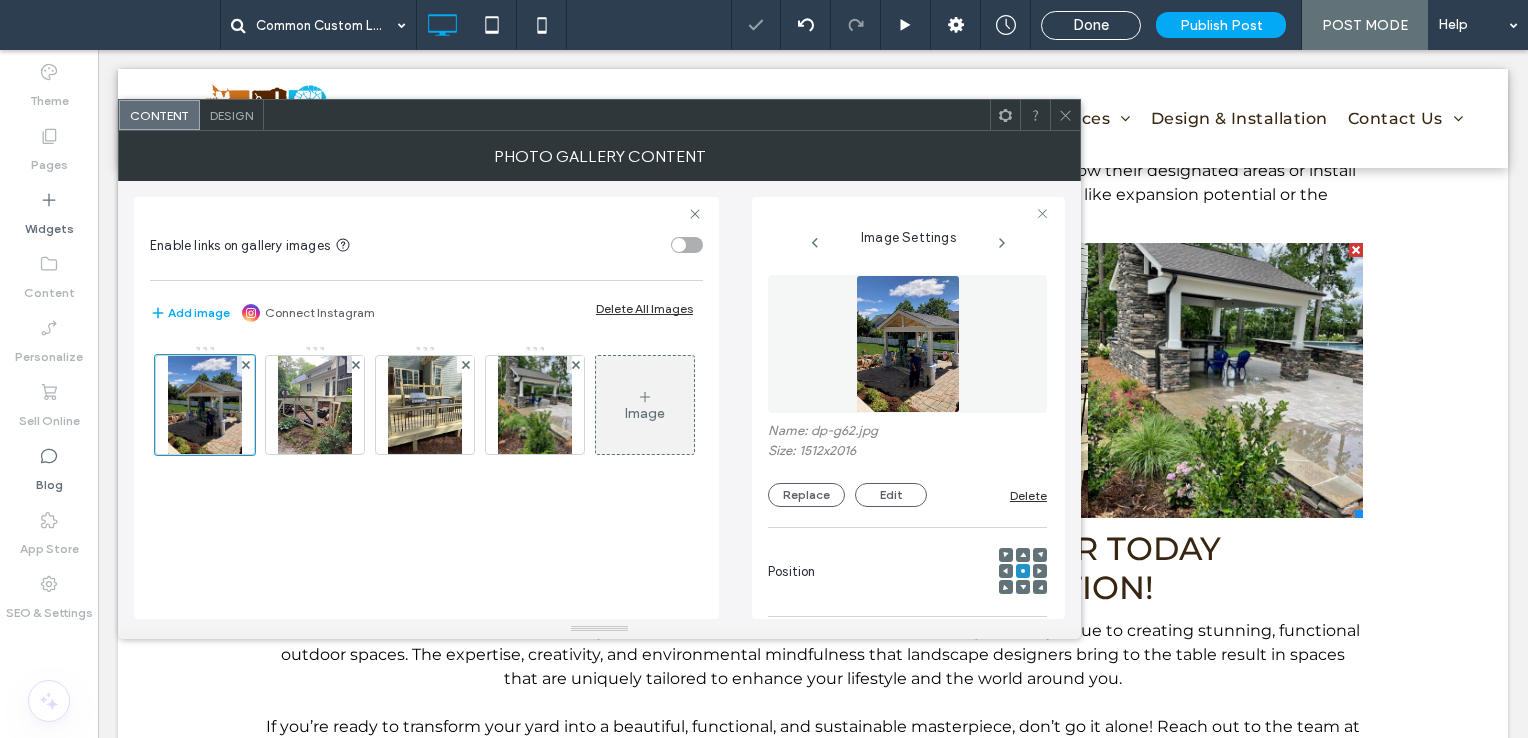 scroll, scrollTop: 1600, scrollLeft: 0, axis: vertical 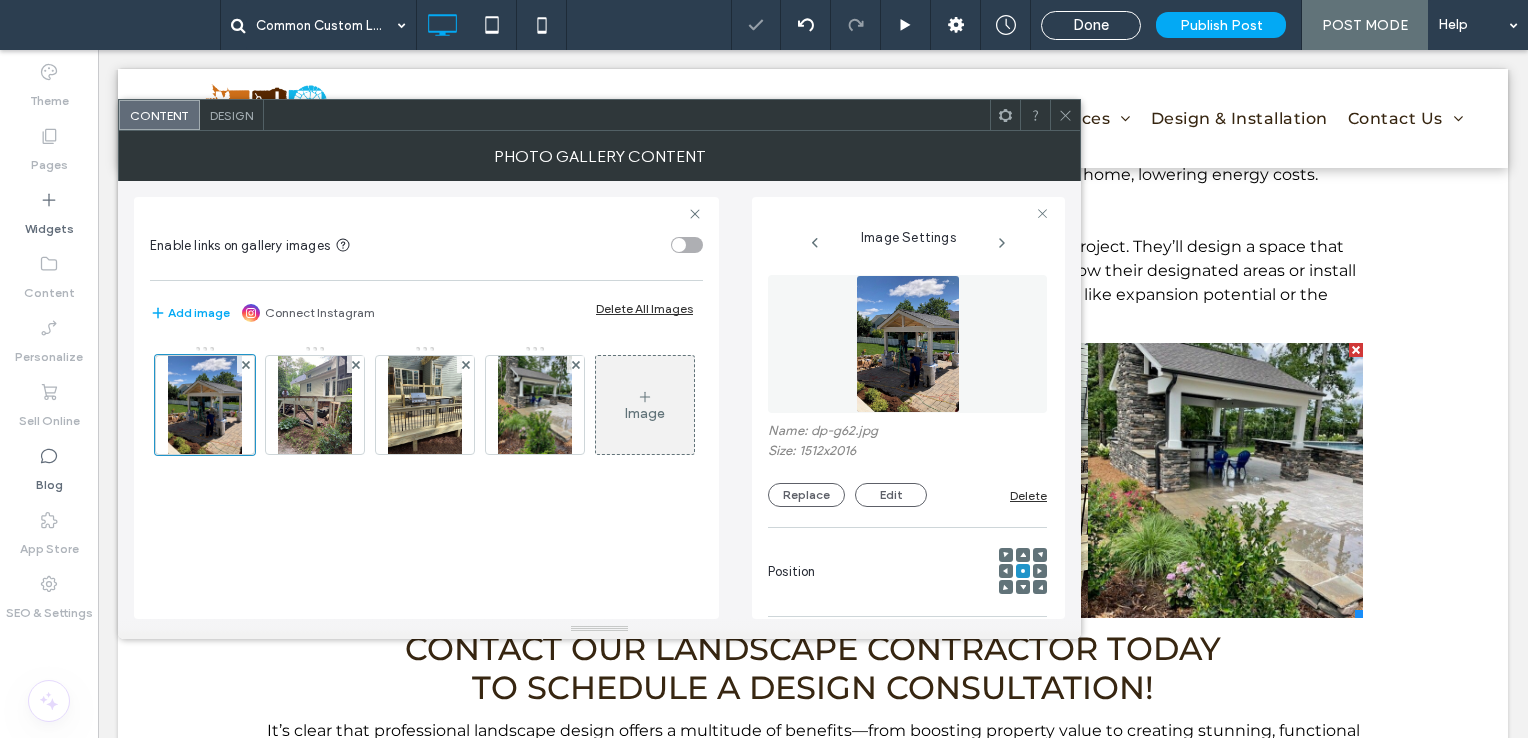 click 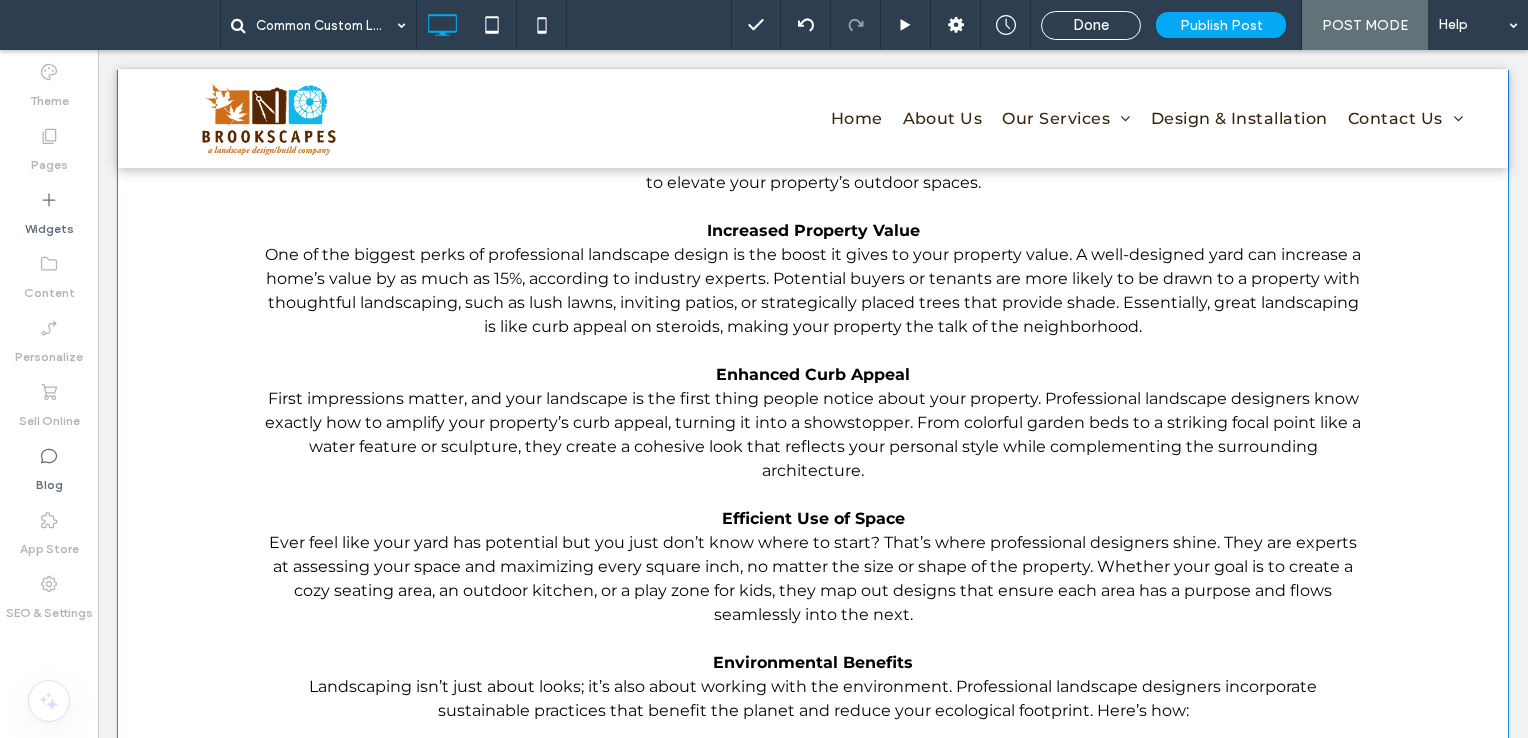 scroll, scrollTop: 500, scrollLeft: 0, axis: vertical 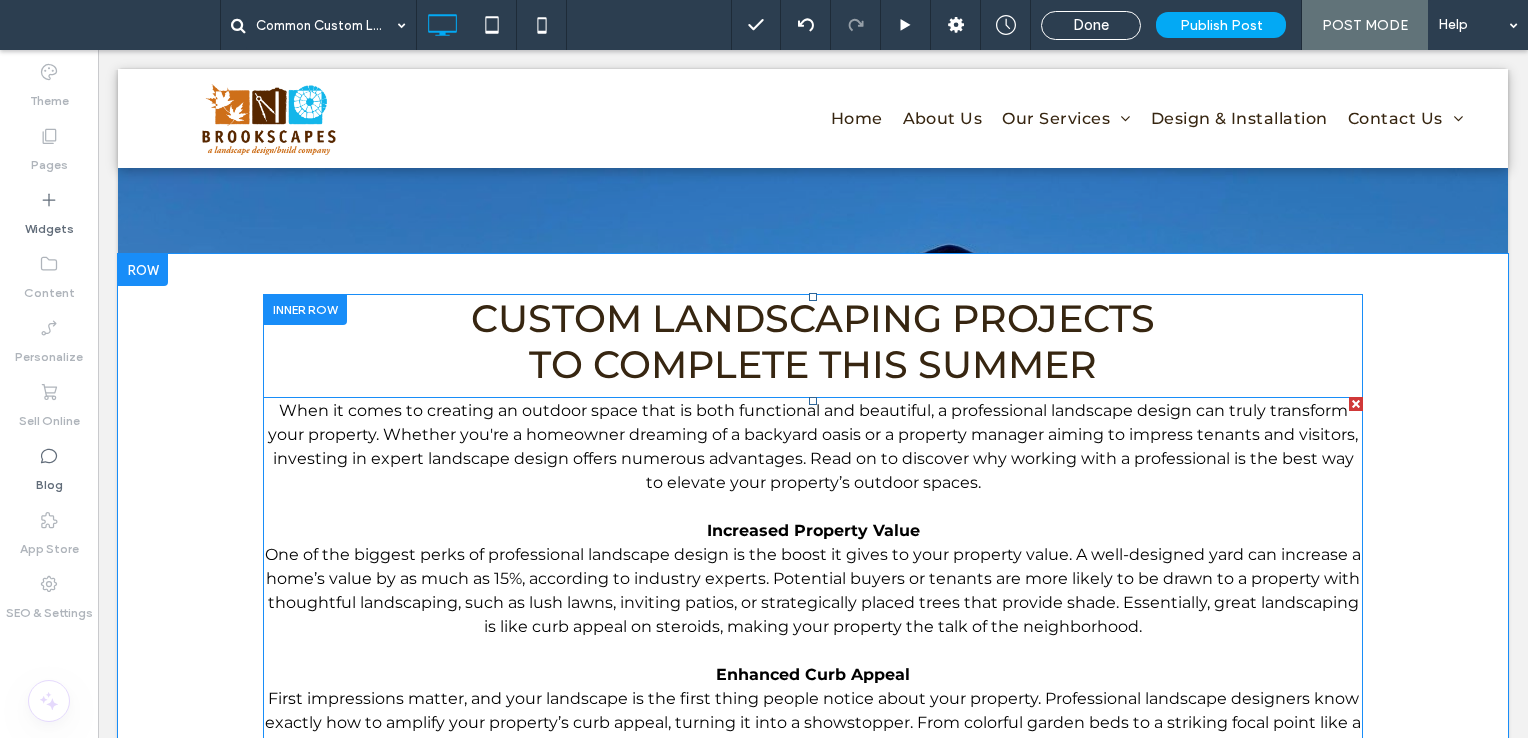 click at bounding box center [1356, 404] 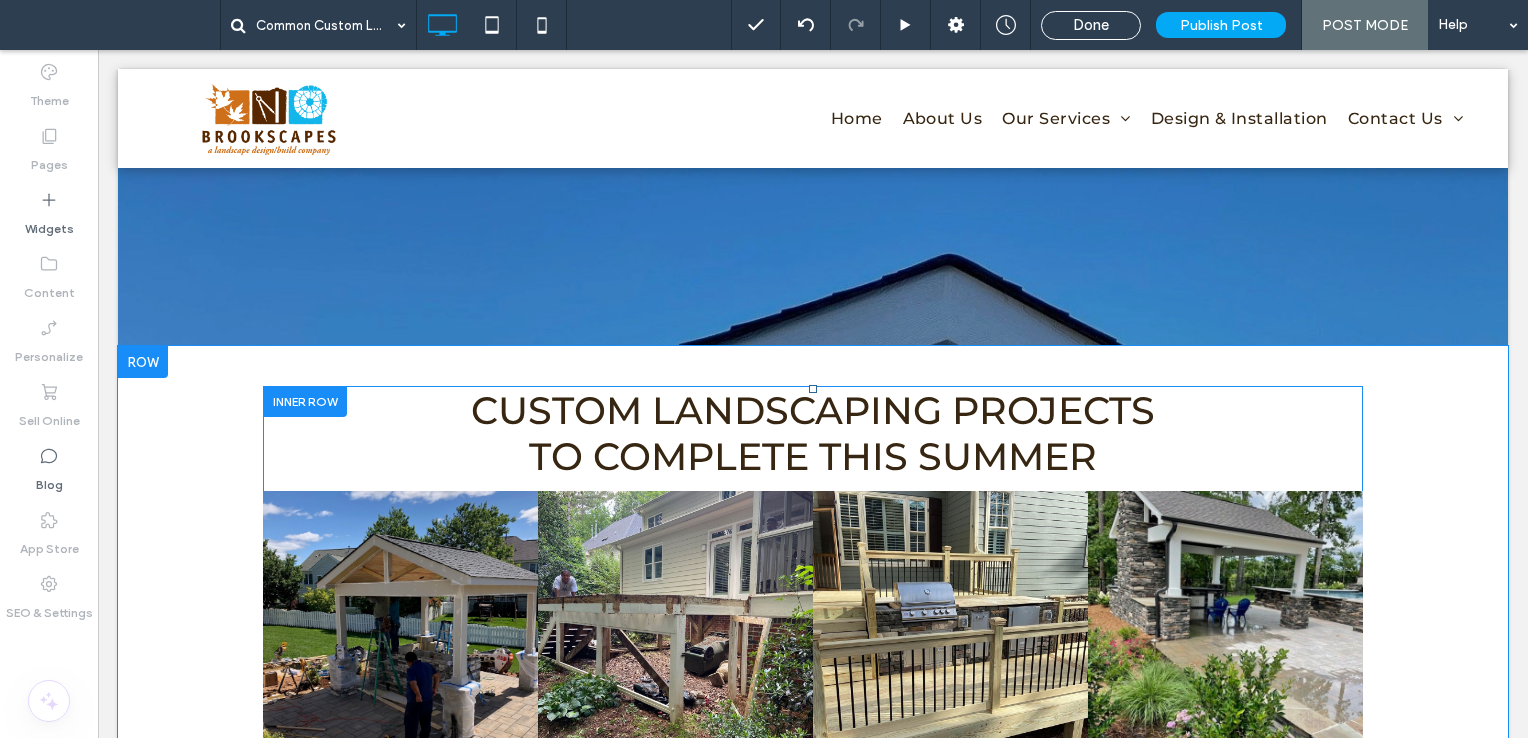 scroll, scrollTop: 400, scrollLeft: 0, axis: vertical 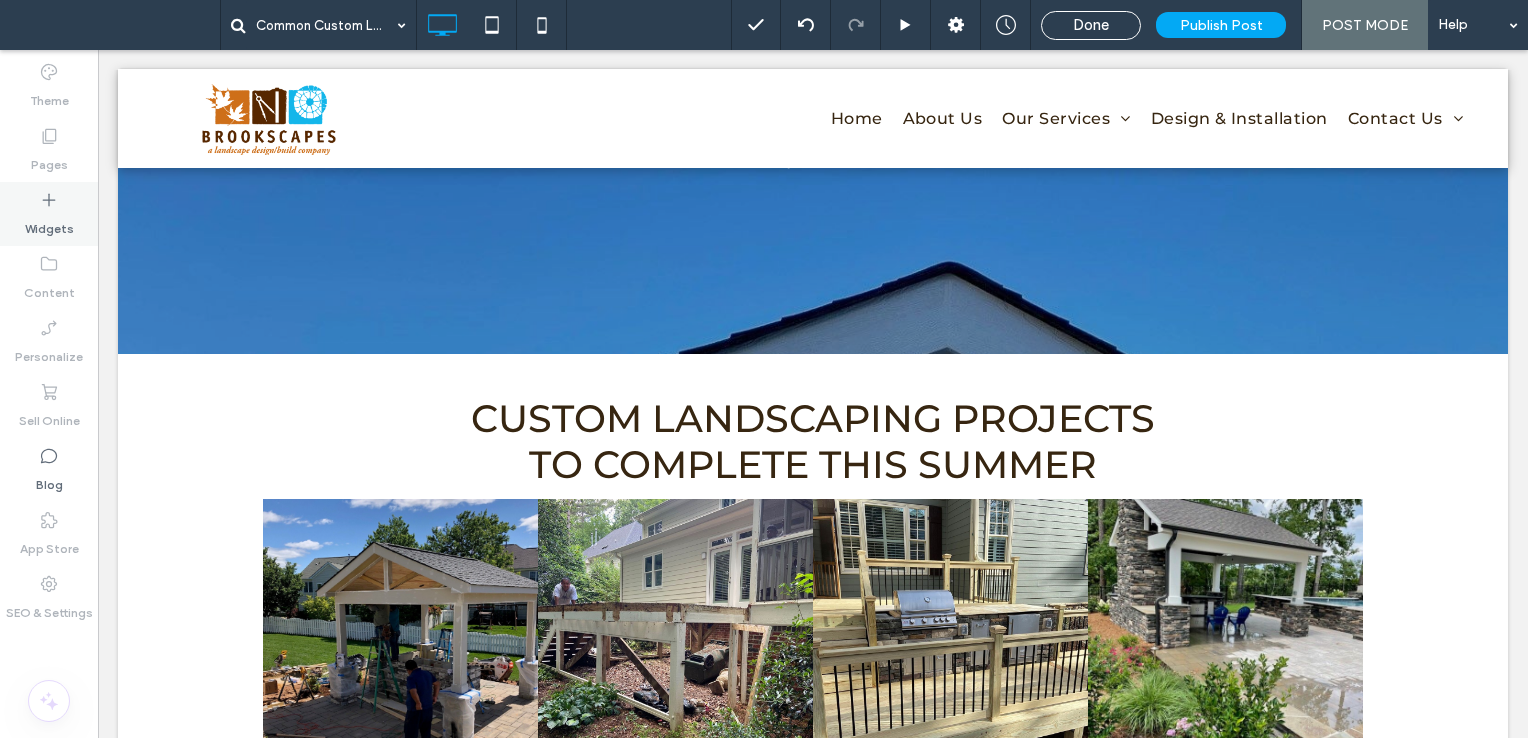click on "Widgets" at bounding box center (49, 214) 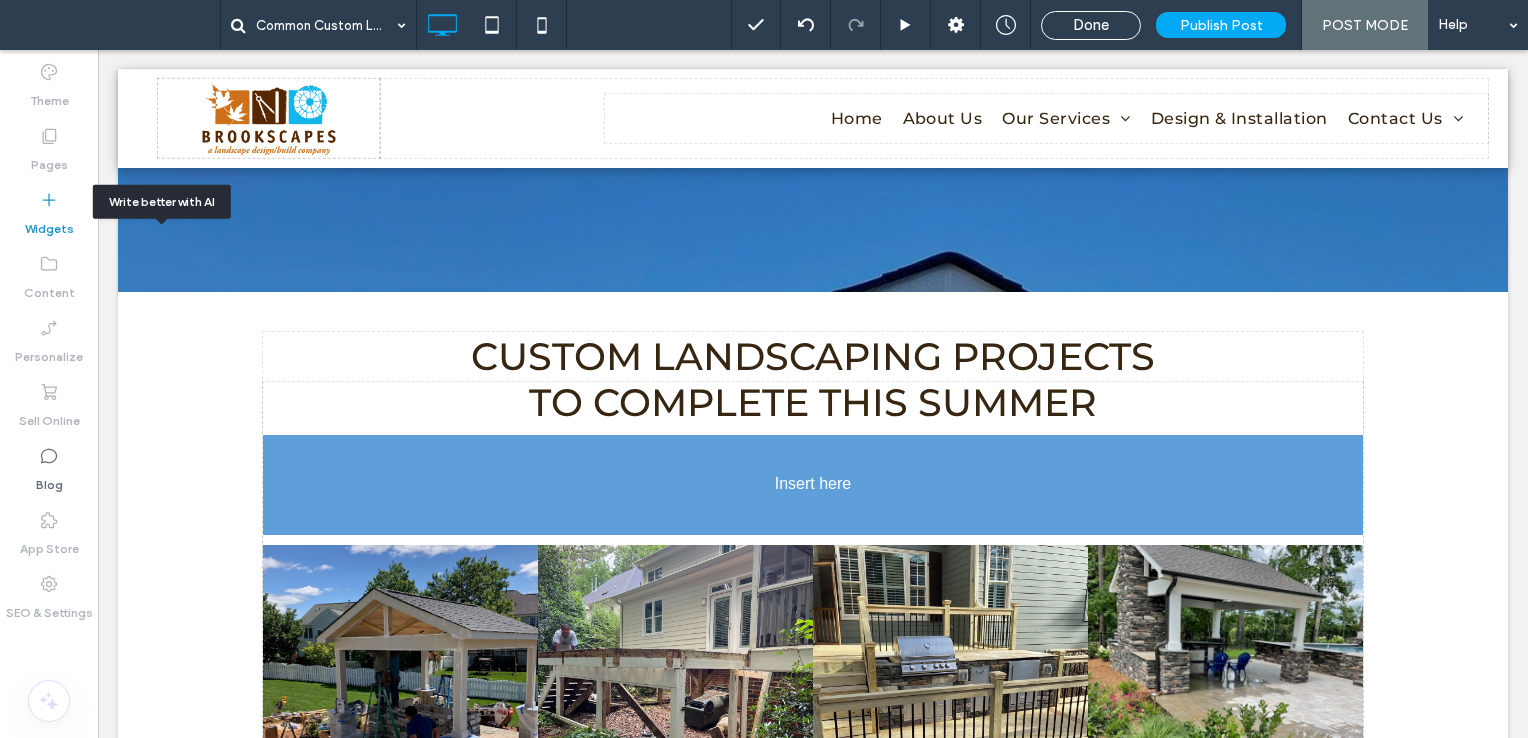 scroll, scrollTop: 478, scrollLeft: 0, axis: vertical 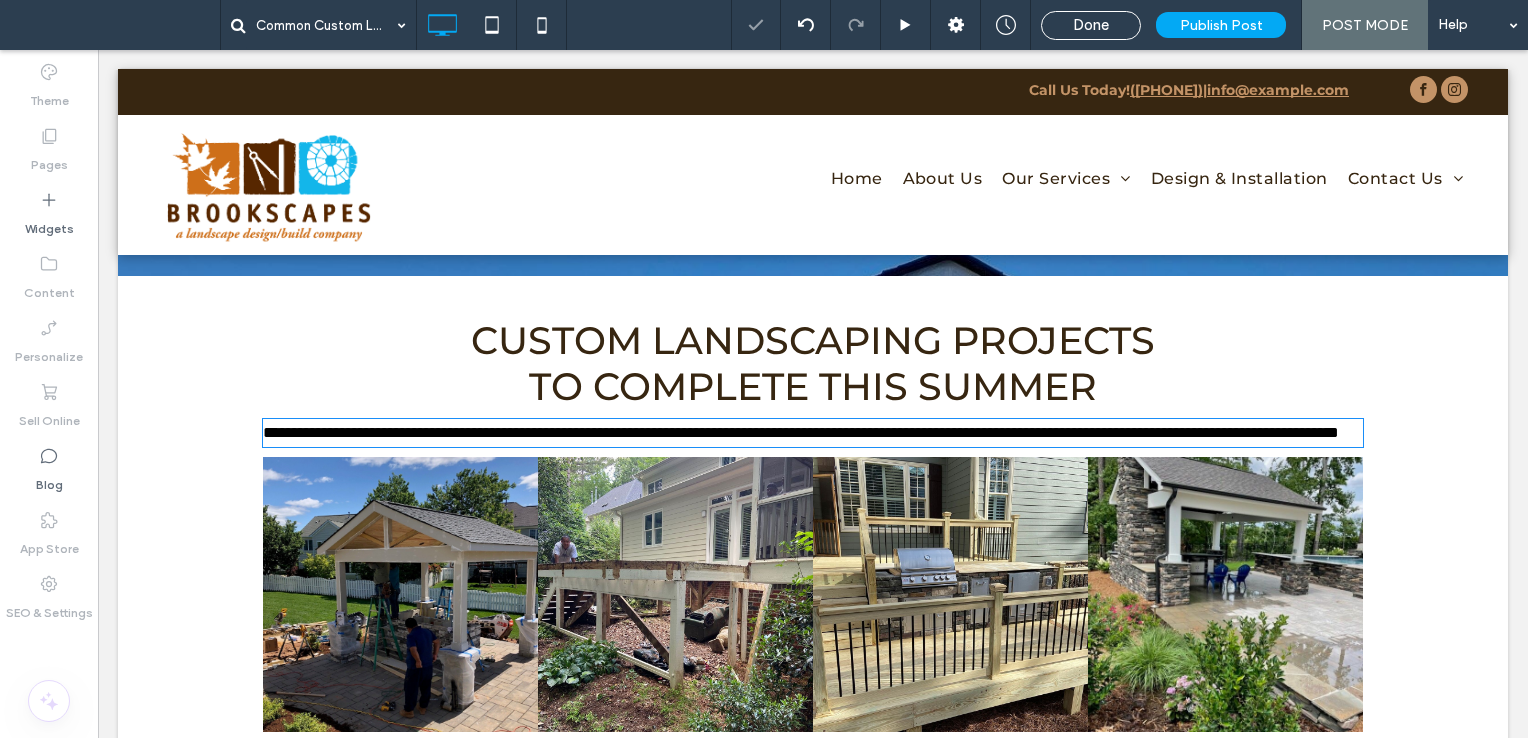 type on "**********" 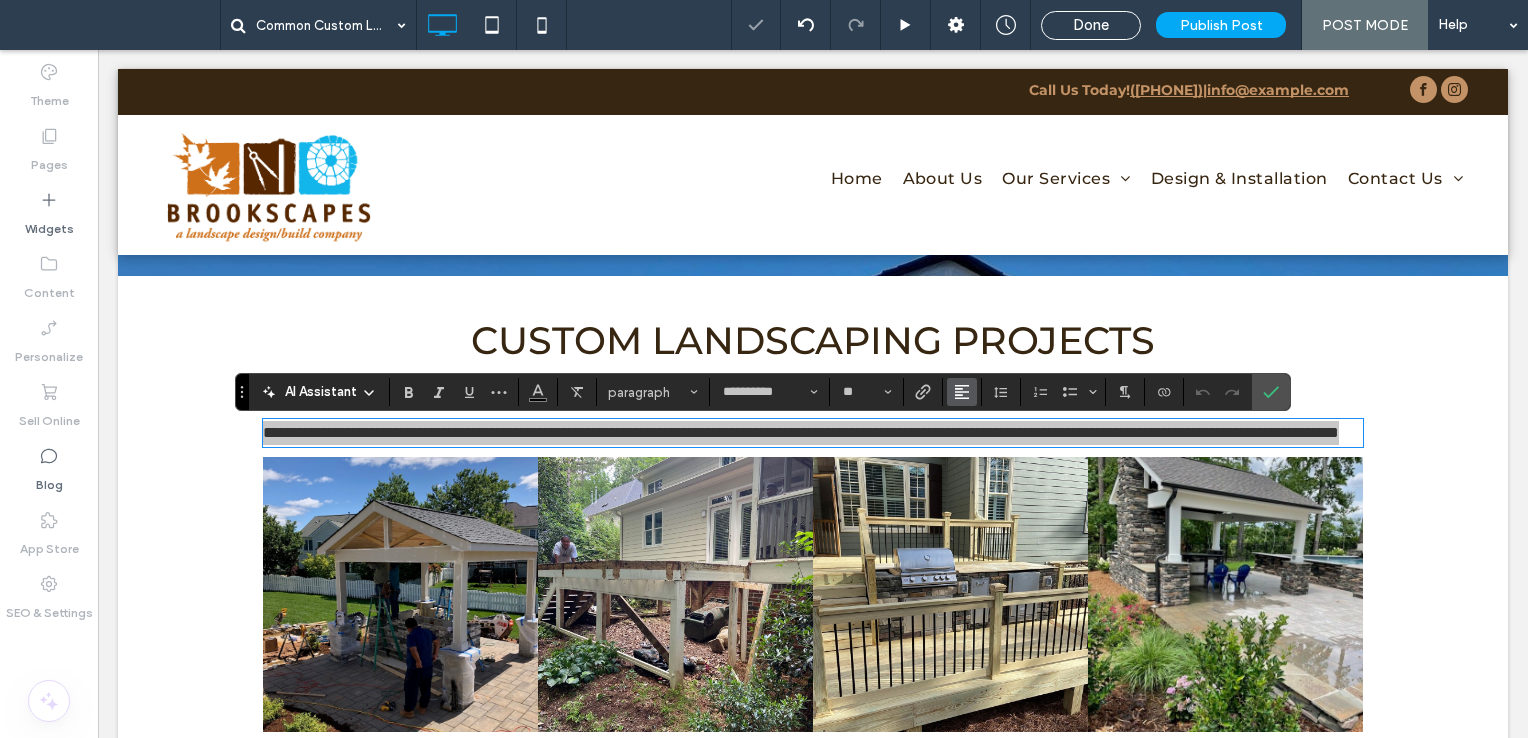 click 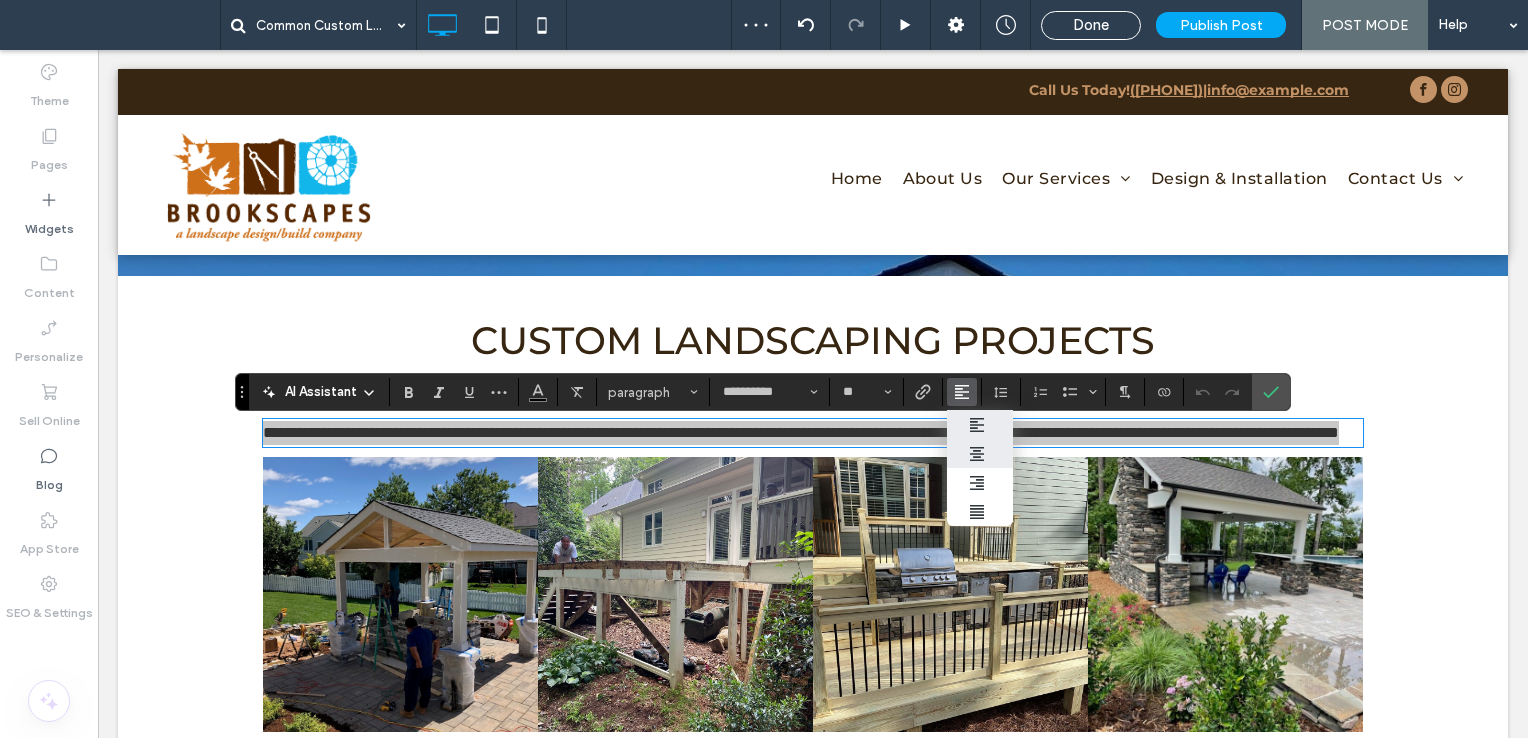 click 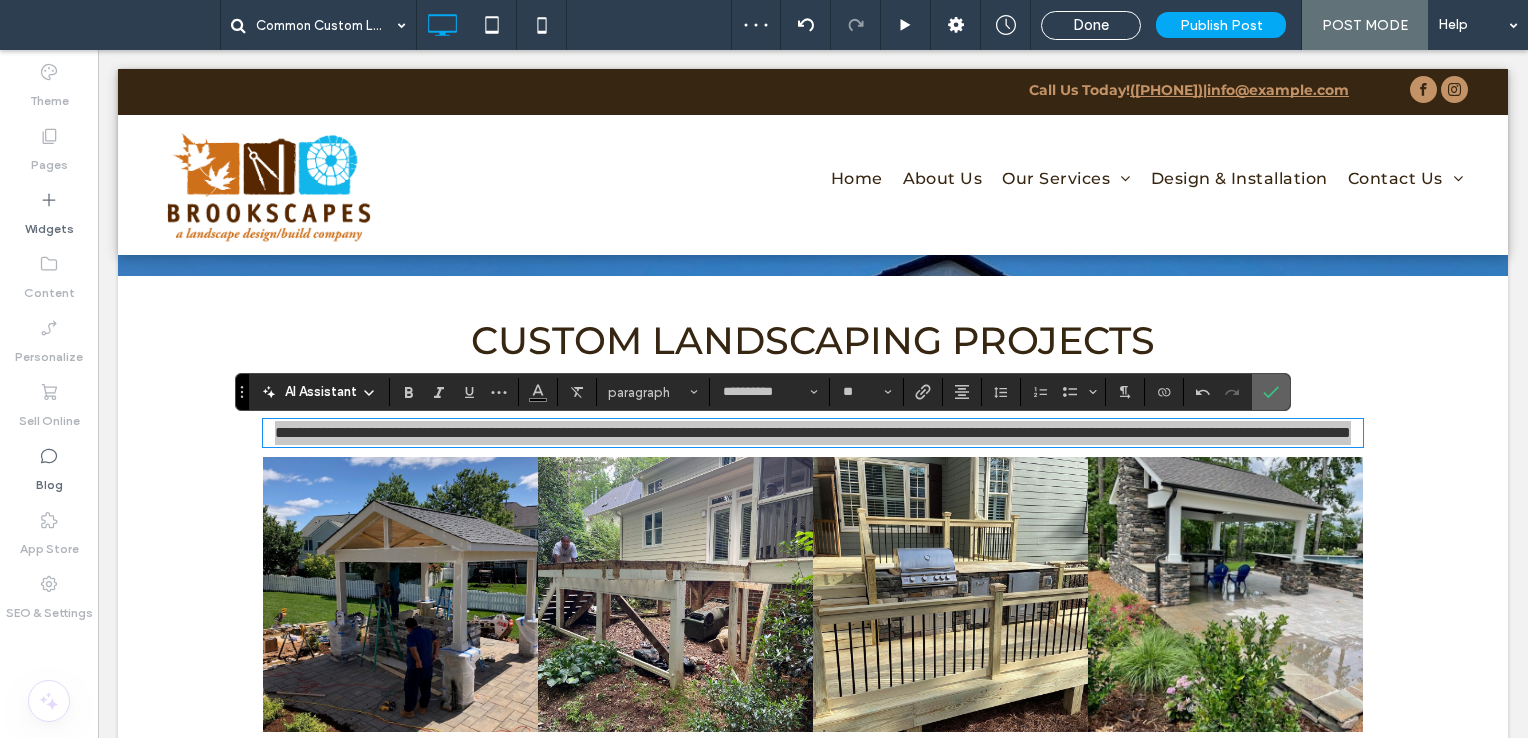 click 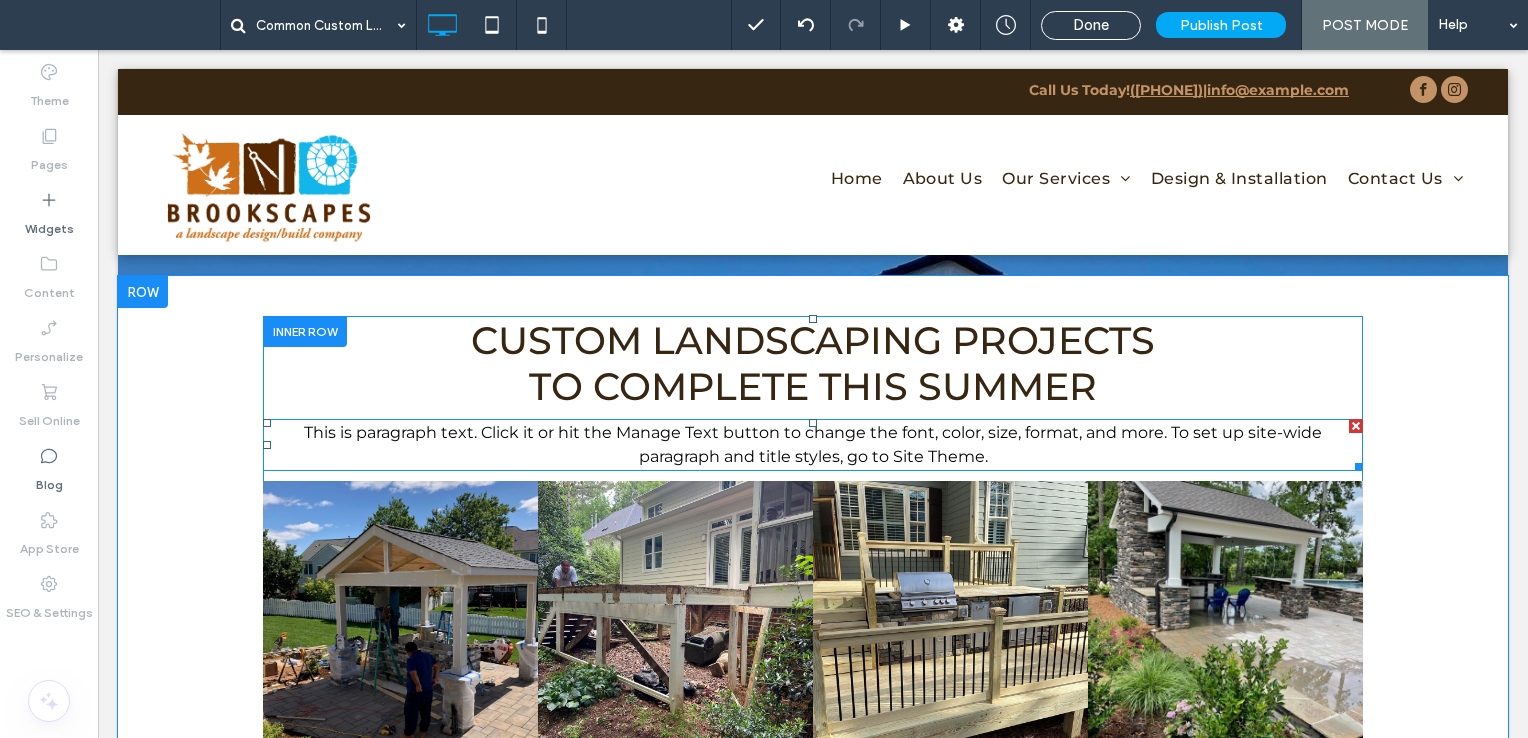 click on "This is paragraph text. Click it or hit the Manage Text button to change the font, color, size, format, and more. To set up site-wide paragraph and title styles, go to Site Theme." at bounding box center (813, 444) 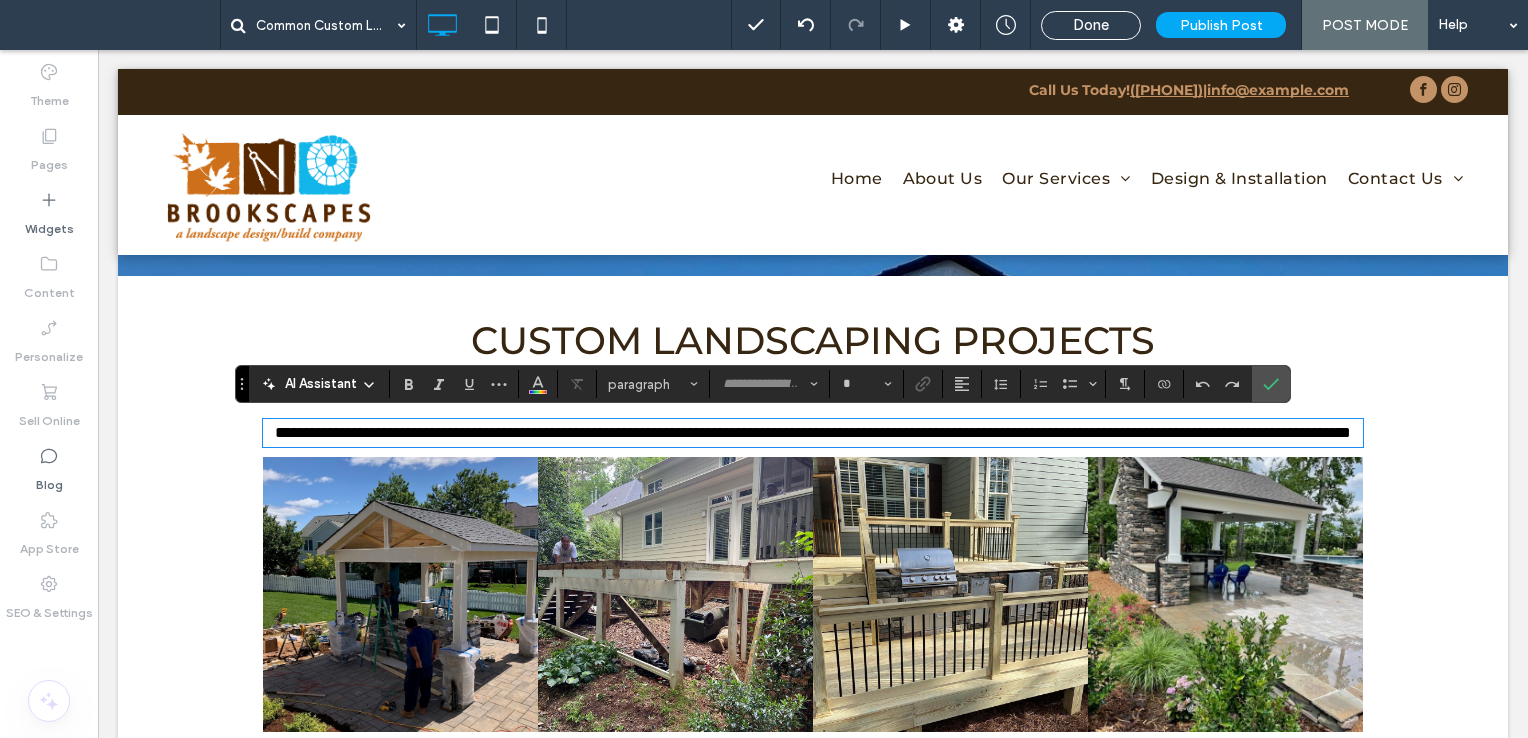 type on "**********" 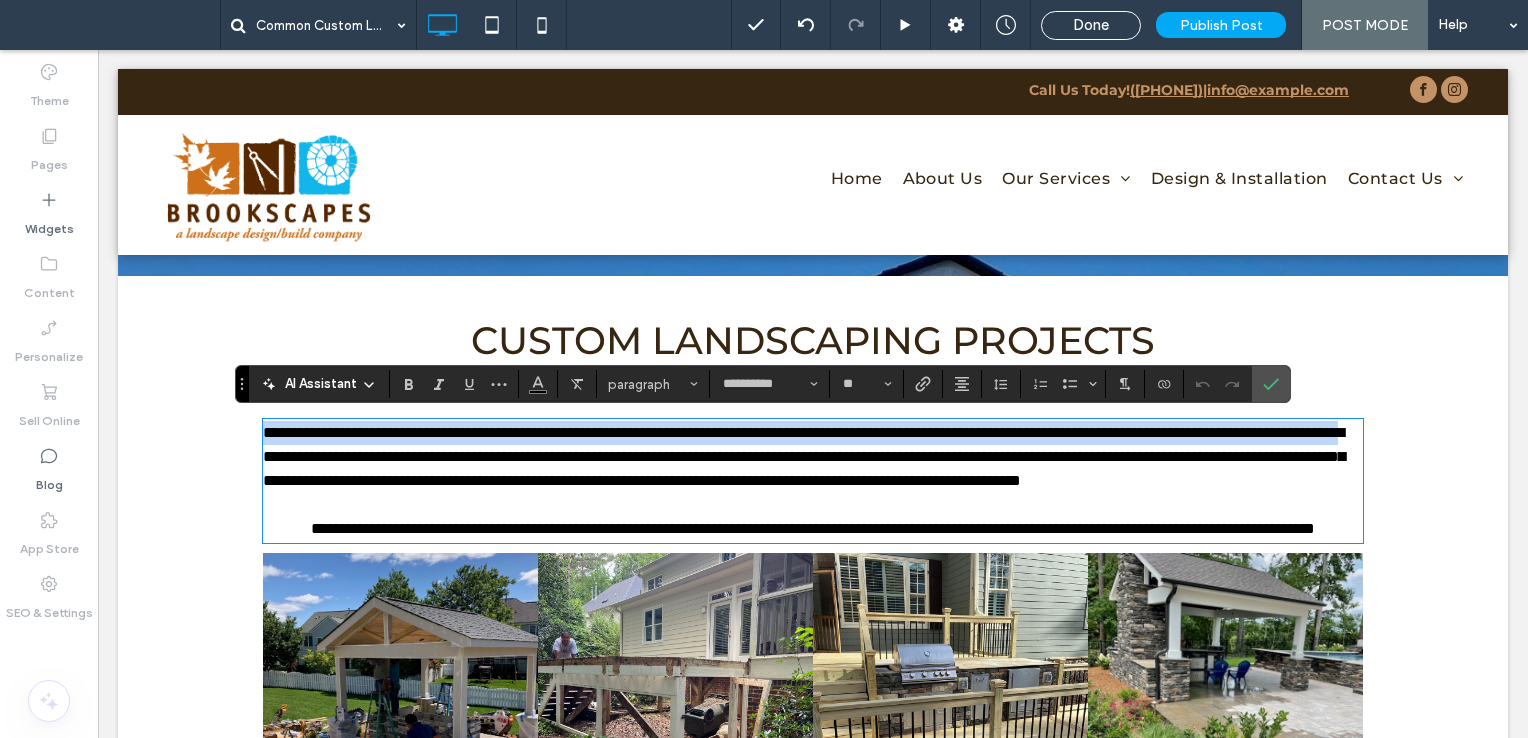 scroll, scrollTop: 0, scrollLeft: 0, axis: both 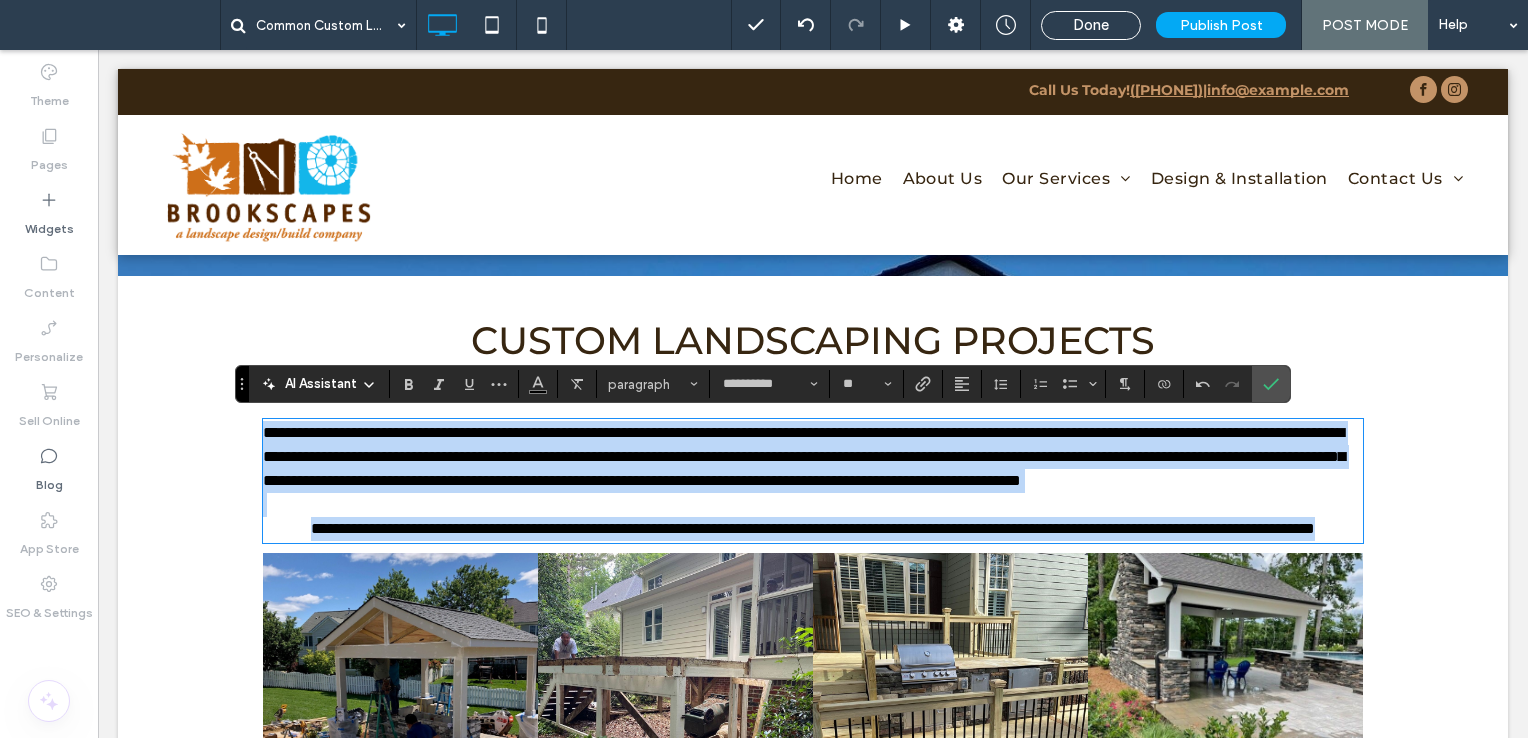 drag, startPoint x: 257, startPoint y: 428, endPoint x: 1367, endPoint y: 568, distance: 1118.794 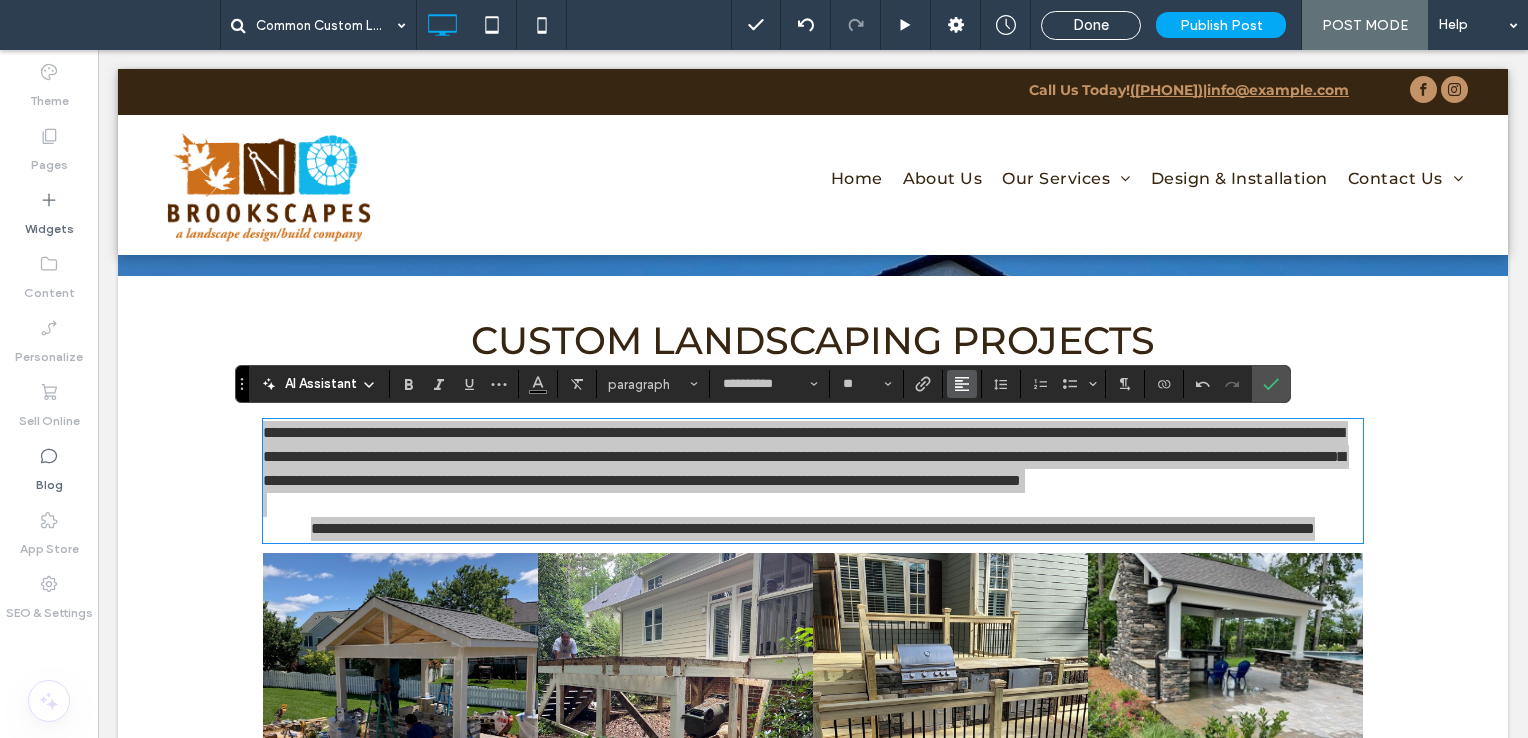 click at bounding box center (962, 384) 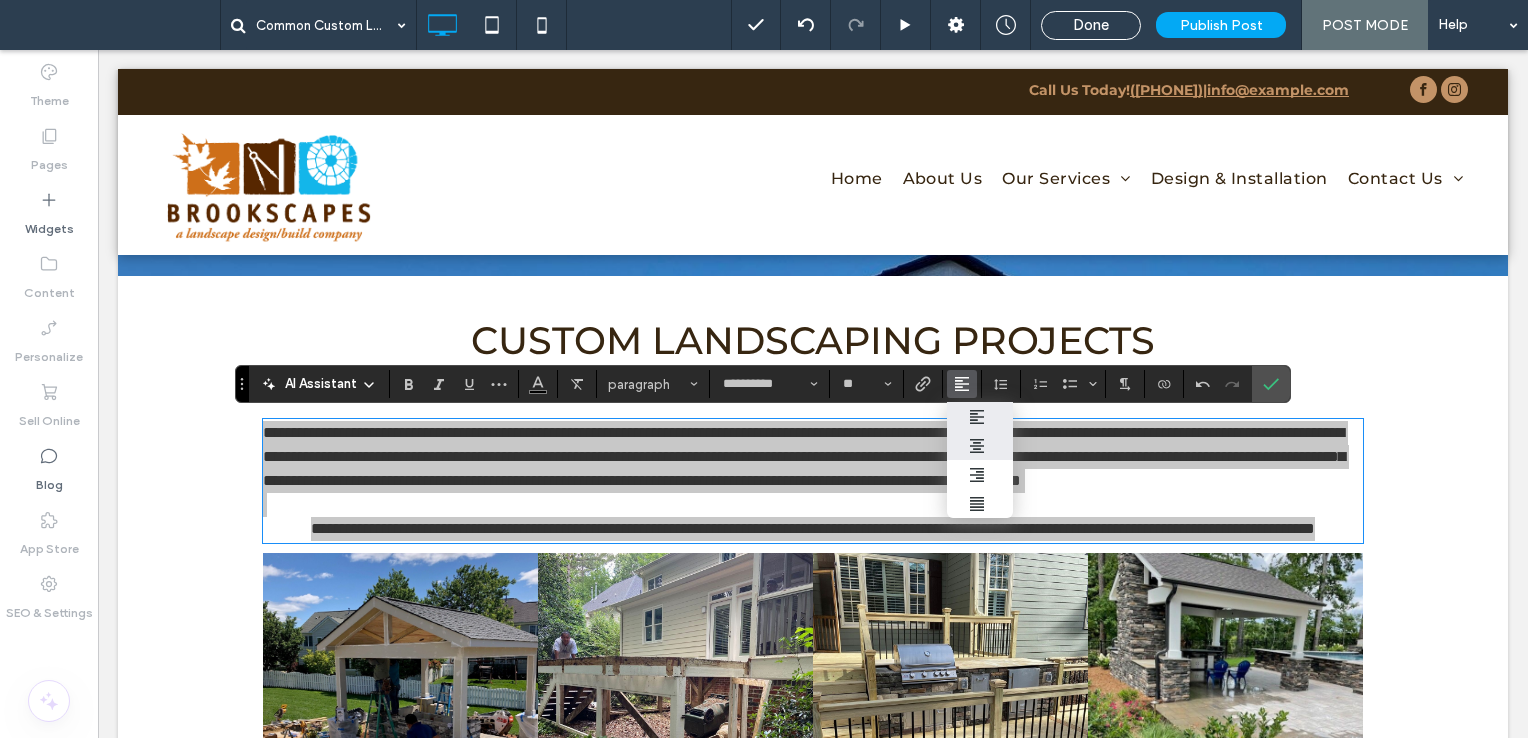 click at bounding box center (980, 446) 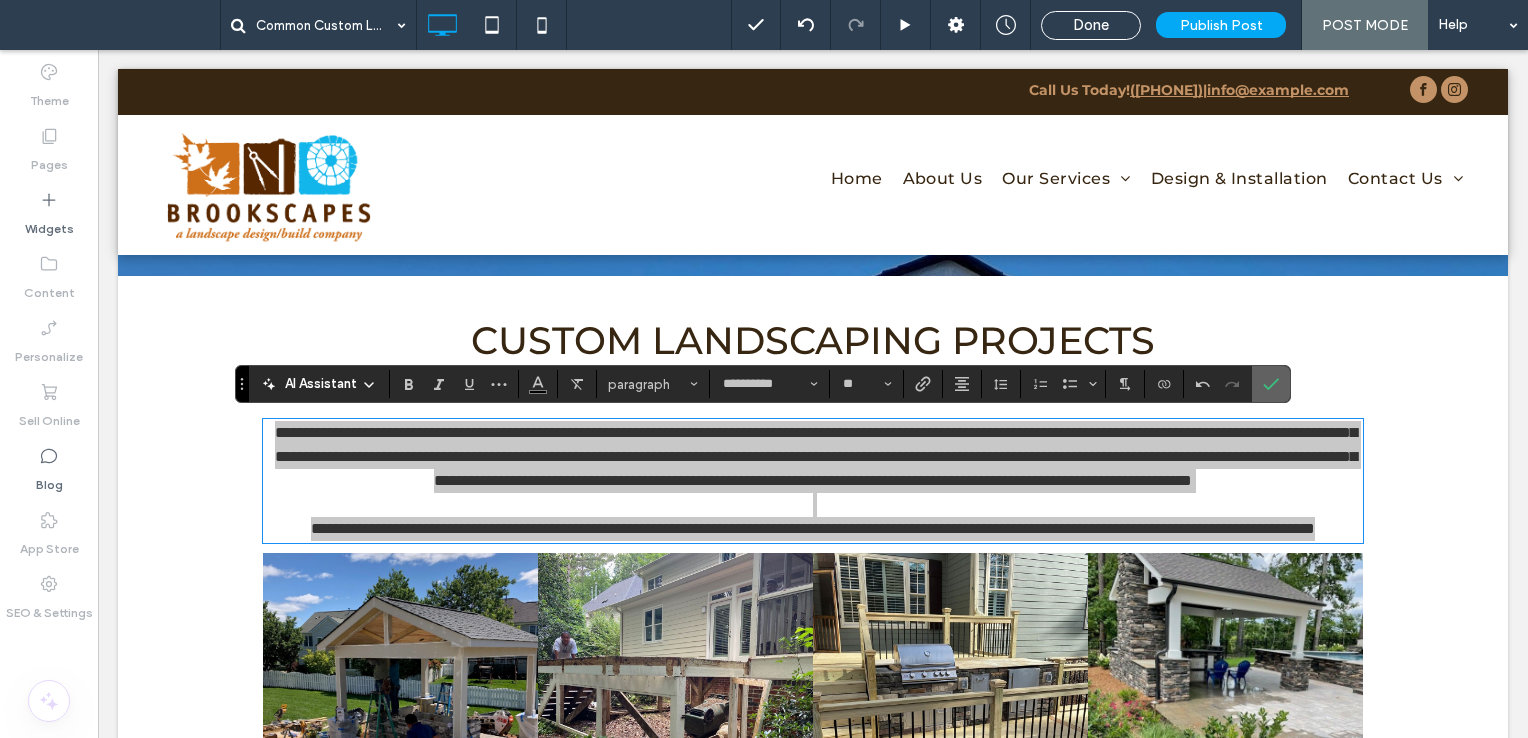 click 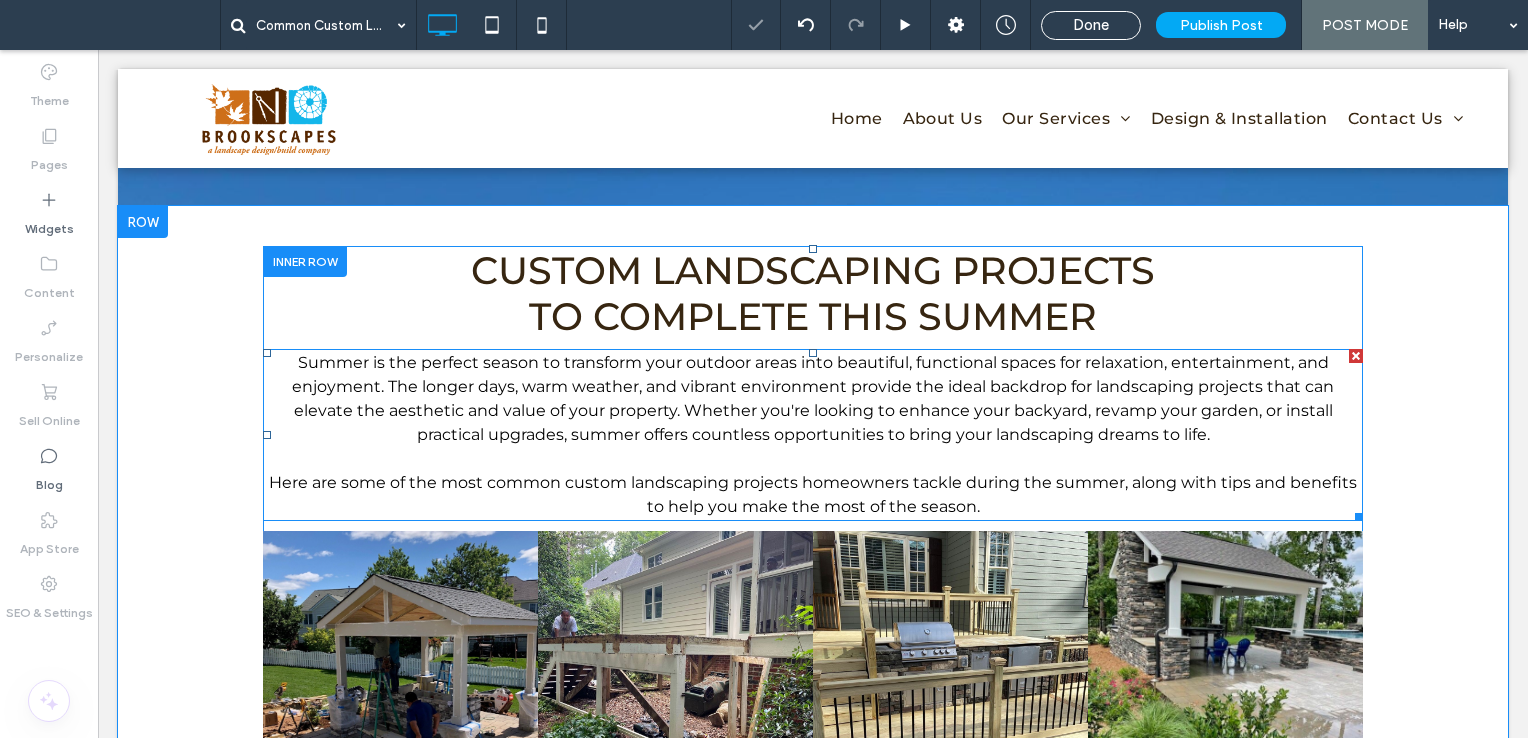 scroll, scrollTop: 578, scrollLeft: 0, axis: vertical 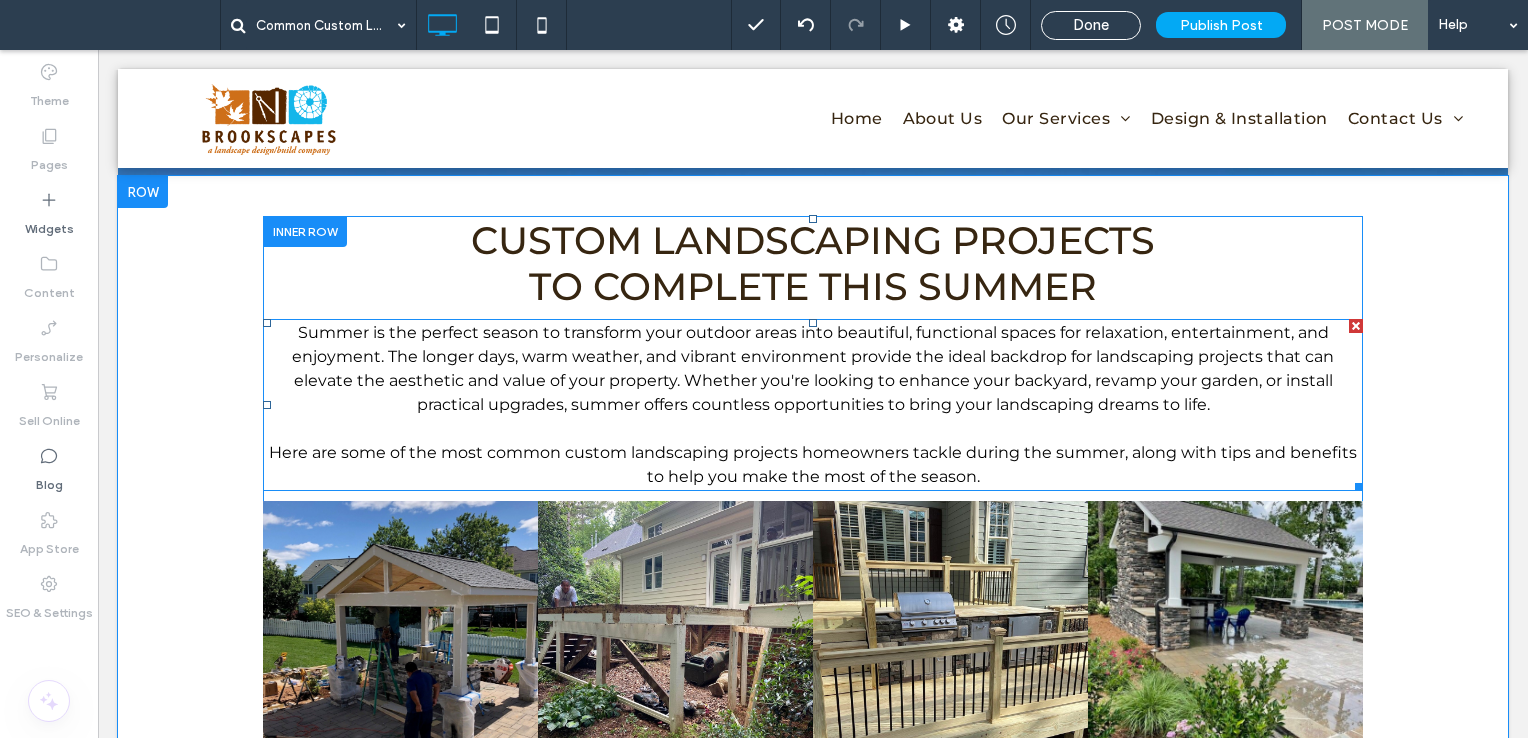 click on "Here are some of the most common custom landscaping projects homeowners tackle during the summer, along with tips and ben efits to help you make the most of the season." at bounding box center (813, 465) 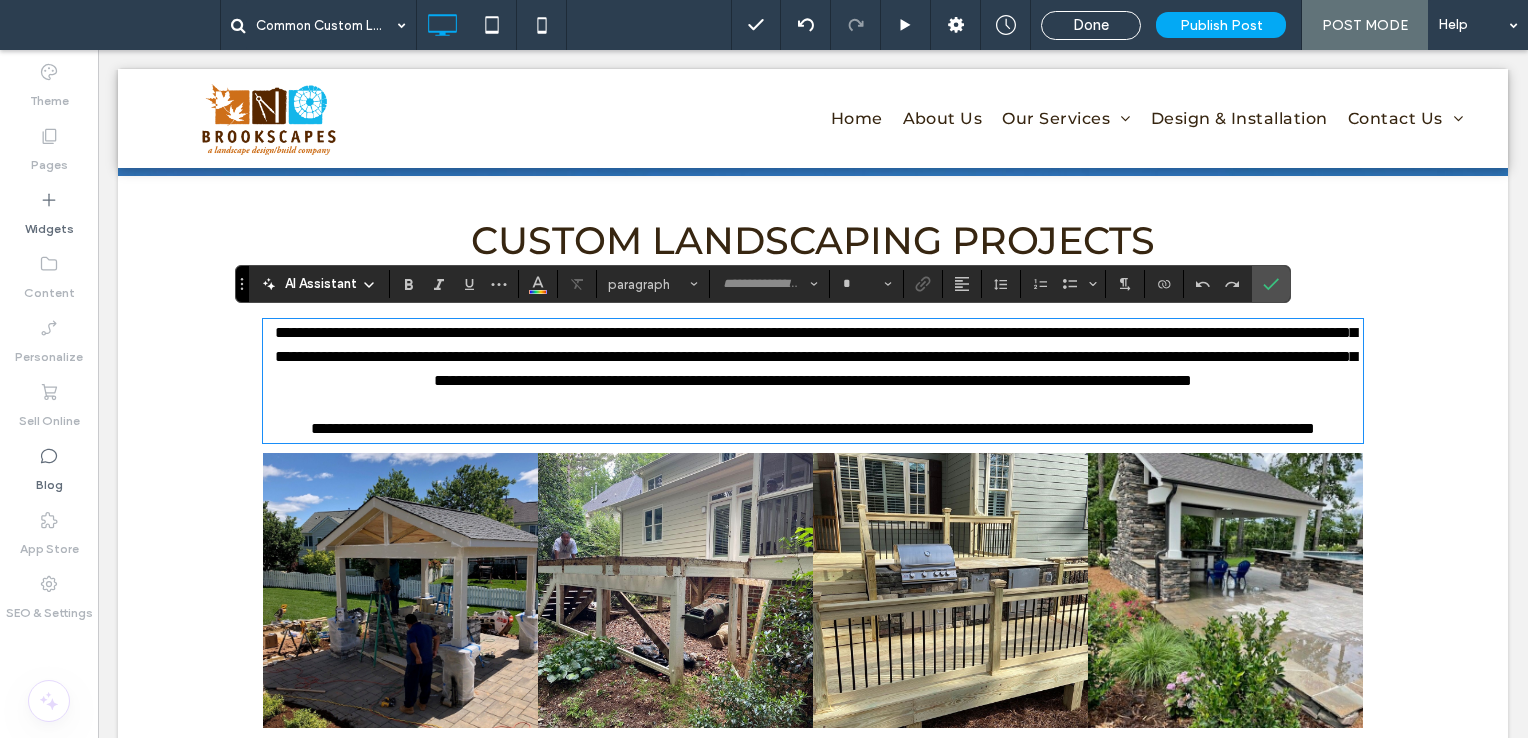 type on "**********" 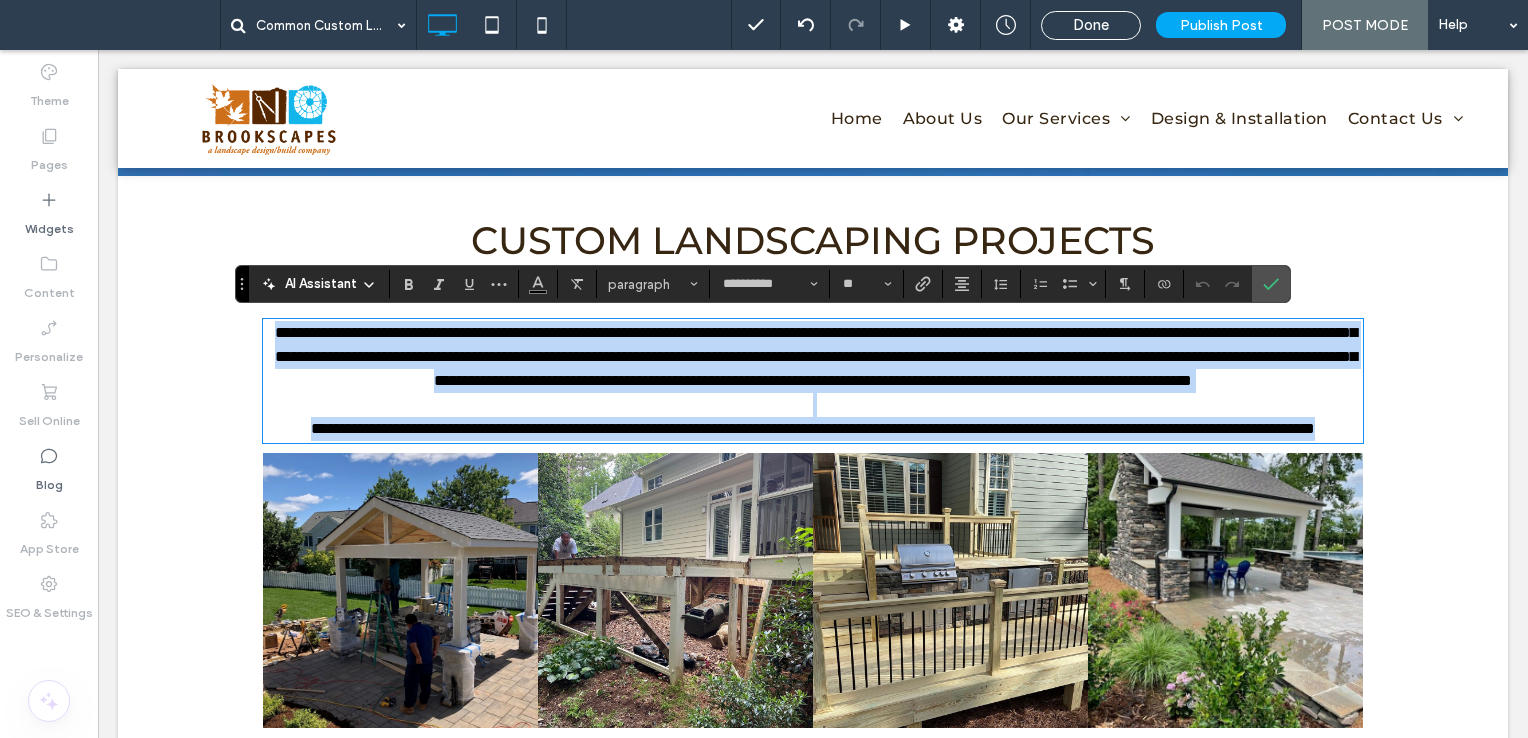 click on "**********" at bounding box center [813, 429] 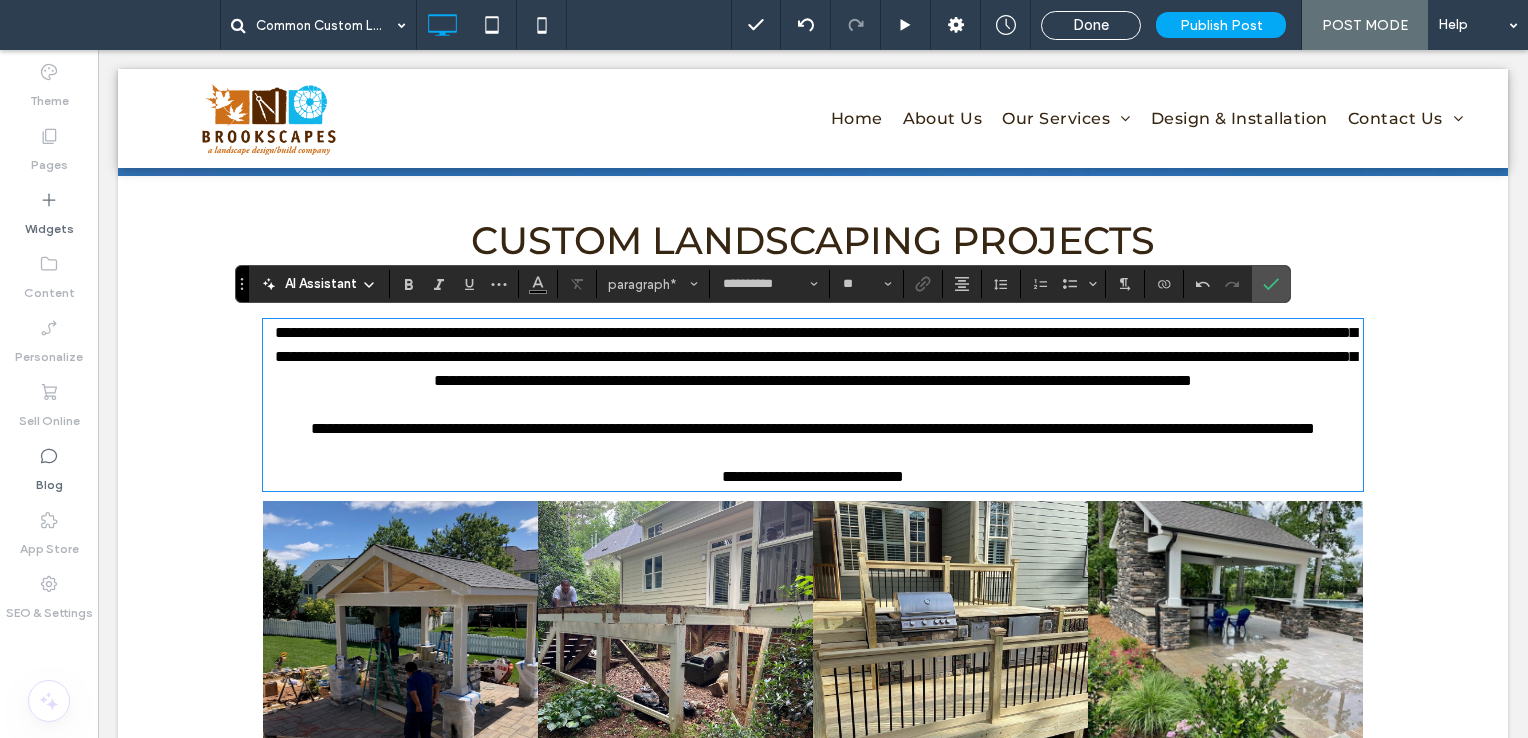 scroll, scrollTop: 0, scrollLeft: 0, axis: both 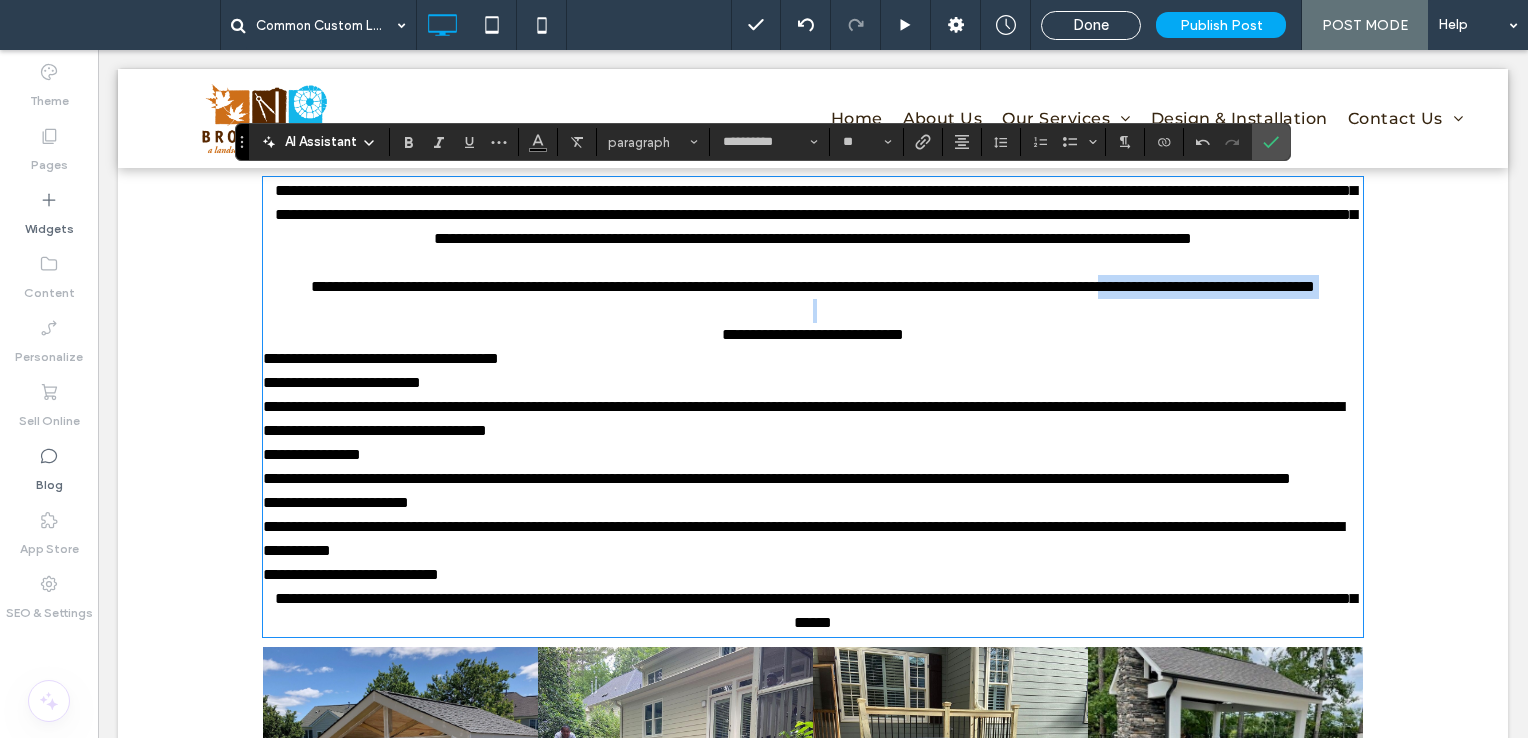 drag, startPoint x: 1035, startPoint y: 396, endPoint x: 659, endPoint y: 376, distance: 376.53152 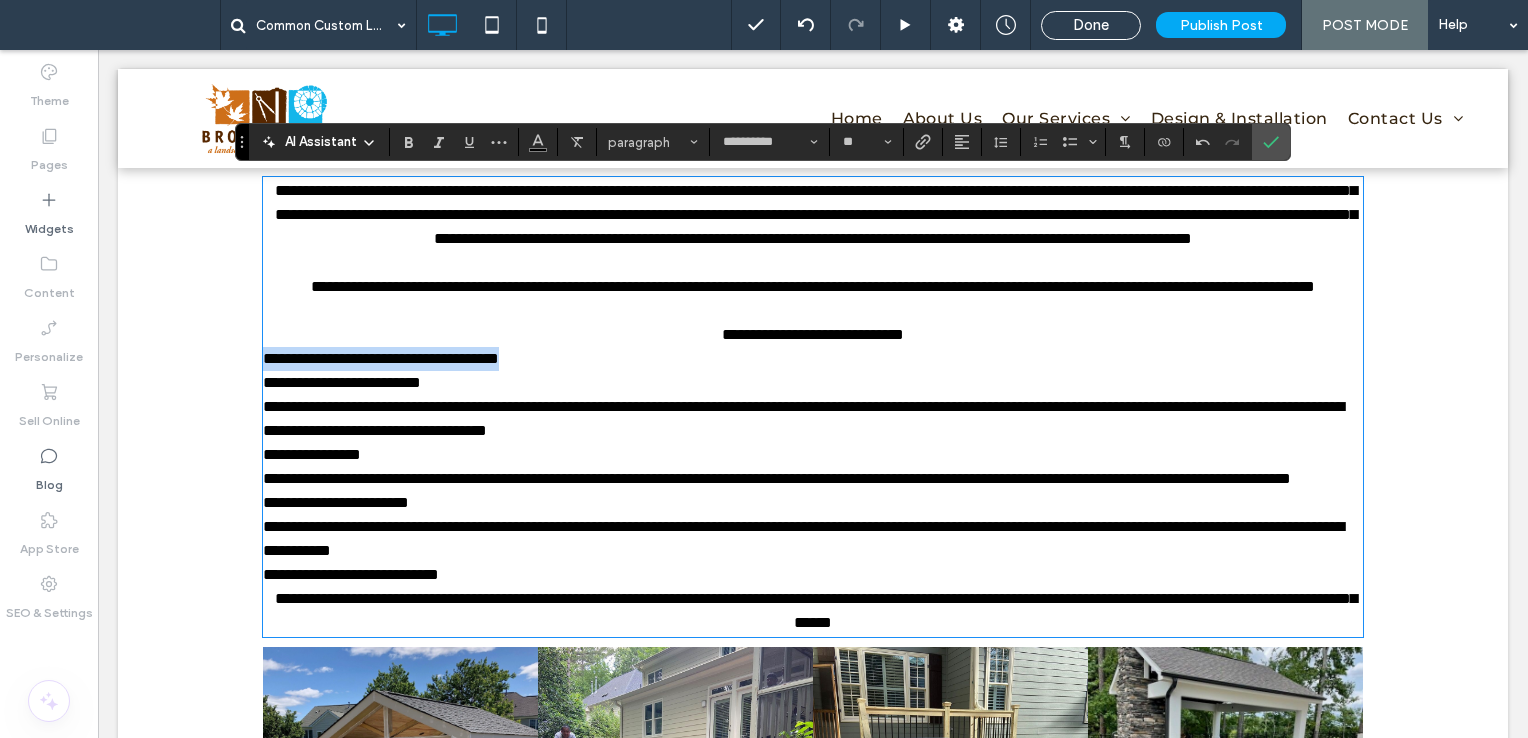 drag, startPoint x: 584, startPoint y: 410, endPoint x: 251, endPoint y: 403, distance: 333.07358 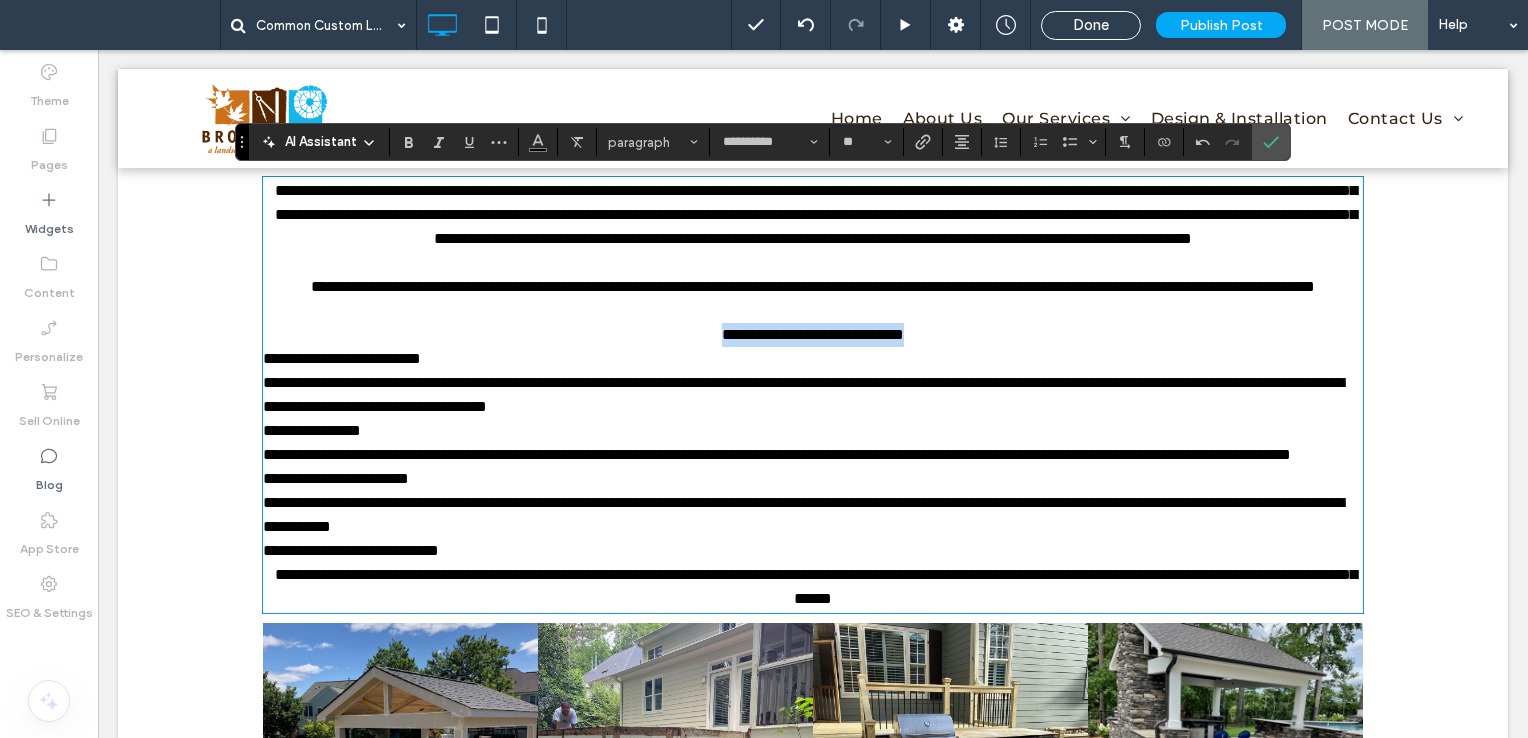 drag, startPoint x: 904, startPoint y: 379, endPoint x: 999, endPoint y: 376, distance: 95.047356 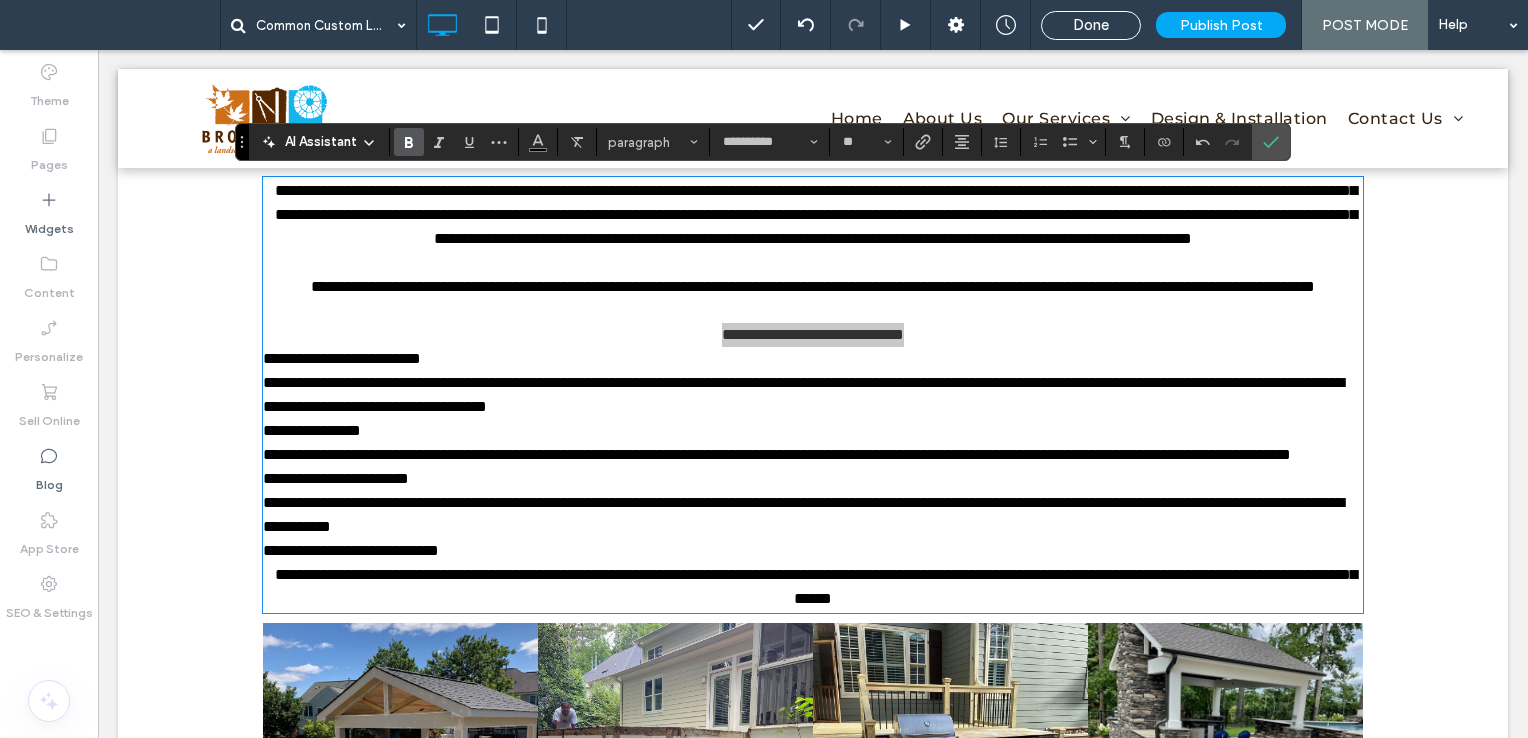 click 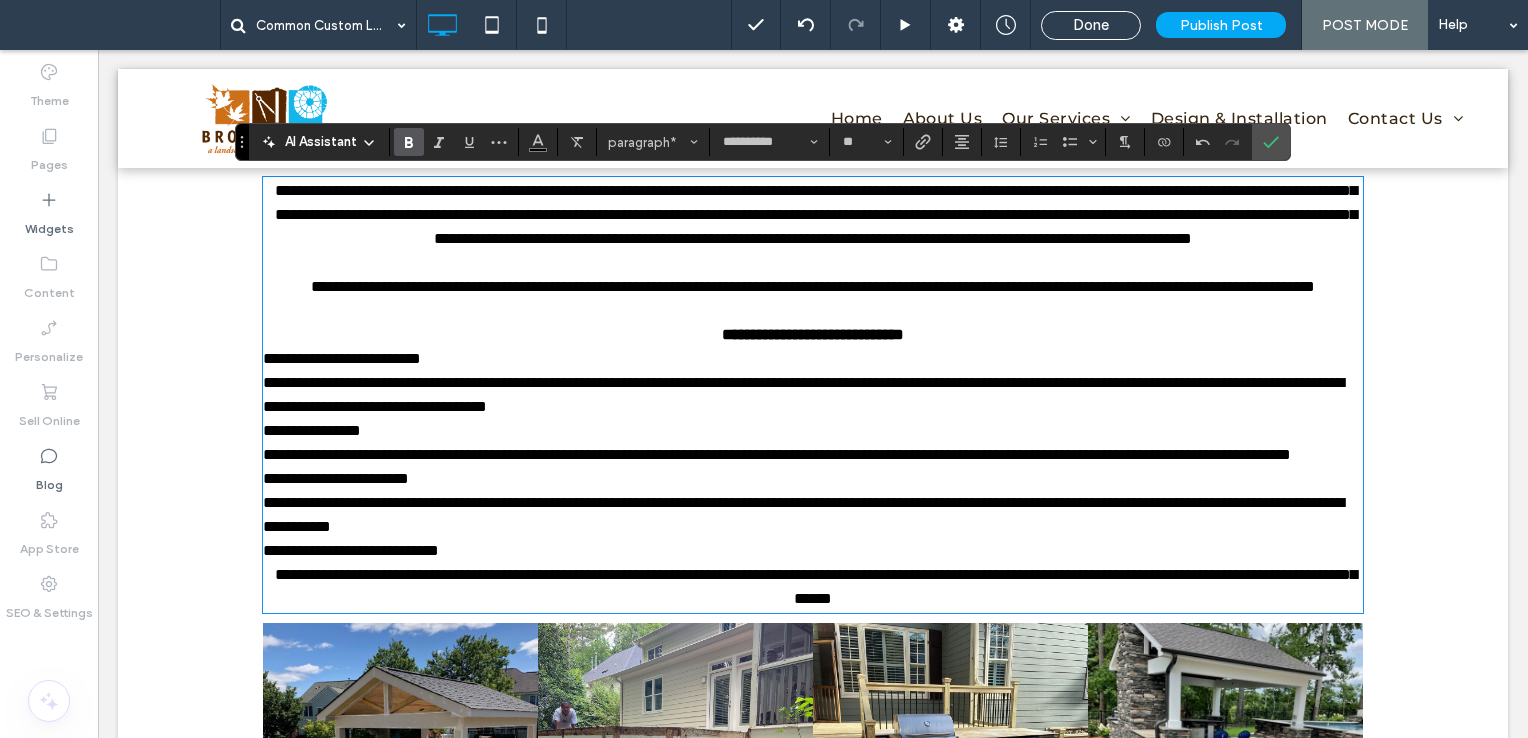click at bounding box center [813, 311] 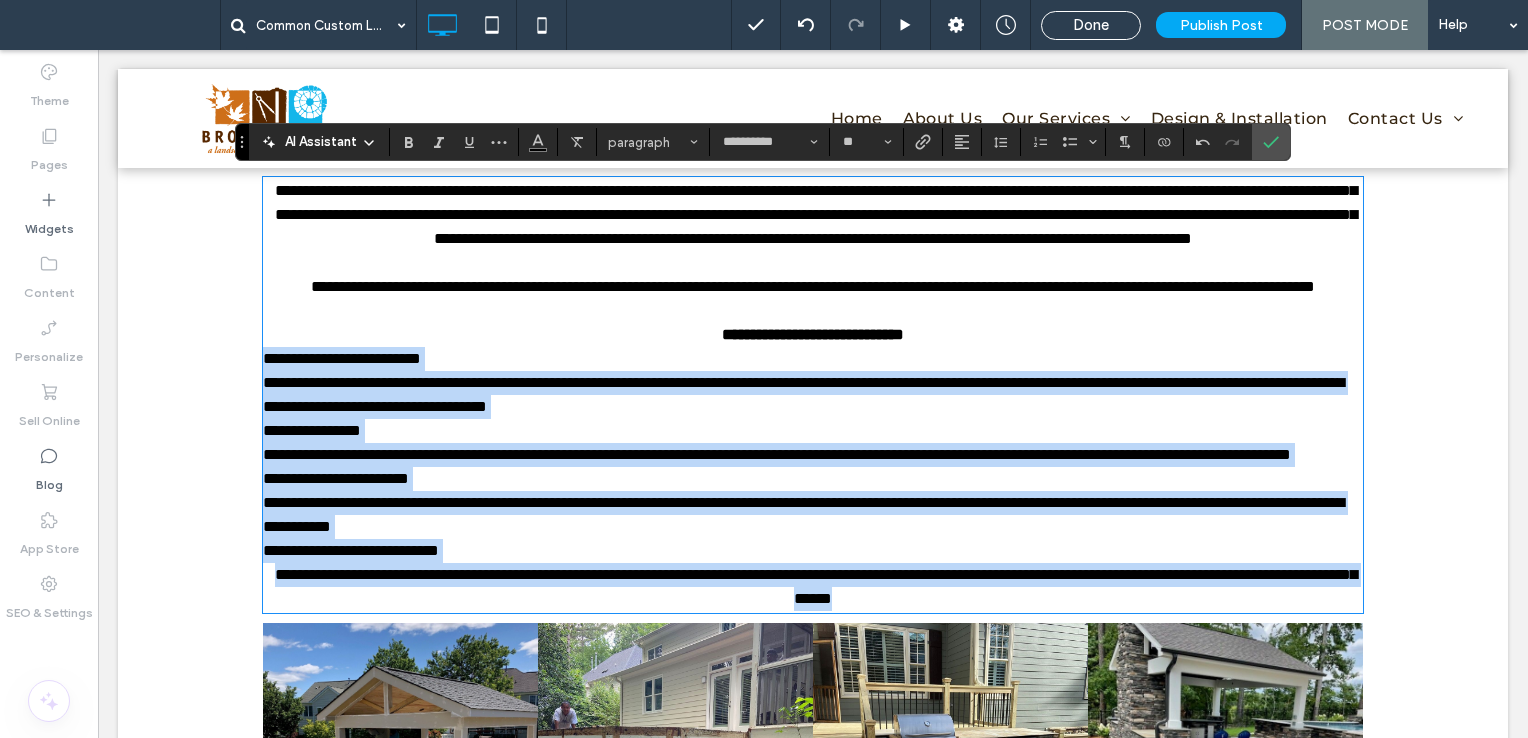 drag, startPoint x: 257, startPoint y: 408, endPoint x: 1230, endPoint y: 662, distance: 1005.6068 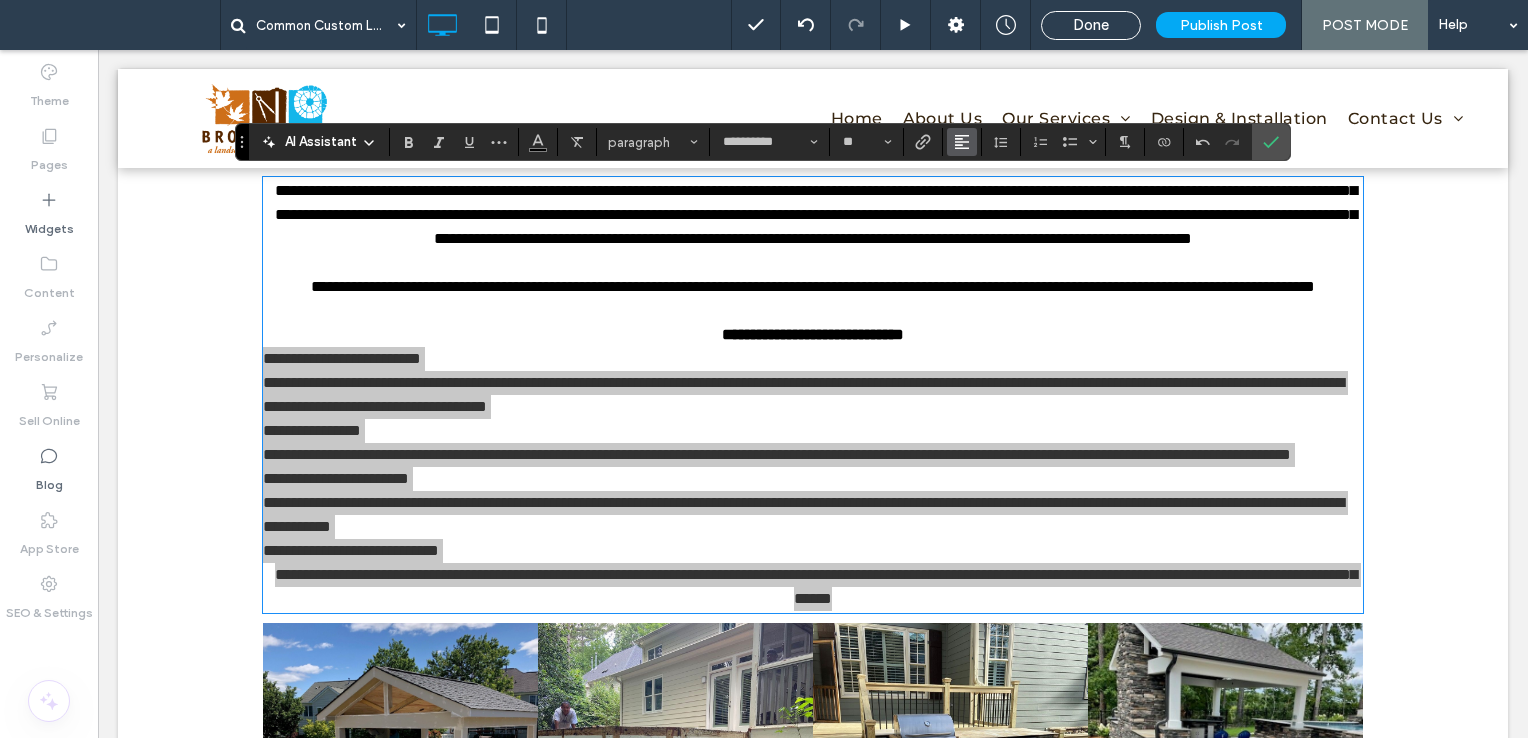 click at bounding box center [962, 142] 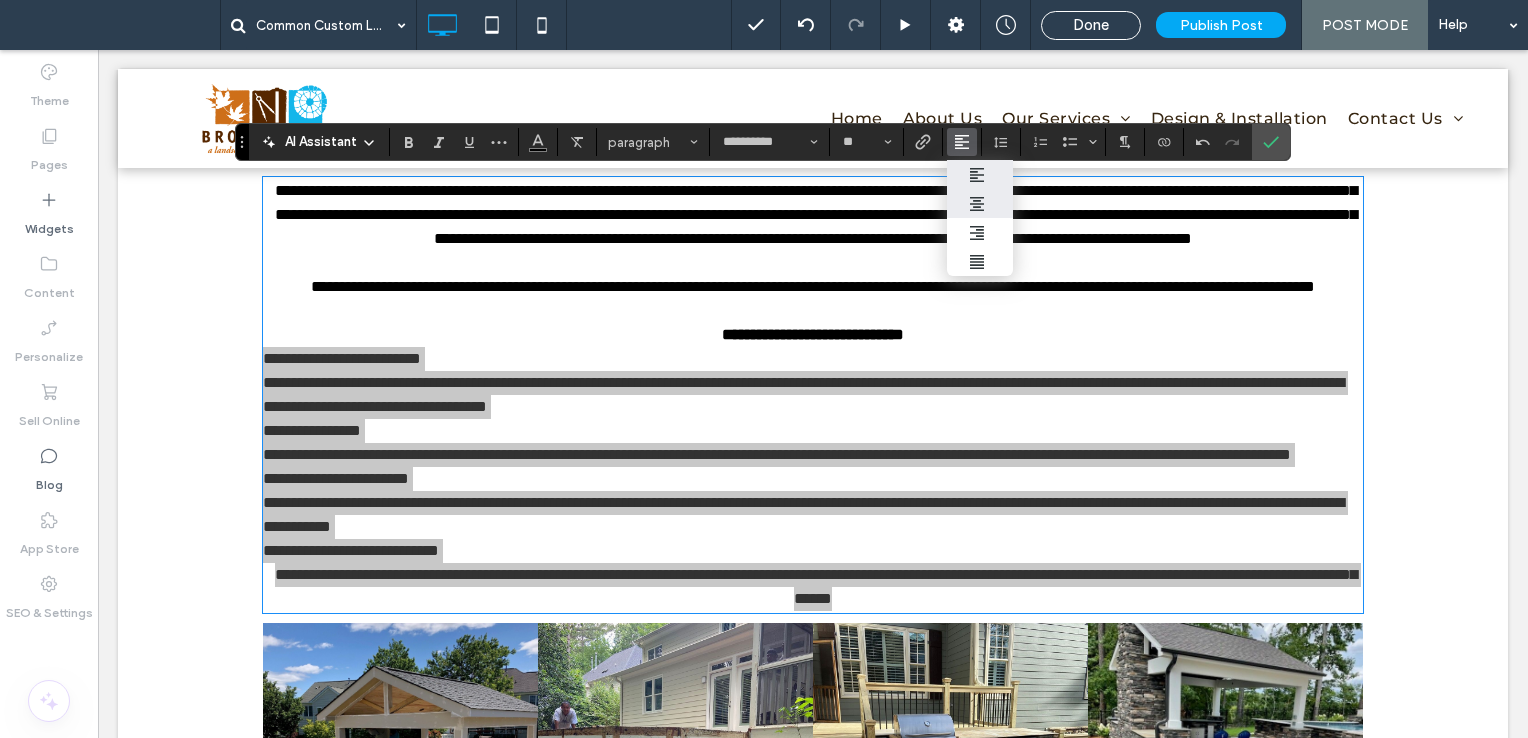 click at bounding box center [980, 204] 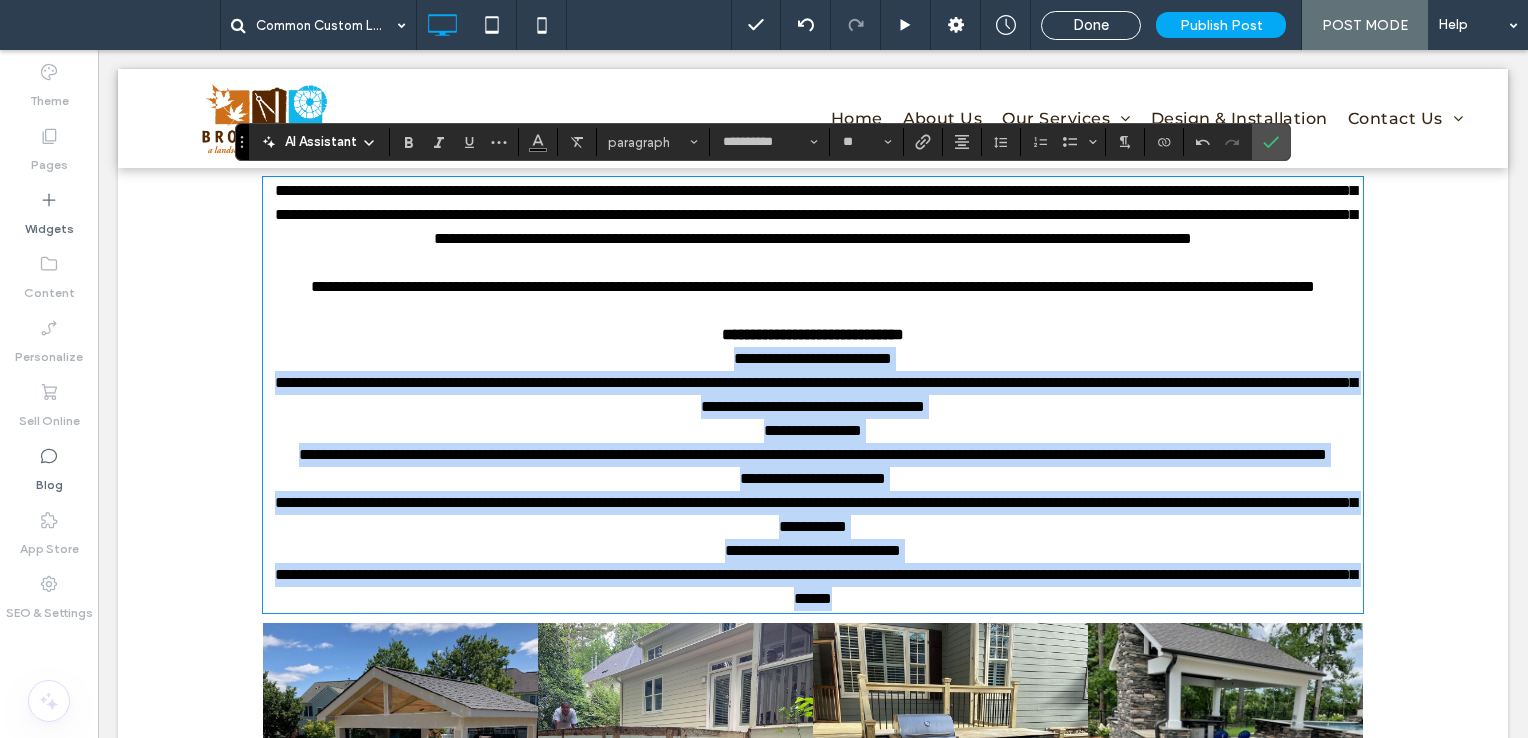click on "**********" at bounding box center [813, 431] 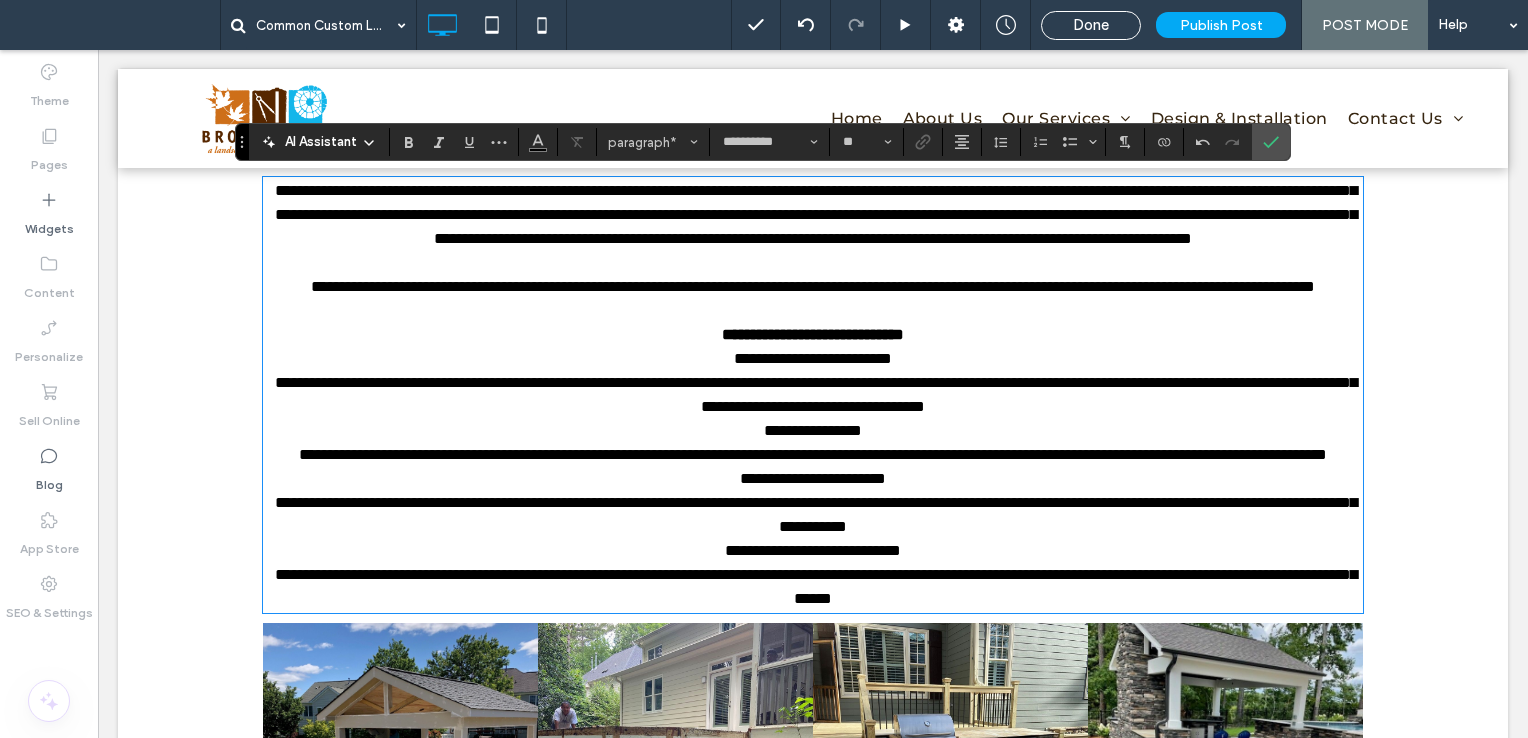 click on "**********" at bounding box center (813, 395) 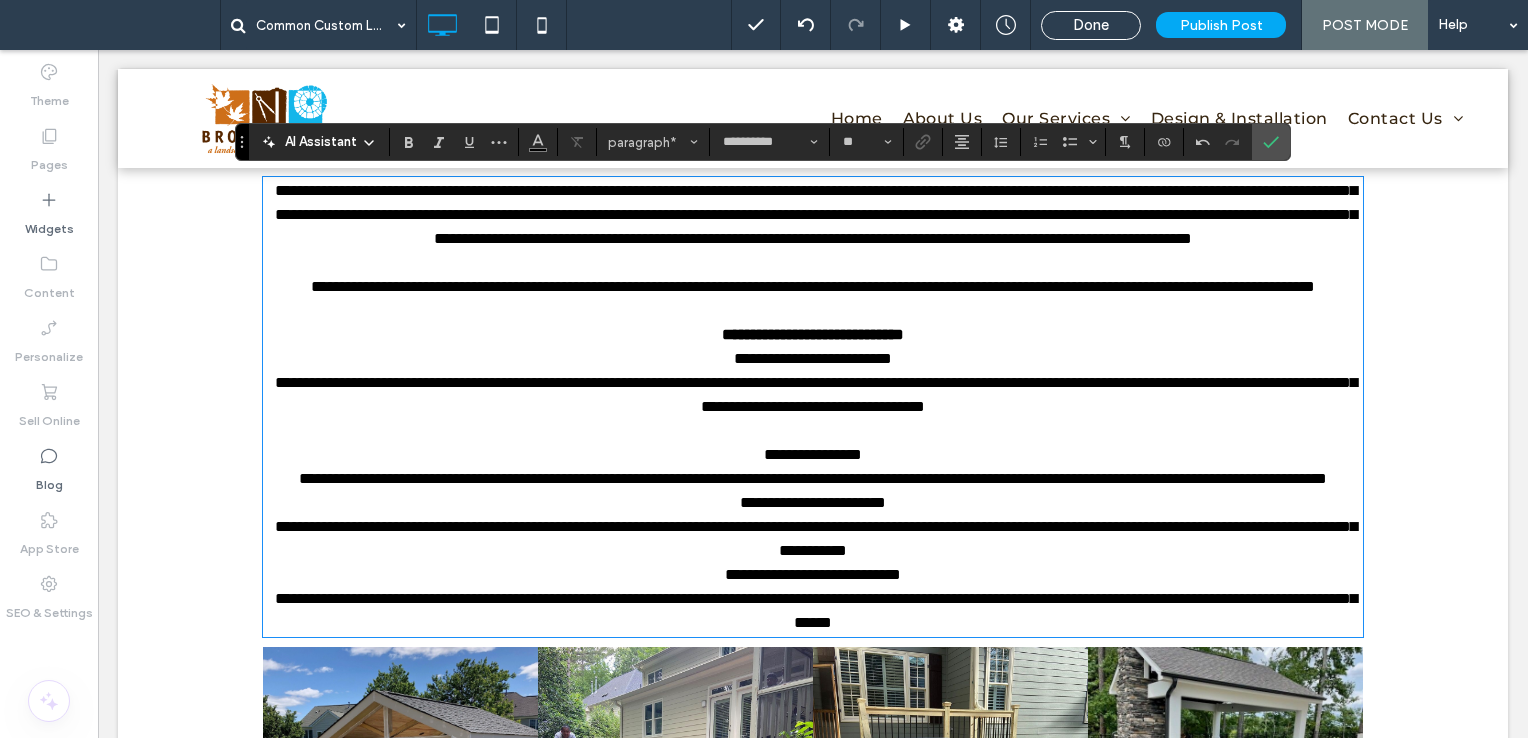 click on "**********" at bounding box center [813, 479] 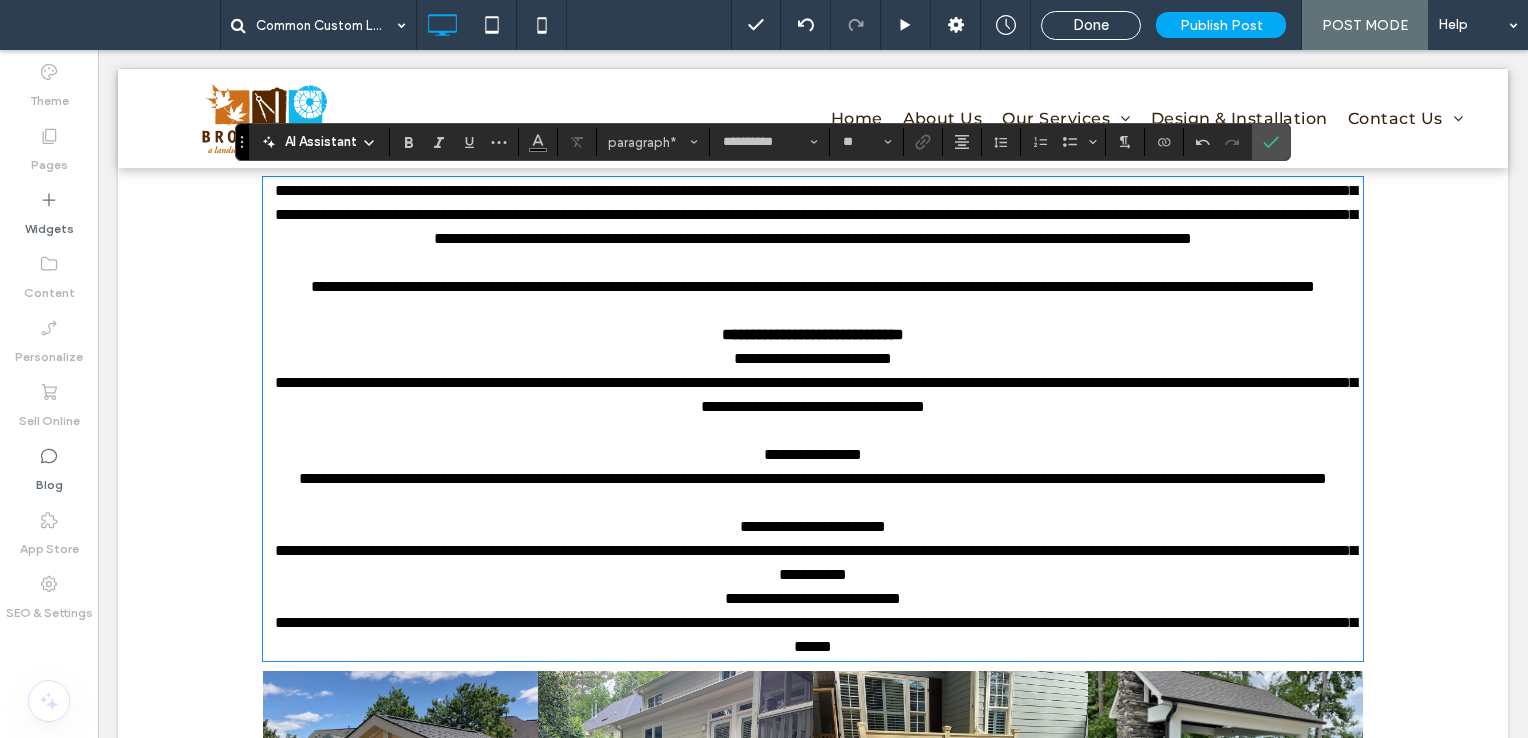 click on "**********" at bounding box center [813, 563] 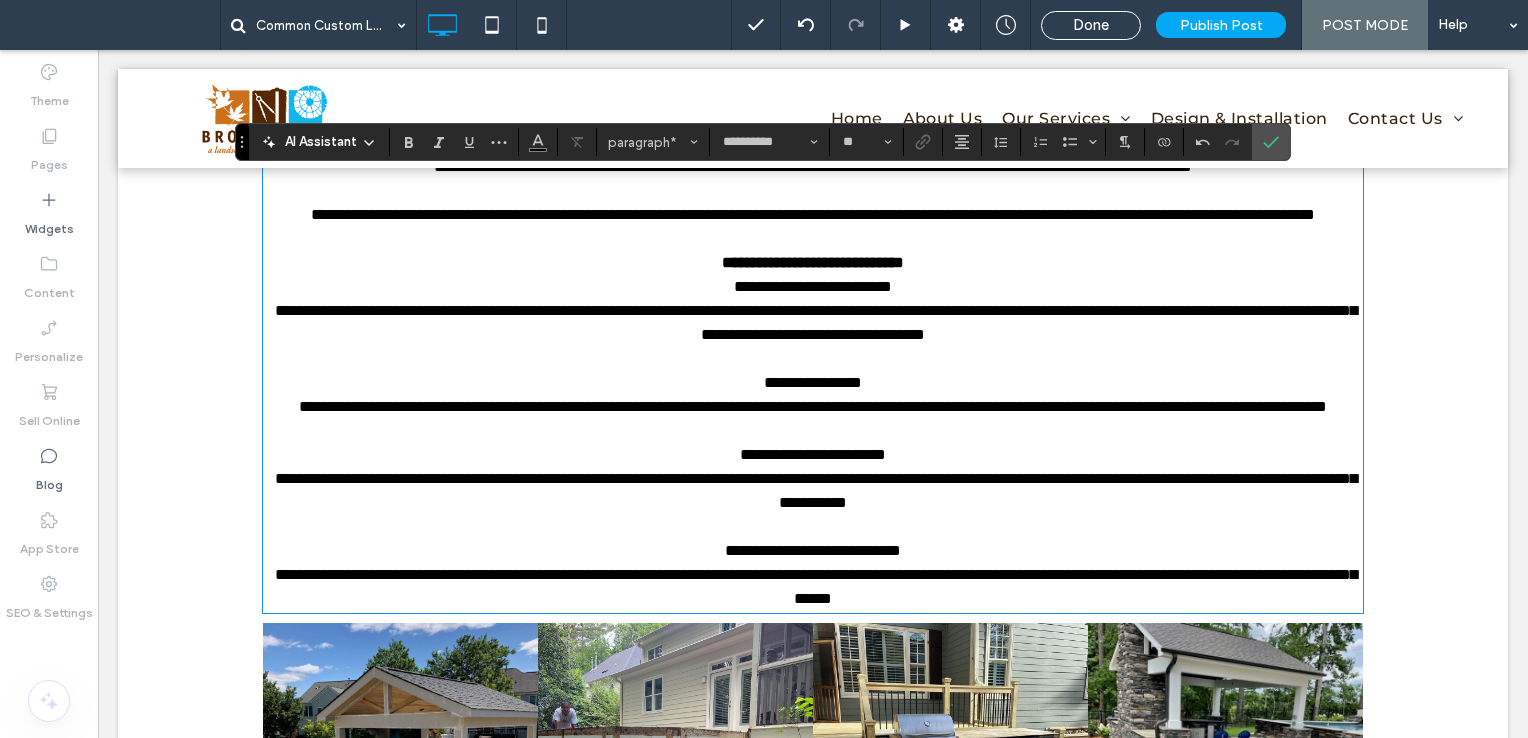 scroll, scrollTop: 820, scrollLeft: 0, axis: vertical 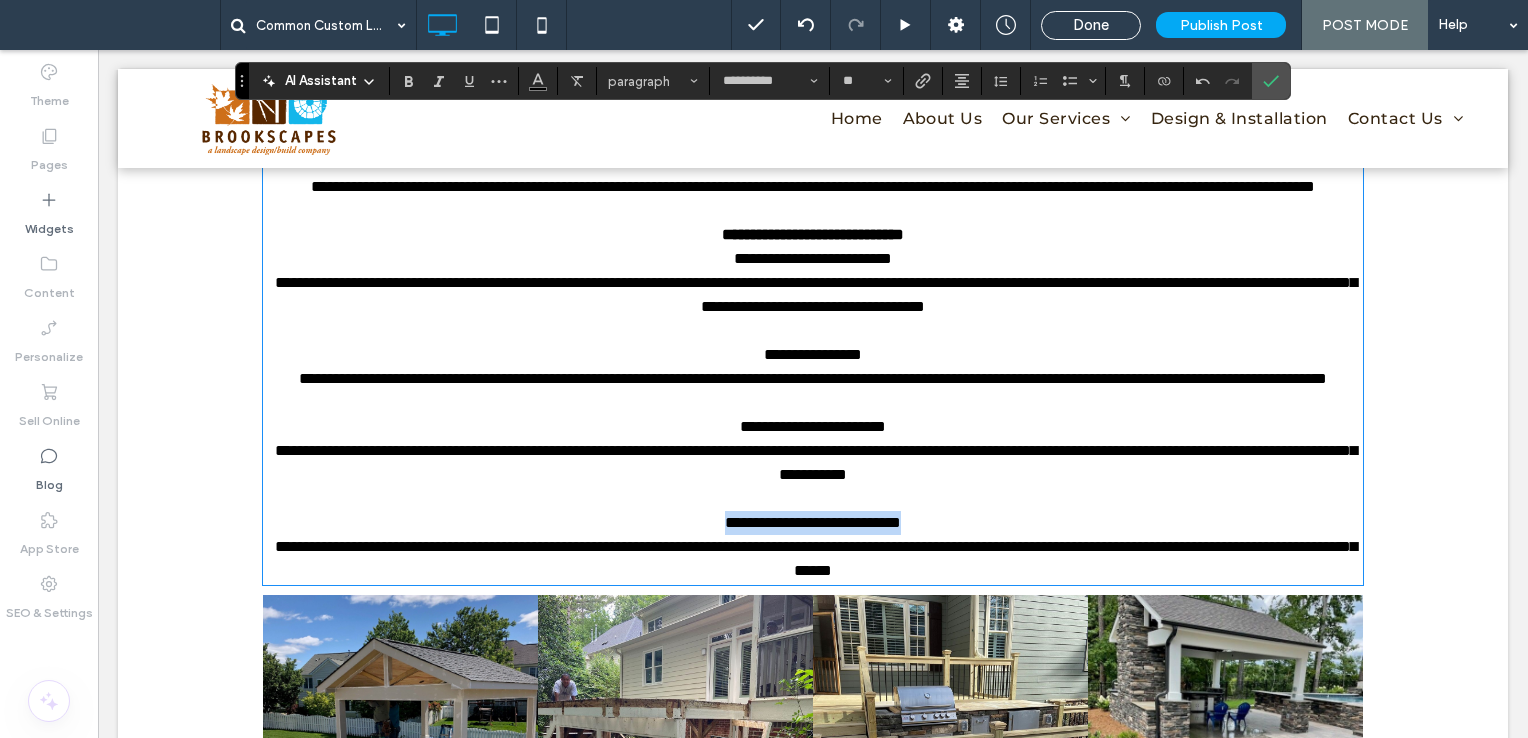 drag, startPoint x: 973, startPoint y: 595, endPoint x: 677, endPoint y: 593, distance: 296.00674 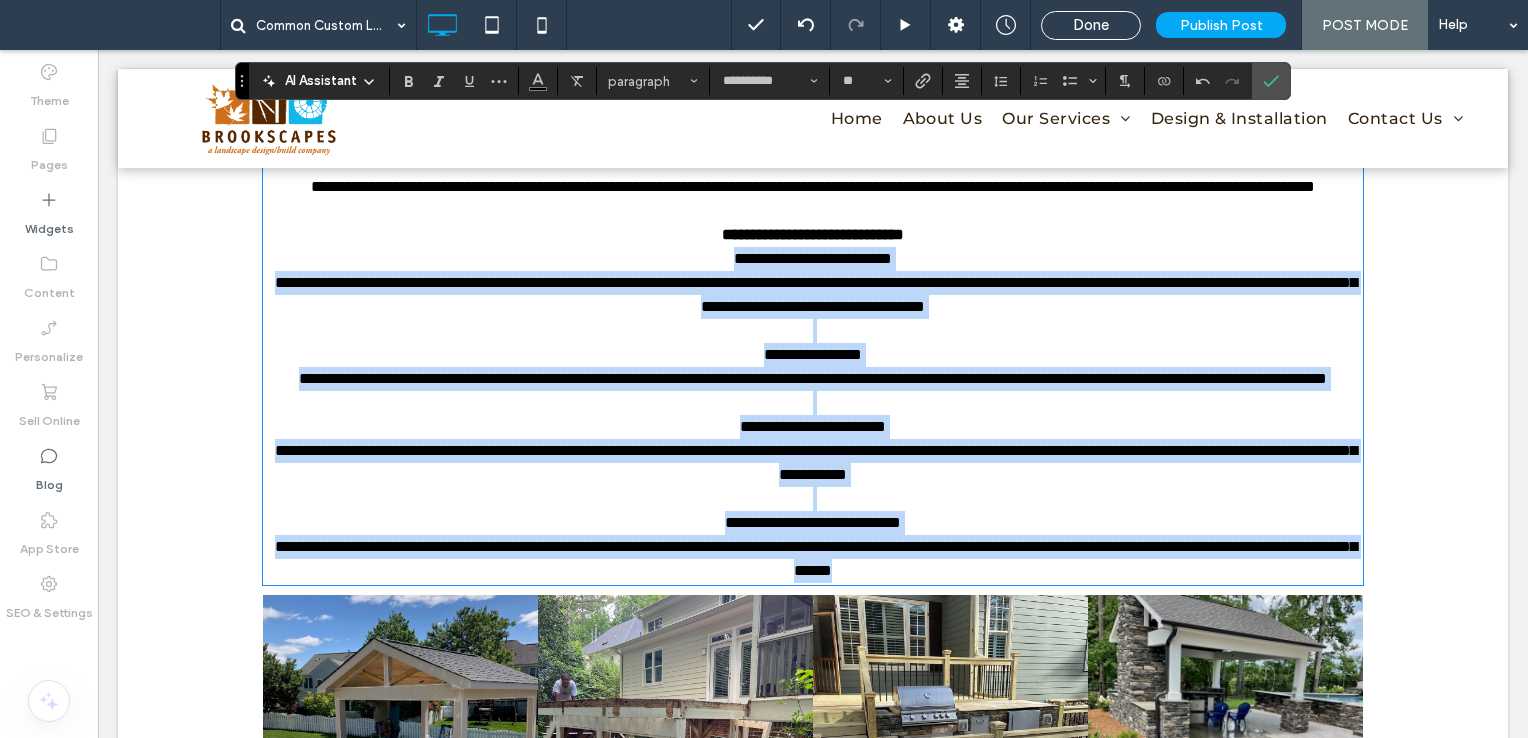 drag, startPoint x: 672, startPoint y: 302, endPoint x: 1148, endPoint y: 679, distance: 607.2108 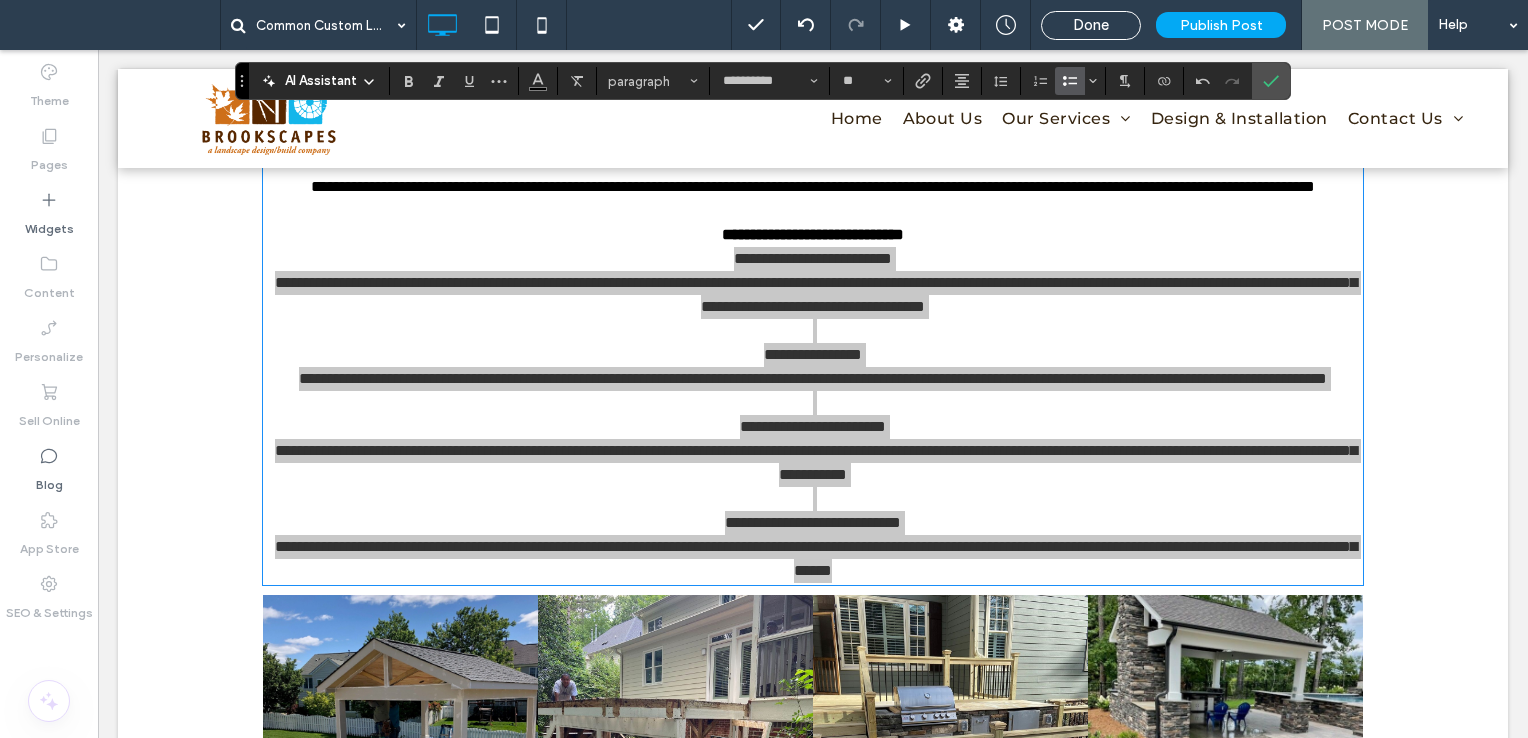 click 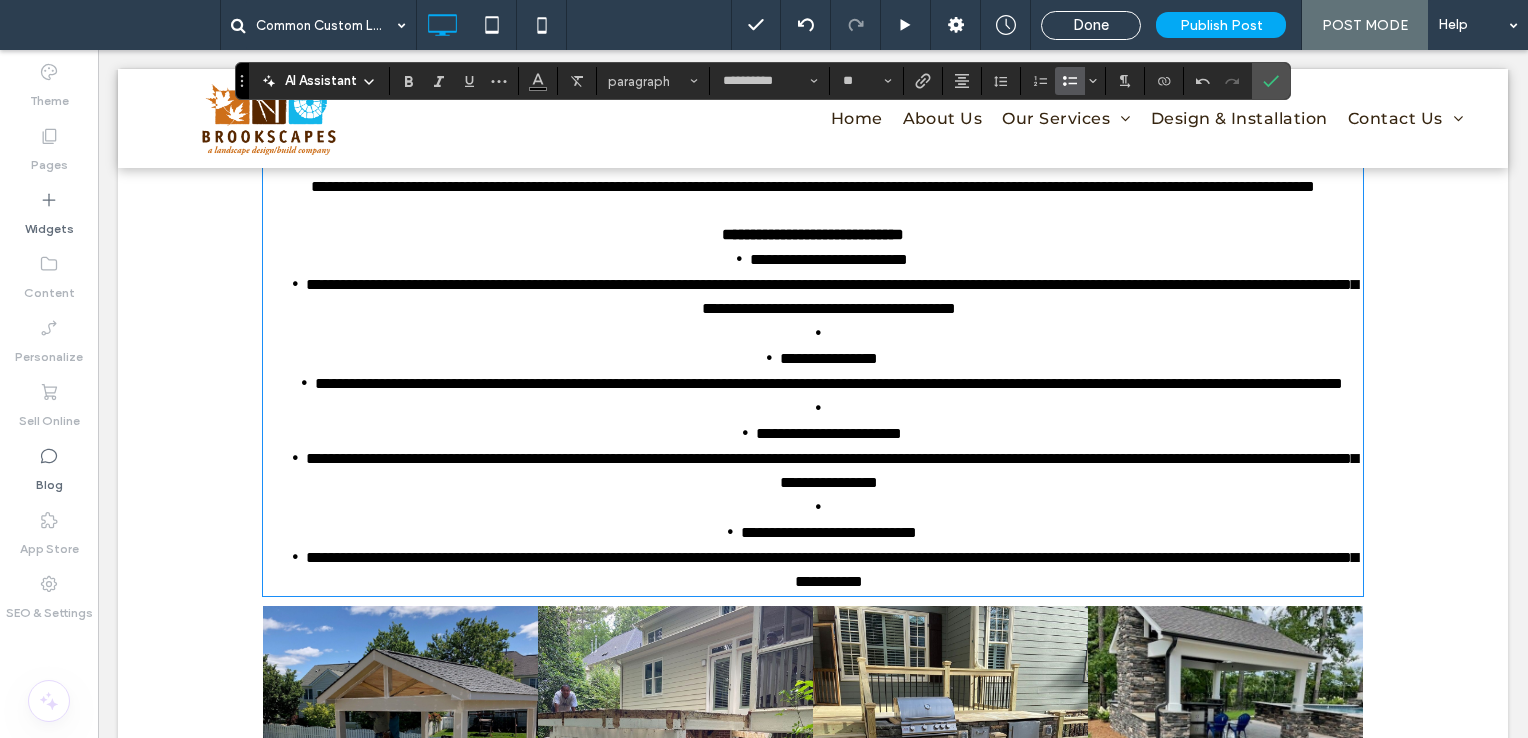 click on "**********" at bounding box center (832, 296) 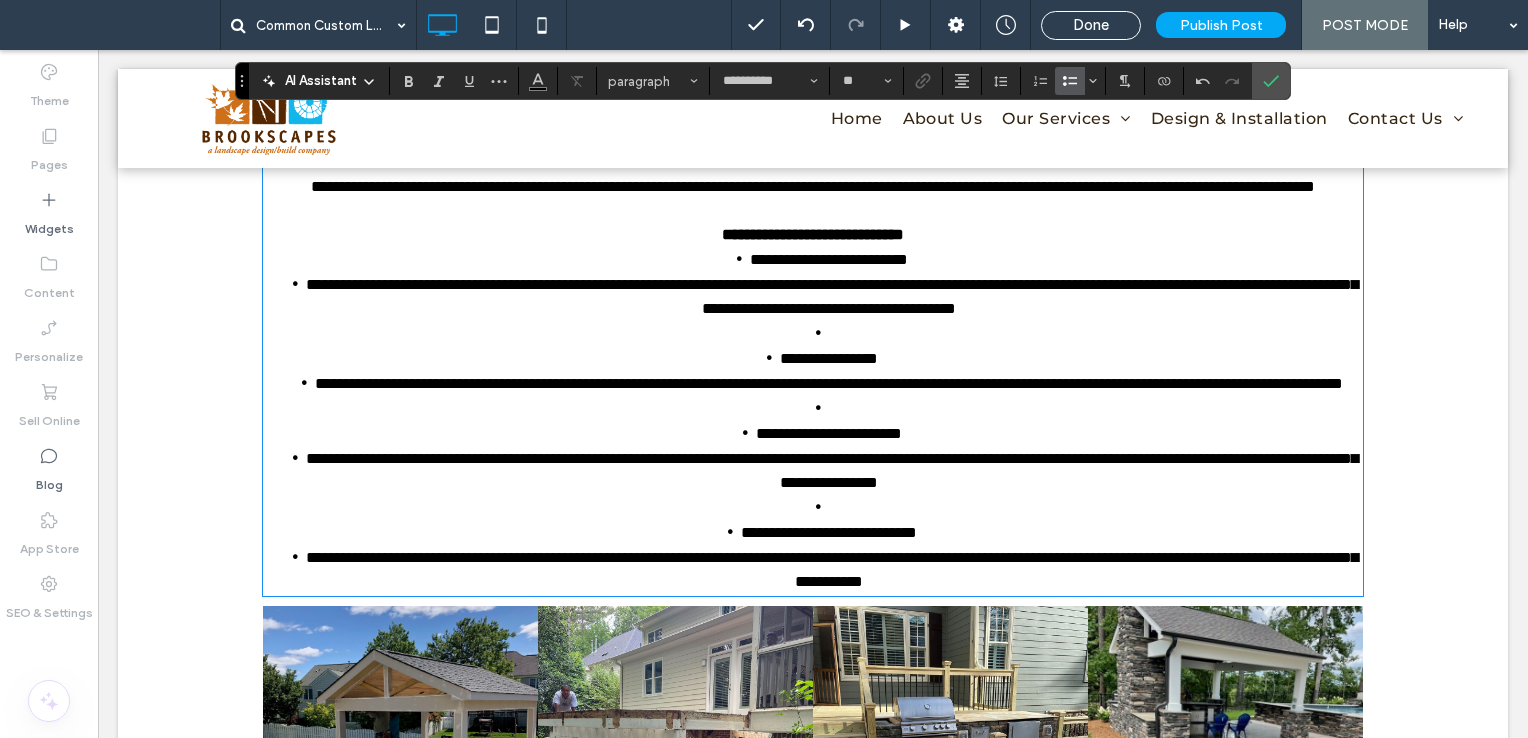 click at bounding box center [829, 333] 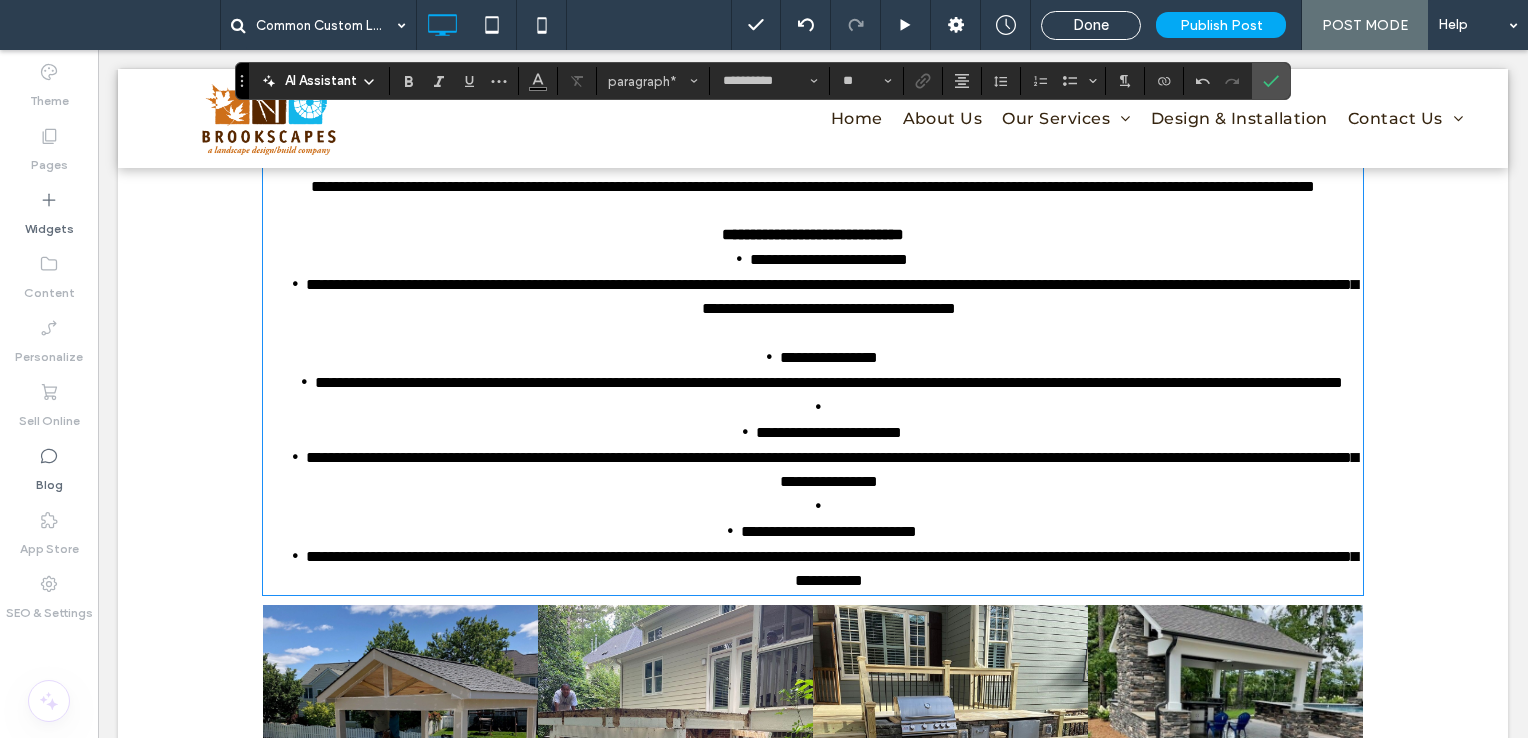 click on "﻿" at bounding box center (829, 407) 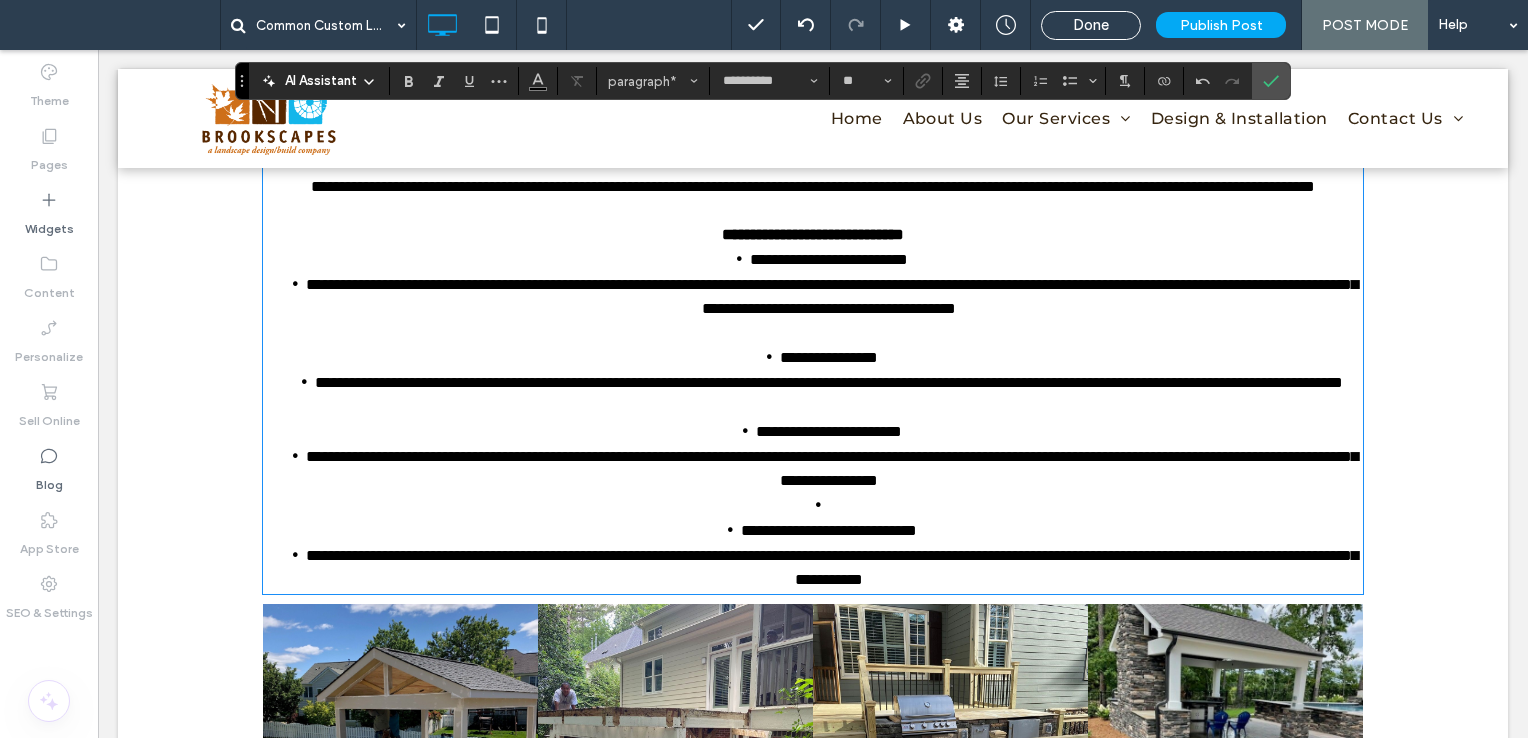 click on "﻿" at bounding box center [829, 505] 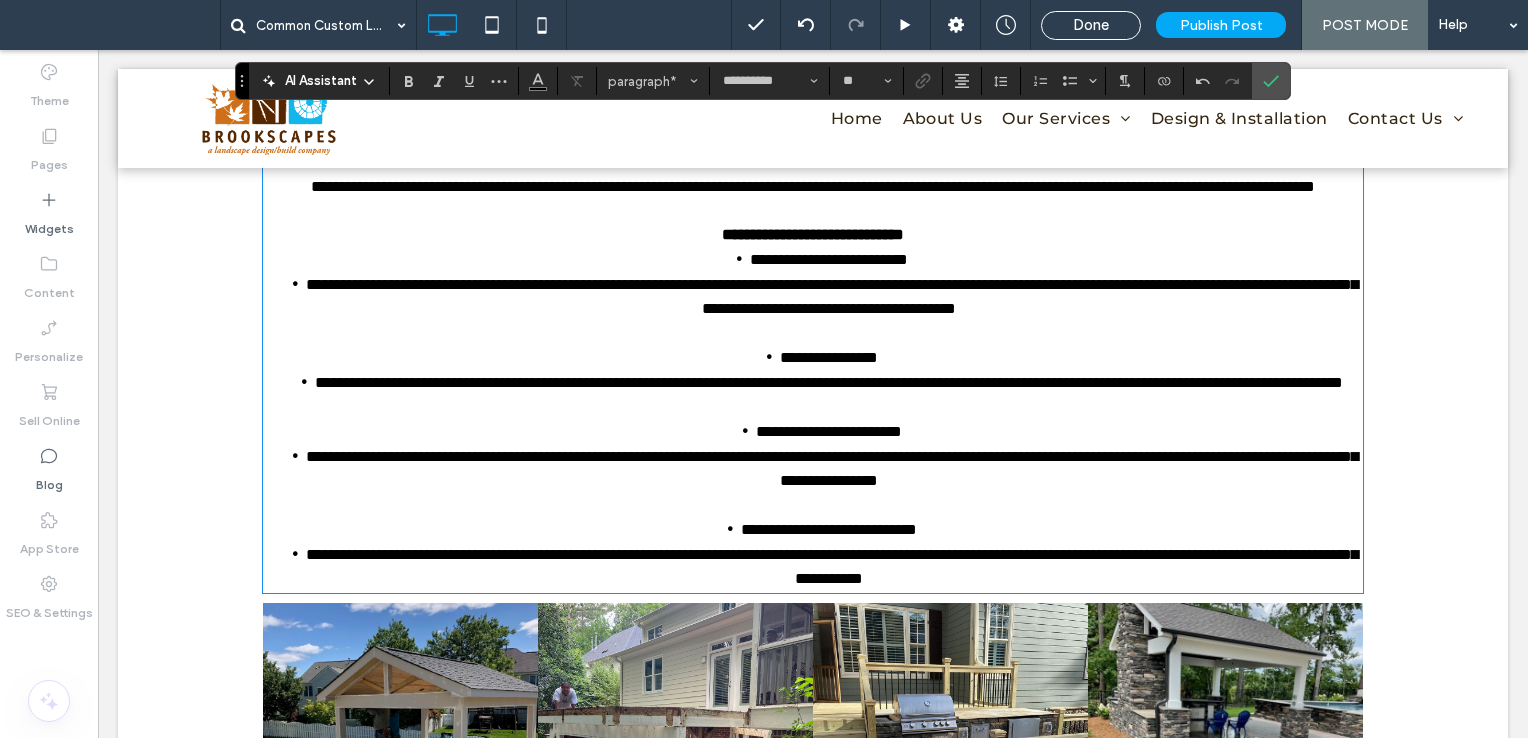 click on "**********" at bounding box center [829, 382] 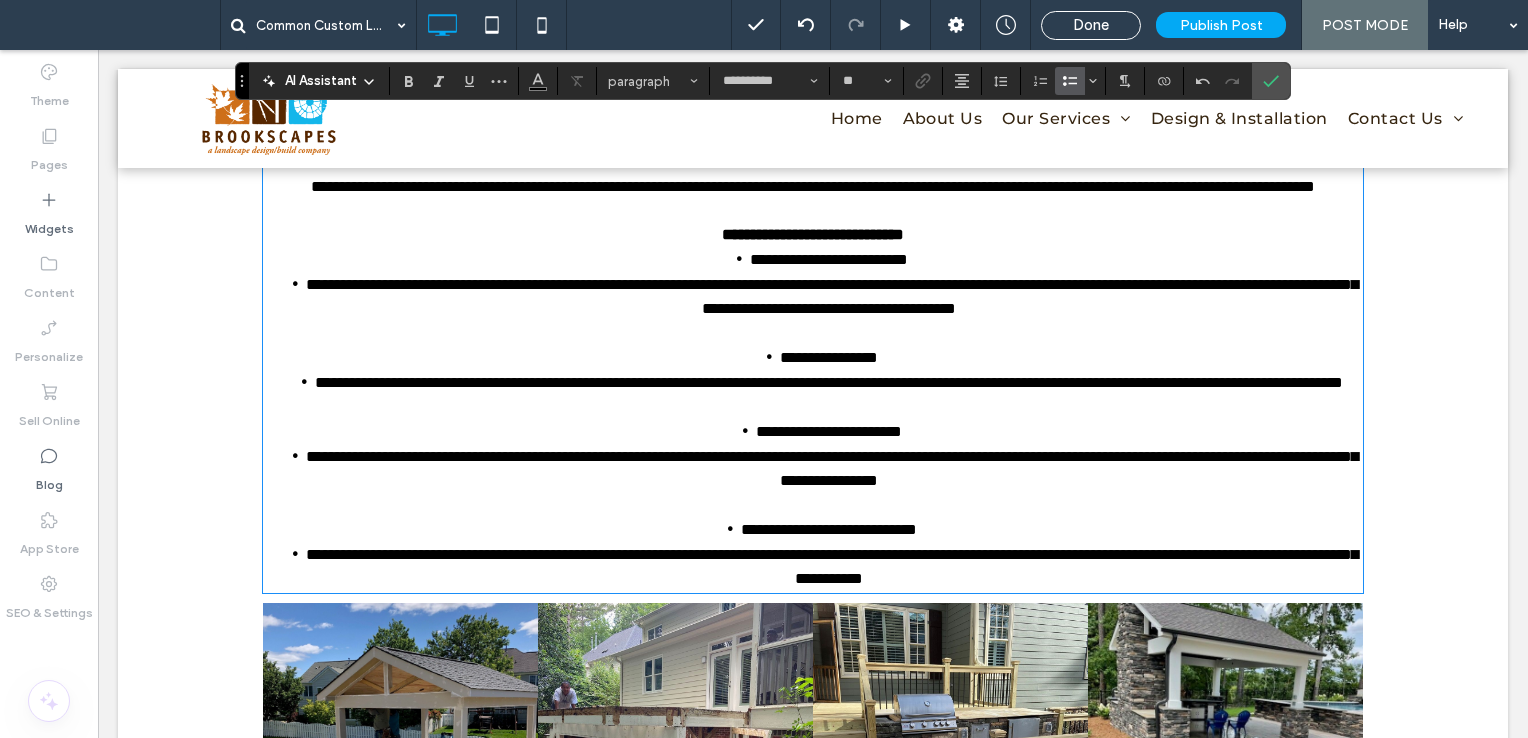 click on "**********" at bounding box center [832, 566] 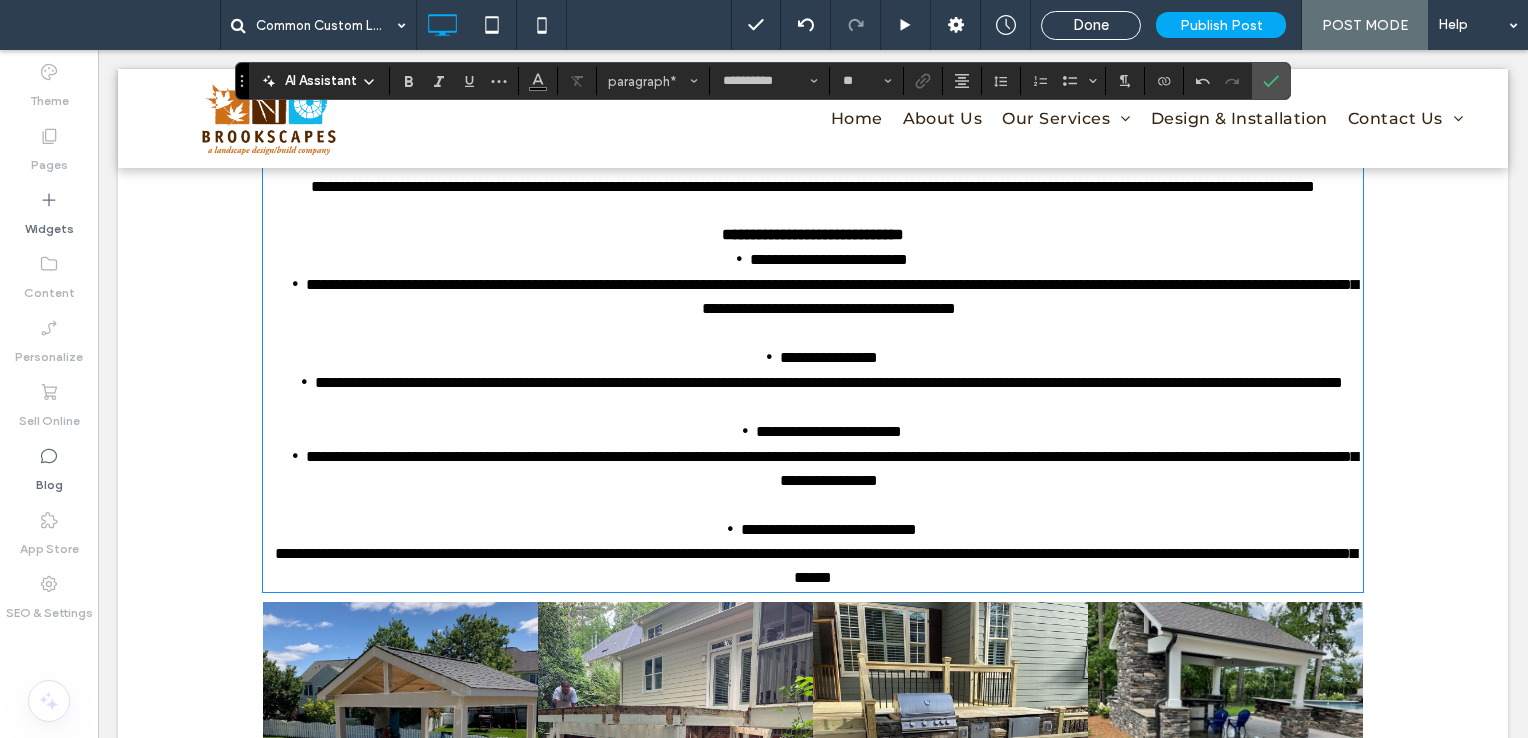 click on "**********" at bounding box center (832, 468) 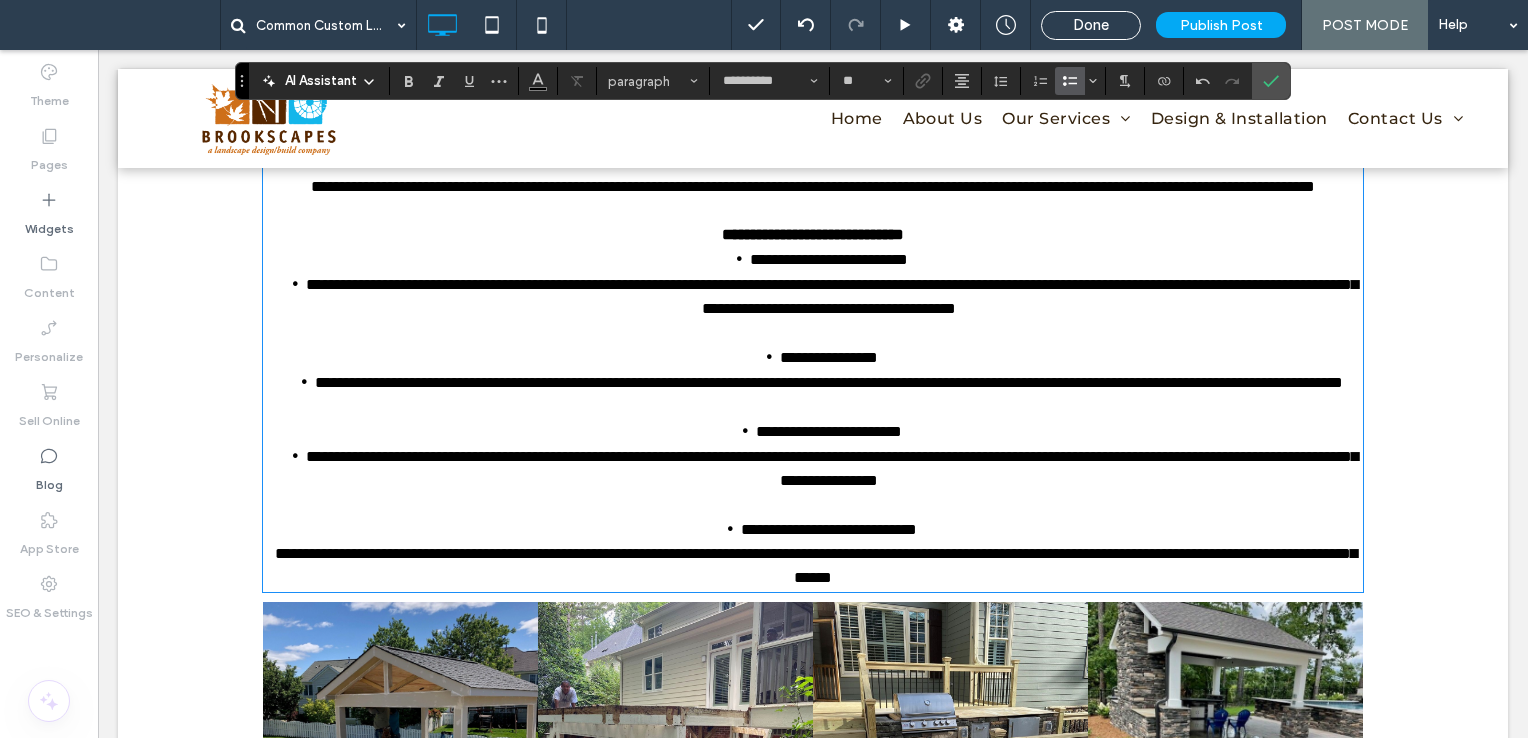 click on "**********" at bounding box center [832, 468] 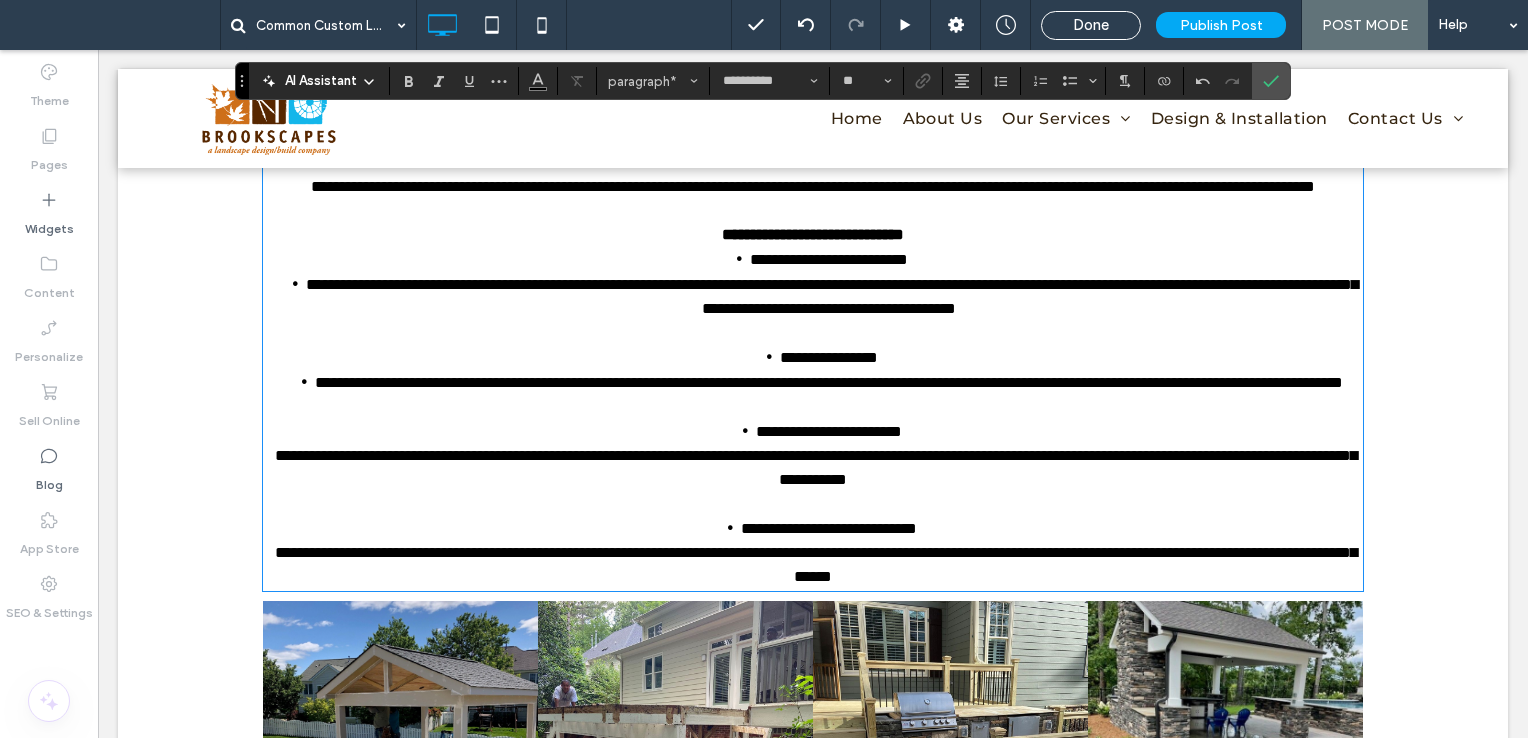 click on "**********" at bounding box center (829, 382) 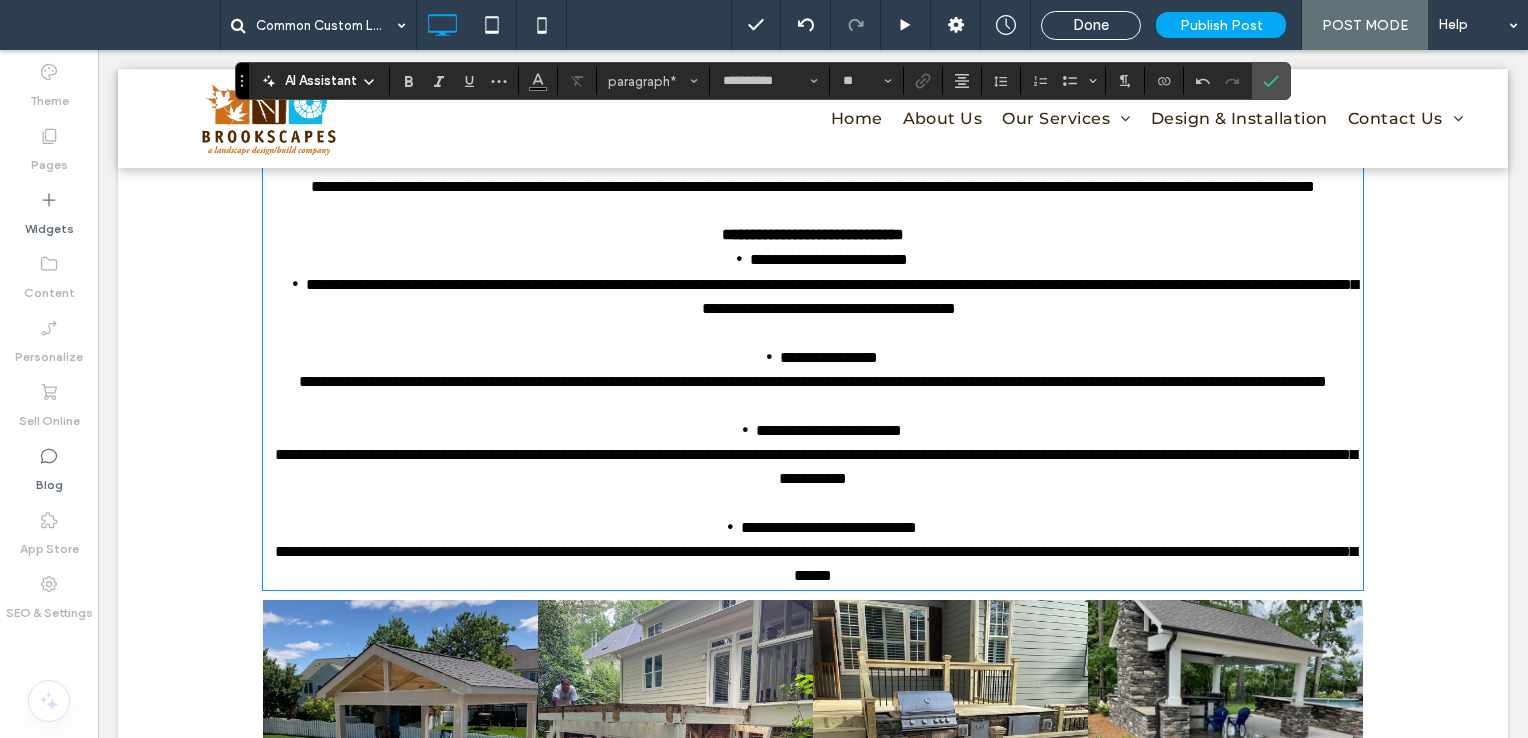 click on "**********" at bounding box center [832, 296] 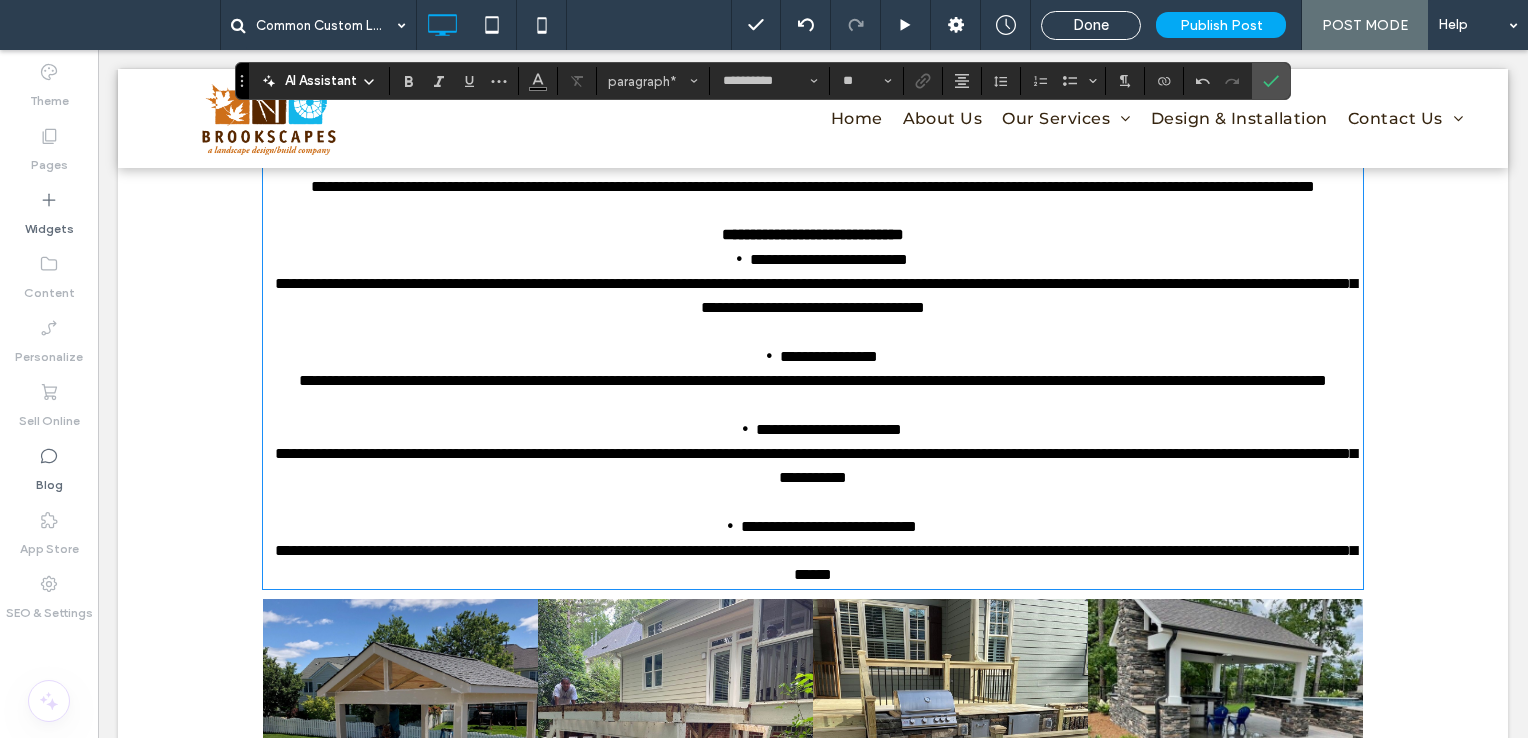 click at bounding box center (813, 332) 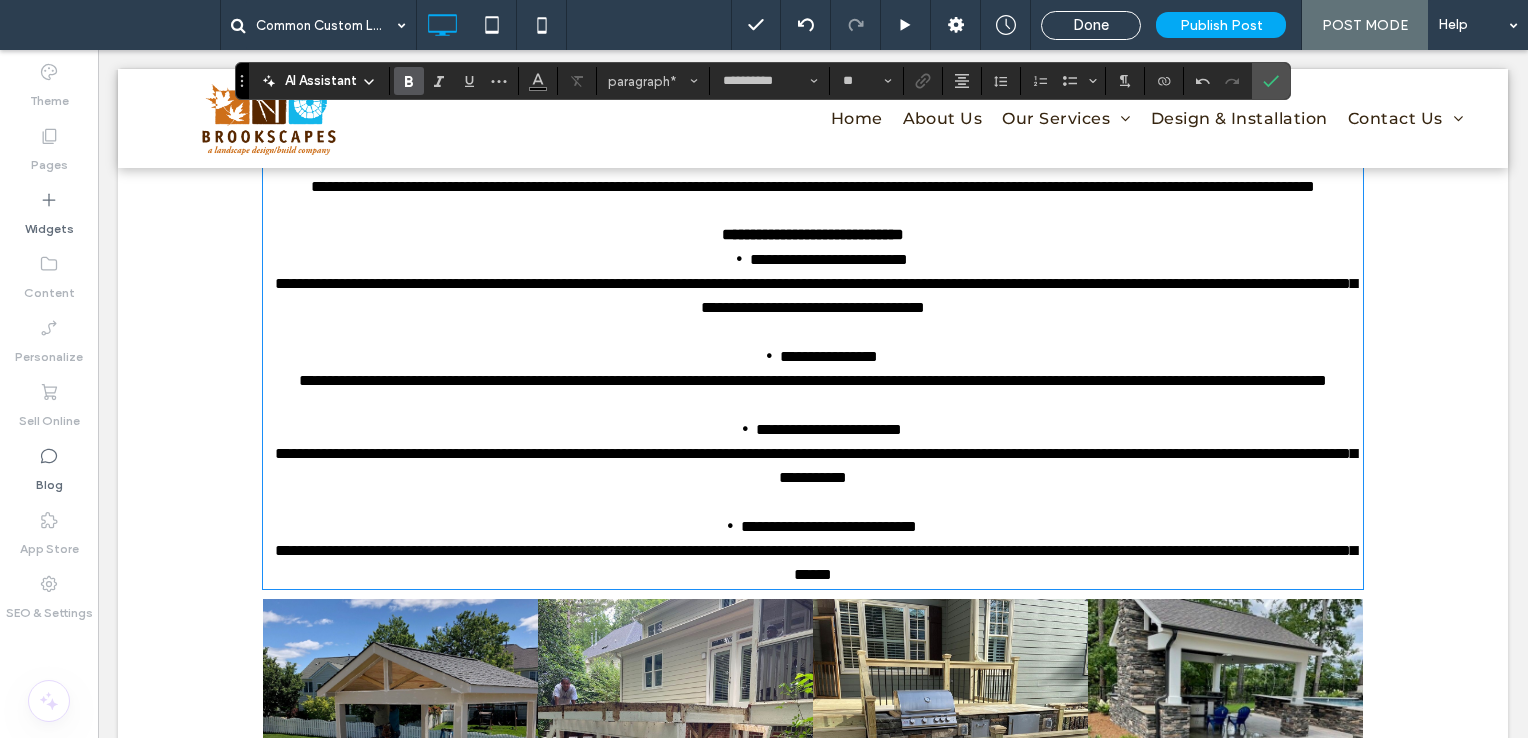 click on "**********" at bounding box center [813, 235] 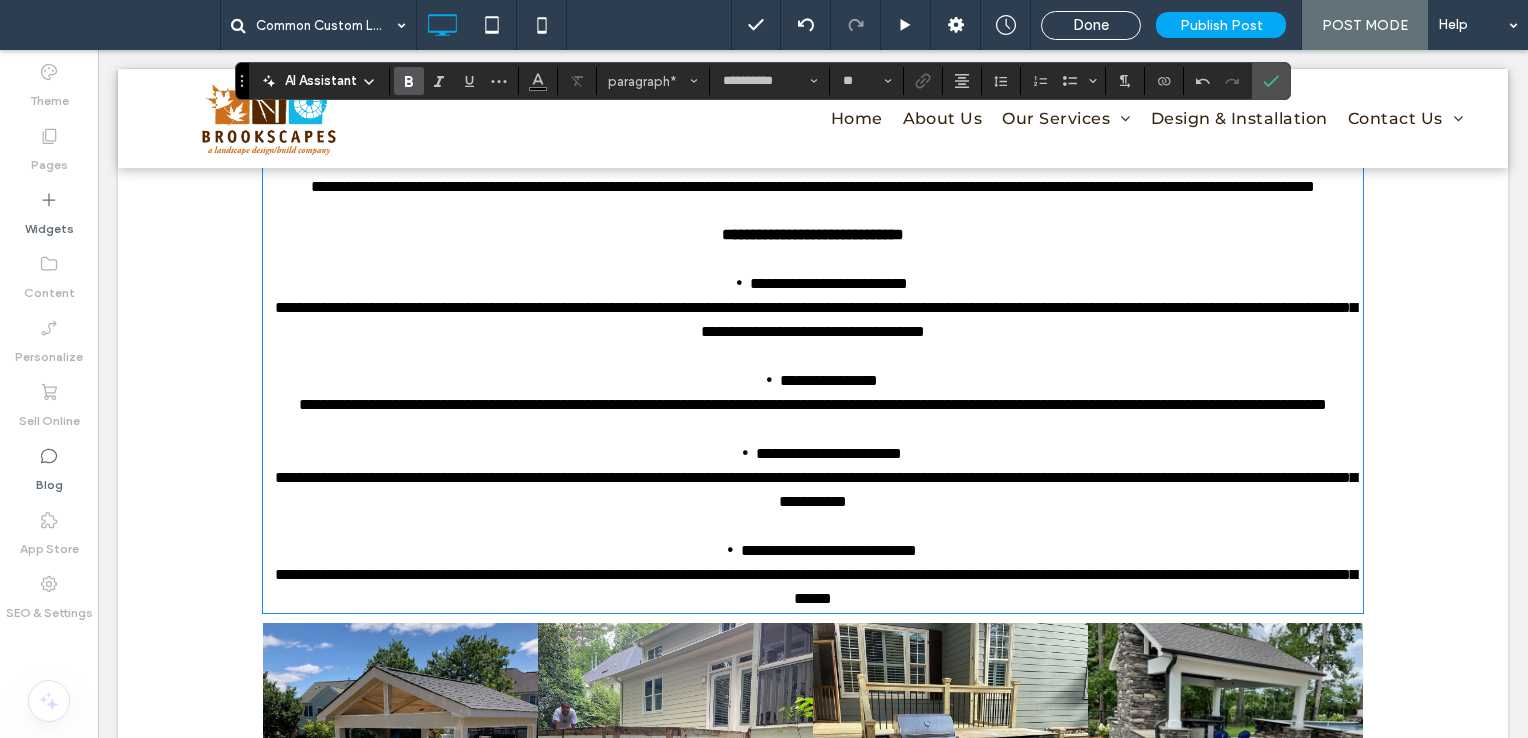 click on "**********" at bounding box center [813, 235] 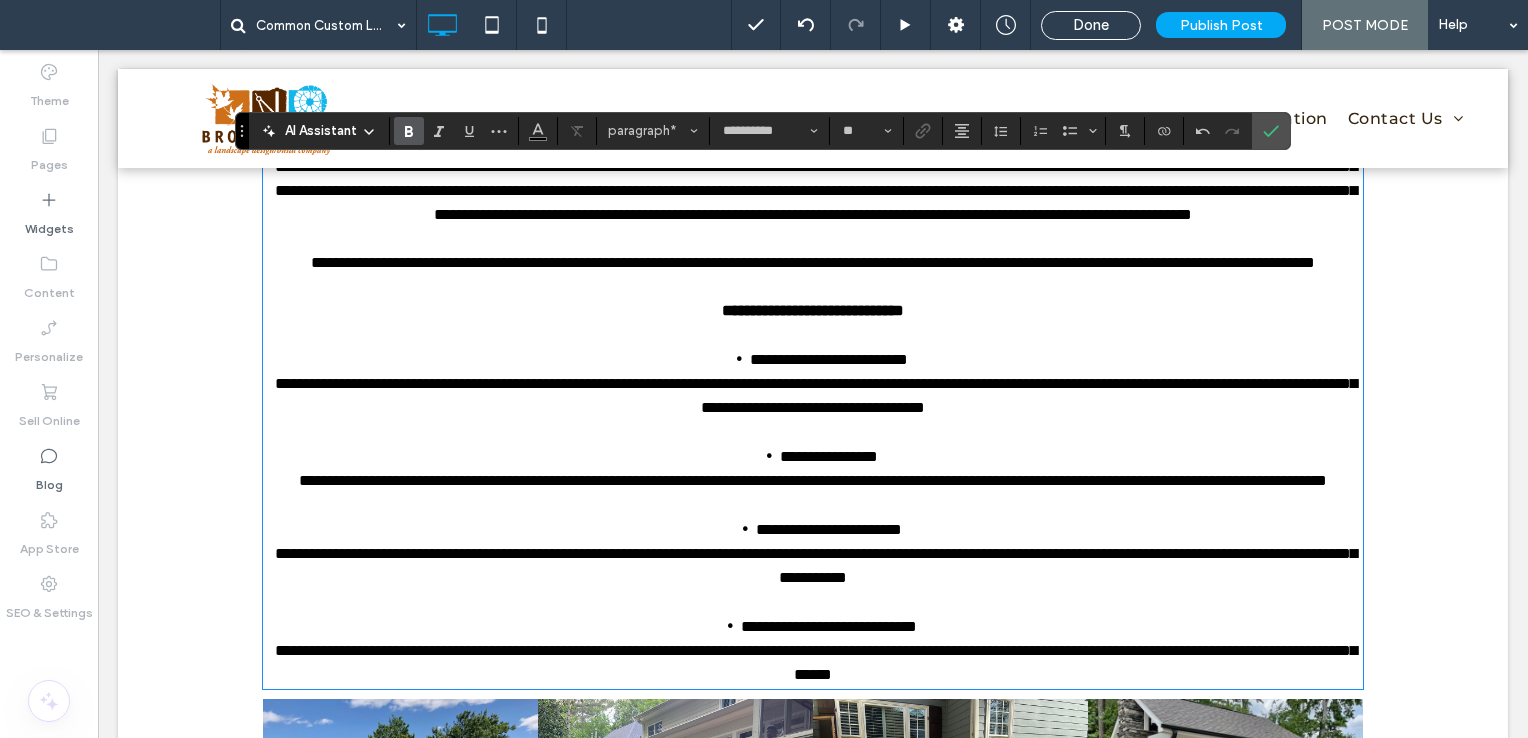 scroll, scrollTop: 720, scrollLeft: 0, axis: vertical 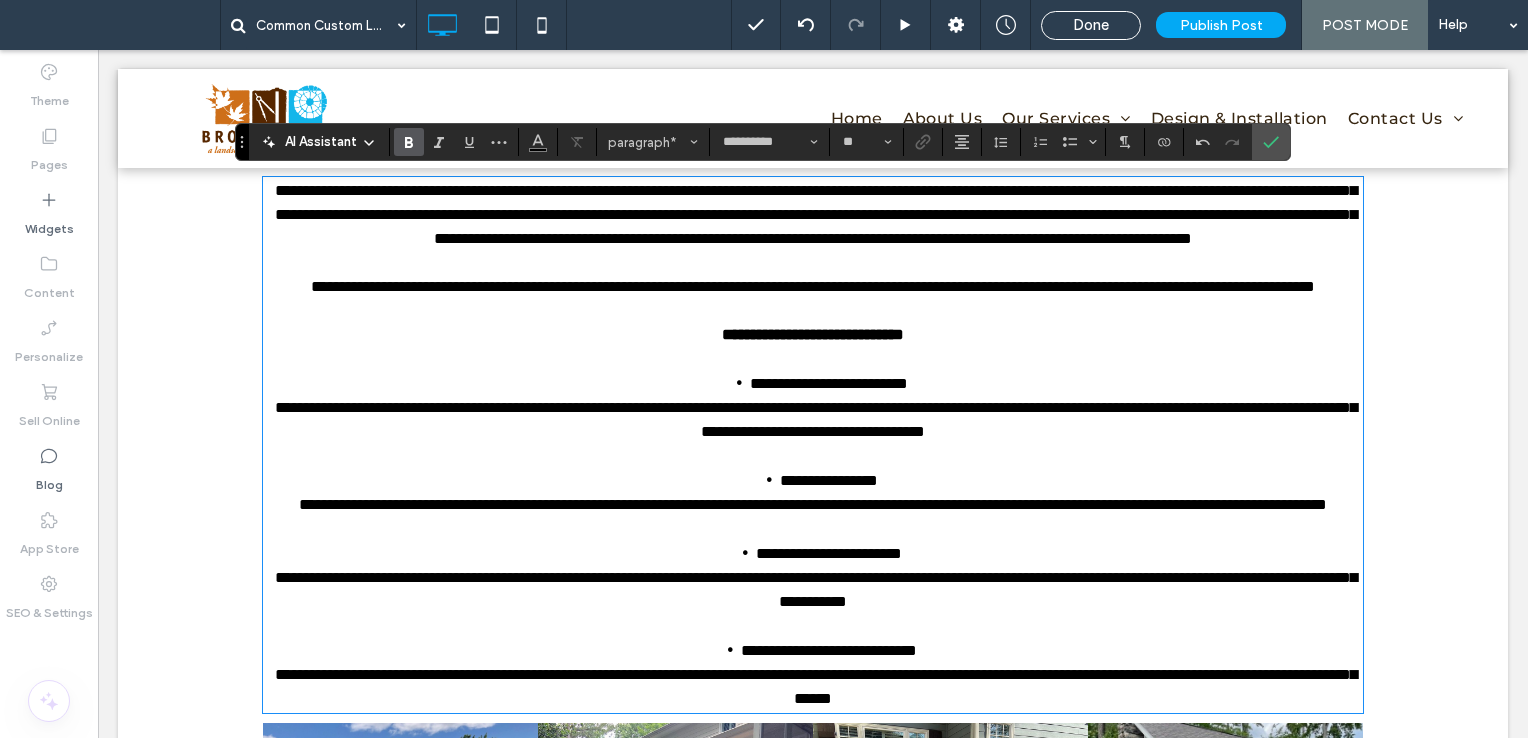 click on "﻿" at bounding box center (813, 359) 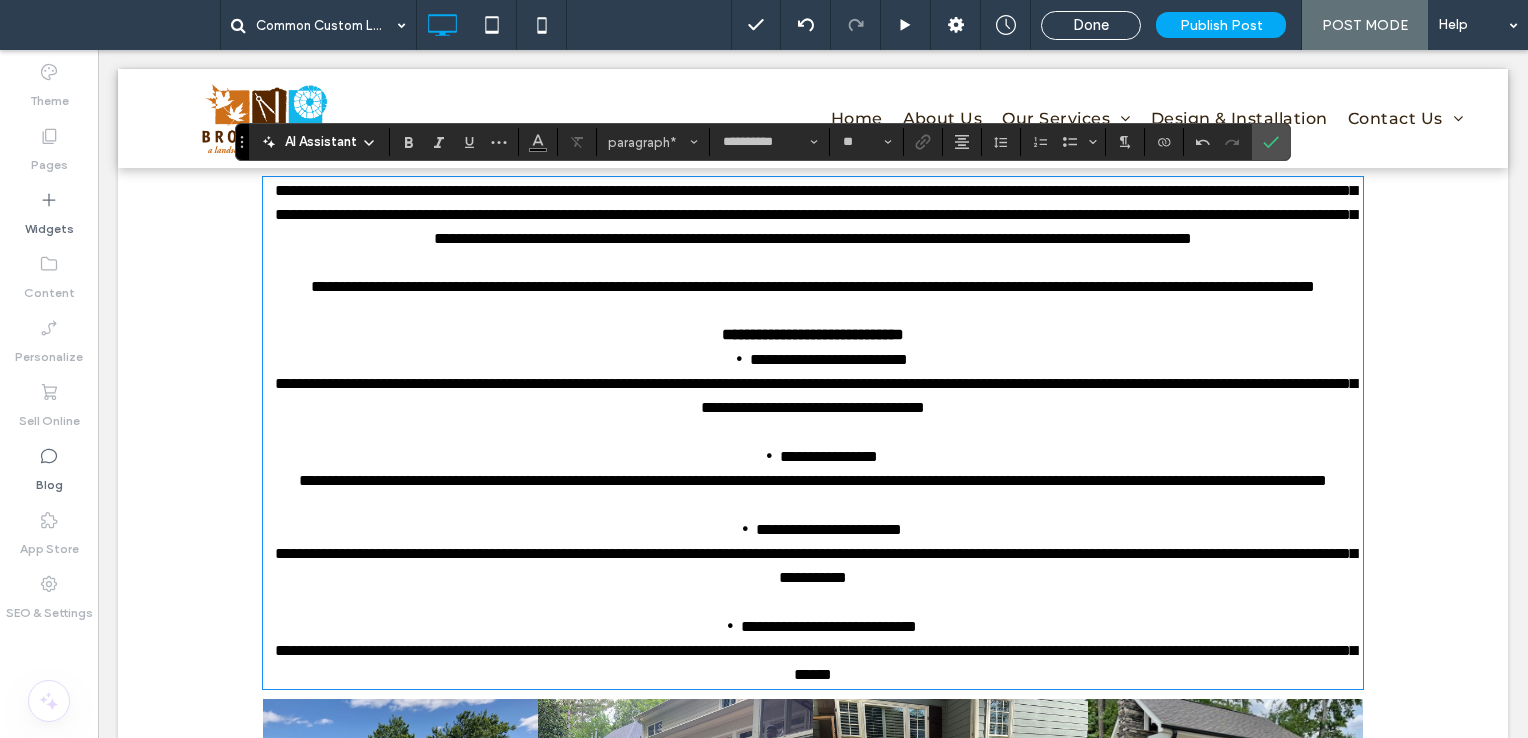 scroll, scrollTop: 920, scrollLeft: 0, axis: vertical 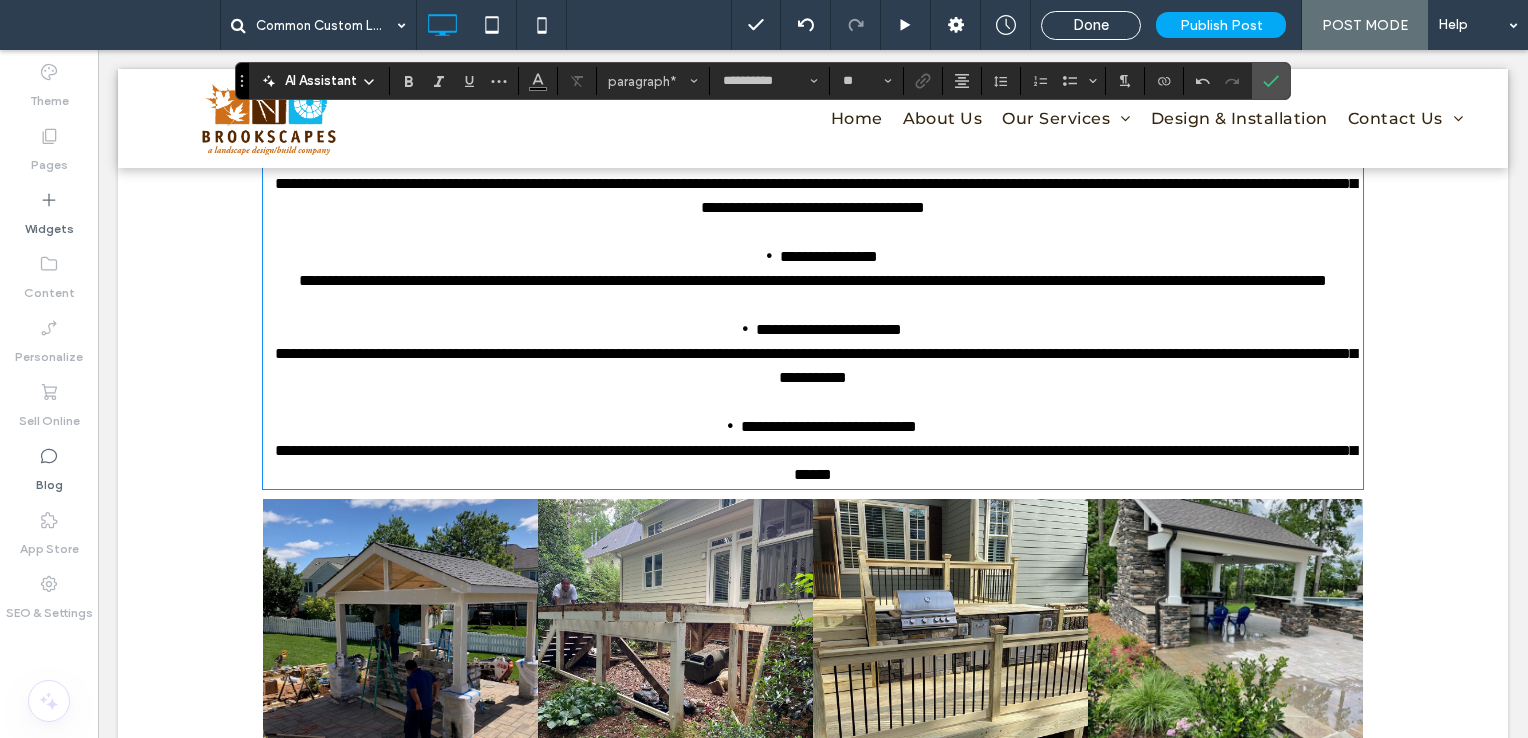 click on "**********" at bounding box center [813, 463] 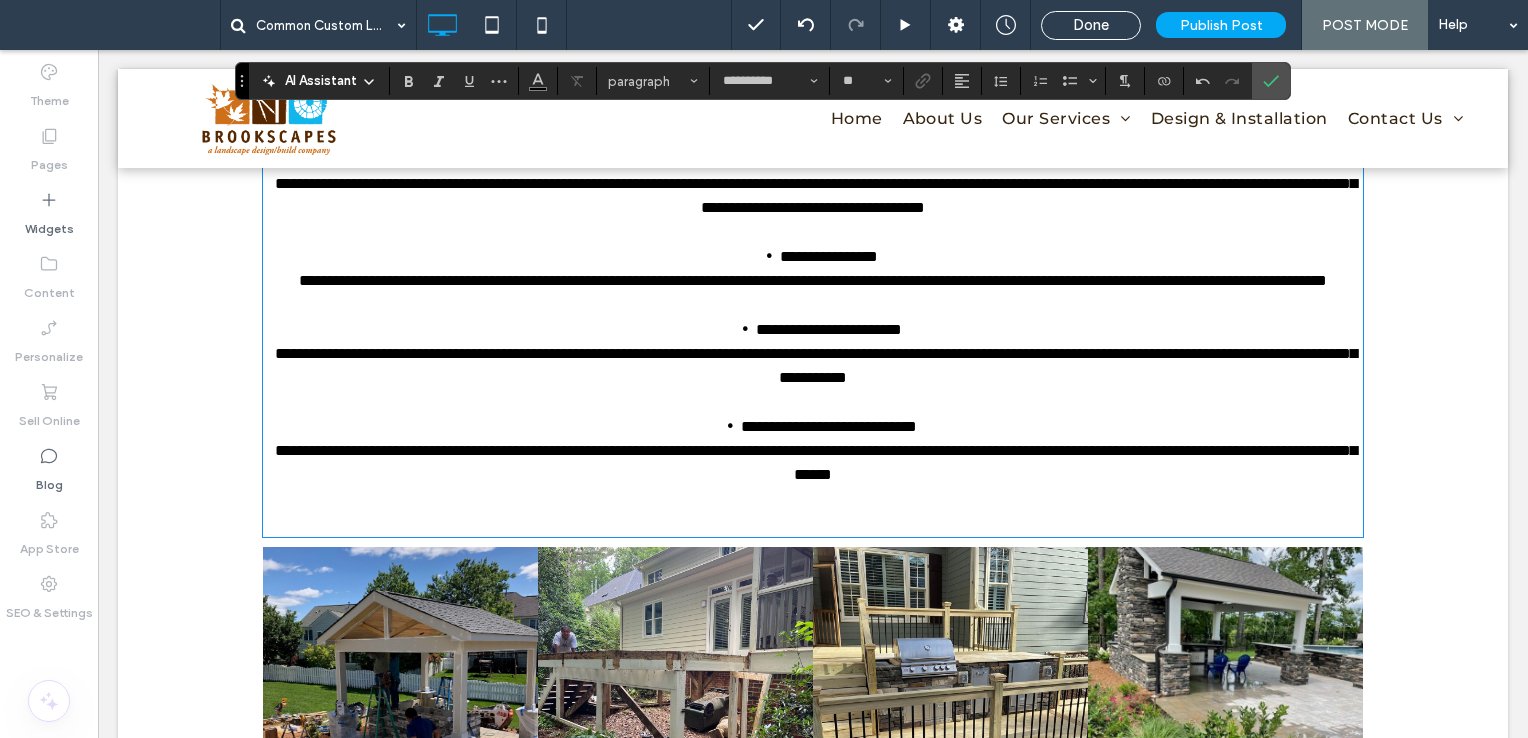 scroll, scrollTop: 0, scrollLeft: 0, axis: both 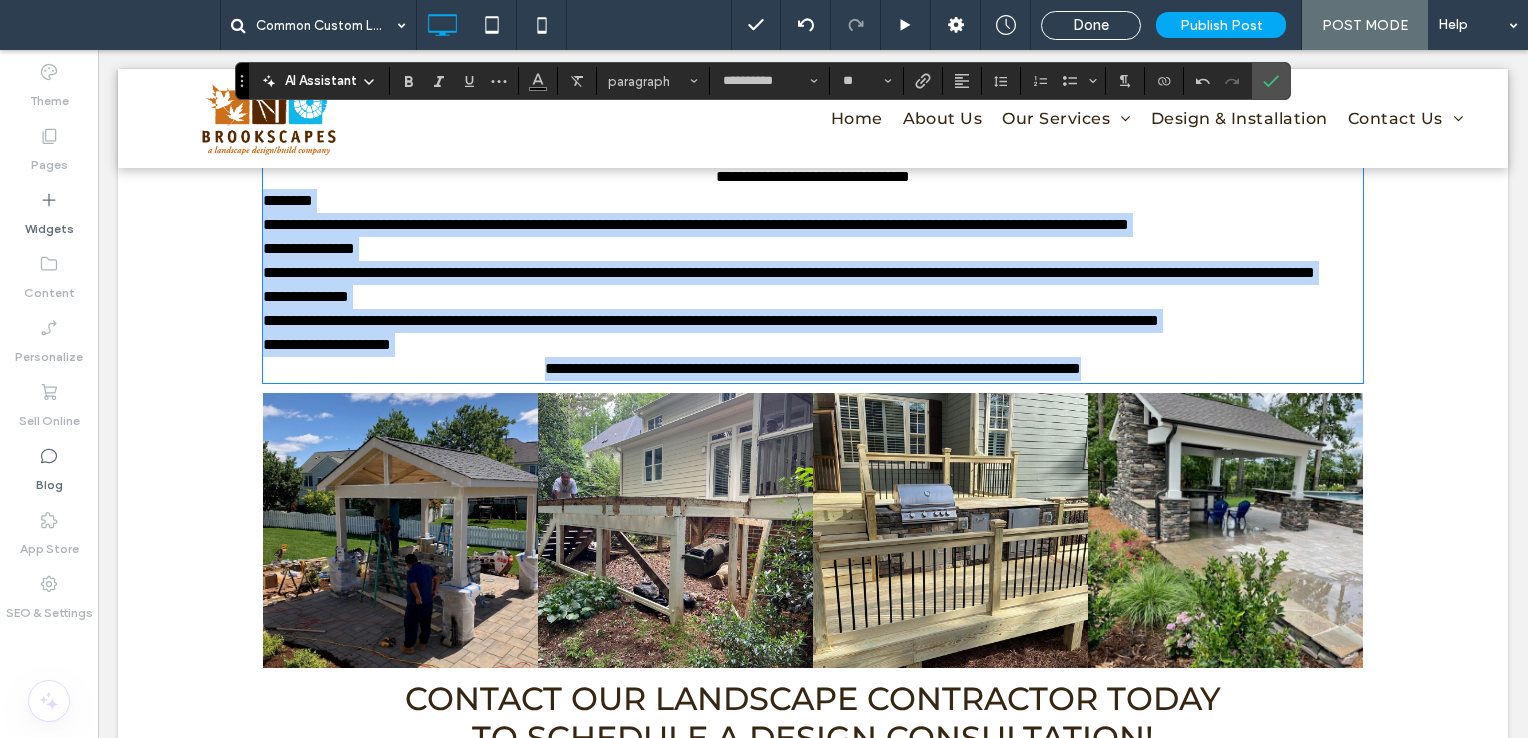 drag, startPoint x: 1180, startPoint y: 407, endPoint x: 255, endPoint y: 266, distance: 935.68475 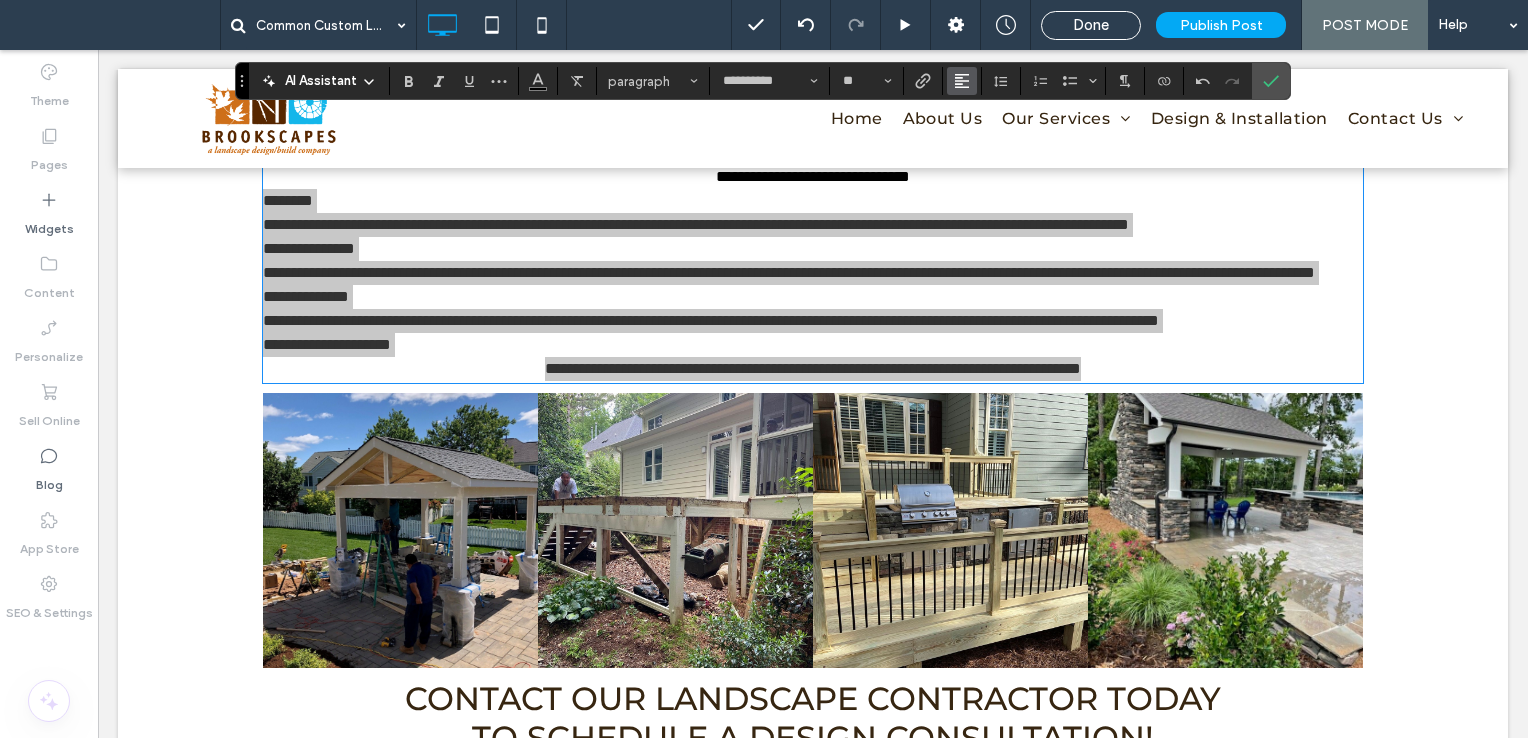 click 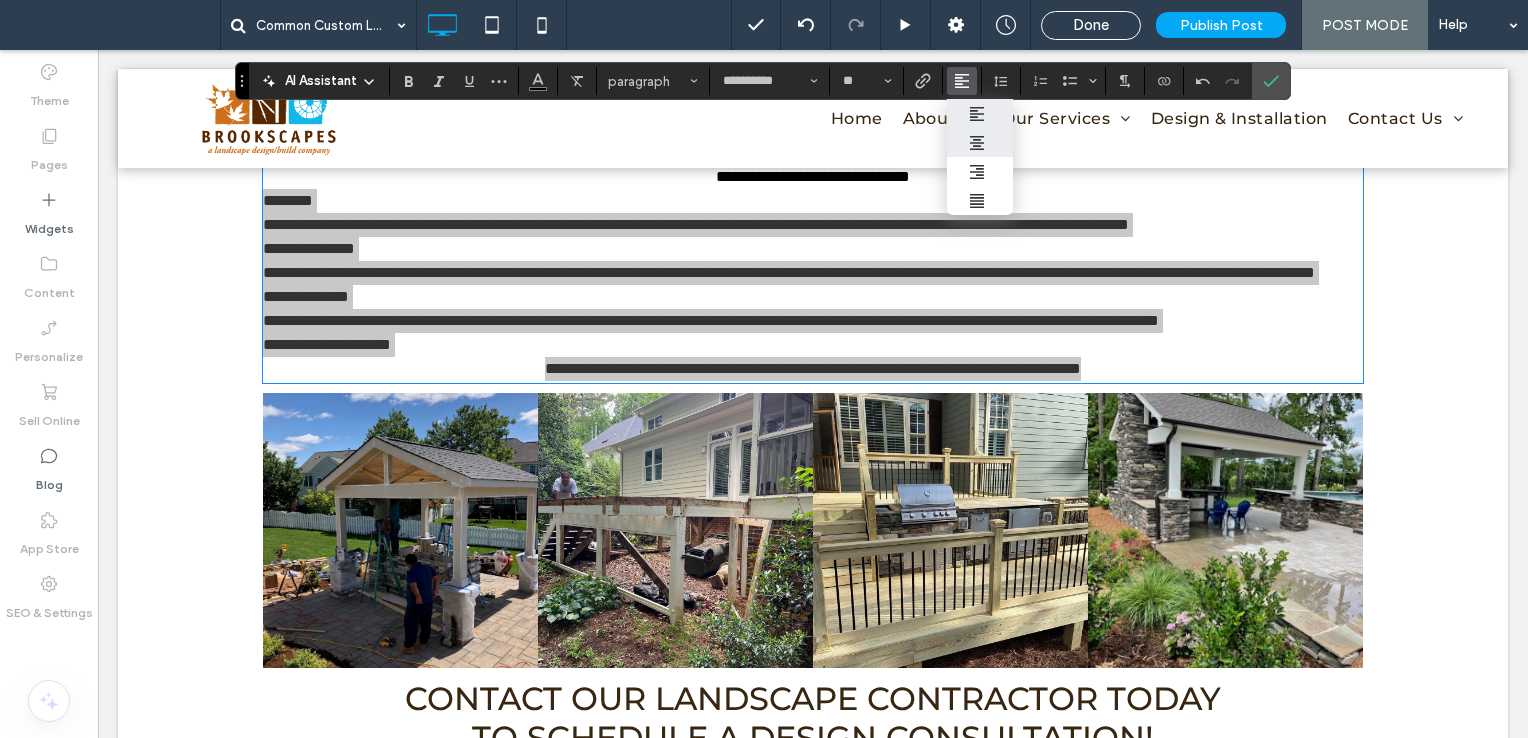 click 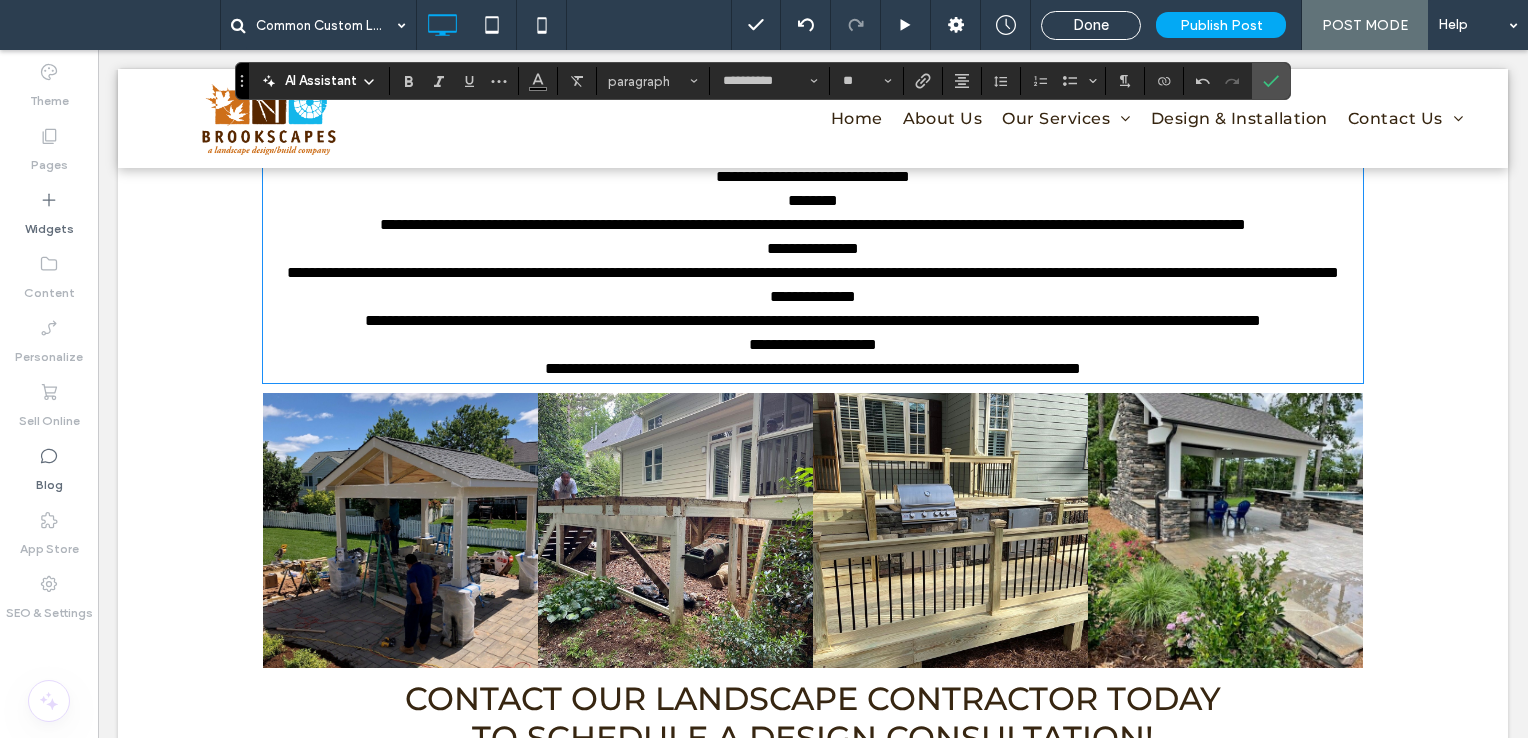 click on "**********" at bounding box center (813, 177) 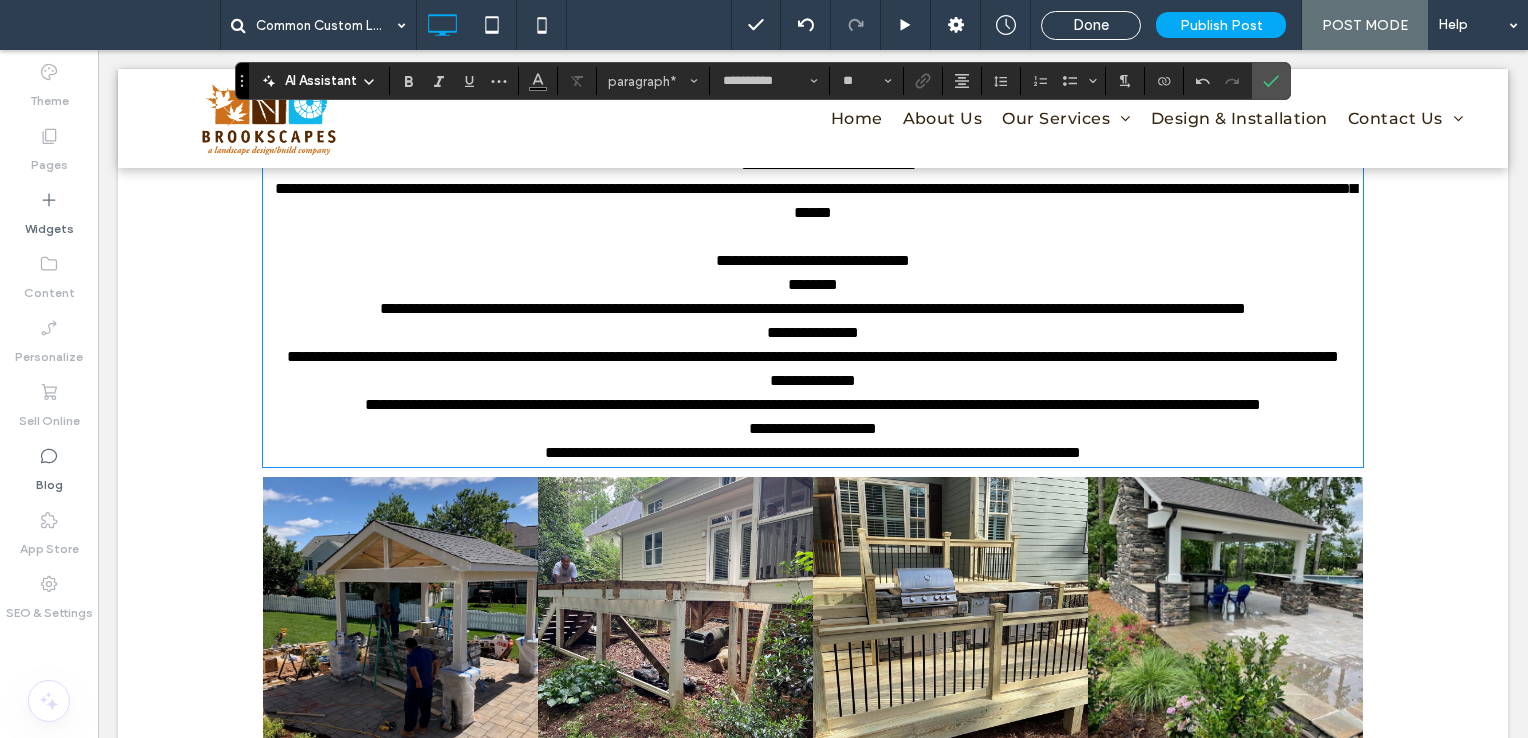 scroll, scrollTop: 1166, scrollLeft: 0, axis: vertical 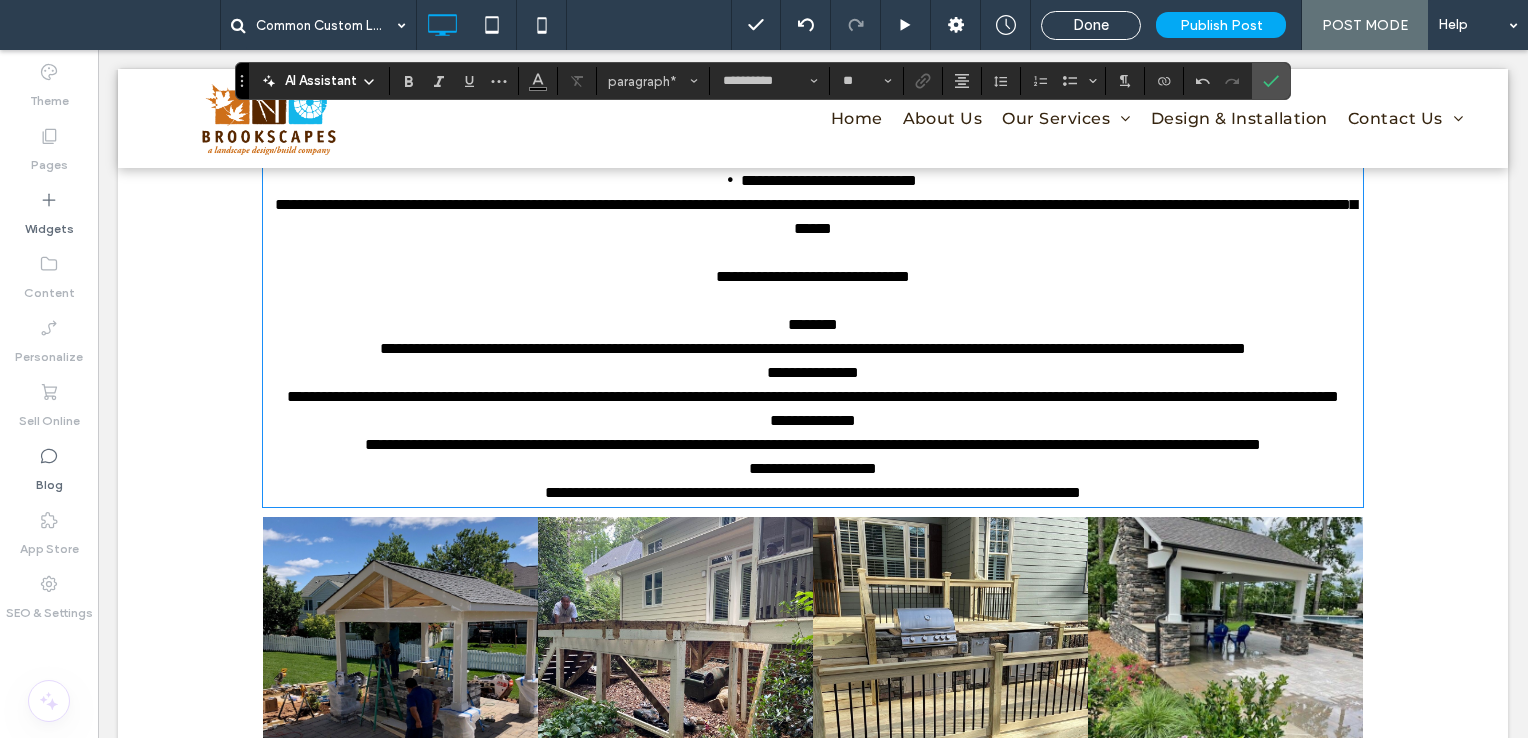 drag, startPoint x: 950, startPoint y: 346, endPoint x: 636, endPoint y: 344, distance: 314.00638 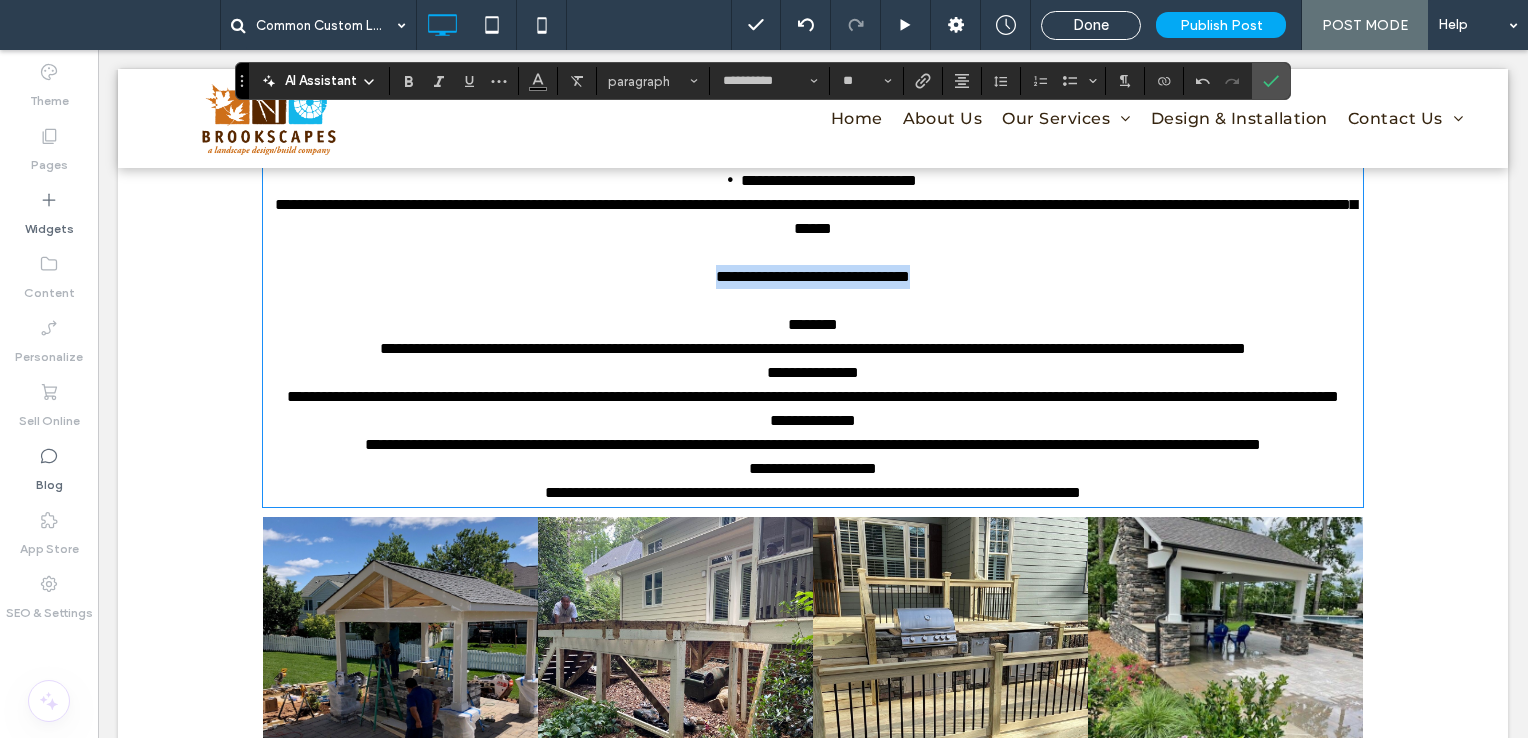 drag, startPoint x: 636, startPoint y: 344, endPoint x: 998, endPoint y: 343, distance: 362.00137 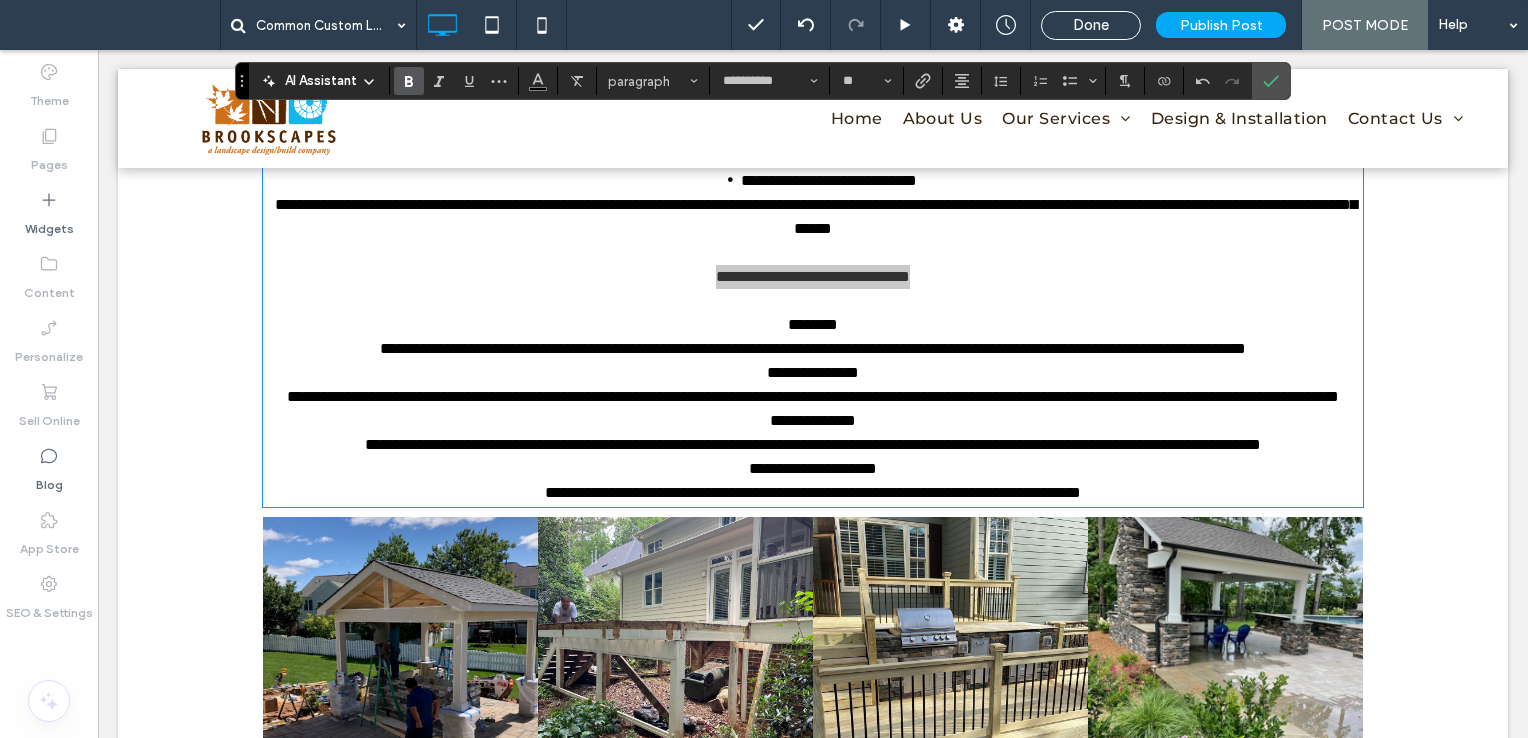 click 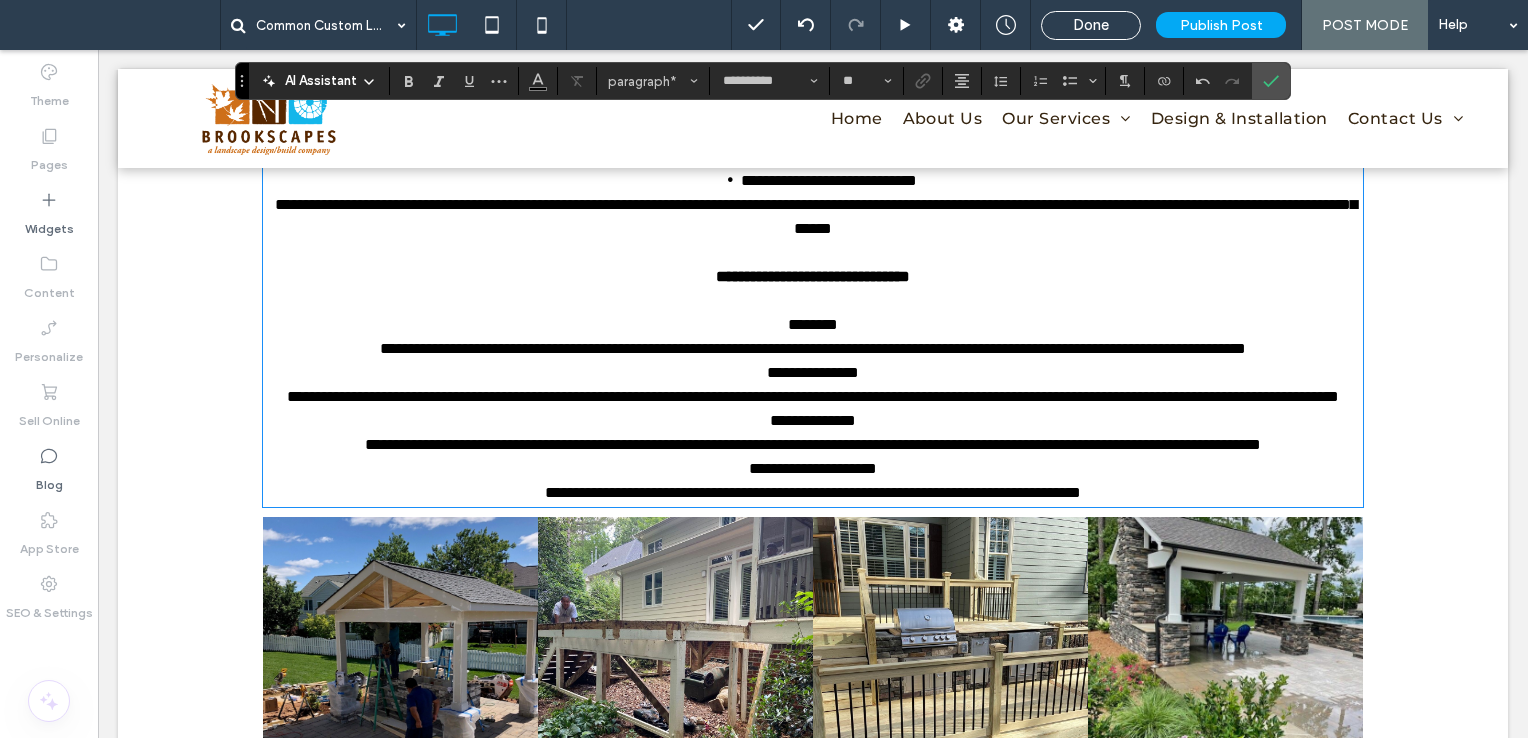 click on "**********" at bounding box center (816, 216) 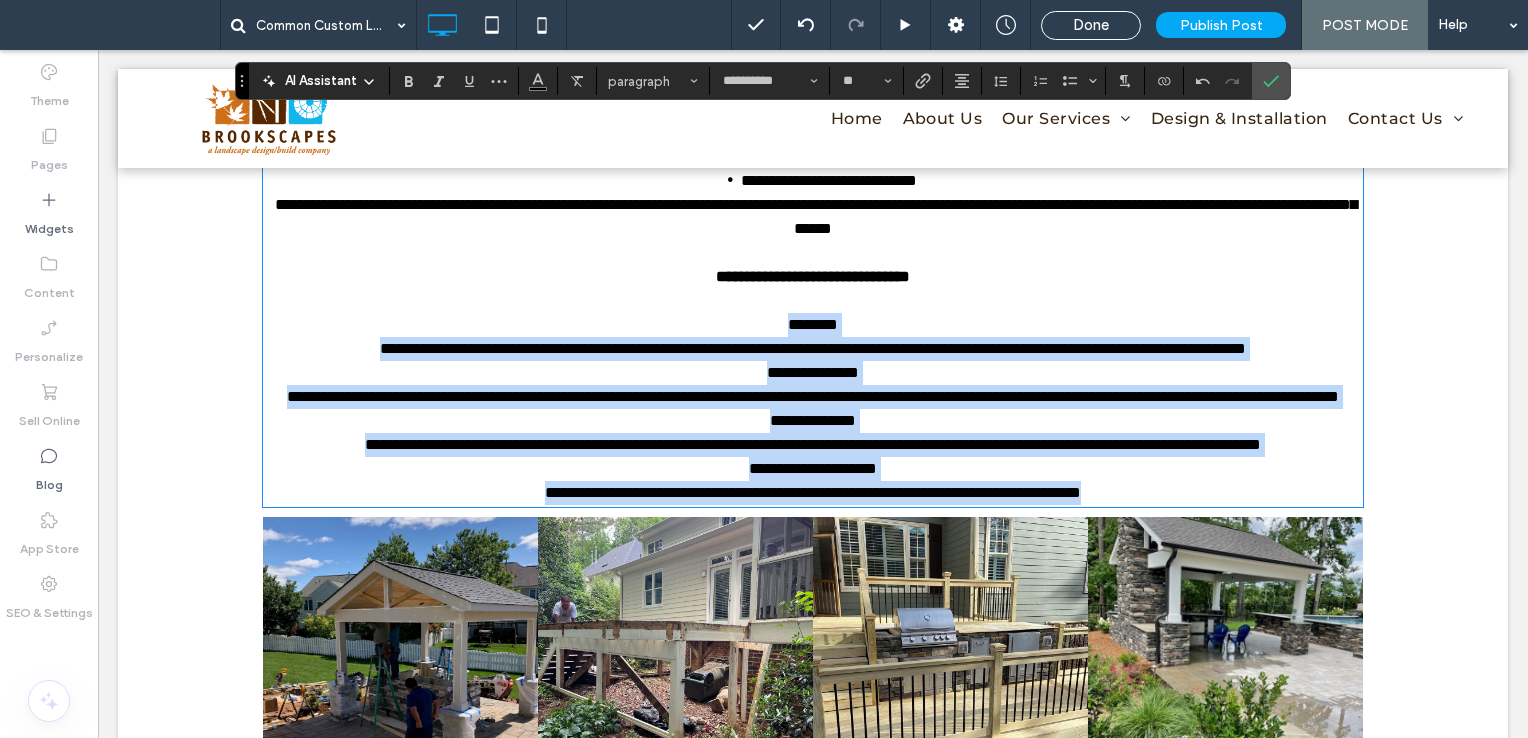 drag, startPoint x: 744, startPoint y: 391, endPoint x: 1276, endPoint y: 649, distance: 591.25964 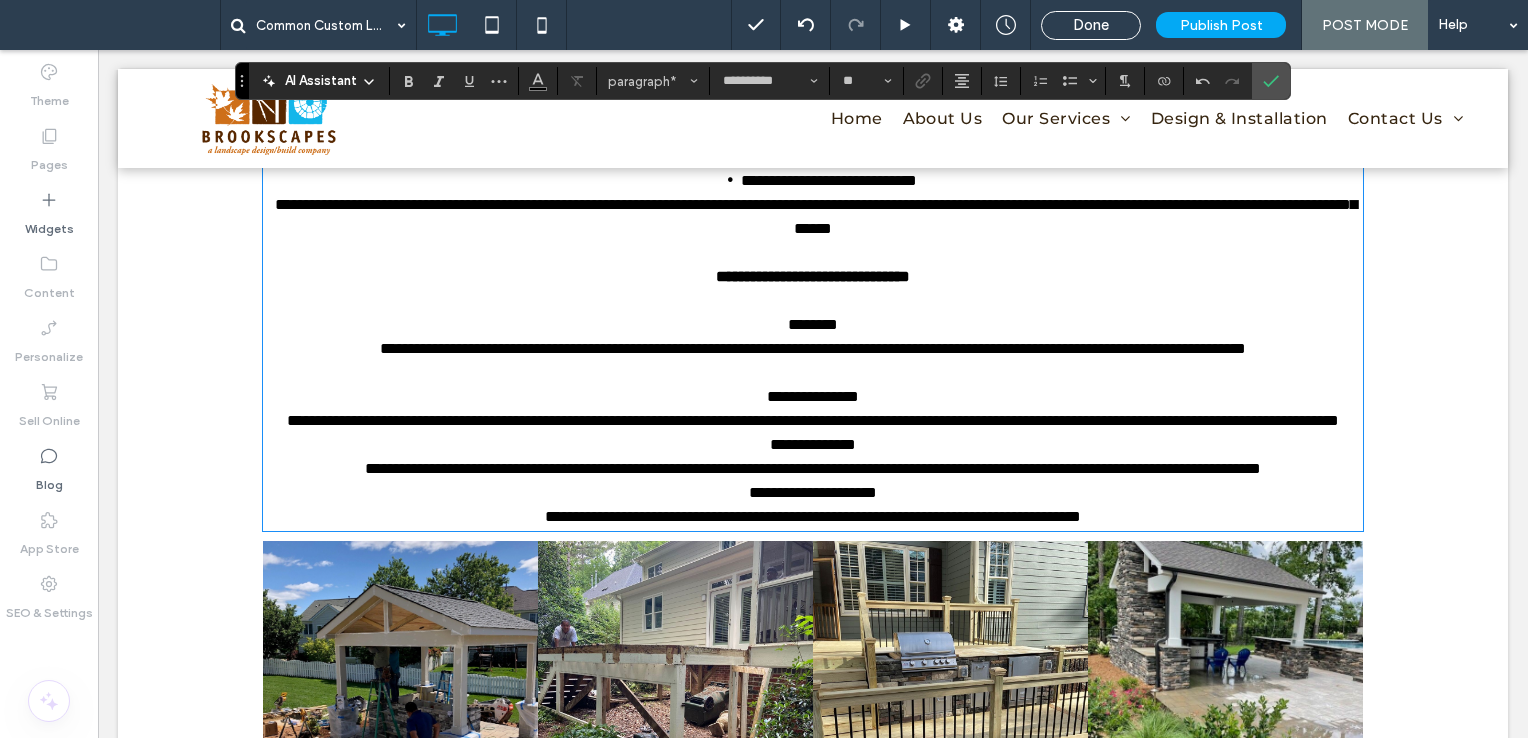 click on "**********" at bounding box center (813, 397) 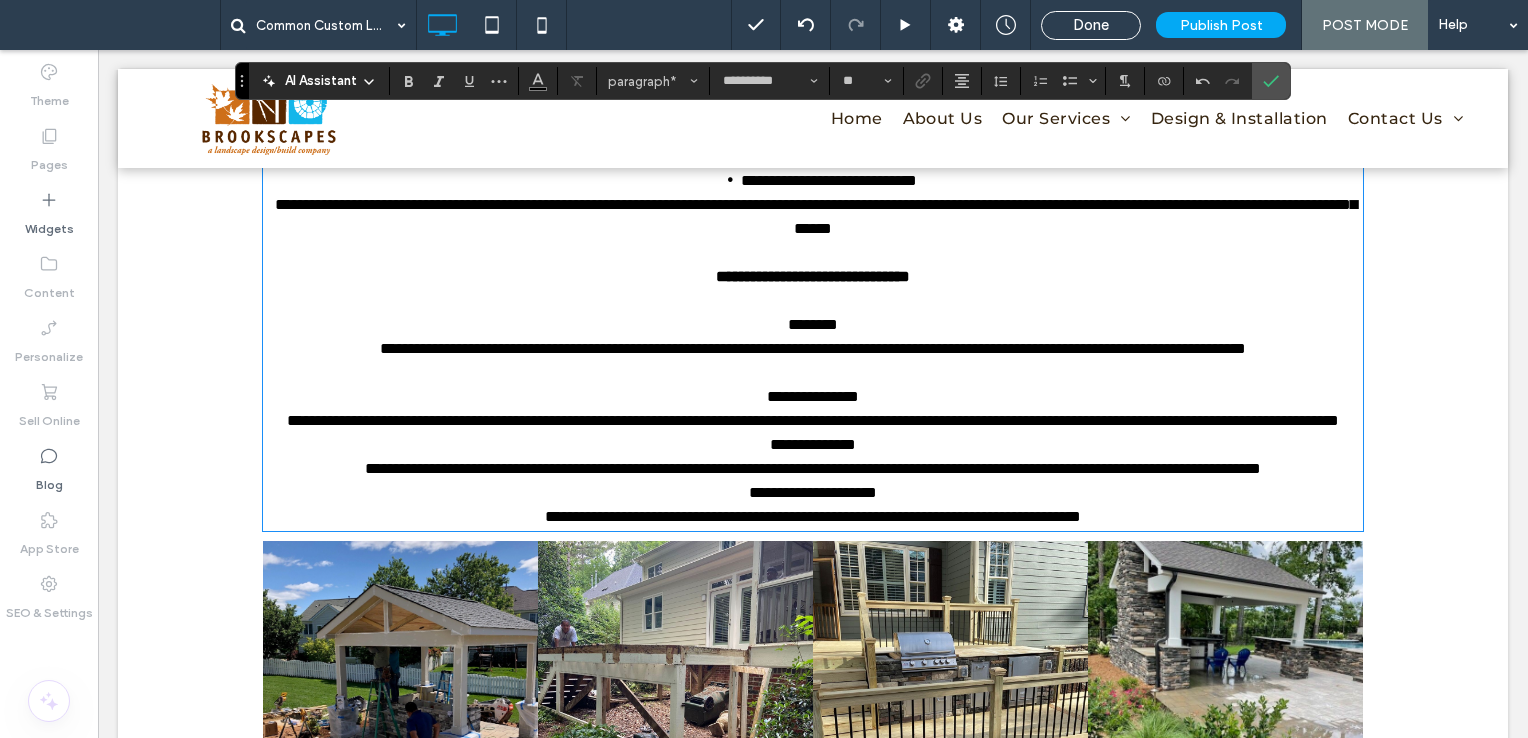 click on "**********" at bounding box center (813, 421) 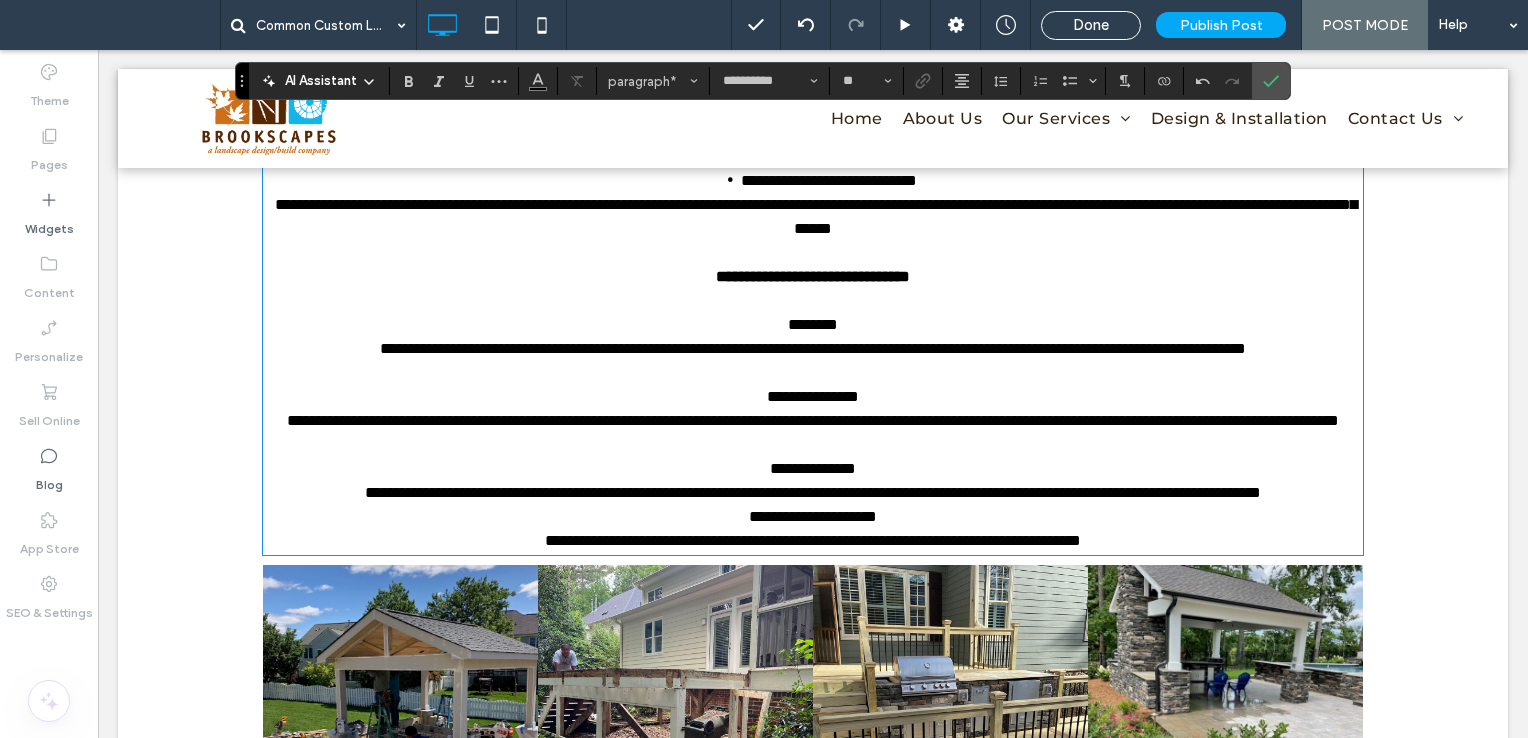 click on "**********" at bounding box center [813, 493] 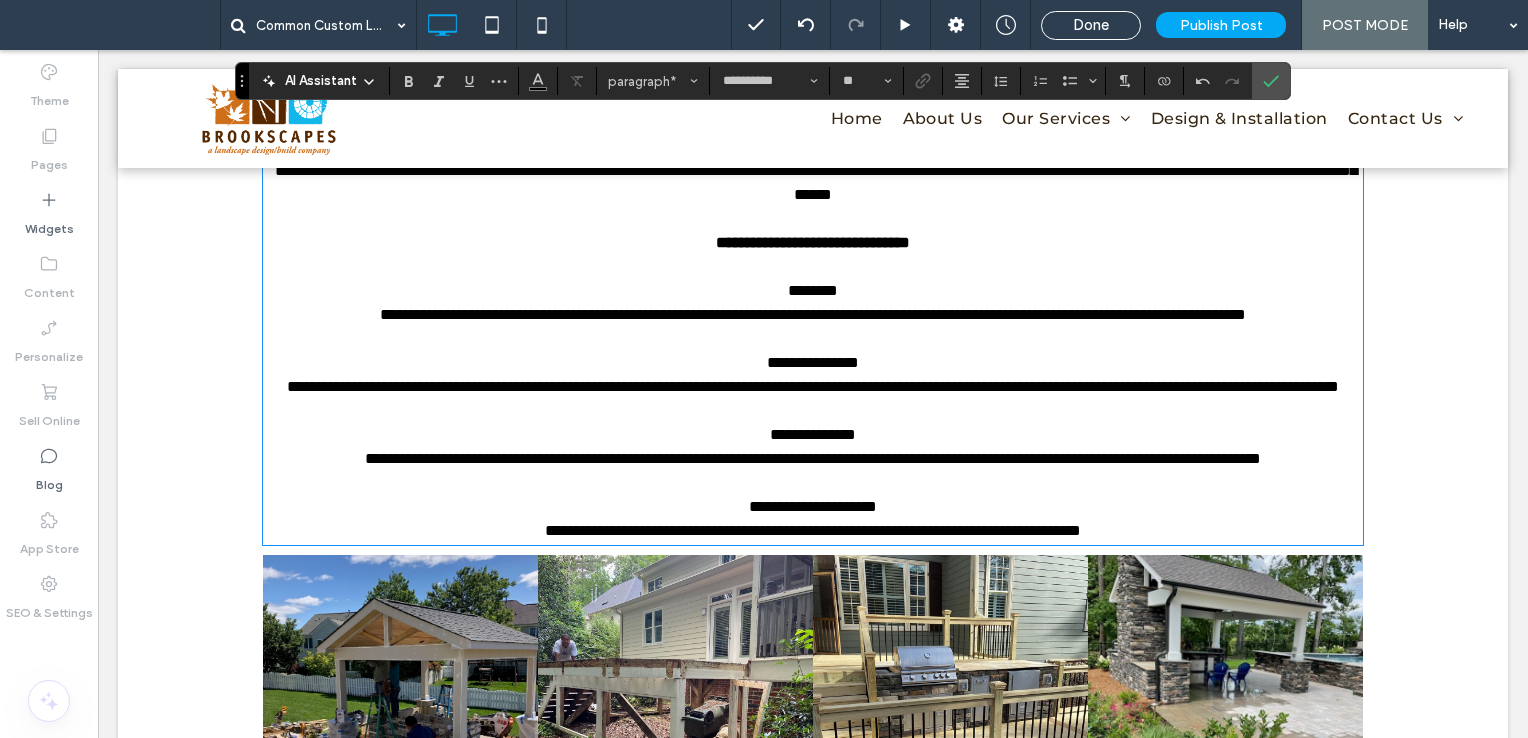 scroll, scrollTop: 1266, scrollLeft: 0, axis: vertical 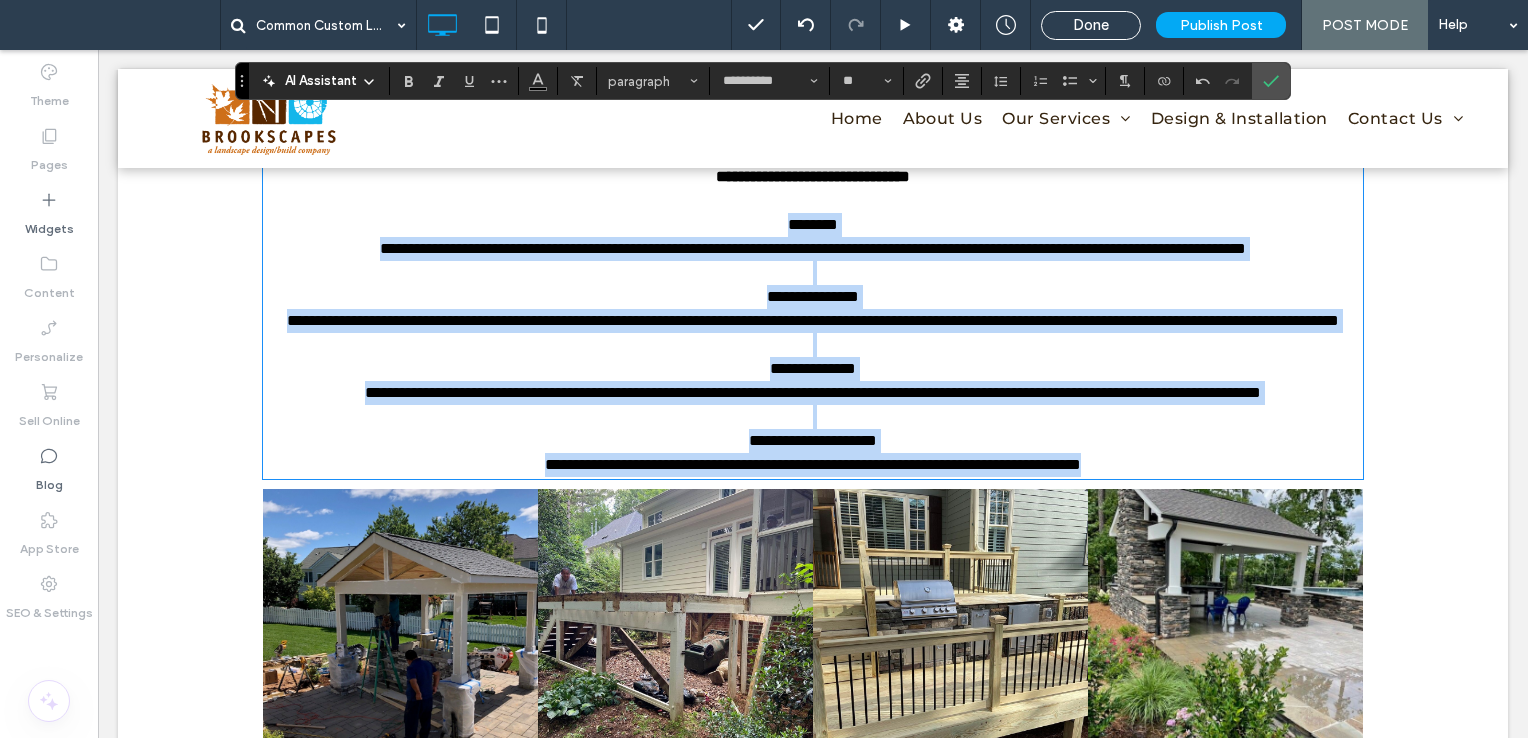 drag, startPoint x: 736, startPoint y: 287, endPoint x: 1456, endPoint y: 636, distance: 800.1256 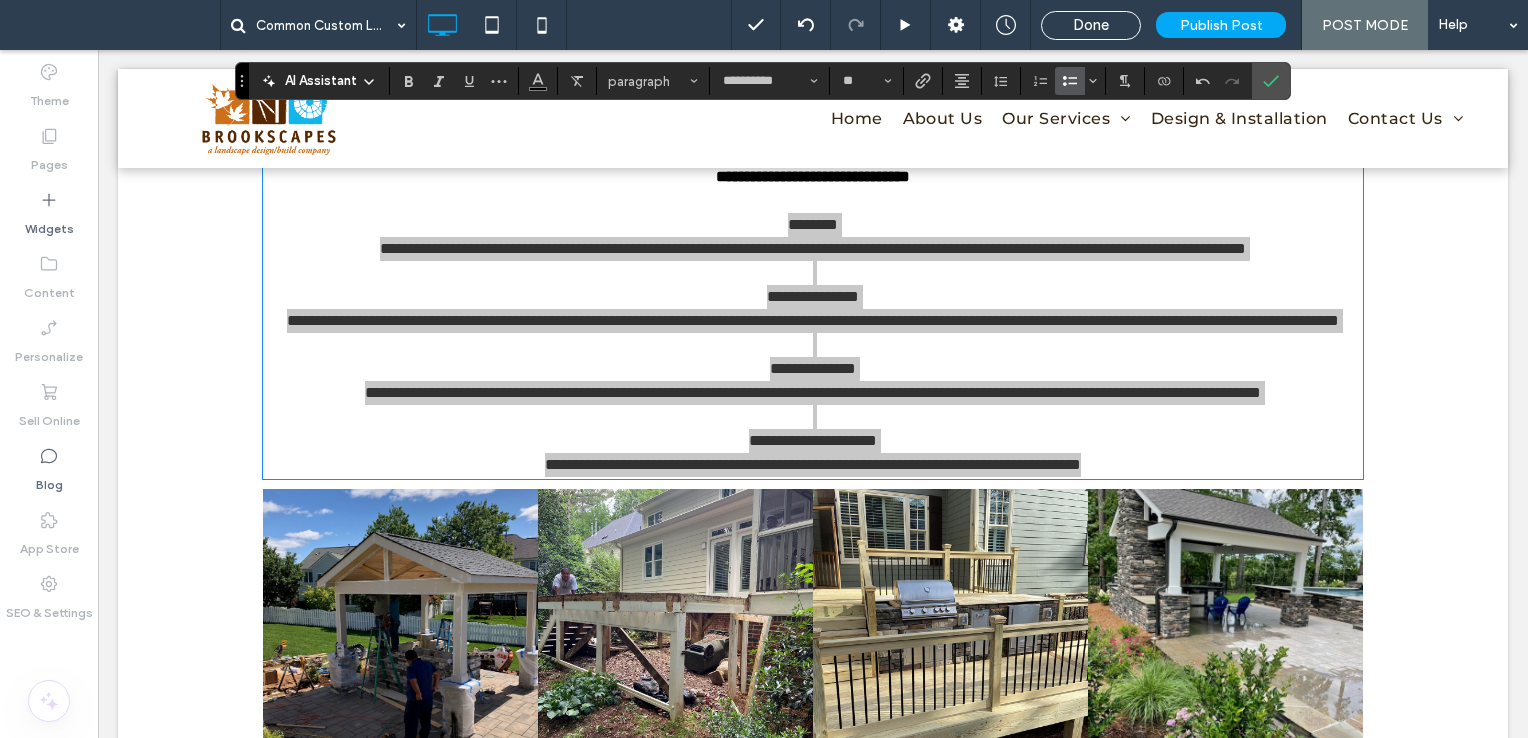 click 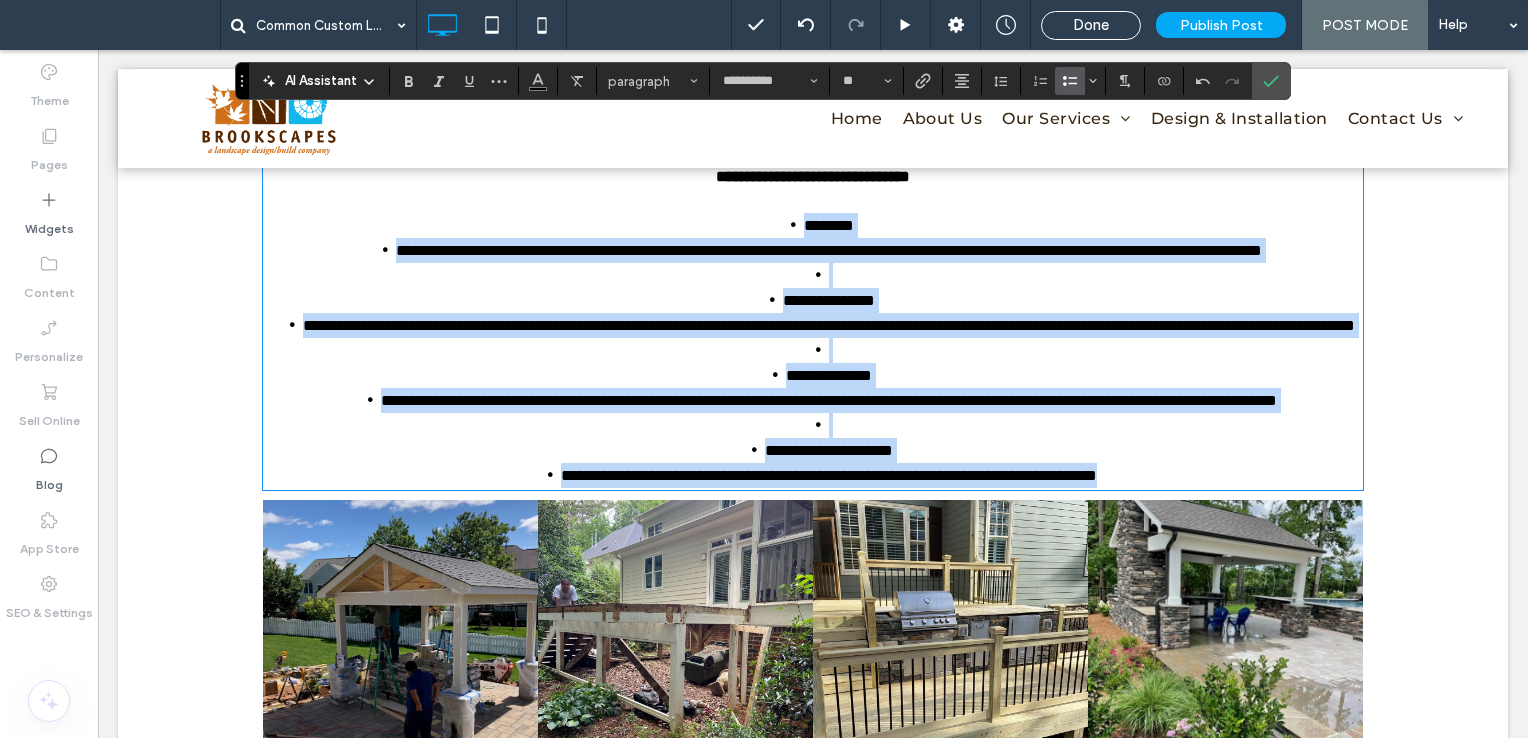 click on "********" at bounding box center [829, 225] 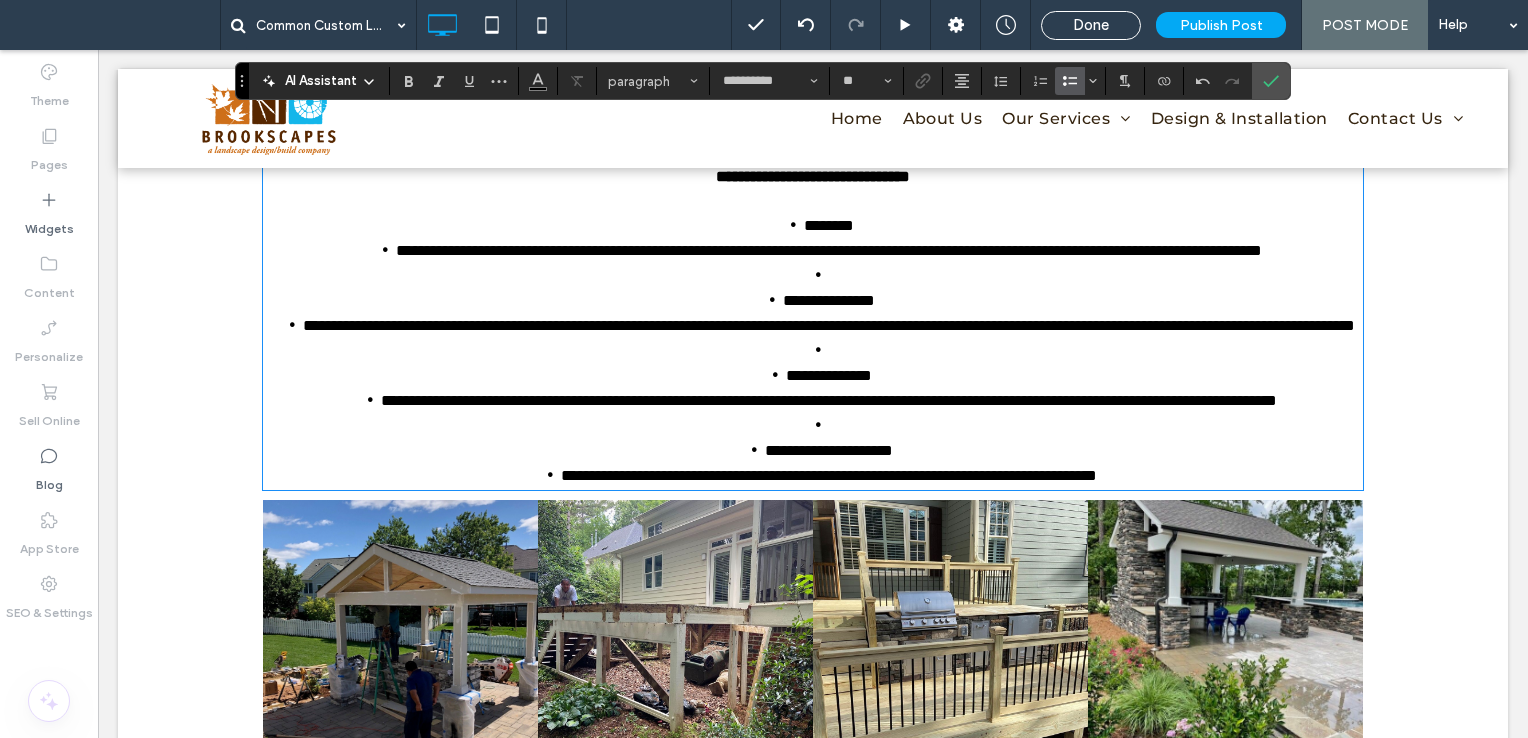 click at bounding box center [829, 275] 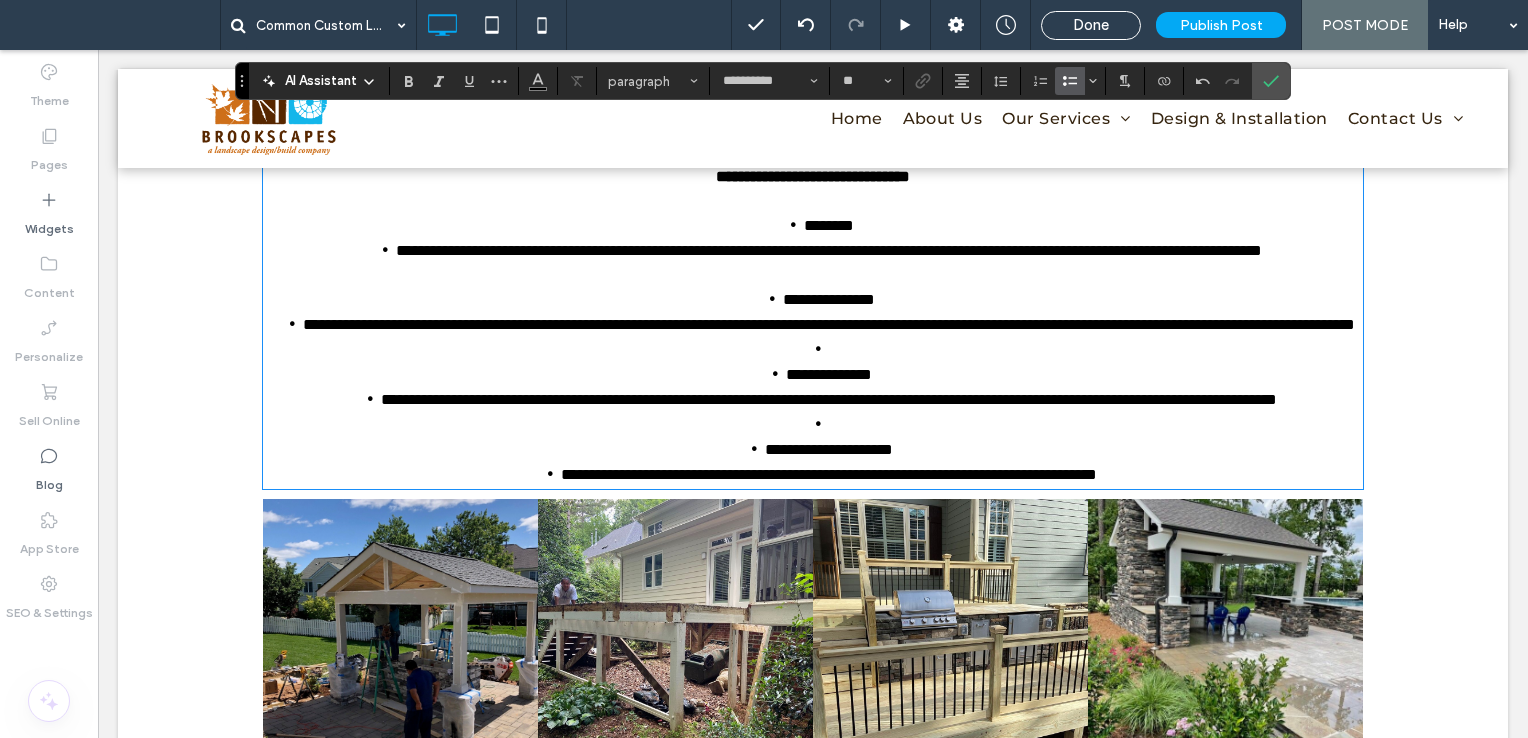 click at bounding box center (829, 349) 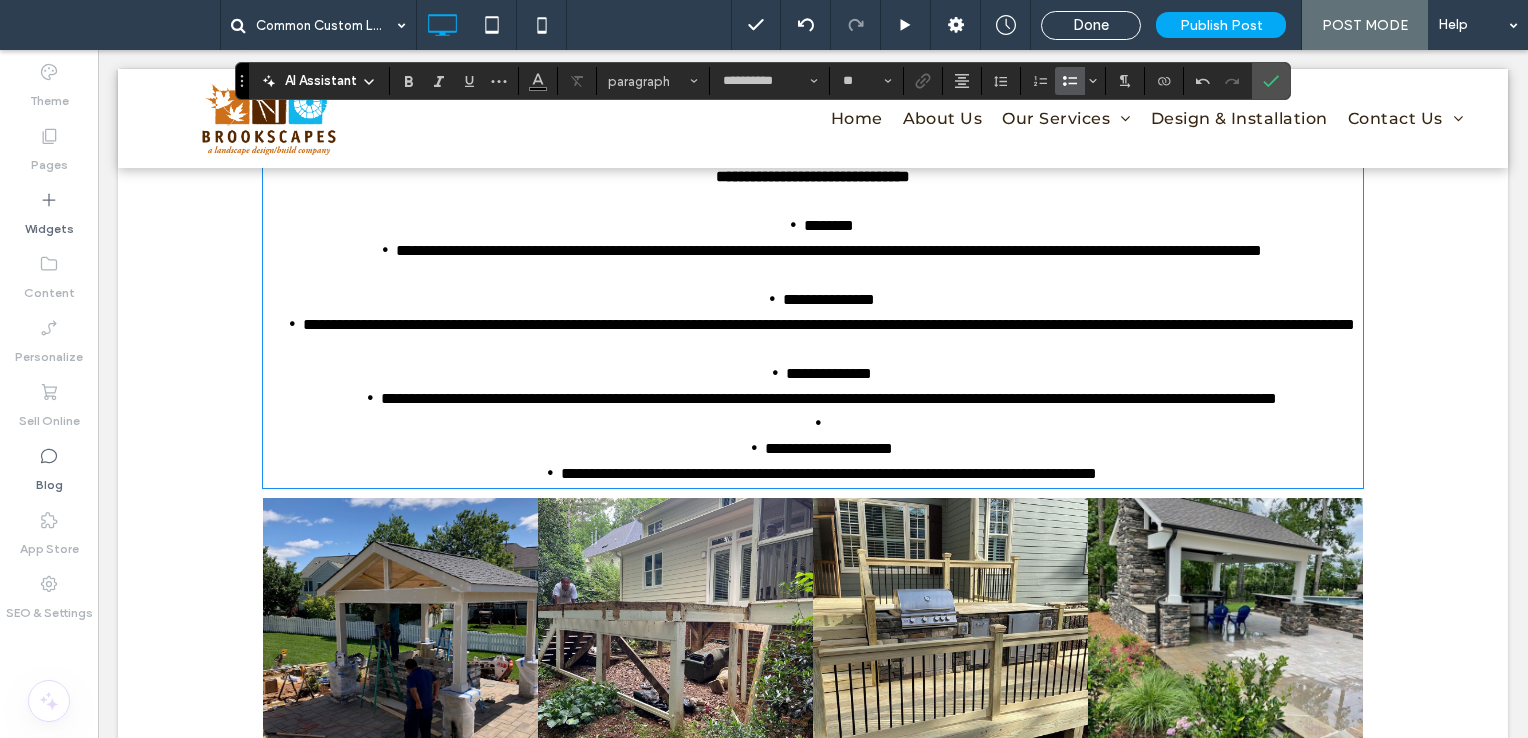 click at bounding box center (829, 423) 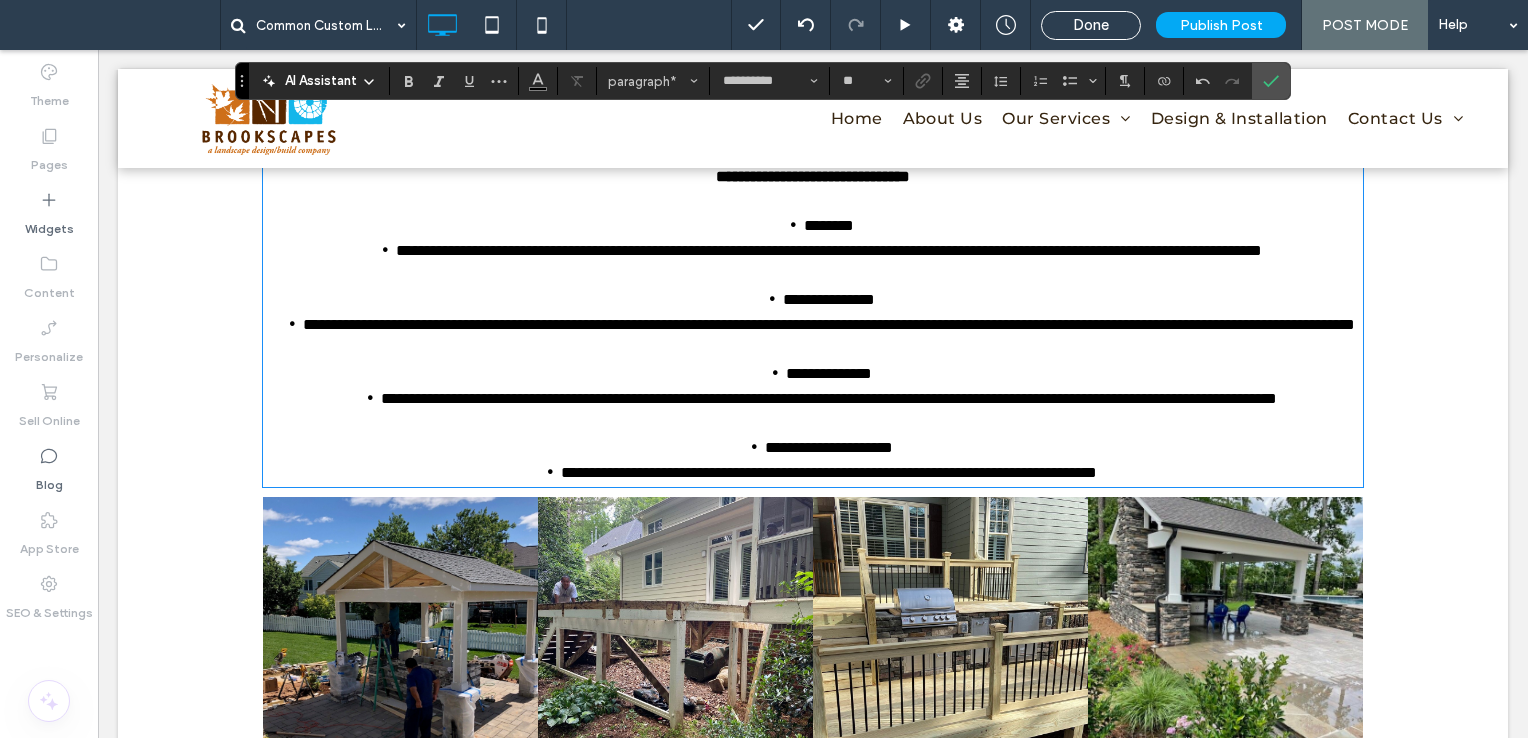 click on "**********" at bounding box center (829, 472) 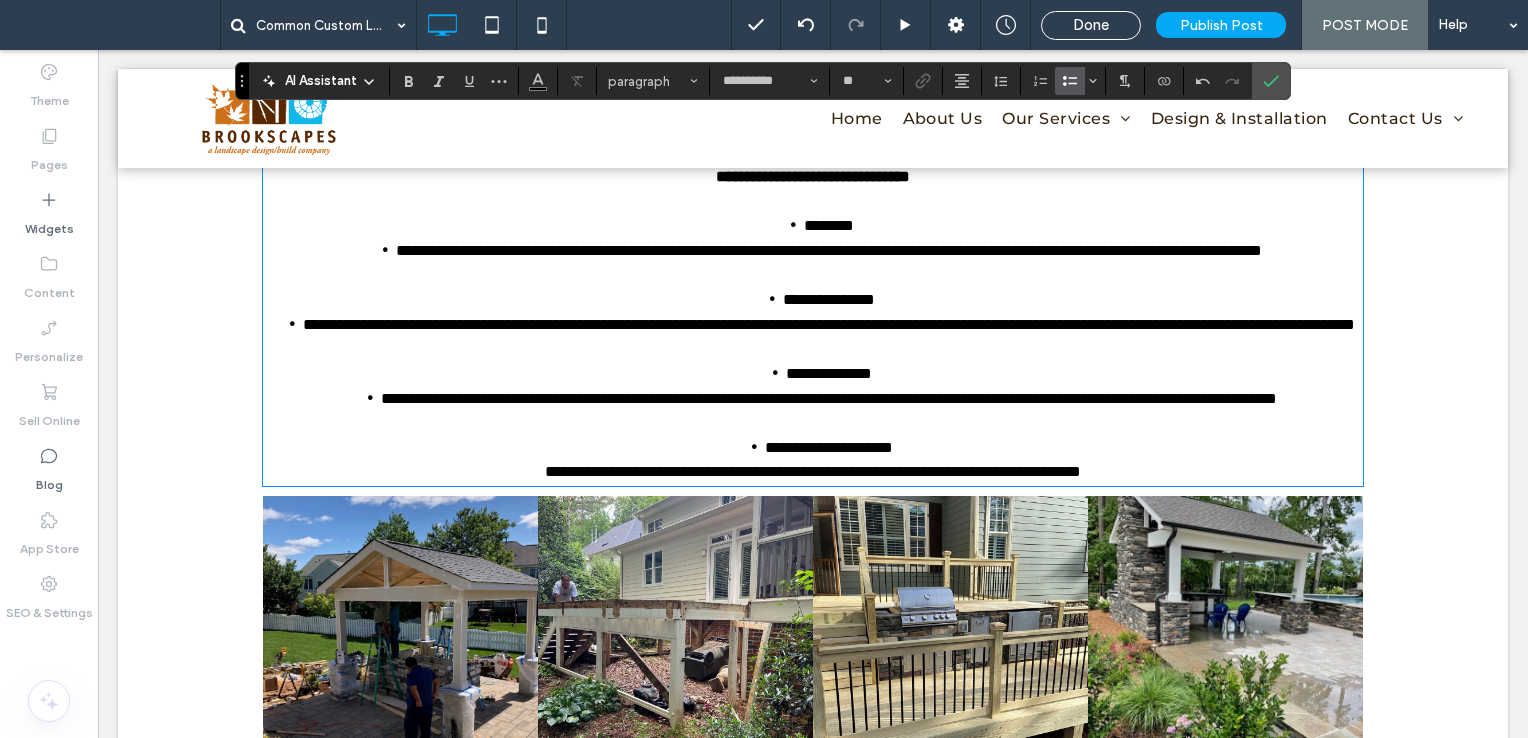 click on "**********" at bounding box center (829, 398) 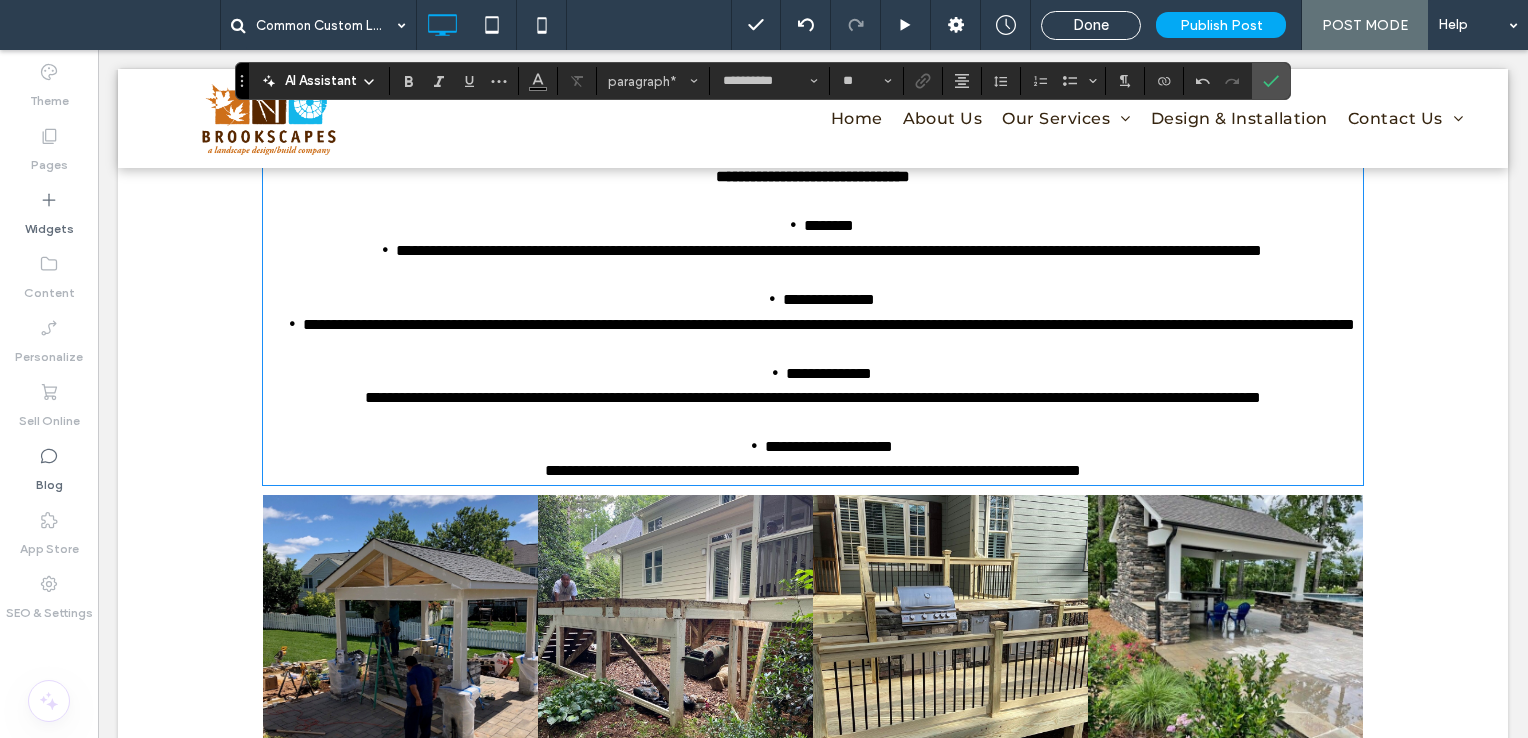 click on "**********" at bounding box center (829, 324) 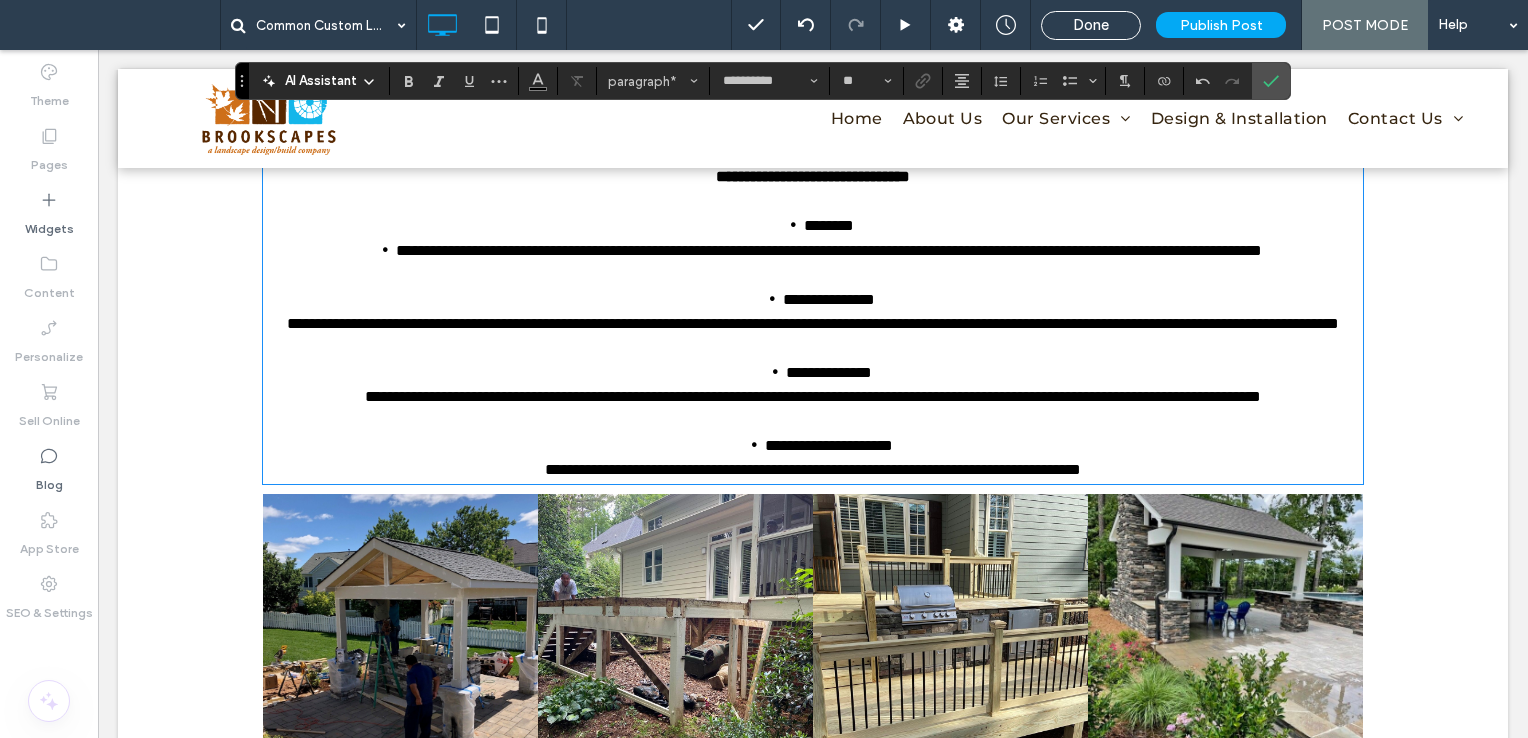 click on "**********" at bounding box center (829, 250) 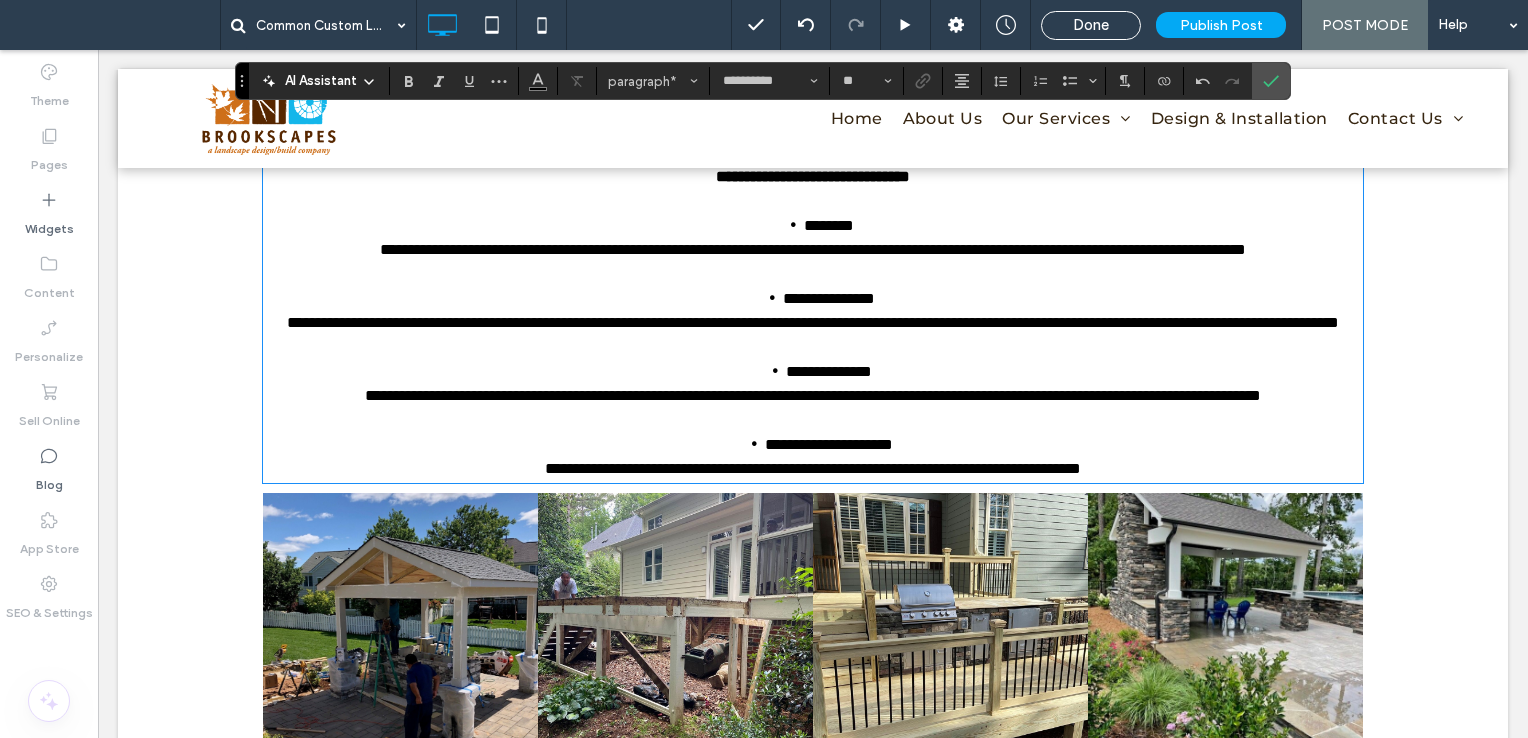 click on "**********" at bounding box center (813, 250) 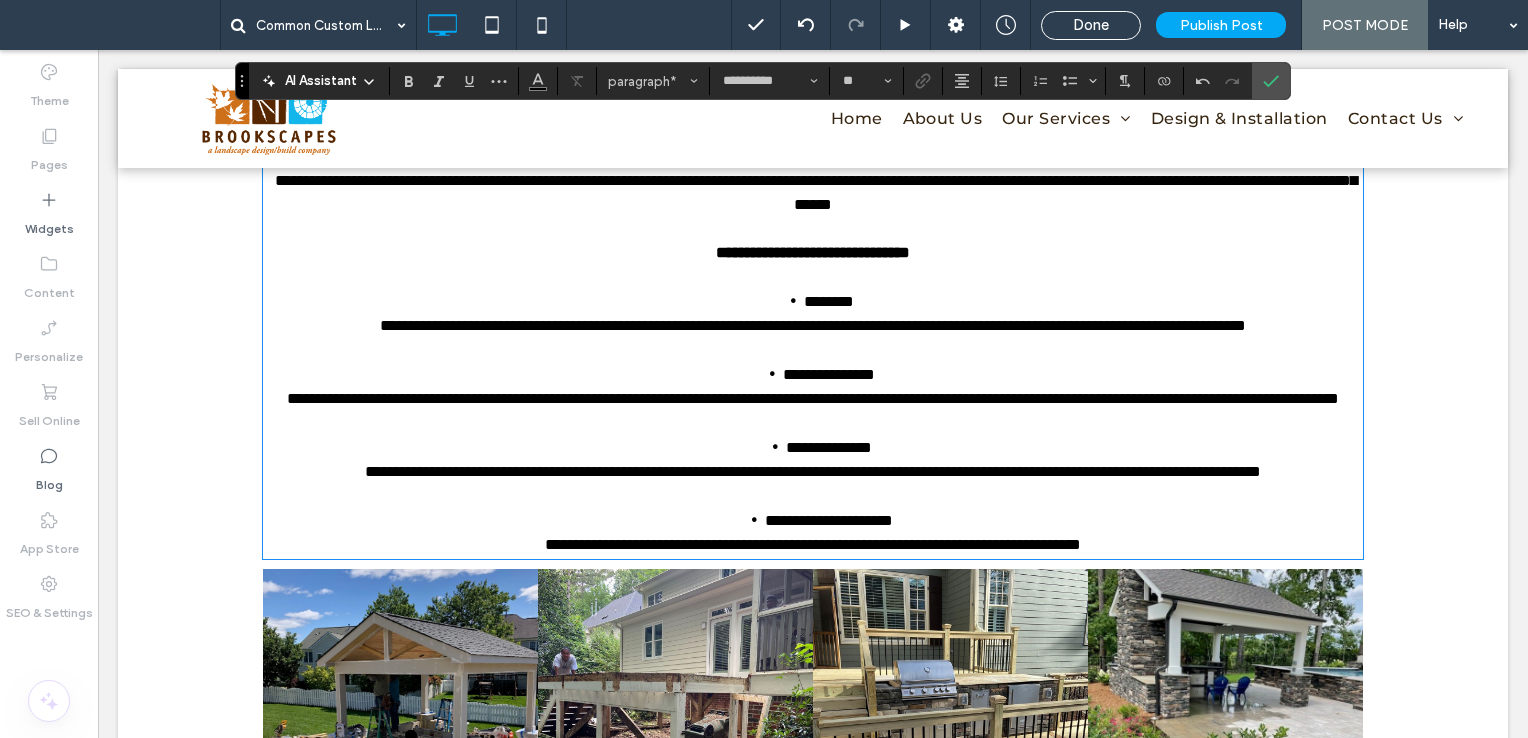 scroll, scrollTop: 1066, scrollLeft: 0, axis: vertical 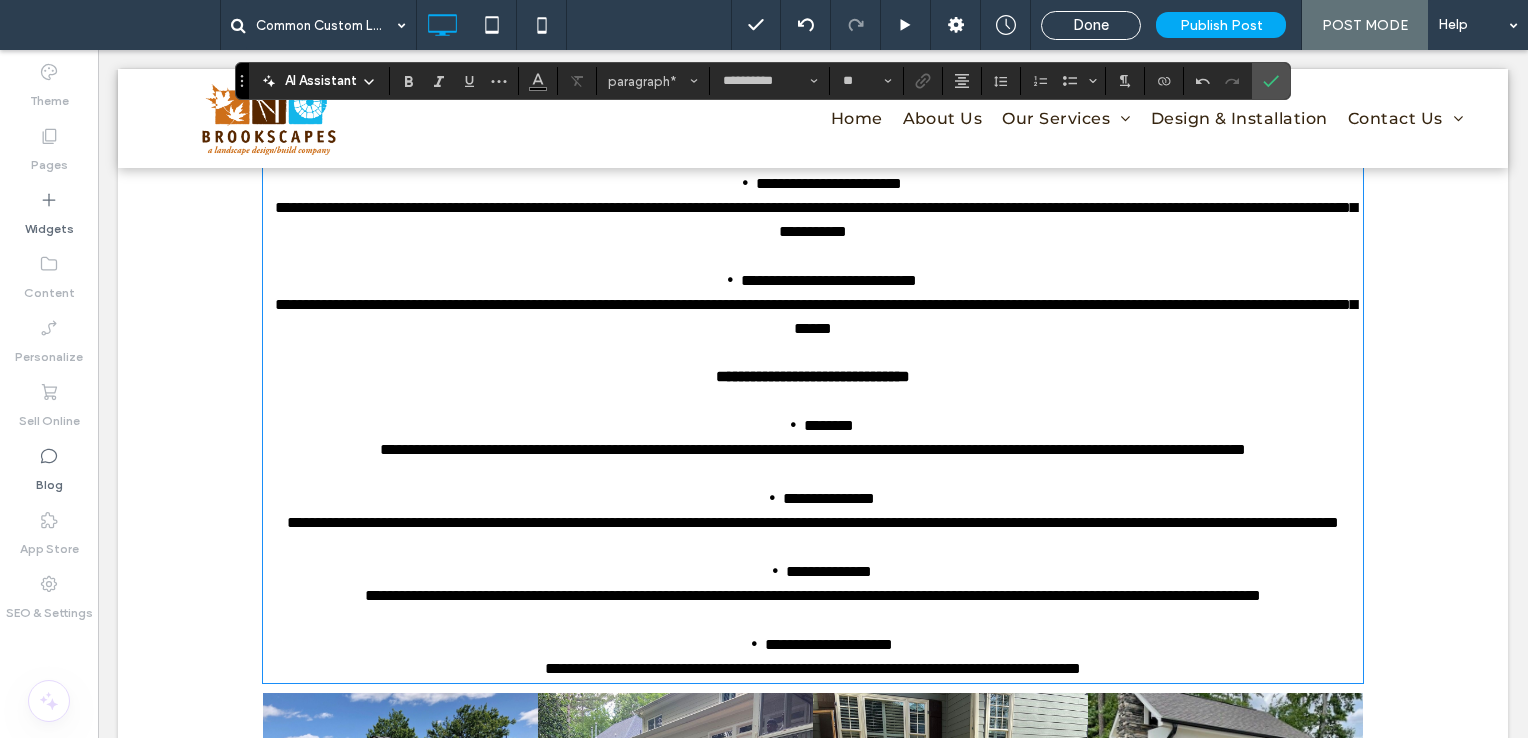 click on "********" at bounding box center (829, 425) 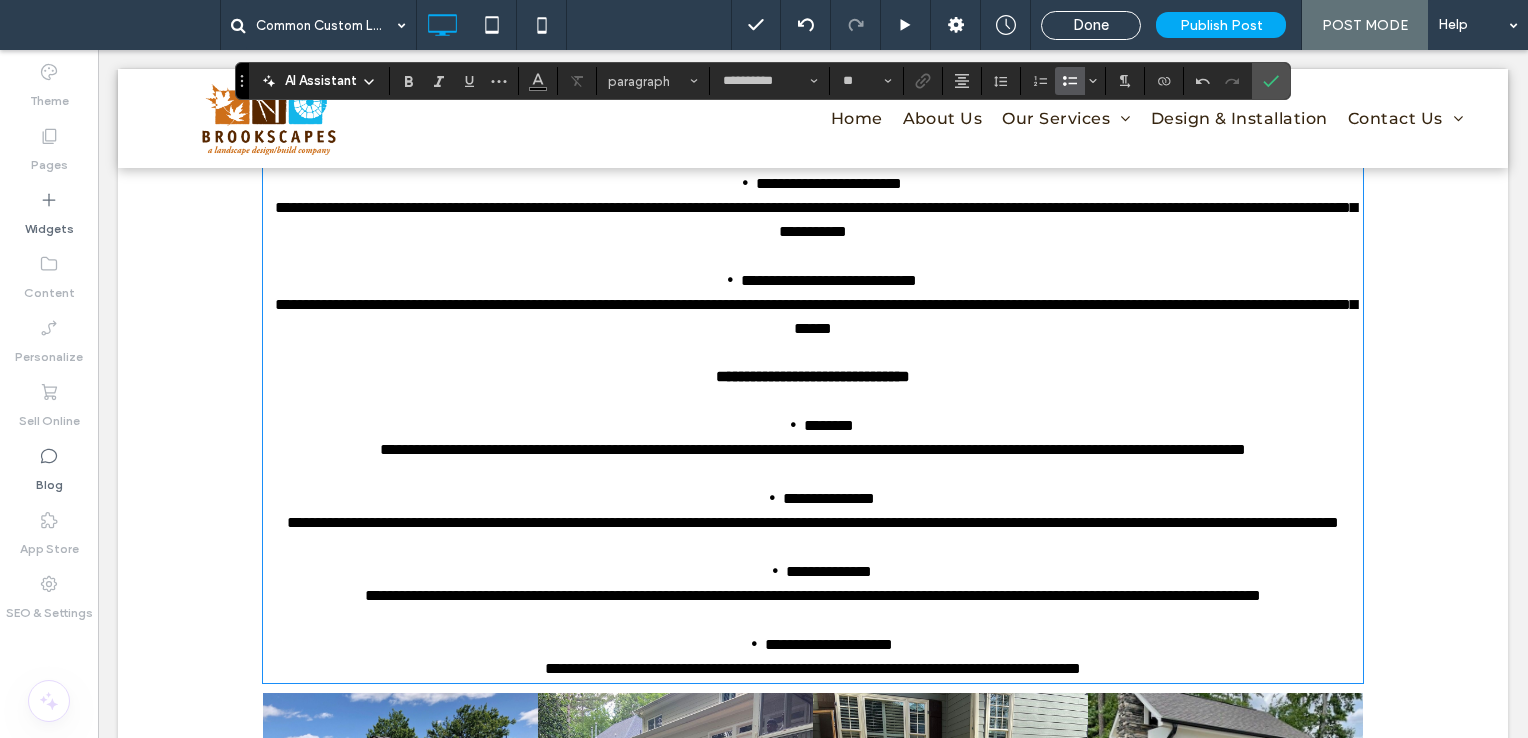 drag, startPoint x: 739, startPoint y: 490, endPoint x: 706, endPoint y: 486, distance: 33.24154 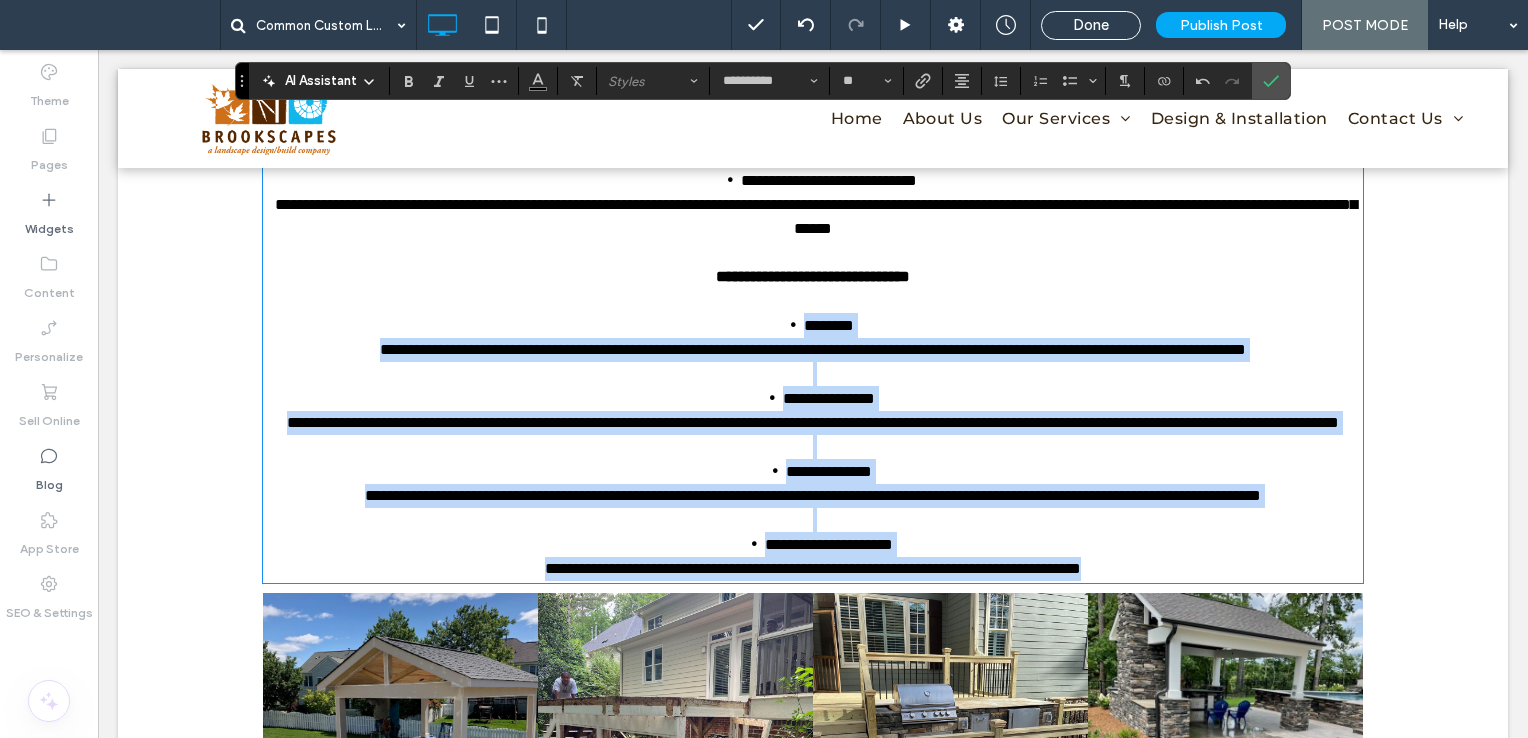 drag, startPoint x: 721, startPoint y: 383, endPoint x: 1199, endPoint y: 722, distance: 586.0077 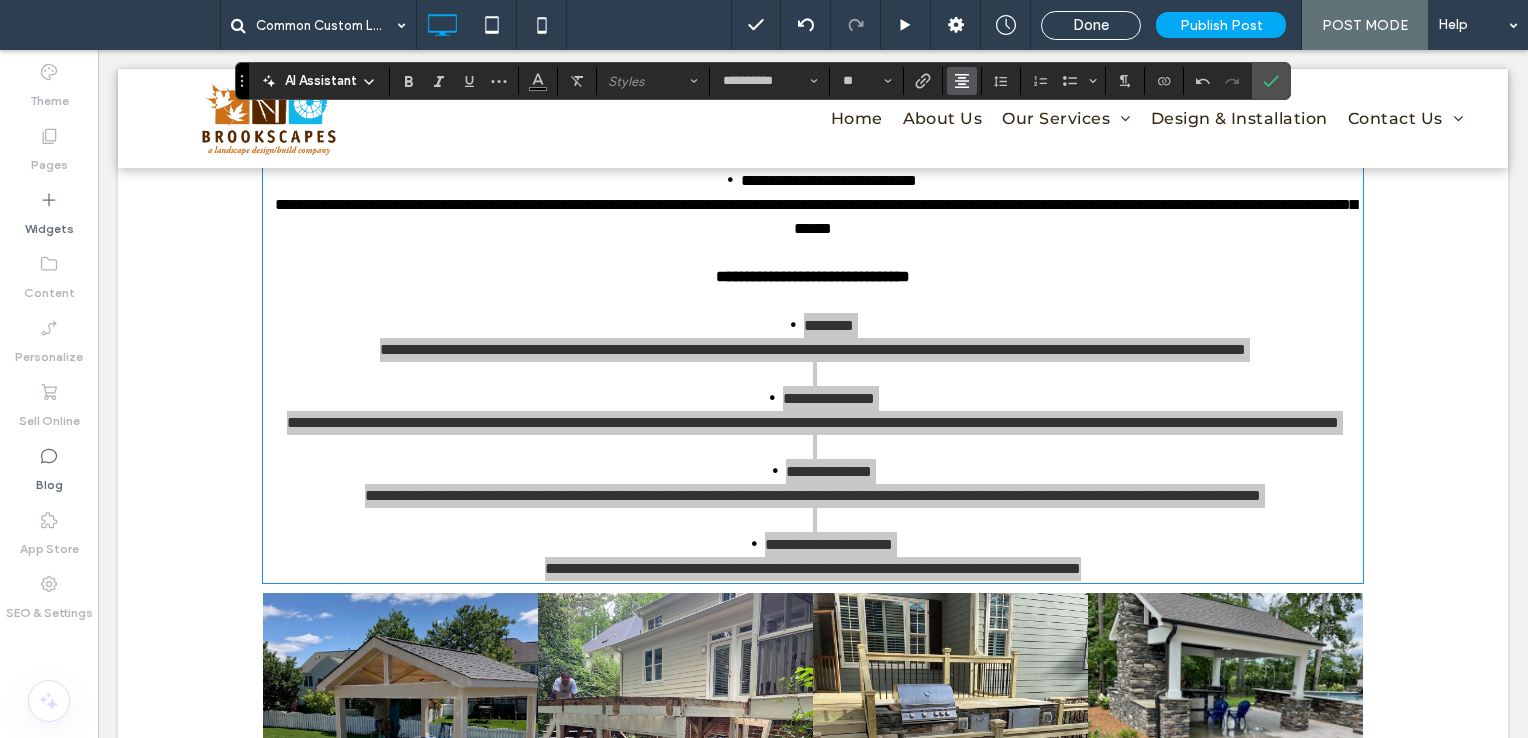 click 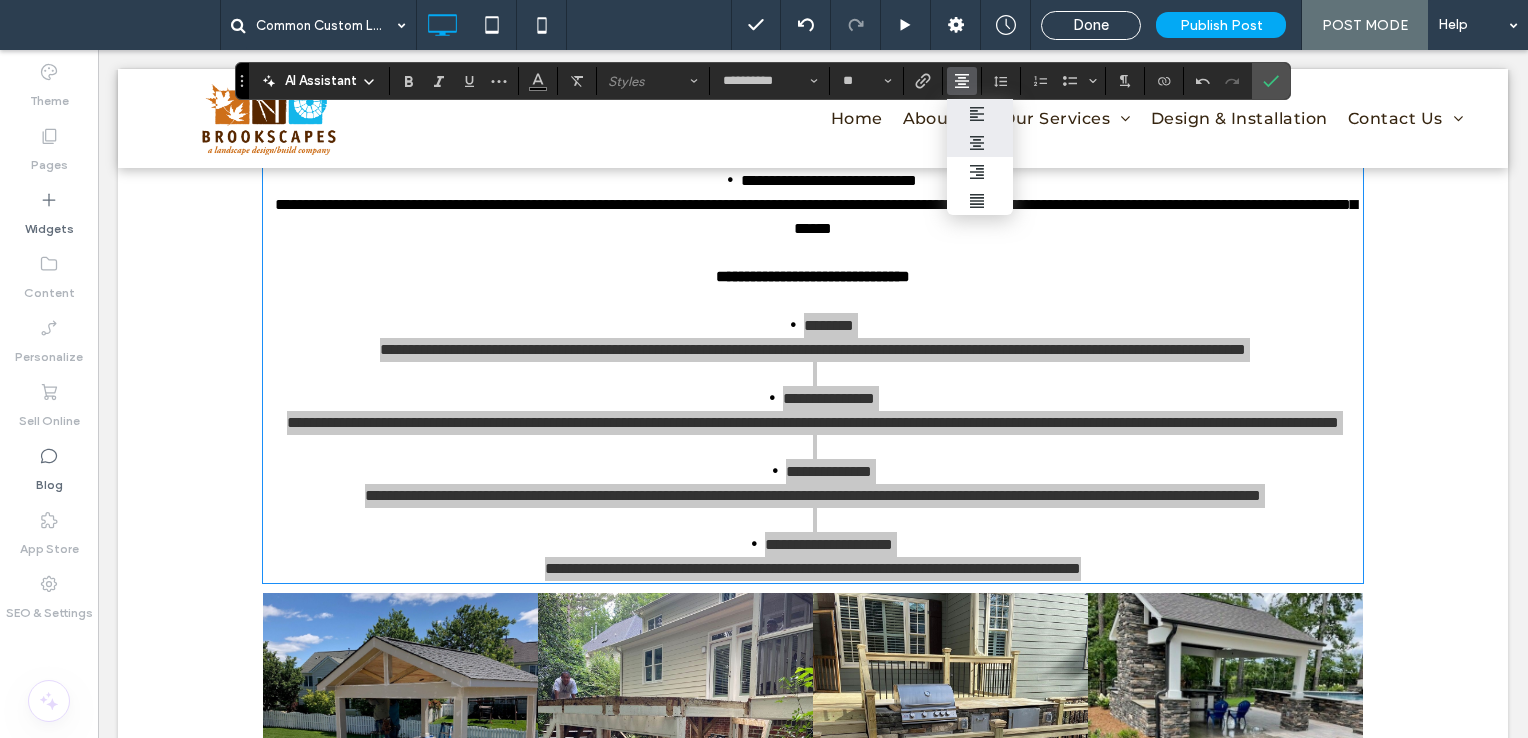 click at bounding box center (980, 113) 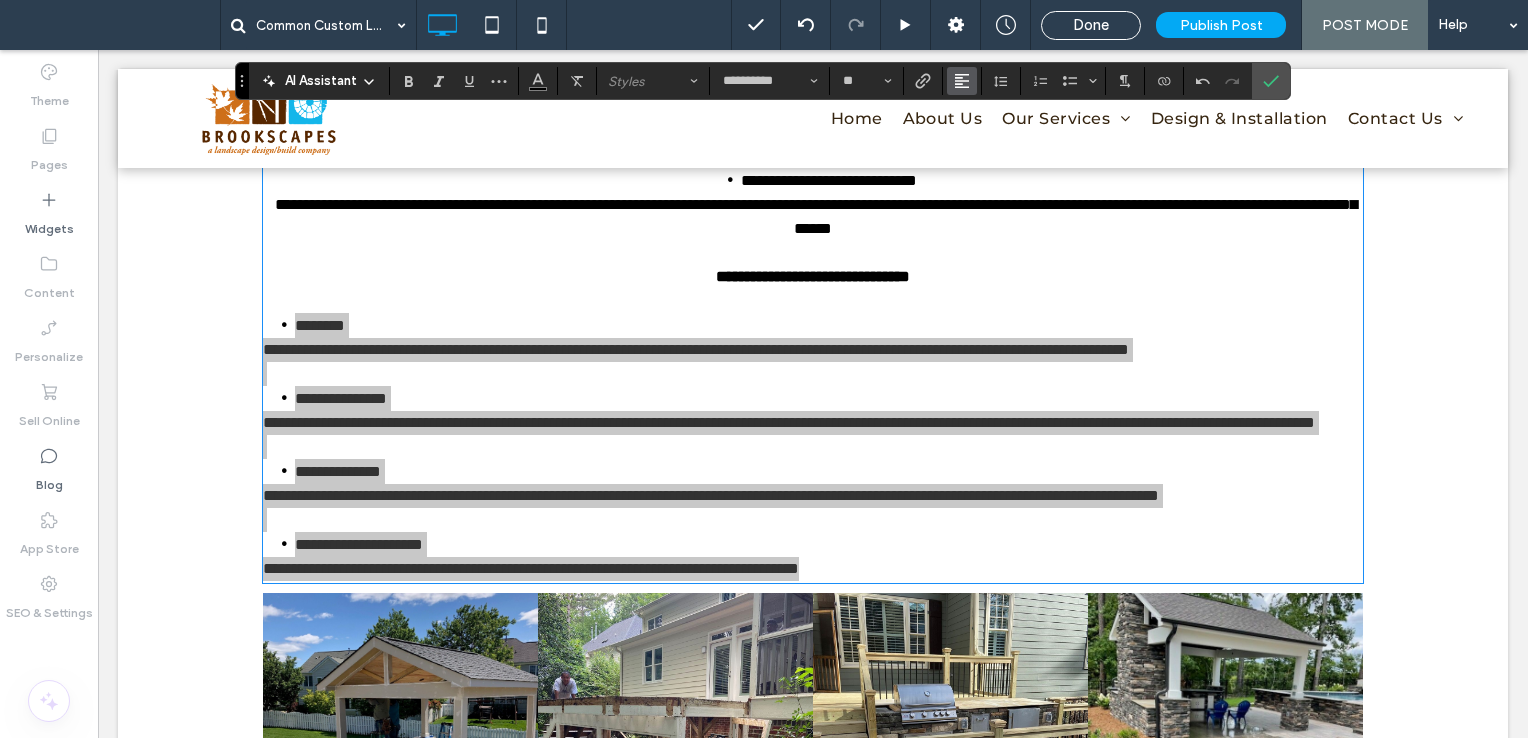 click 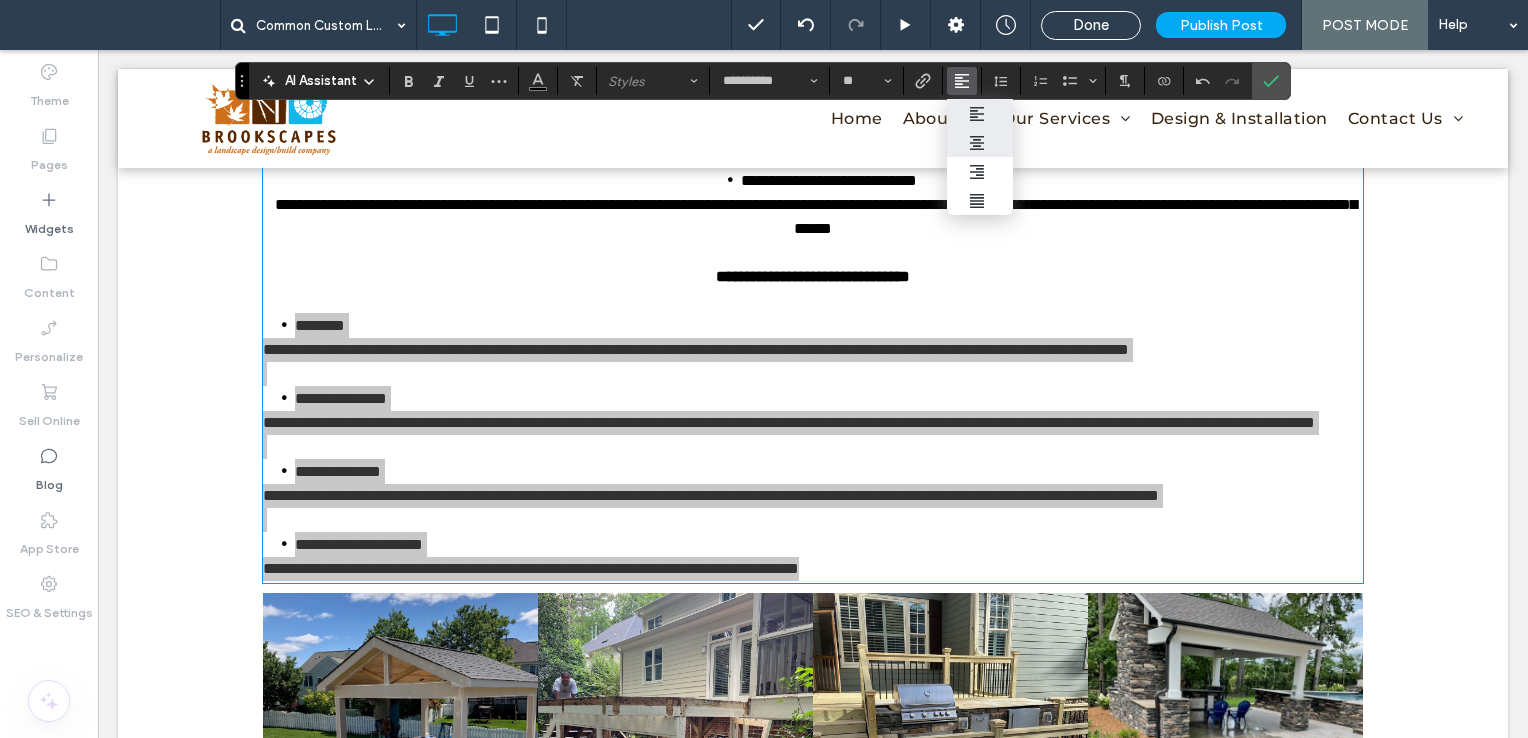 click 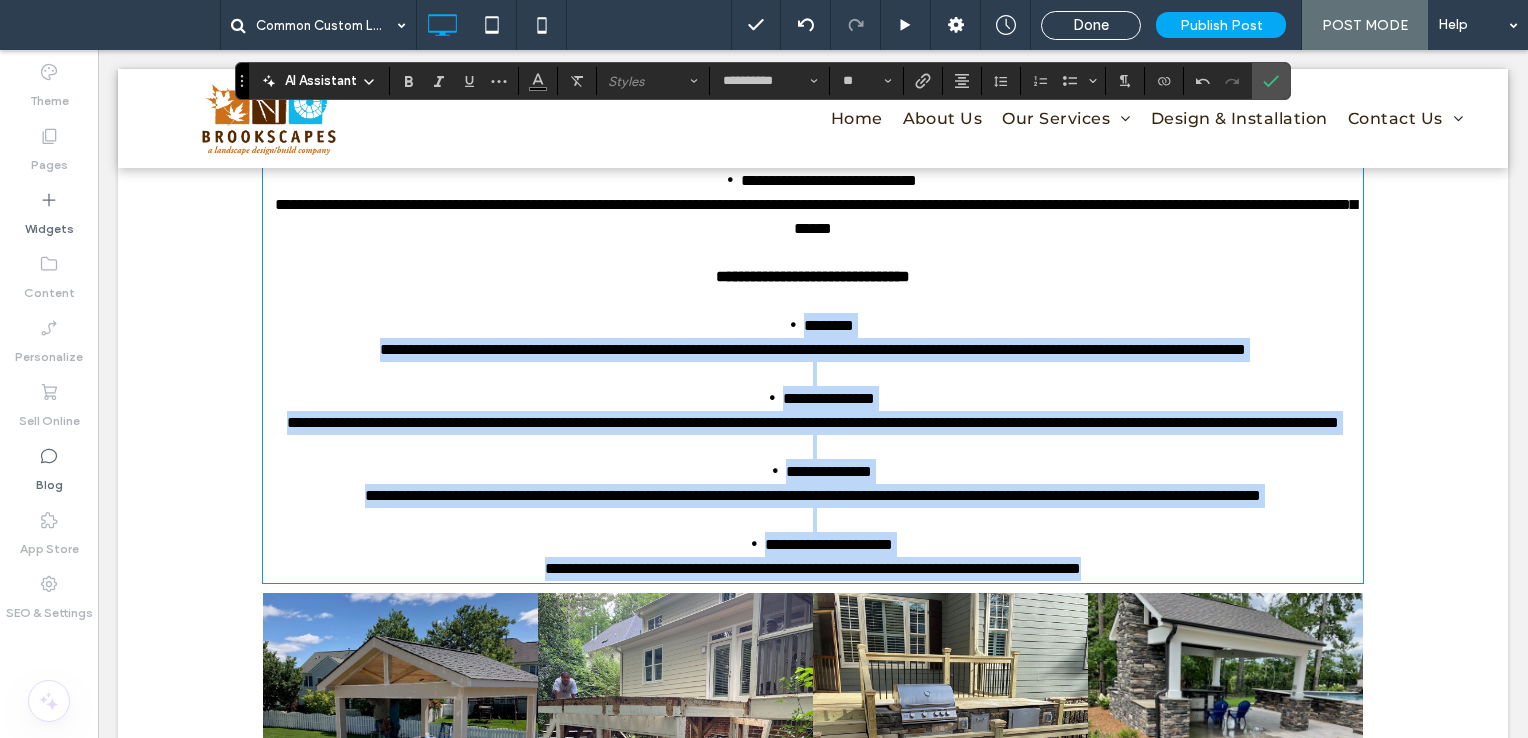 click on "**********" at bounding box center (813, 349) 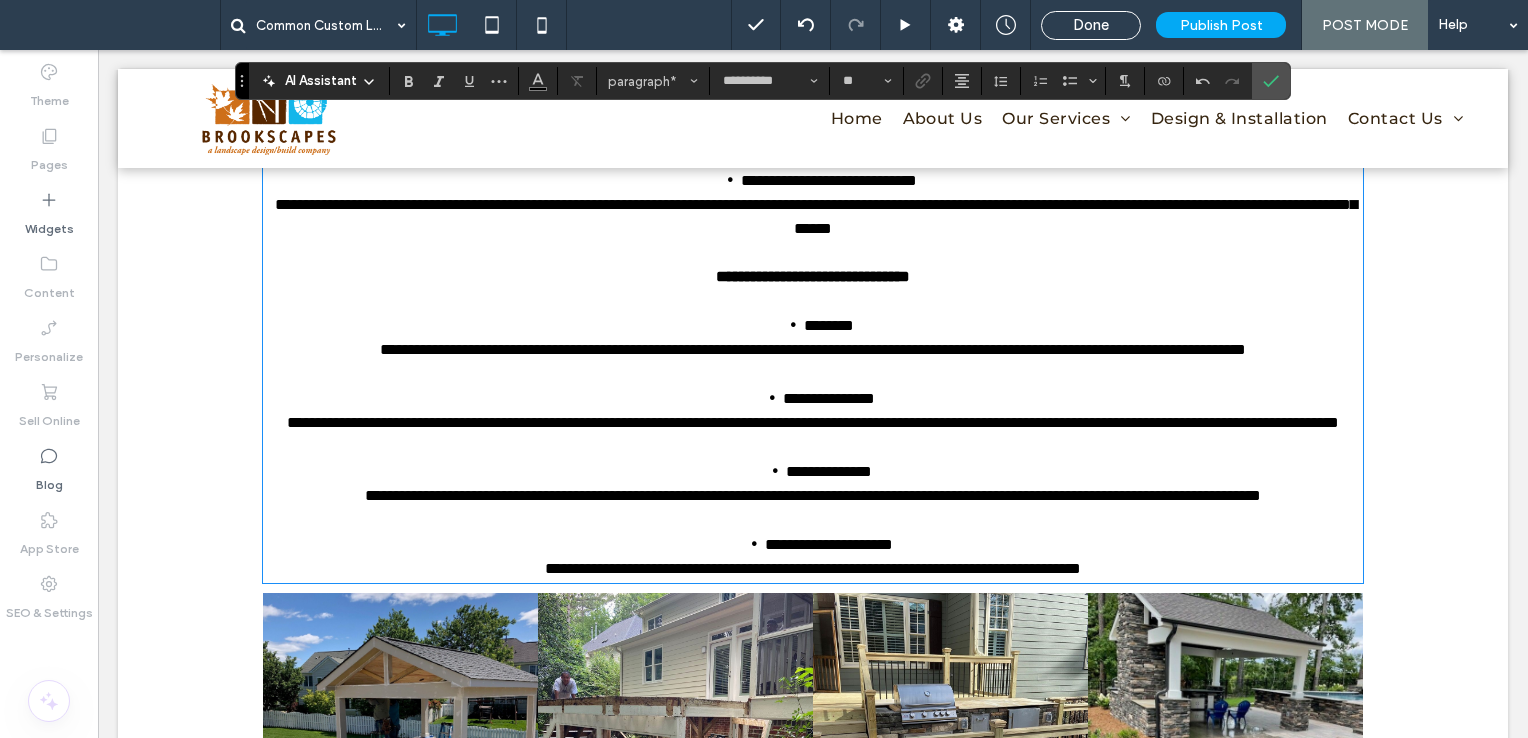 scroll, scrollTop: 966, scrollLeft: 0, axis: vertical 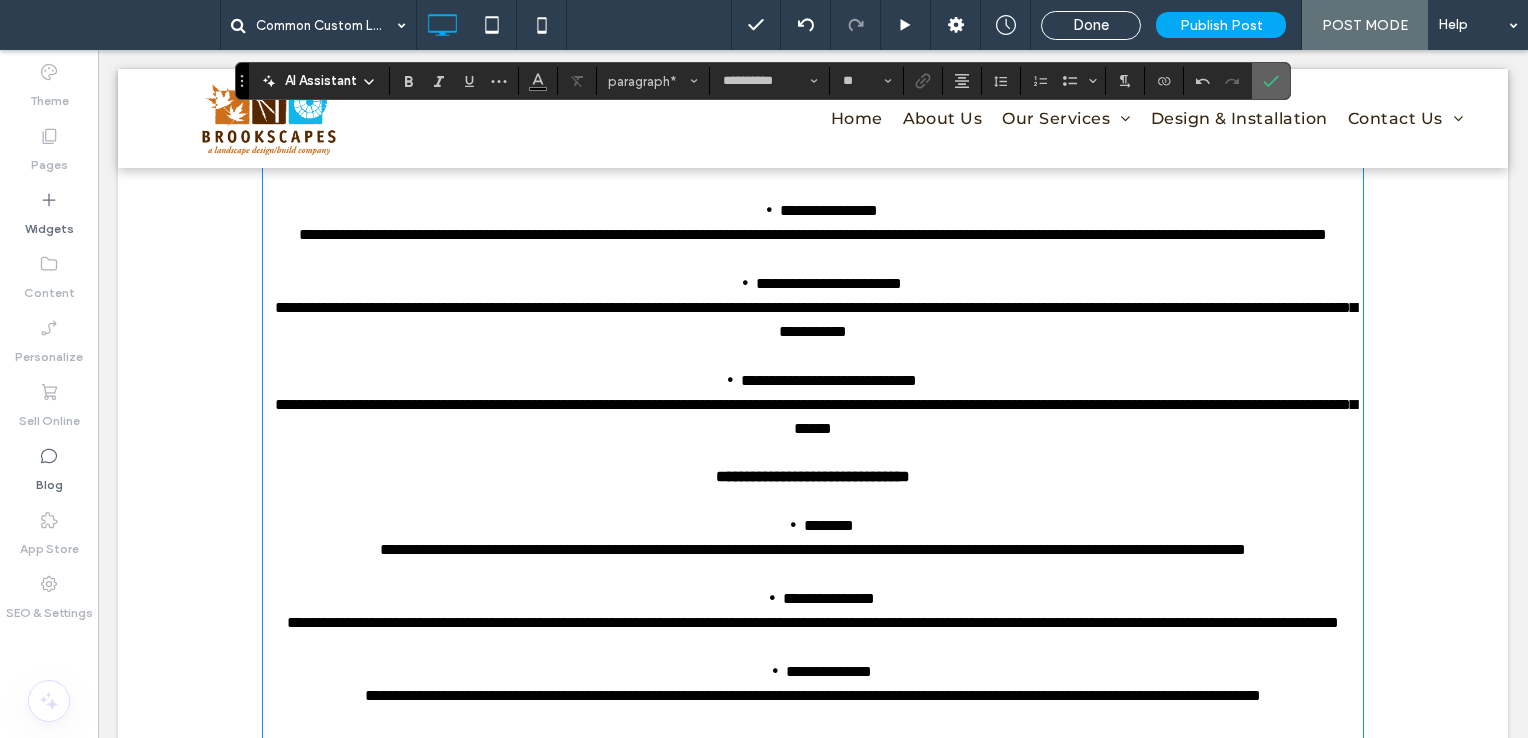 click 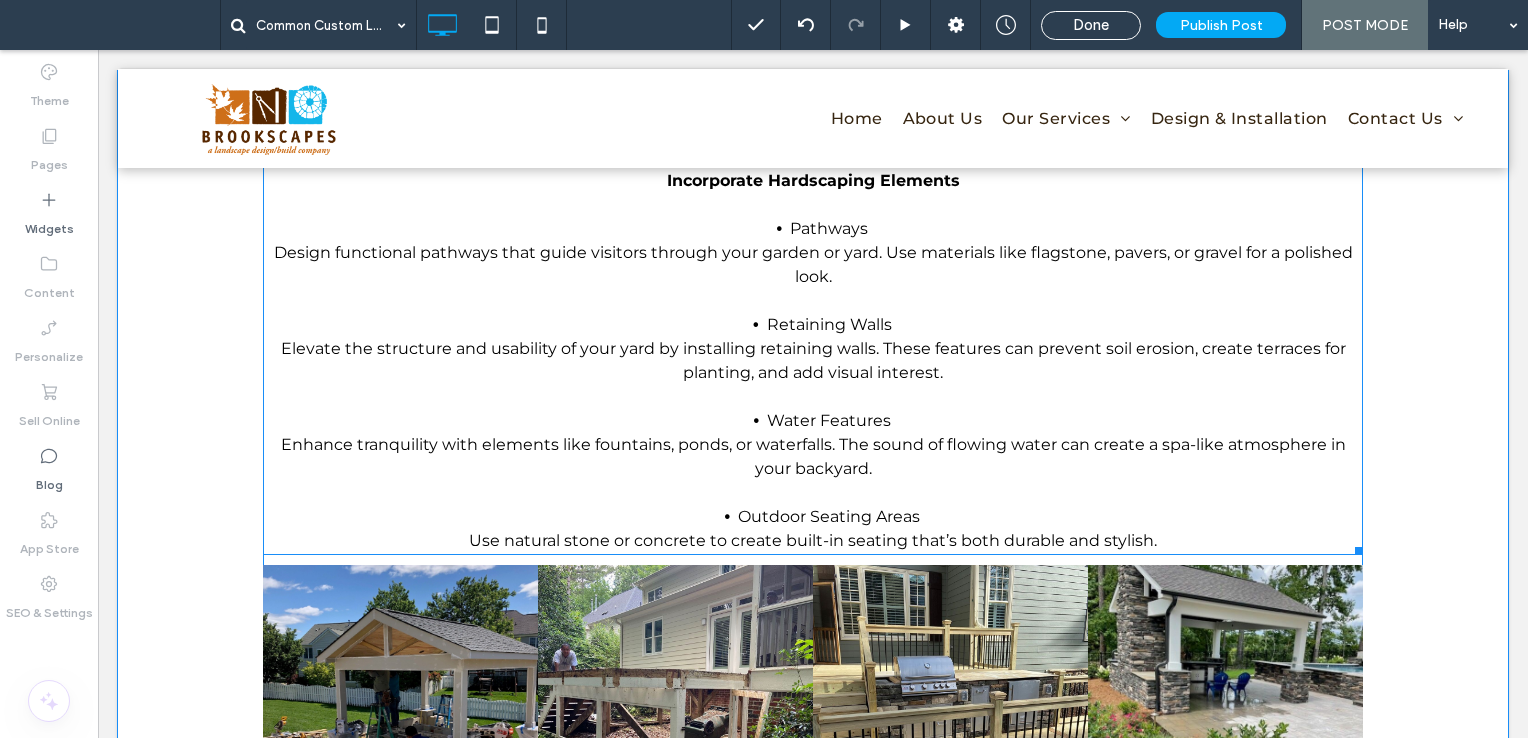 scroll, scrollTop: 1366, scrollLeft: 0, axis: vertical 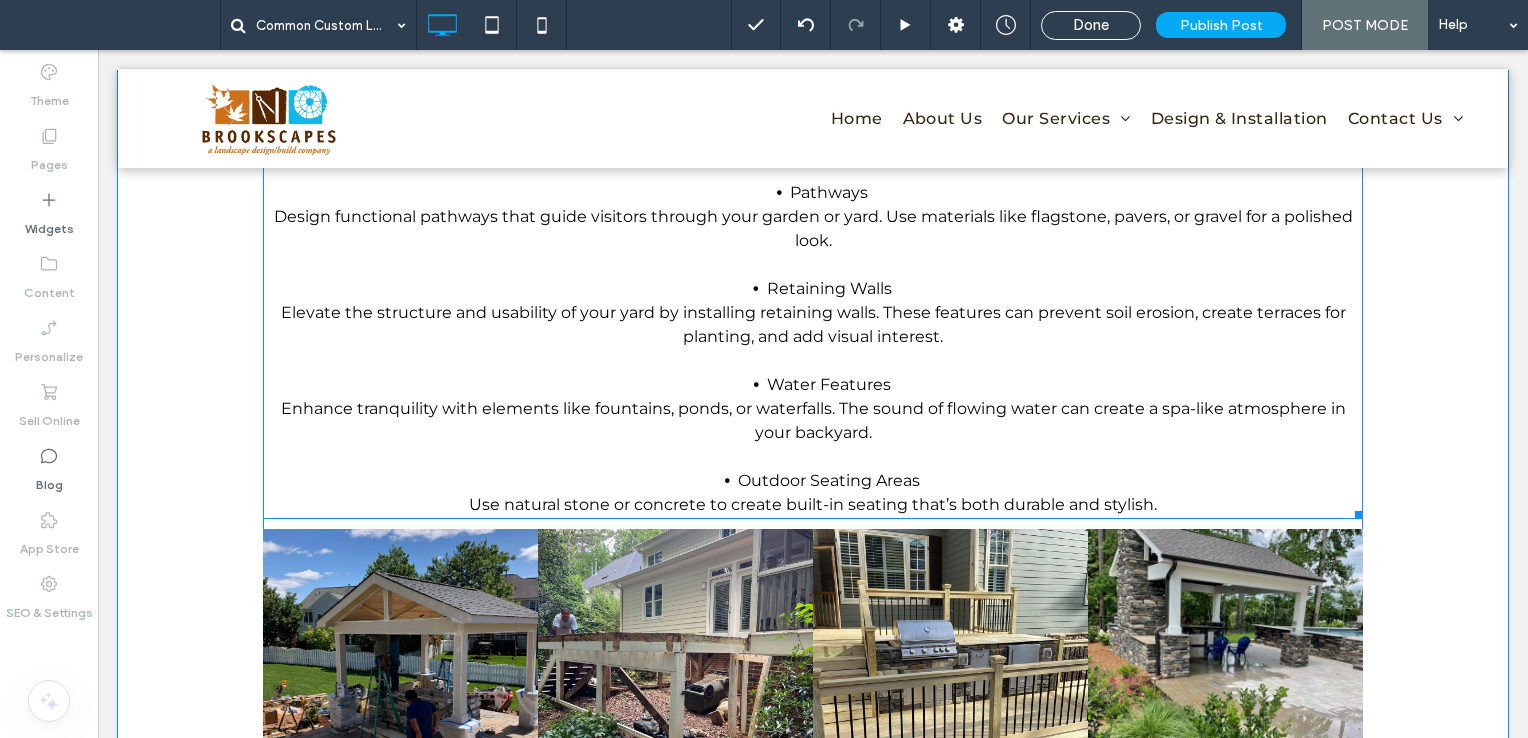 click on "Outdoor Seating Areas" at bounding box center (829, 481) 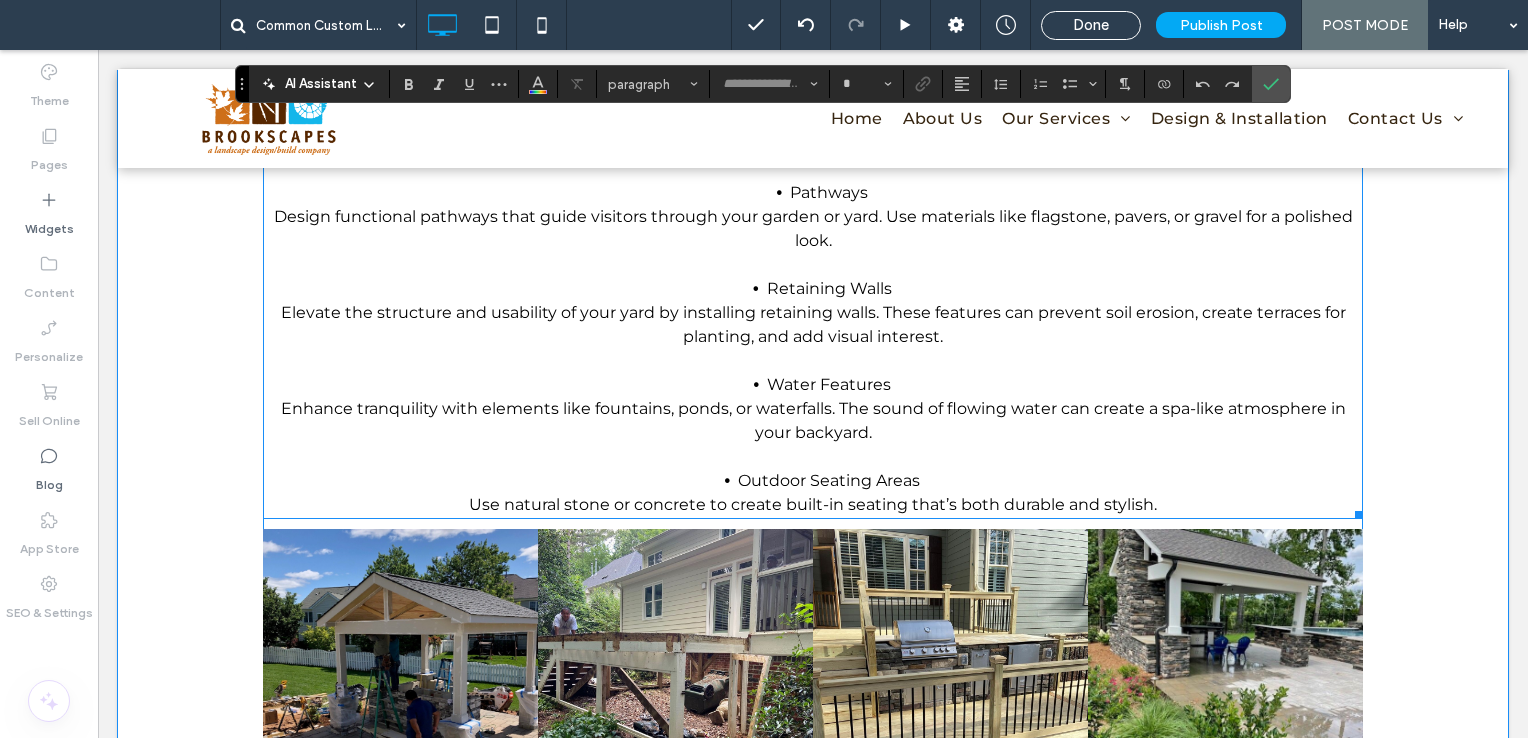 scroll, scrollTop: 516, scrollLeft: 0, axis: vertical 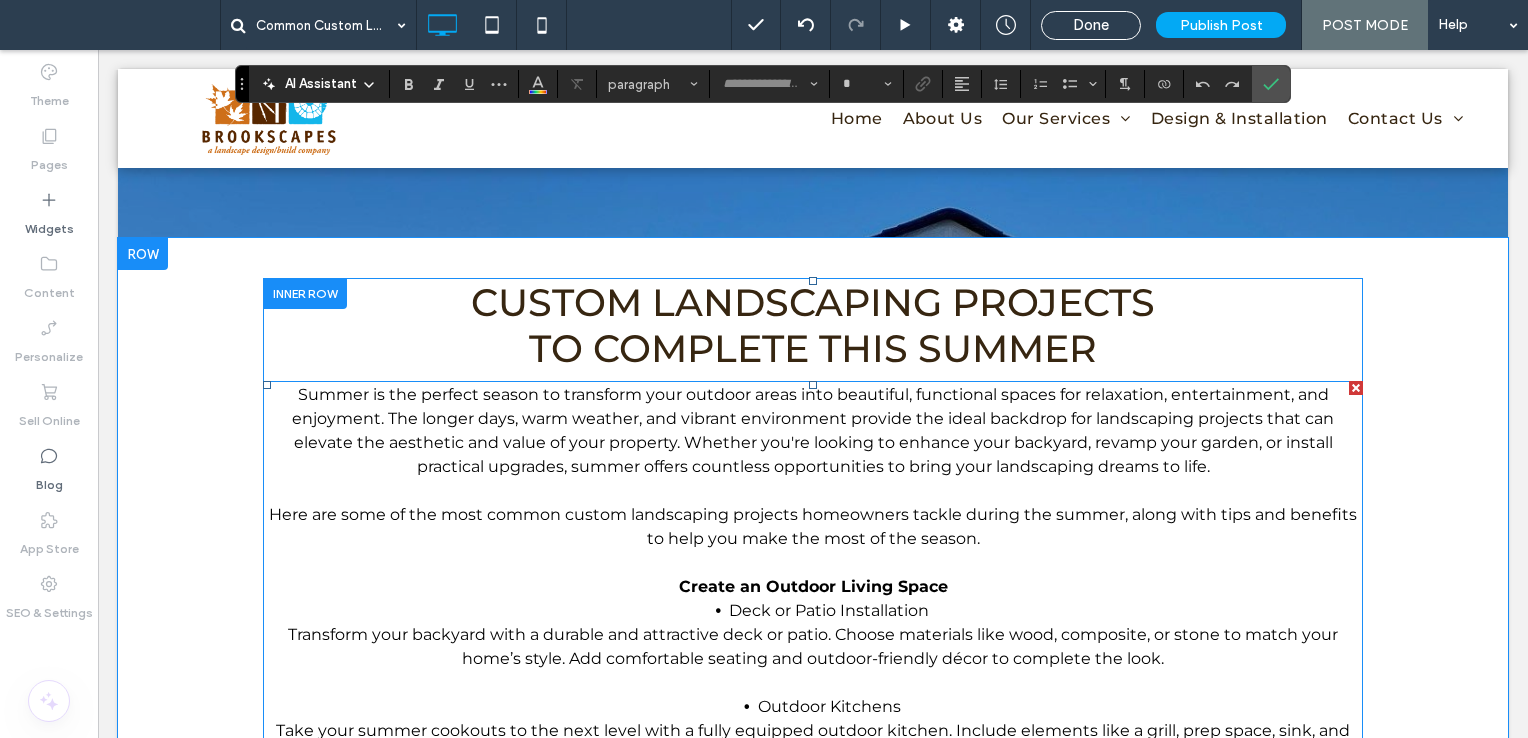 type on "**********" 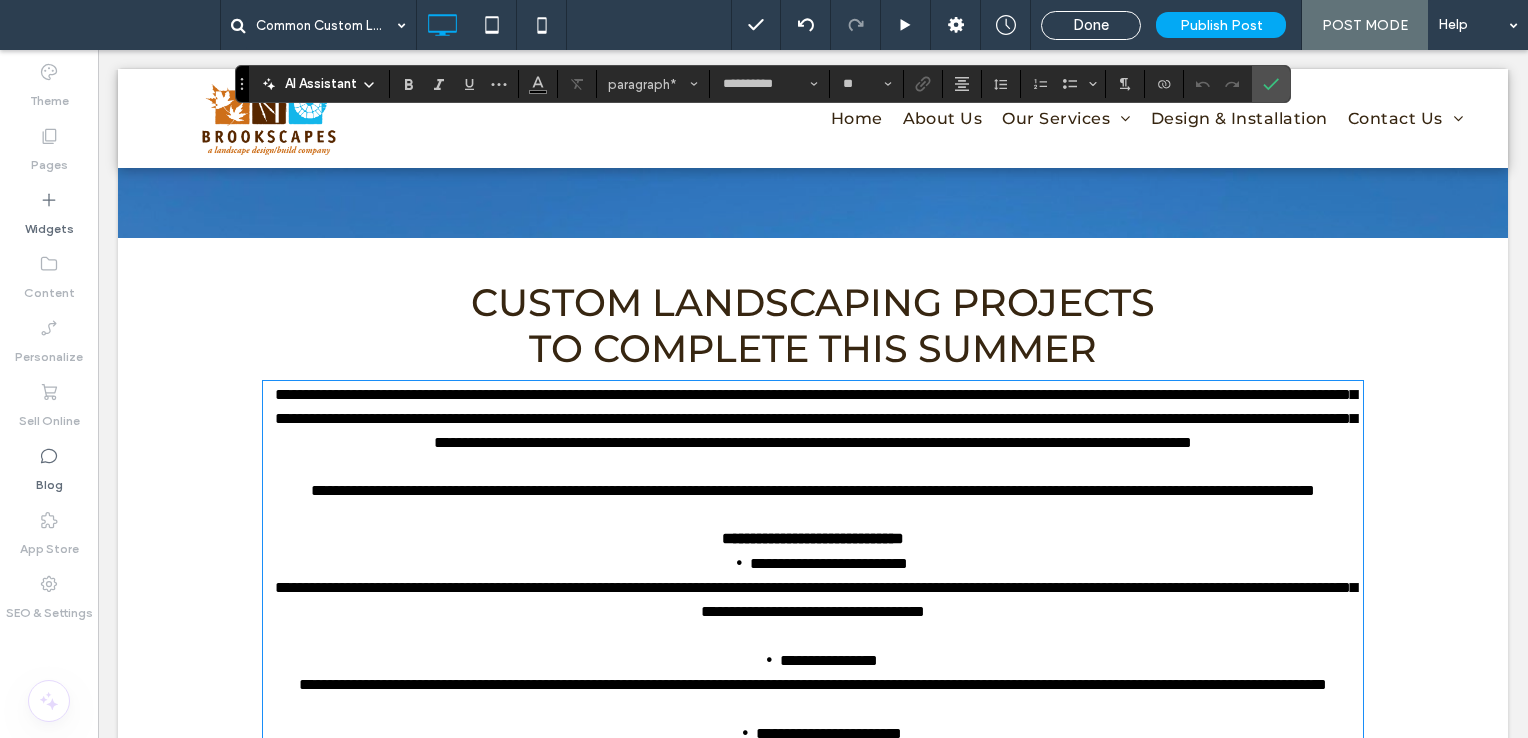 click on "**********" at bounding box center (674, 490) 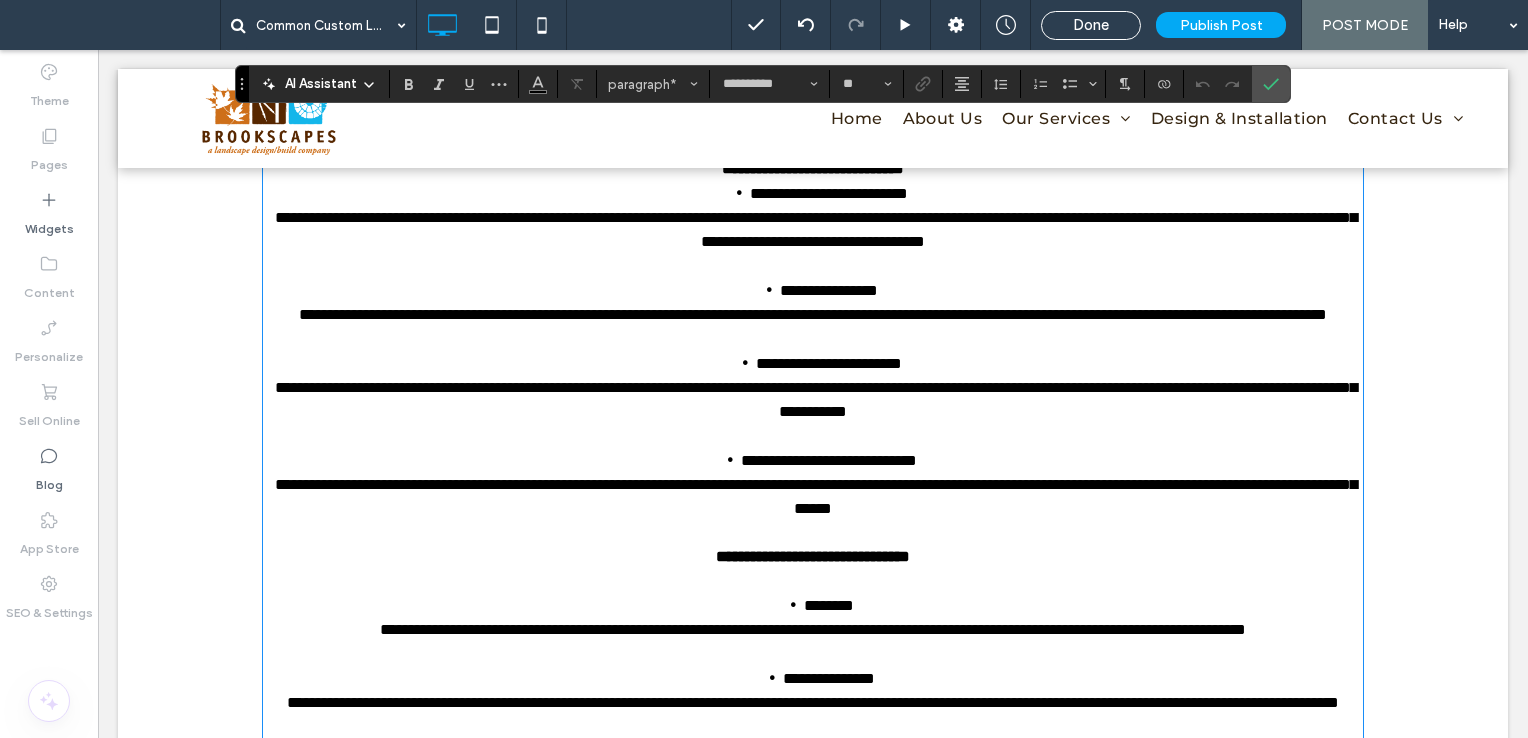 scroll, scrollTop: 916, scrollLeft: 0, axis: vertical 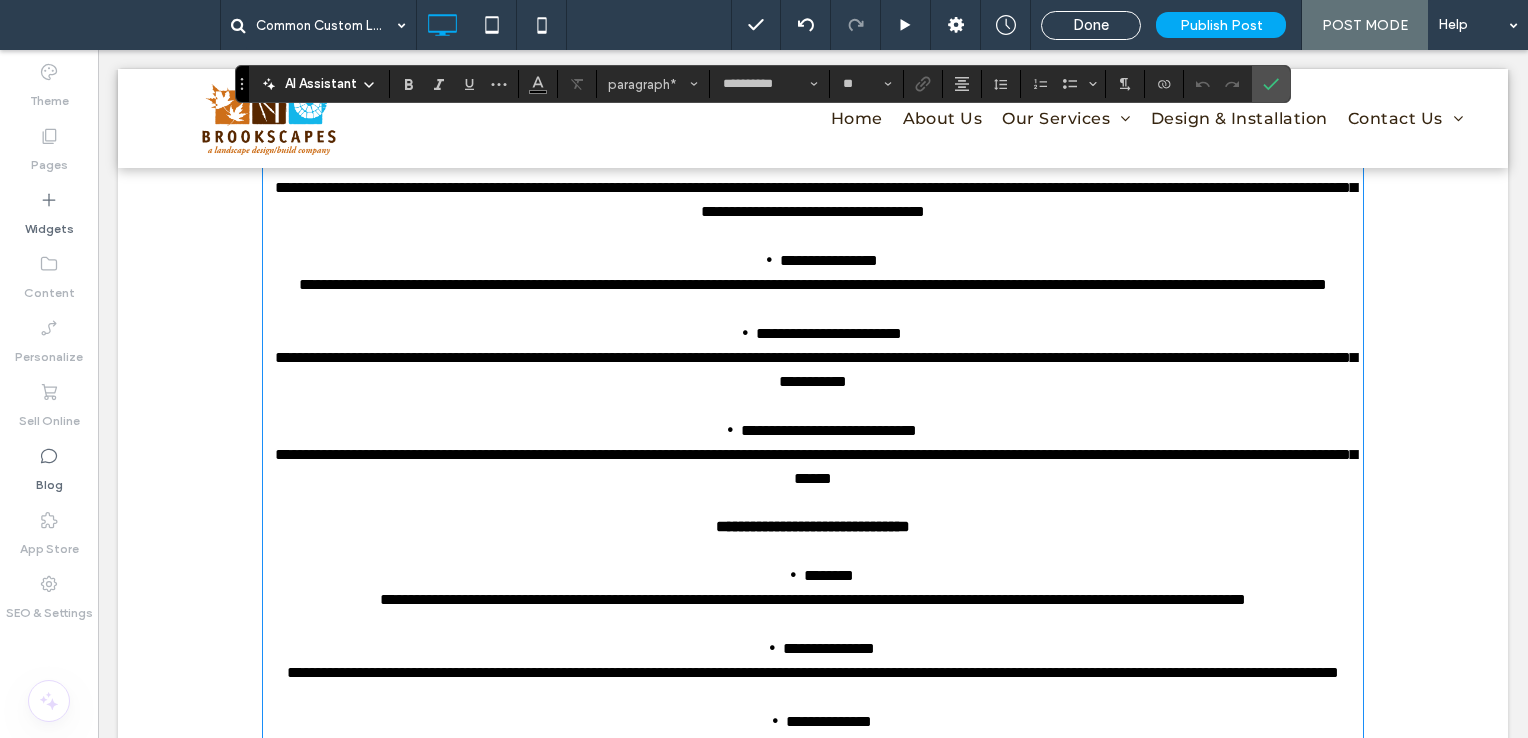 click at bounding box center [813, 551] 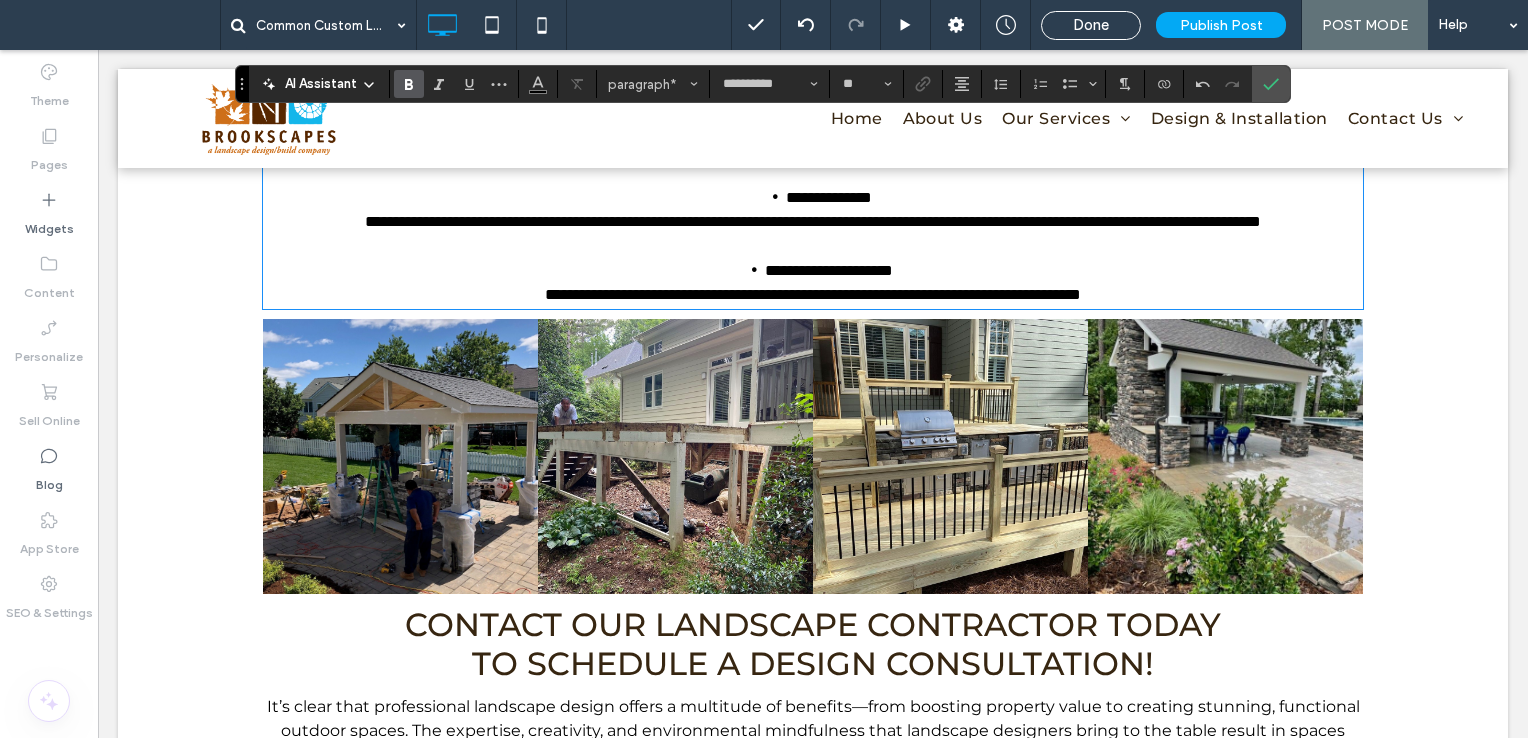 scroll, scrollTop: 1516, scrollLeft: 0, axis: vertical 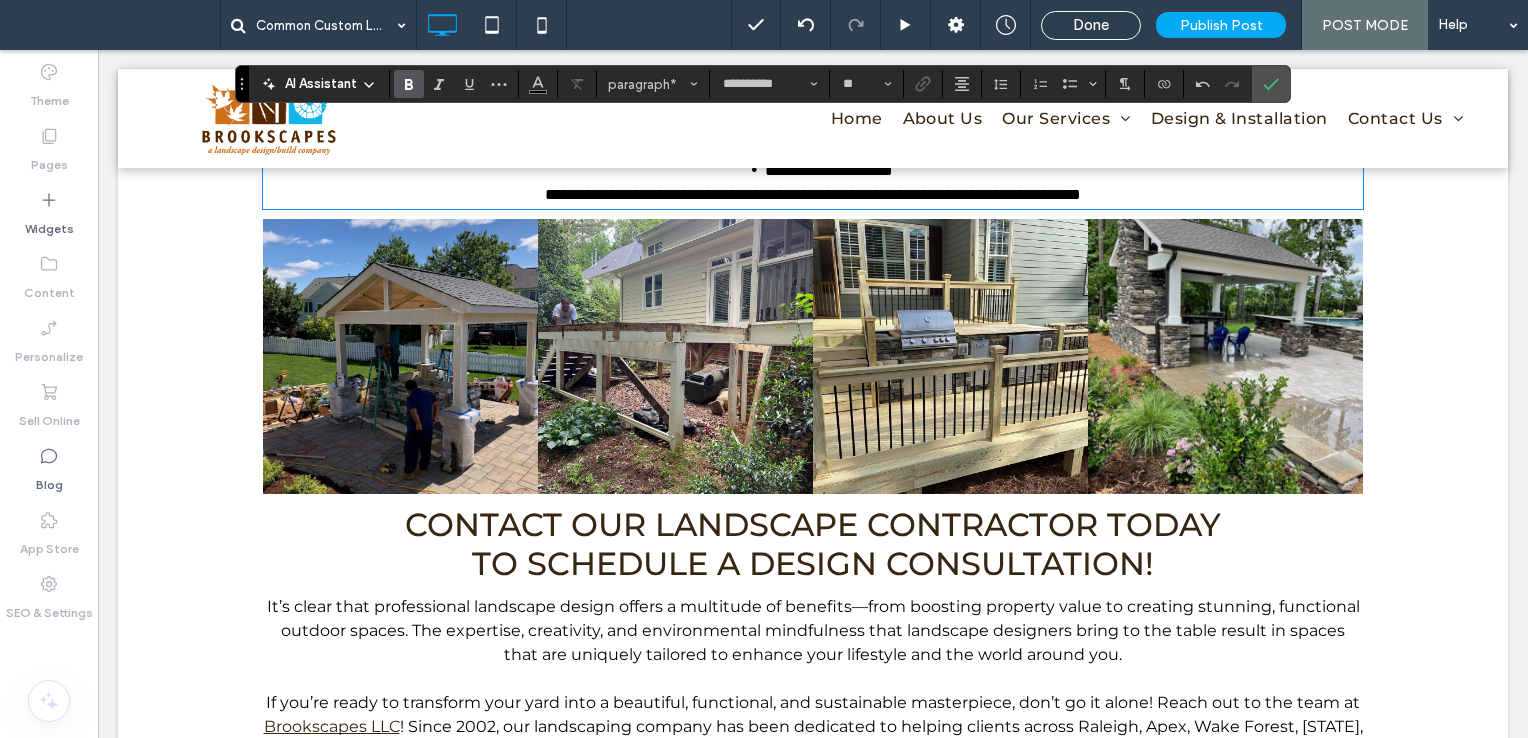 click on "**********" at bounding box center (813, 195) 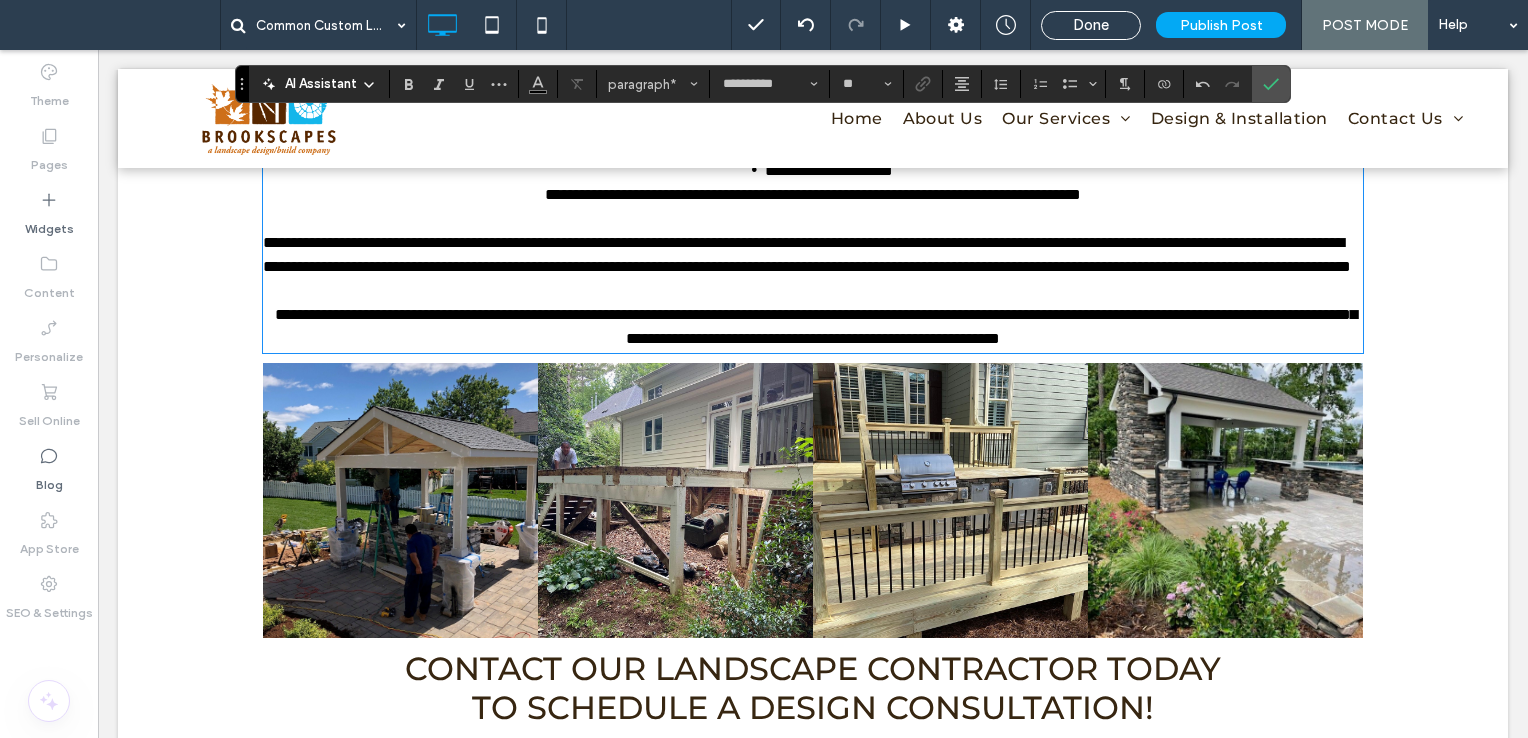scroll, scrollTop: 0, scrollLeft: 0, axis: both 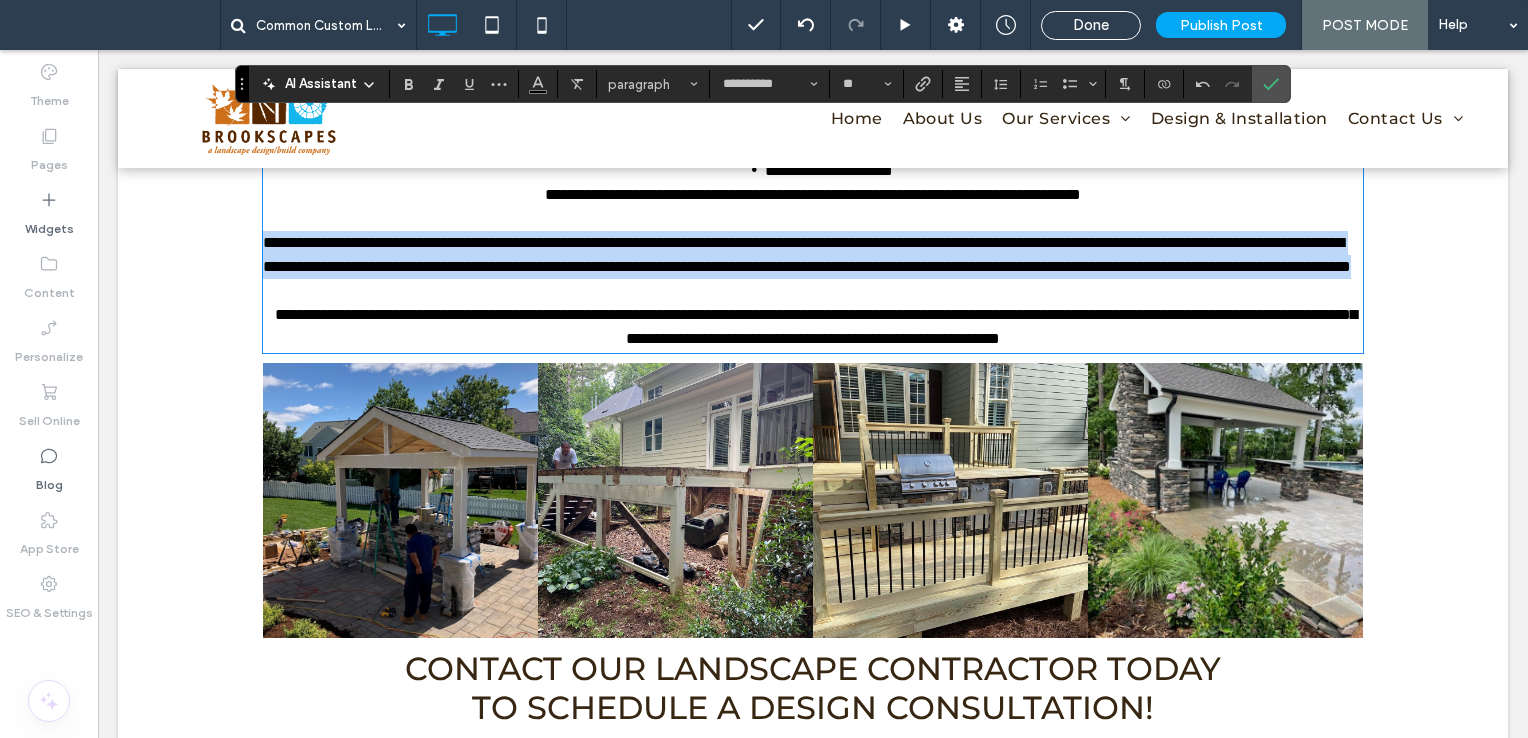 drag, startPoint x: 1021, startPoint y: 430, endPoint x: 173, endPoint y: 380, distance: 849.4728 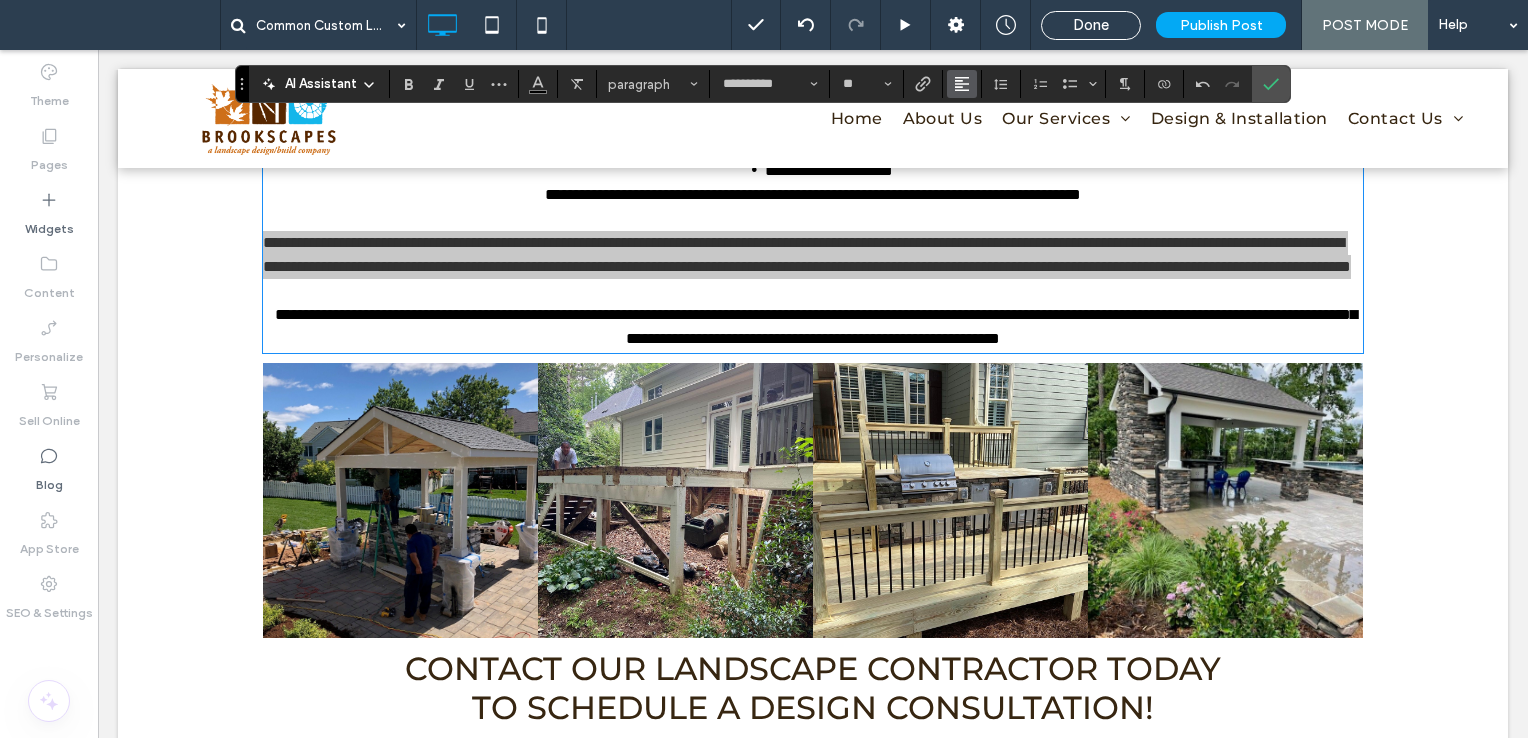 click 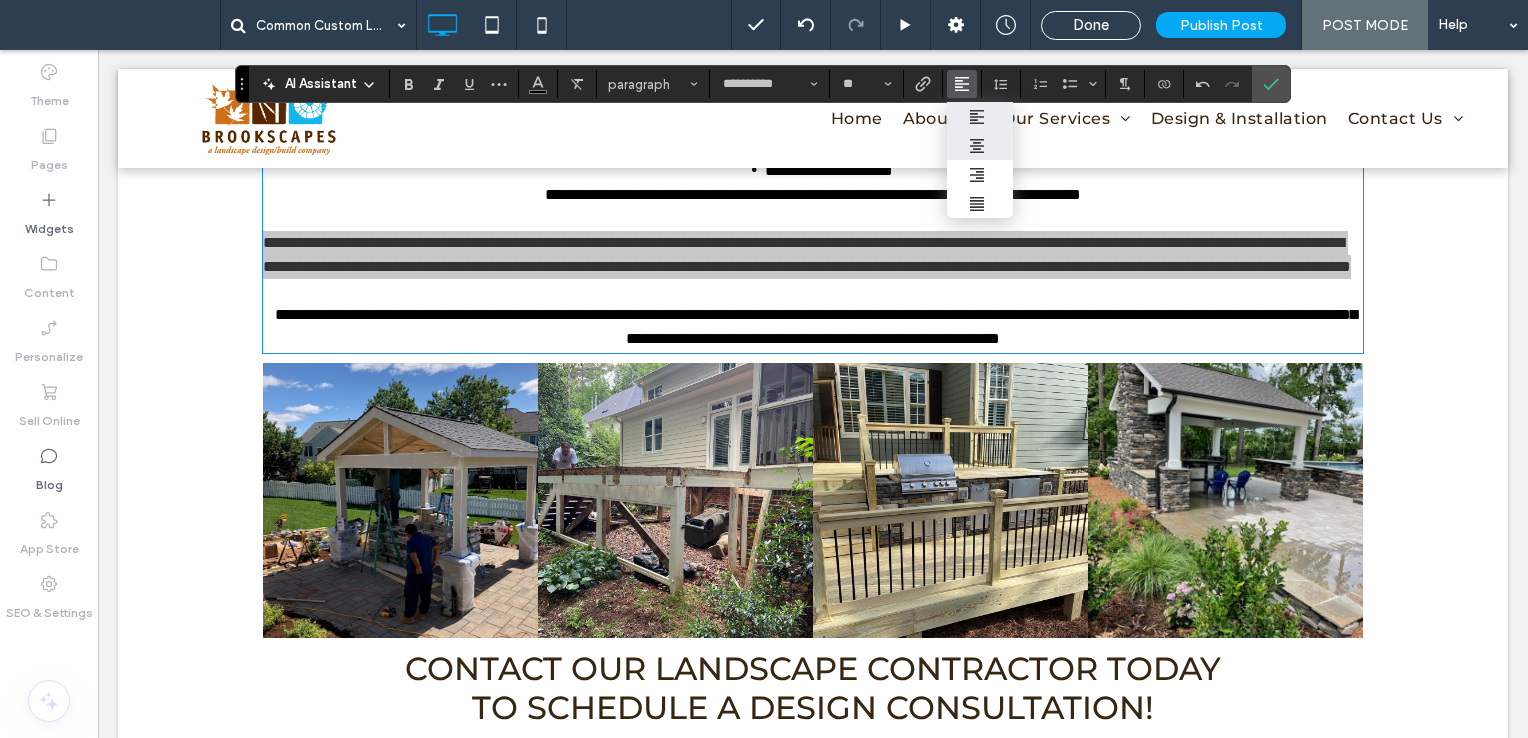click at bounding box center (980, 145) 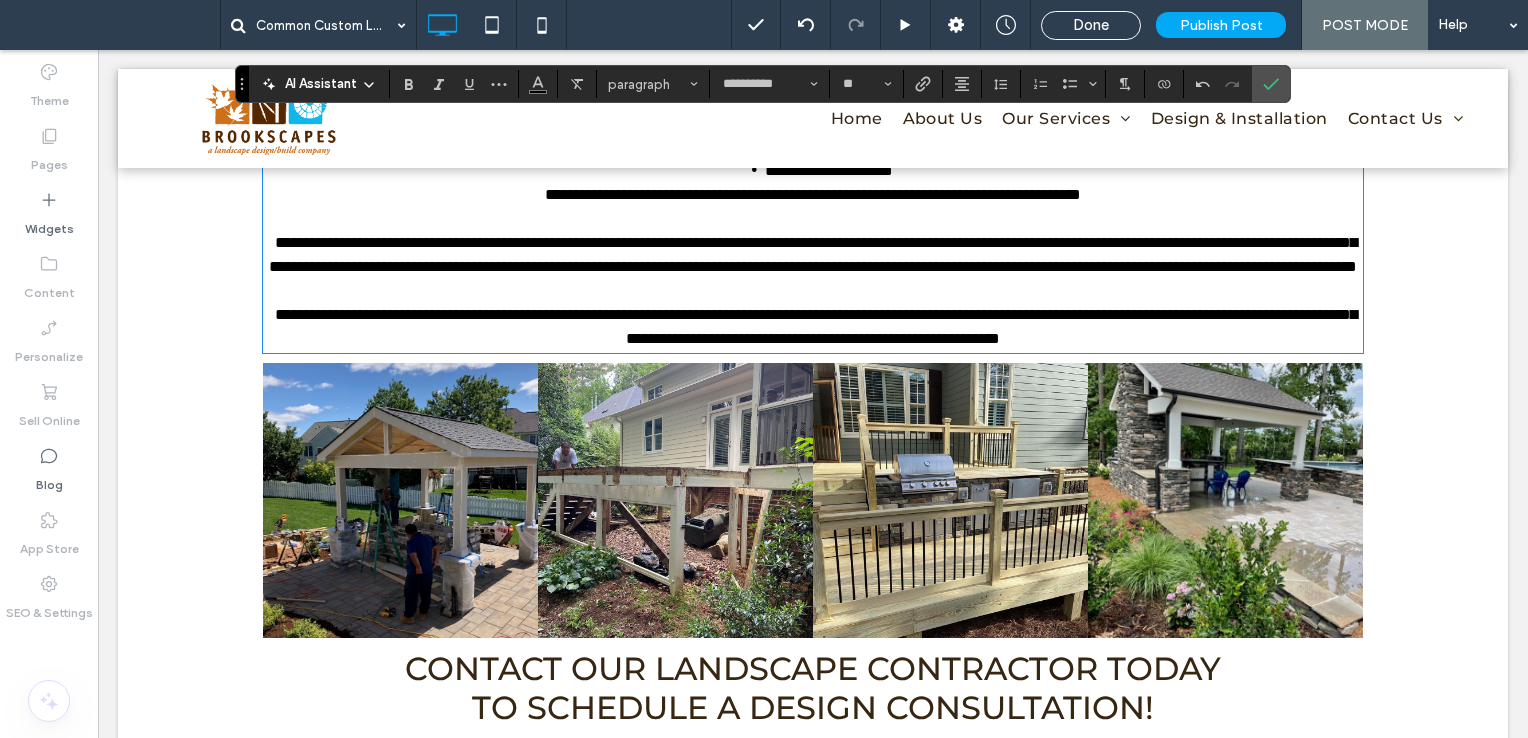 click on "**********" at bounding box center (816, 326) 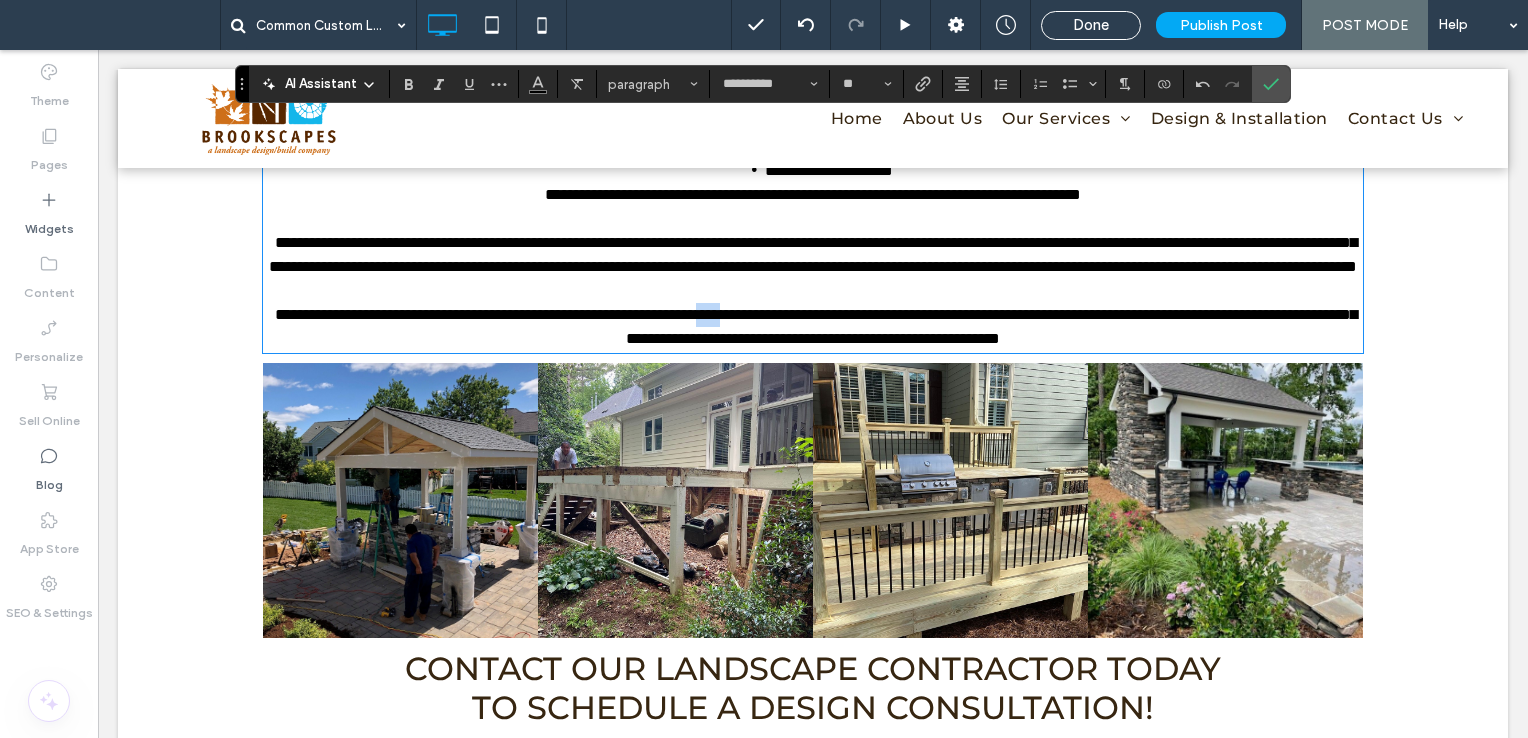 click on "**********" at bounding box center (816, 326) 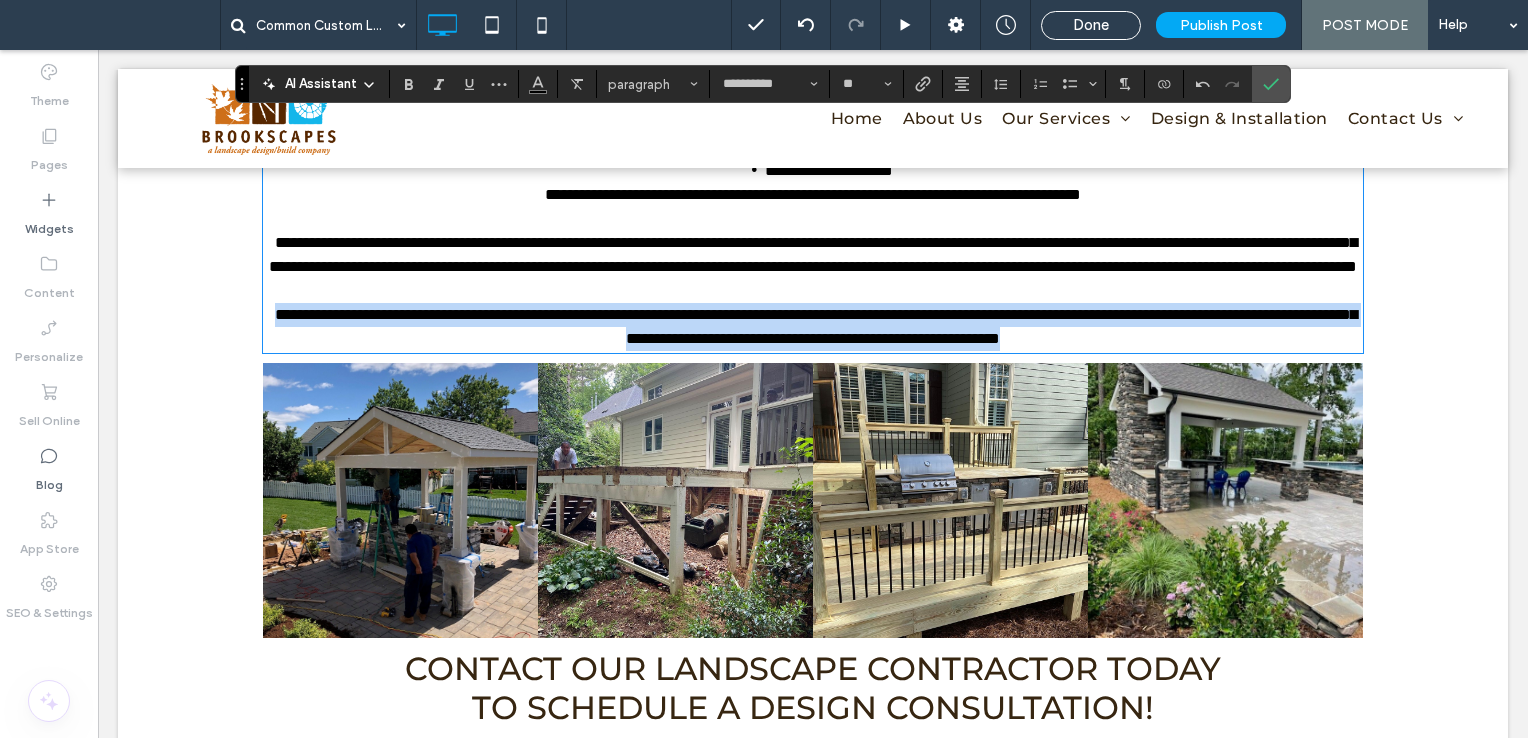 click on "**********" at bounding box center (816, 326) 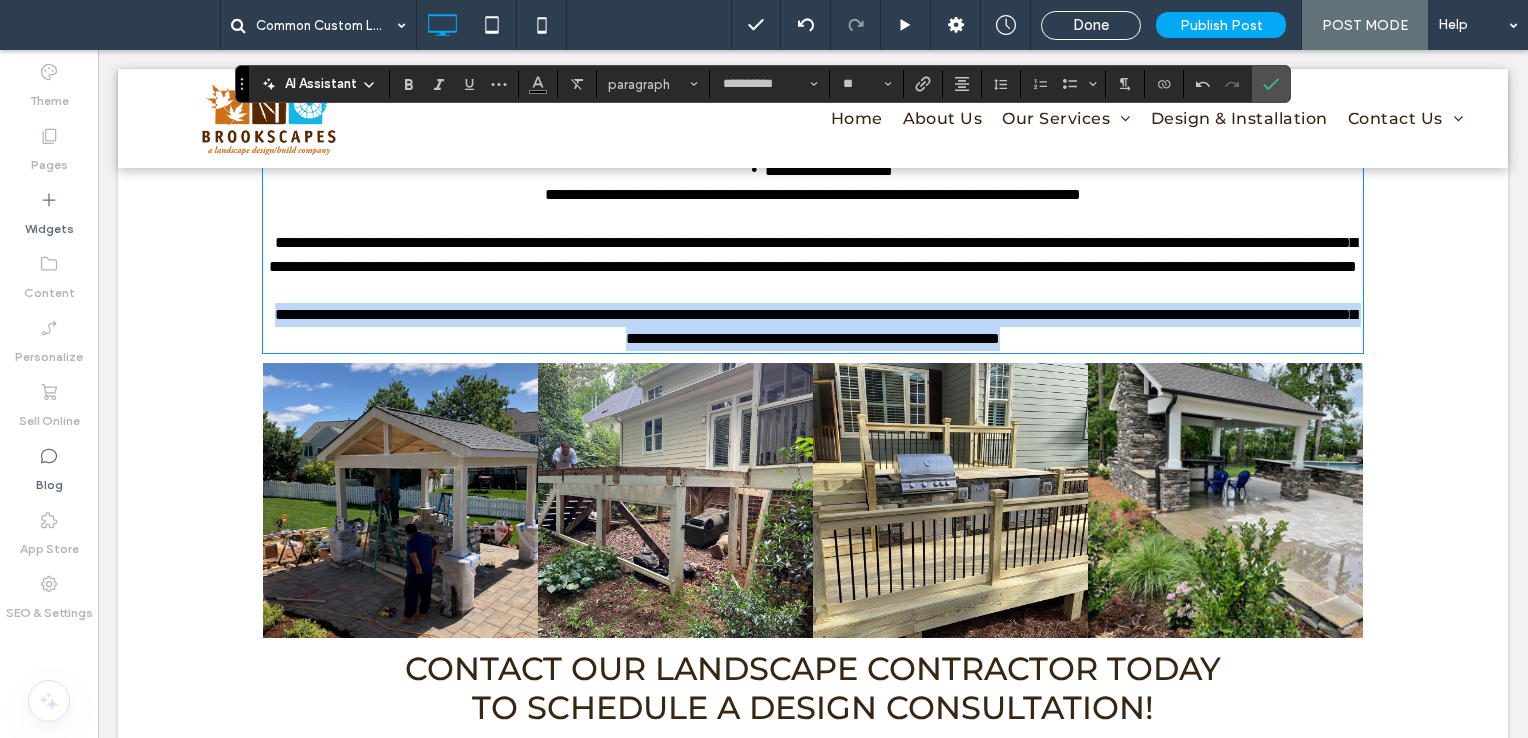 type 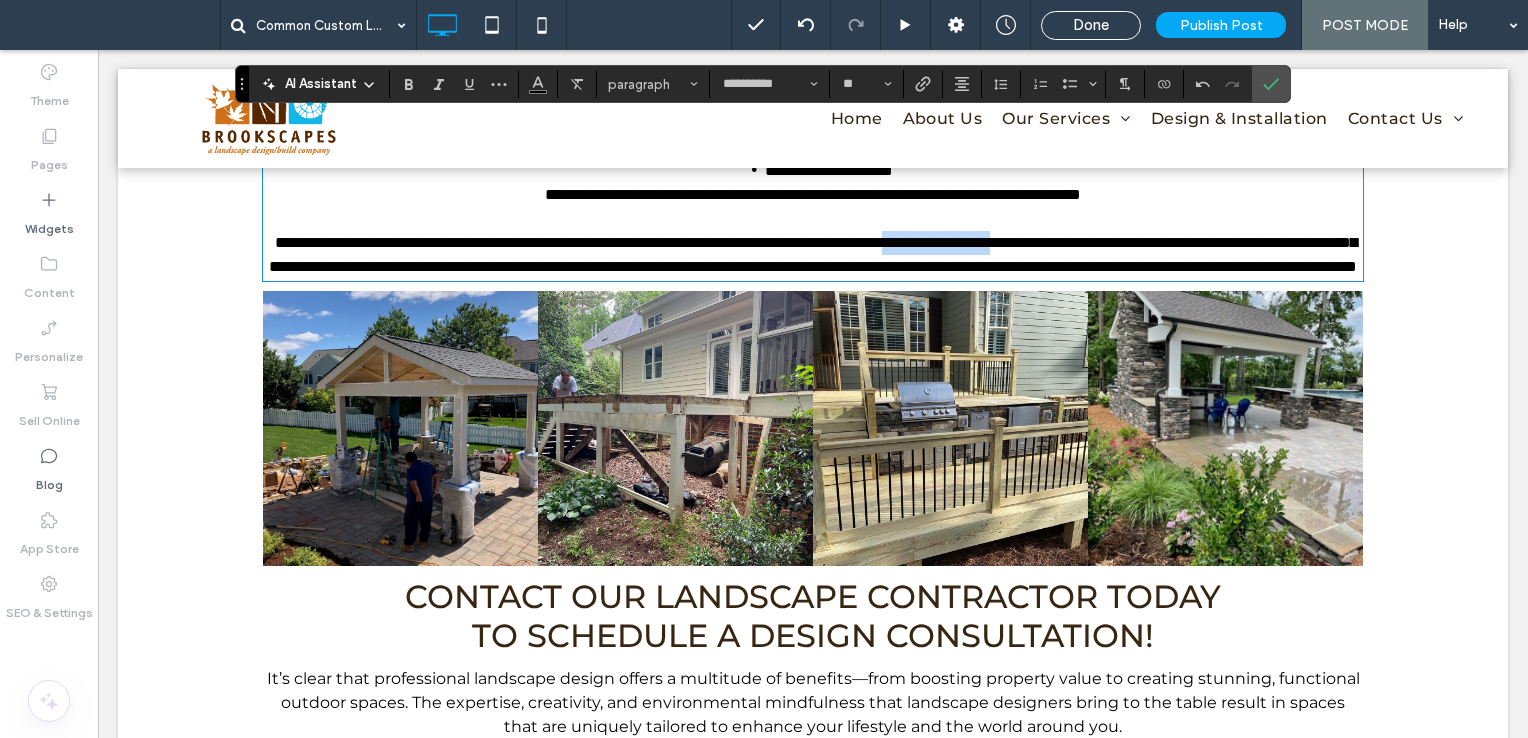 drag, startPoint x: 1087, startPoint y: 381, endPoint x: 1230, endPoint y: 380, distance: 143.0035 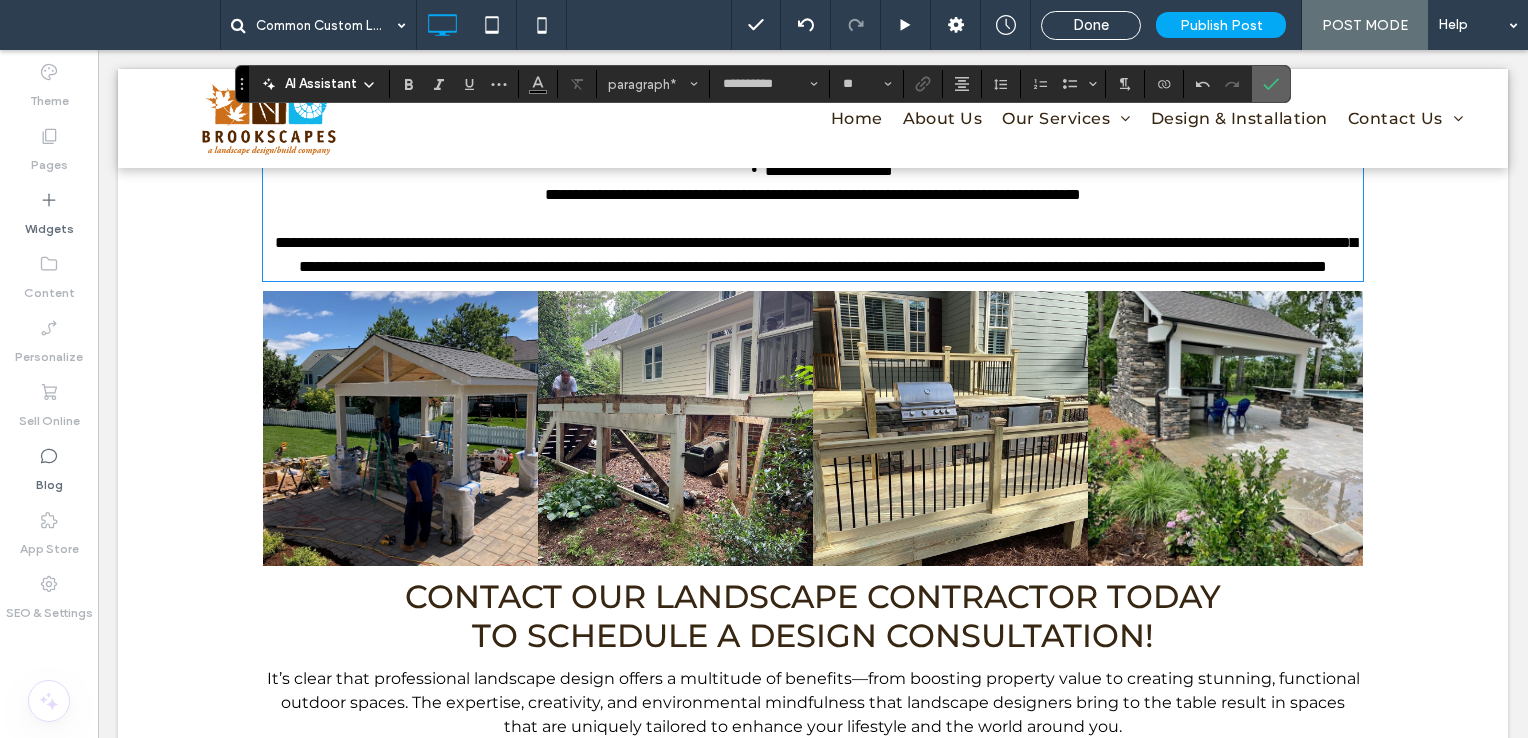 click 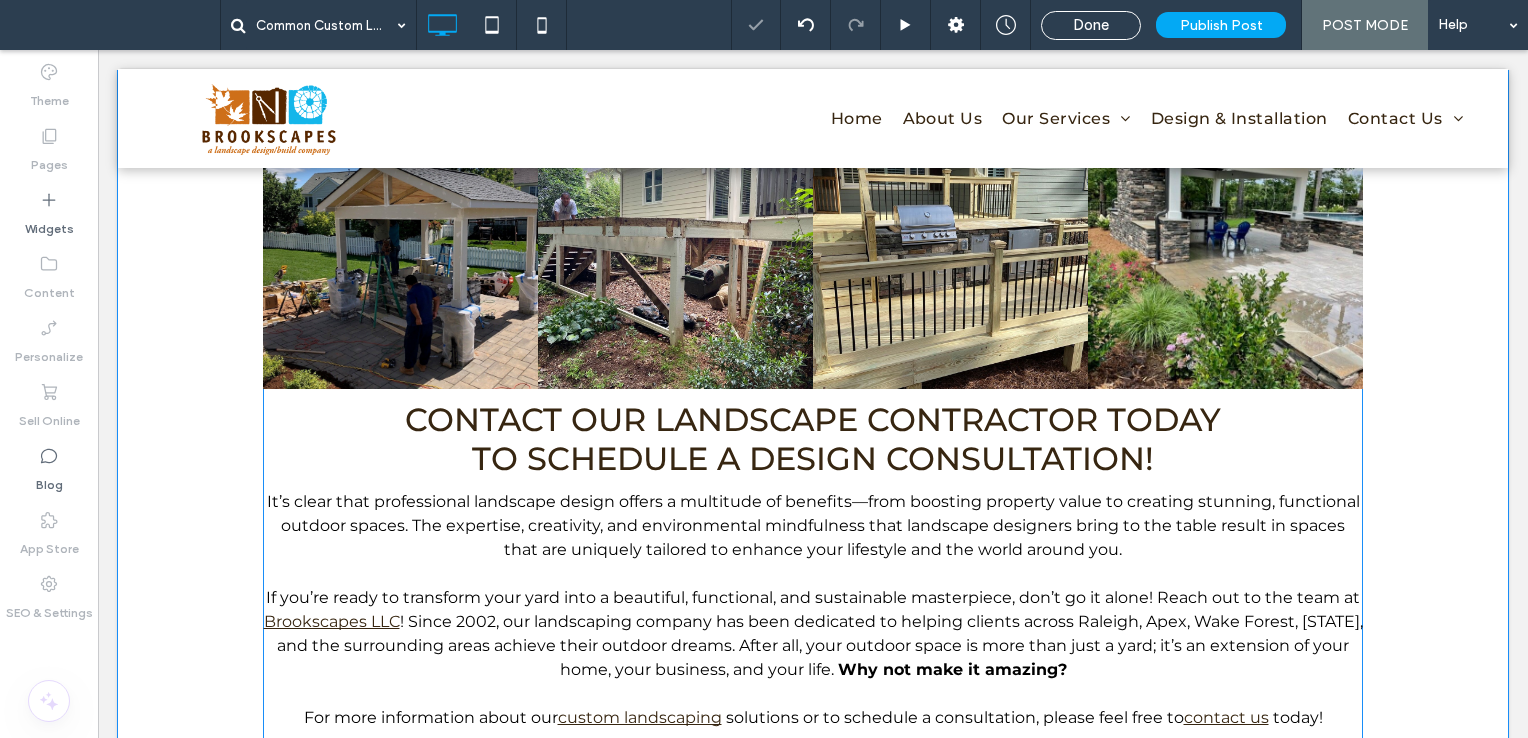 scroll, scrollTop: 2016, scrollLeft: 0, axis: vertical 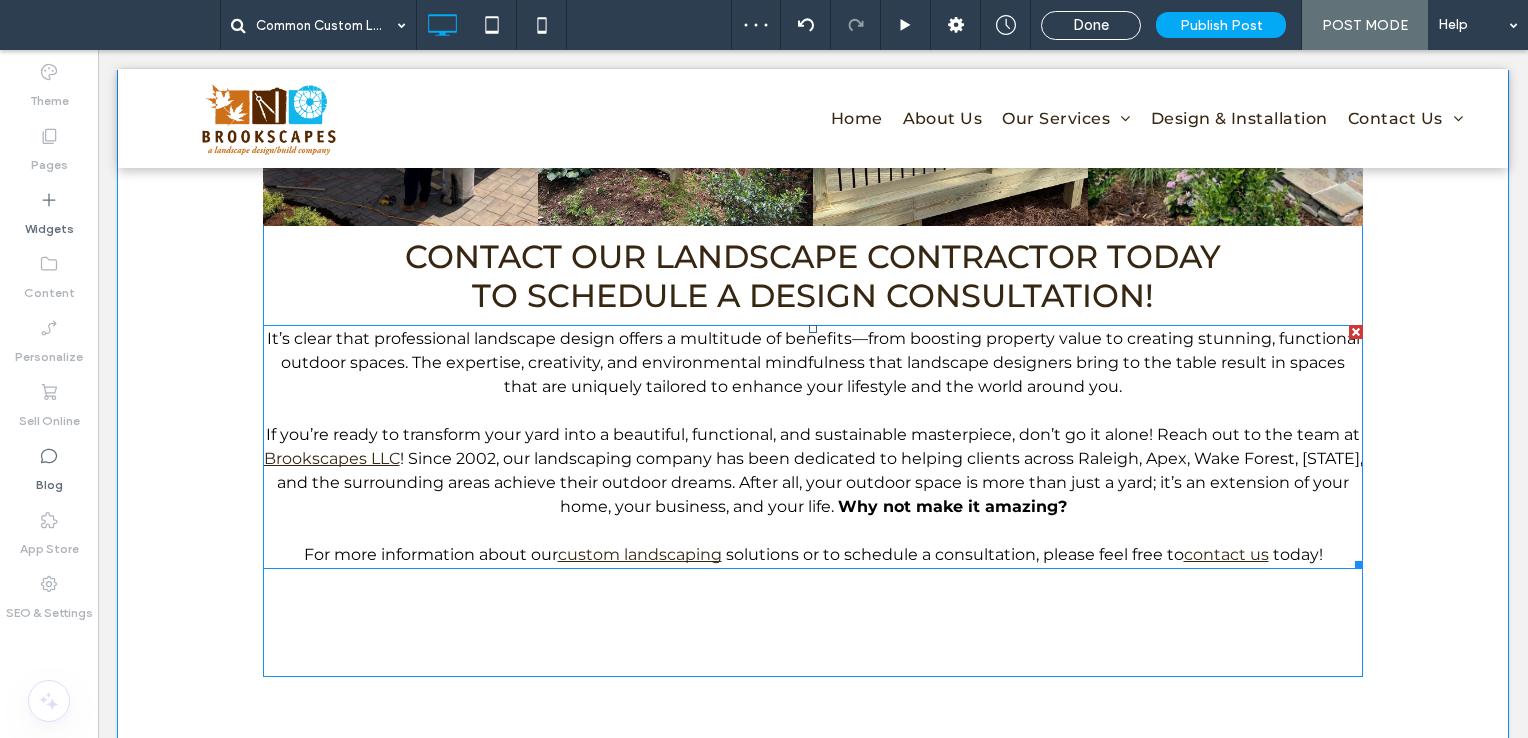 click on "It’s clear that professional landscape design offers a multitude of benefits—from boosting property value to creating stunning, functional outdoor spaces. The expertise, creativity, and environmental mindfulness that landscape designers bring to the table result in spaces that are uniquely tailored to enhance your lifestyle and the world around you." at bounding box center [813, 362] 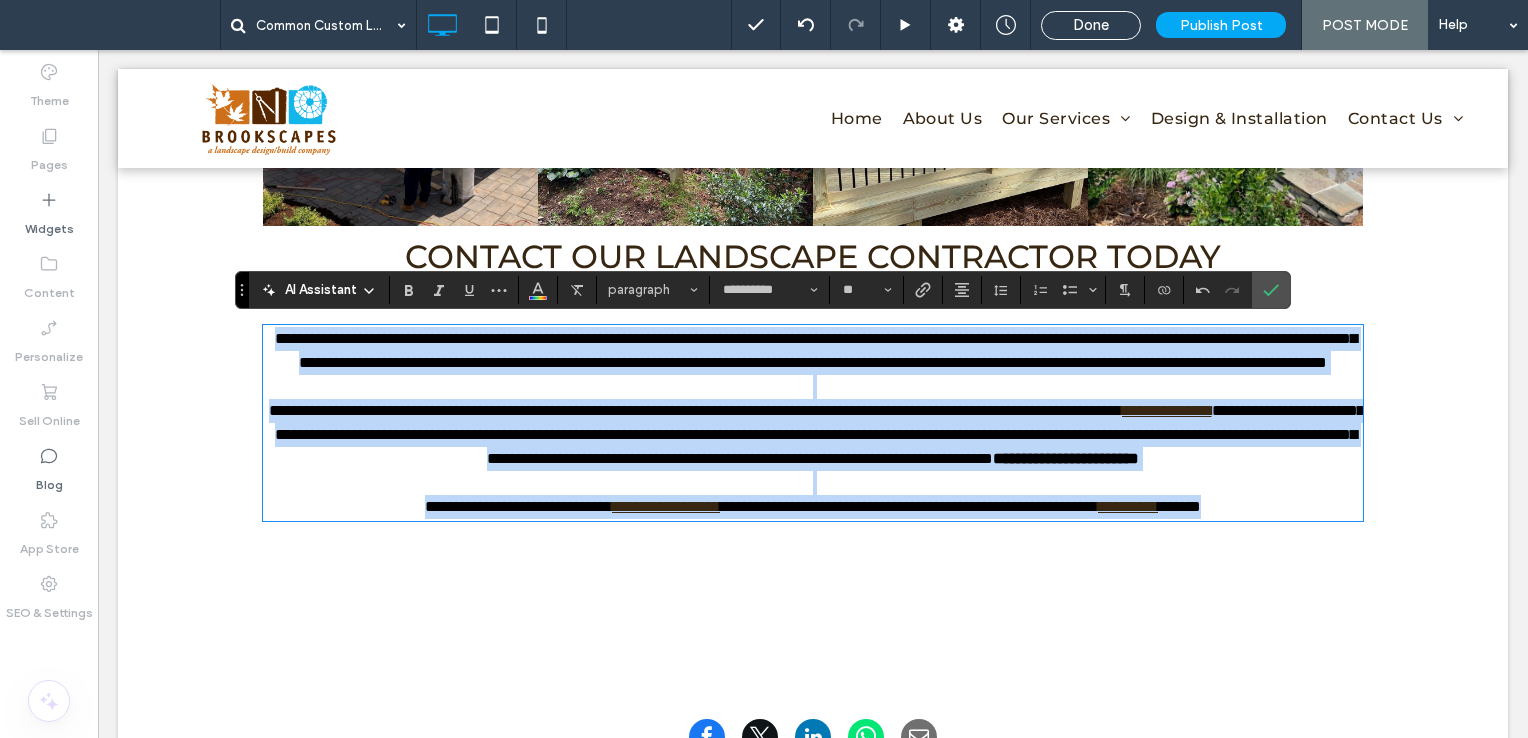 click on "**********" at bounding box center [816, 350] 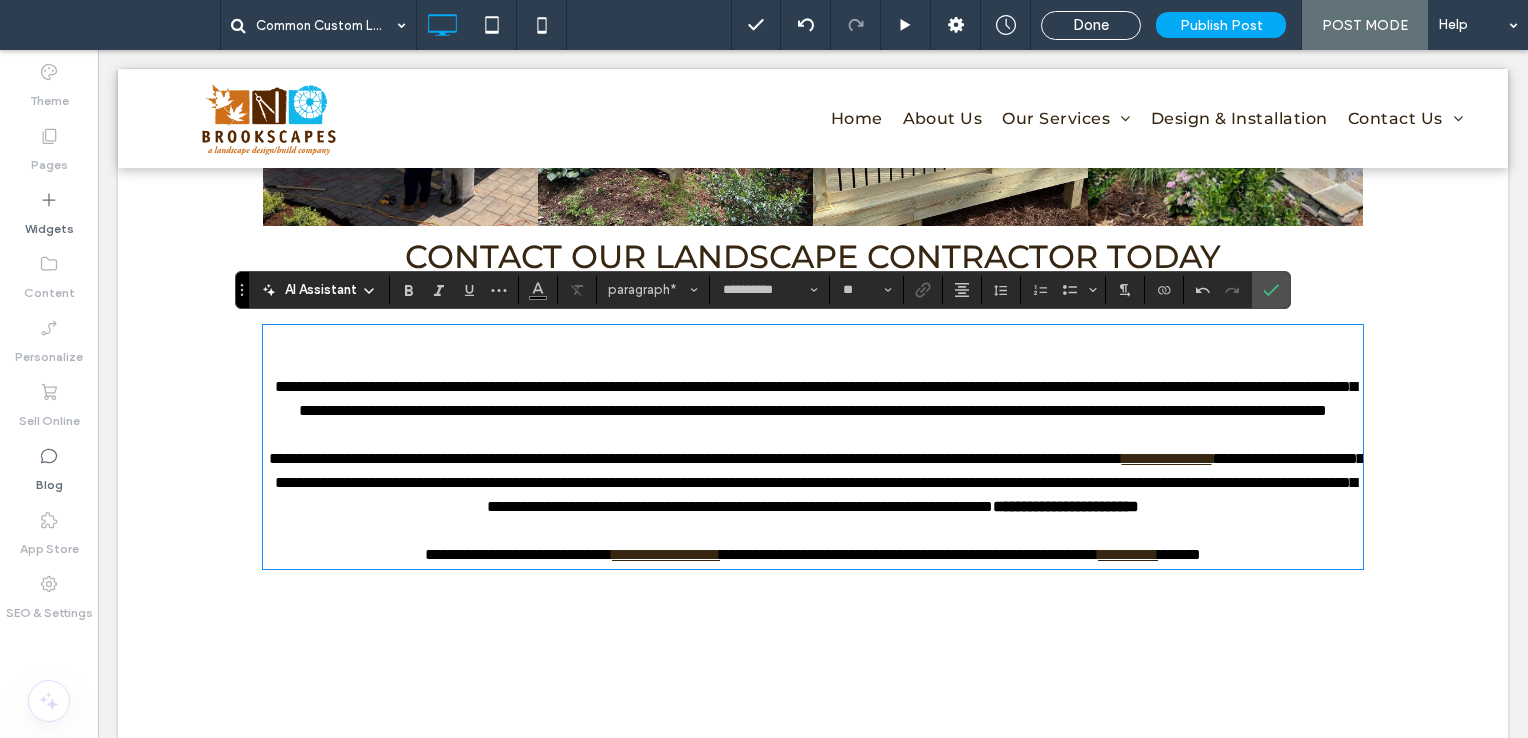 click at bounding box center (813, 339) 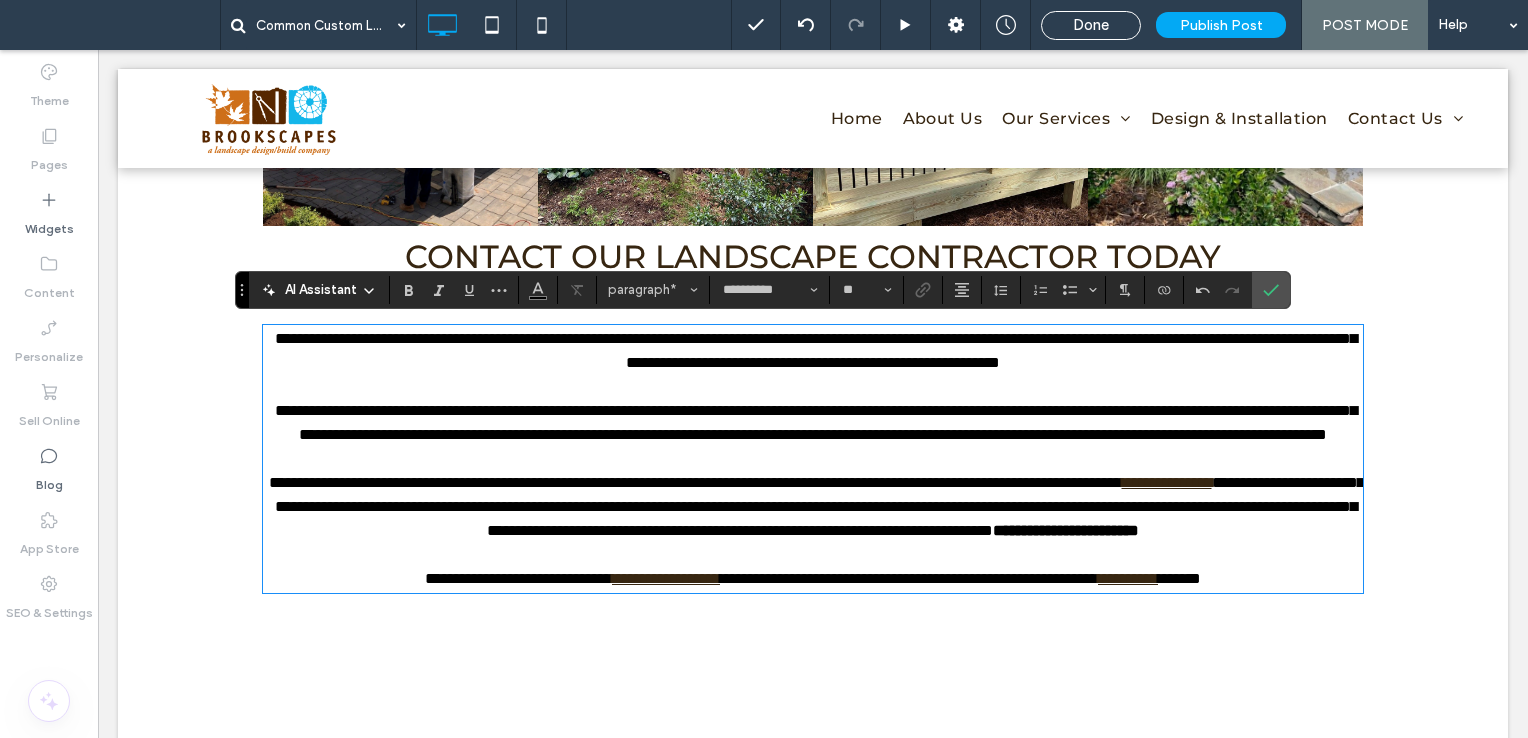 scroll, scrollTop: 0, scrollLeft: 0, axis: both 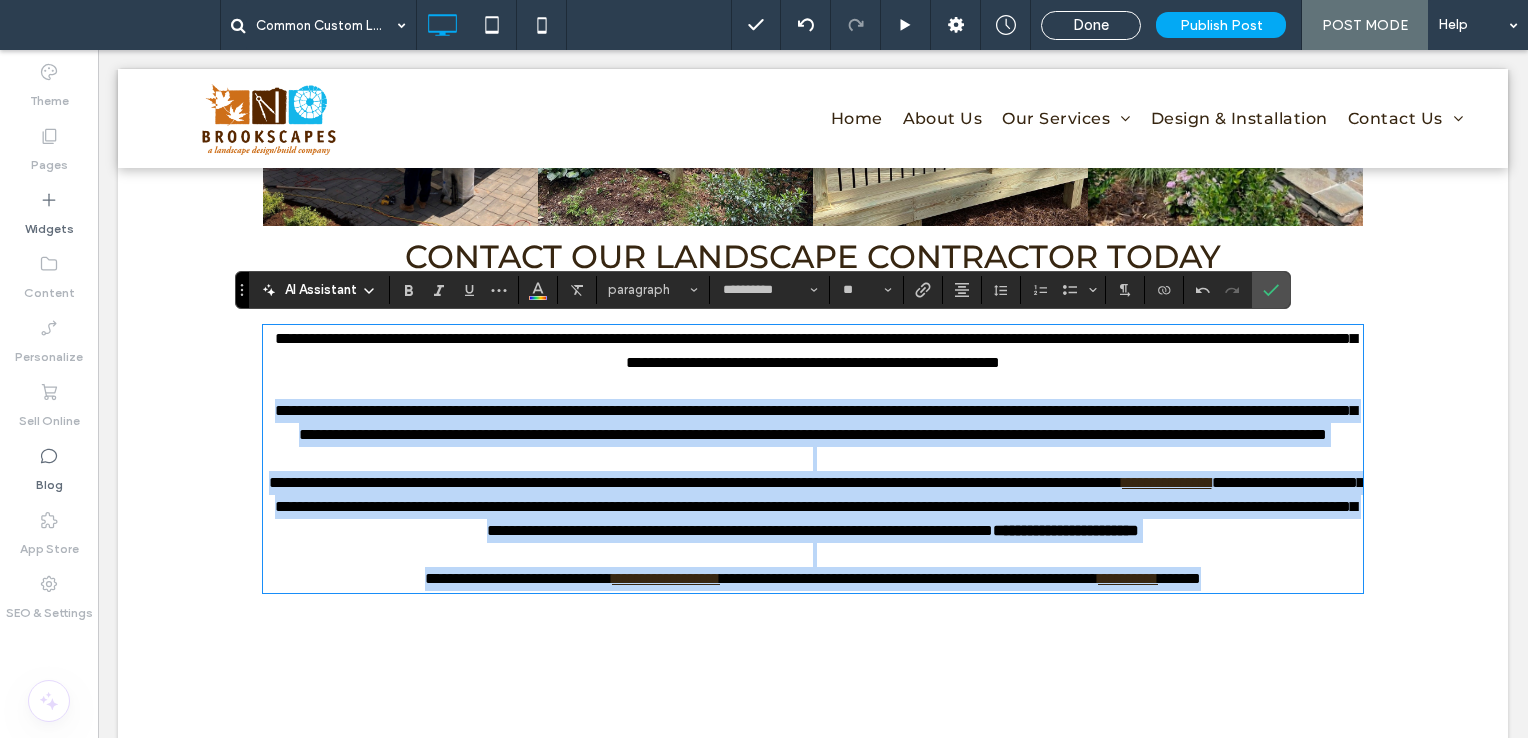 drag, startPoint x: 256, startPoint y: 414, endPoint x: 1511, endPoint y: 666, distance: 1280.0504 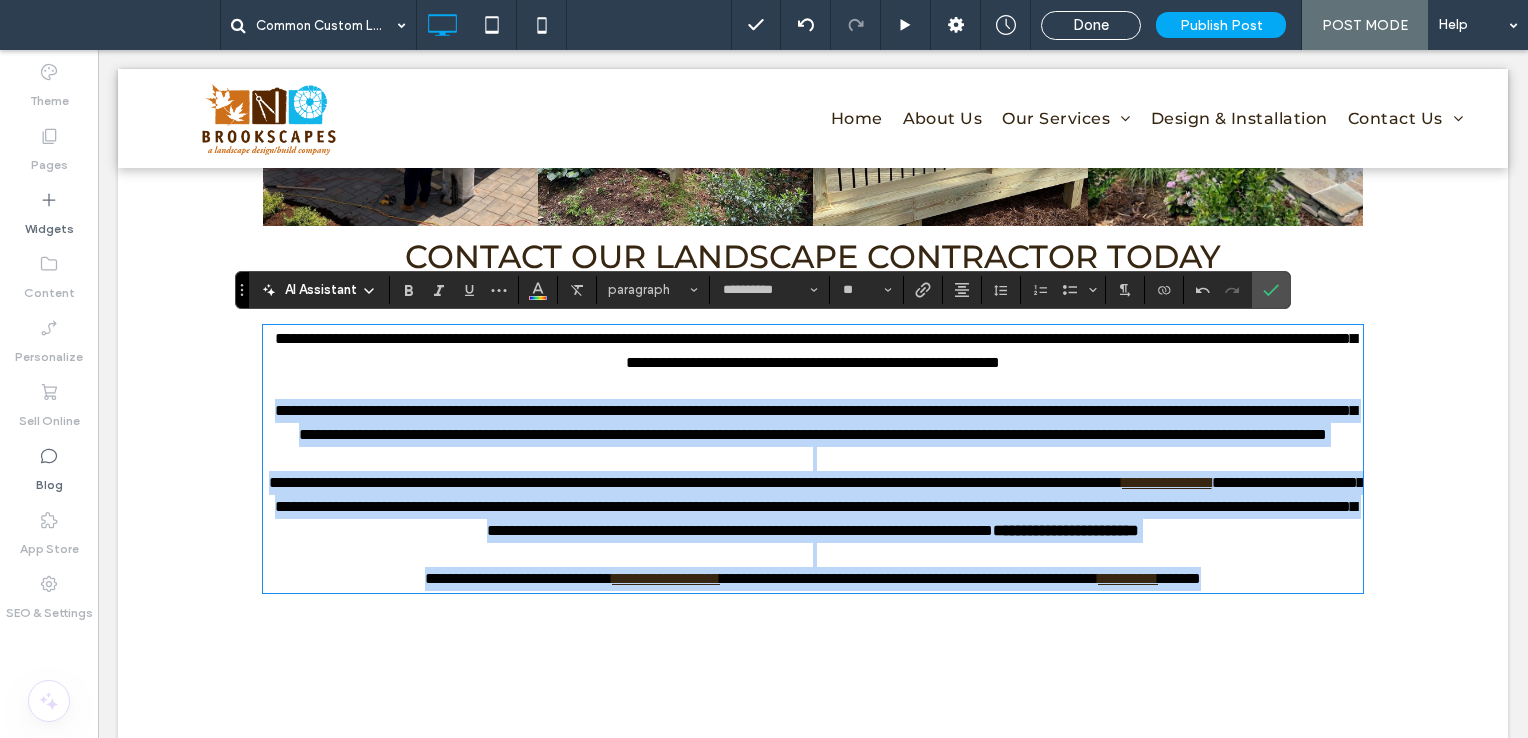 type 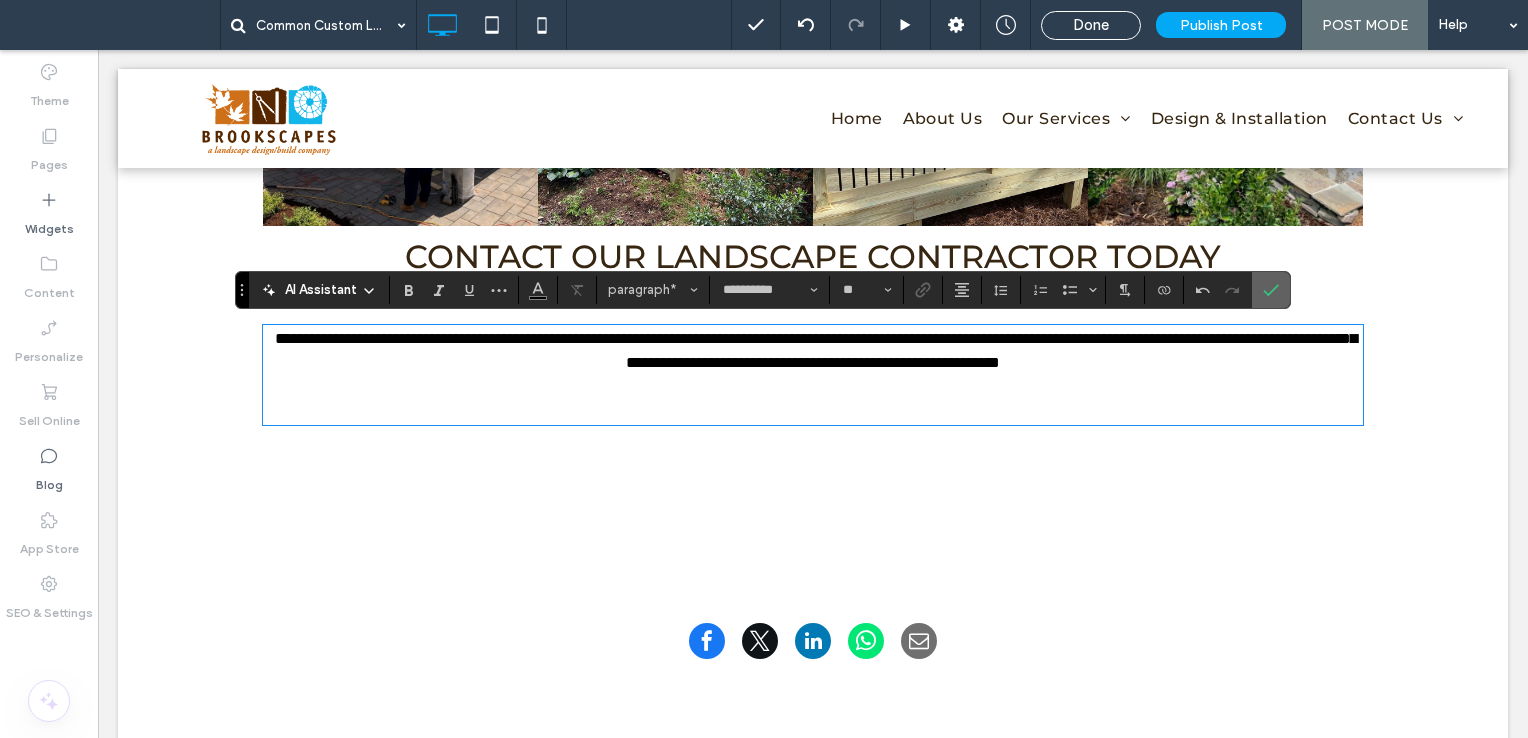 drag, startPoint x: 1268, startPoint y: 284, endPoint x: 1114, endPoint y: 162, distance: 196.46883 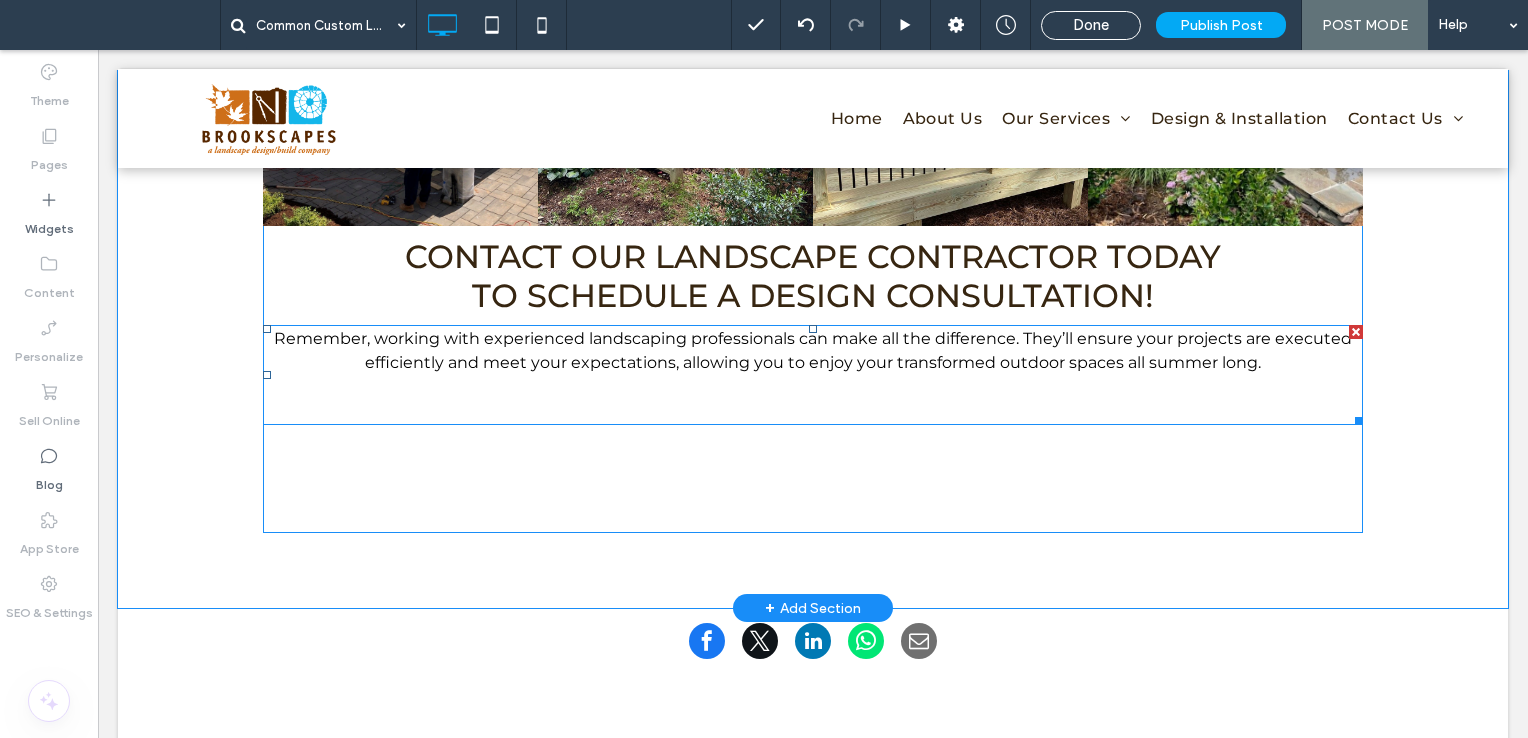 click on "Remember, working with experienced landscaping professionals can make all the difference. They’ll ensure your projects are executed efficiently and meet your expectations, allowing you to enjoy your transformed outdoor spaces all summer long." at bounding box center [813, 351] 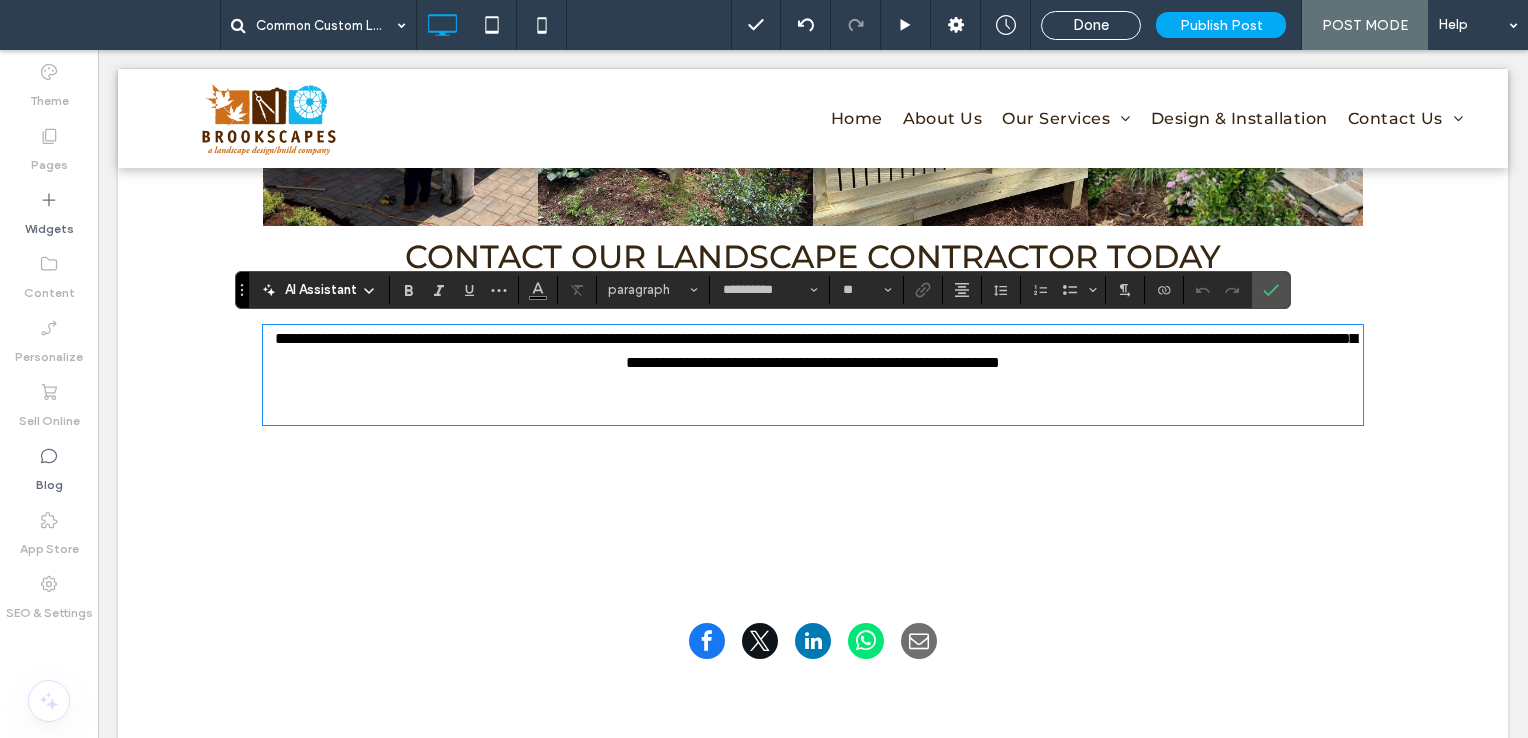 click at bounding box center [813, 411] 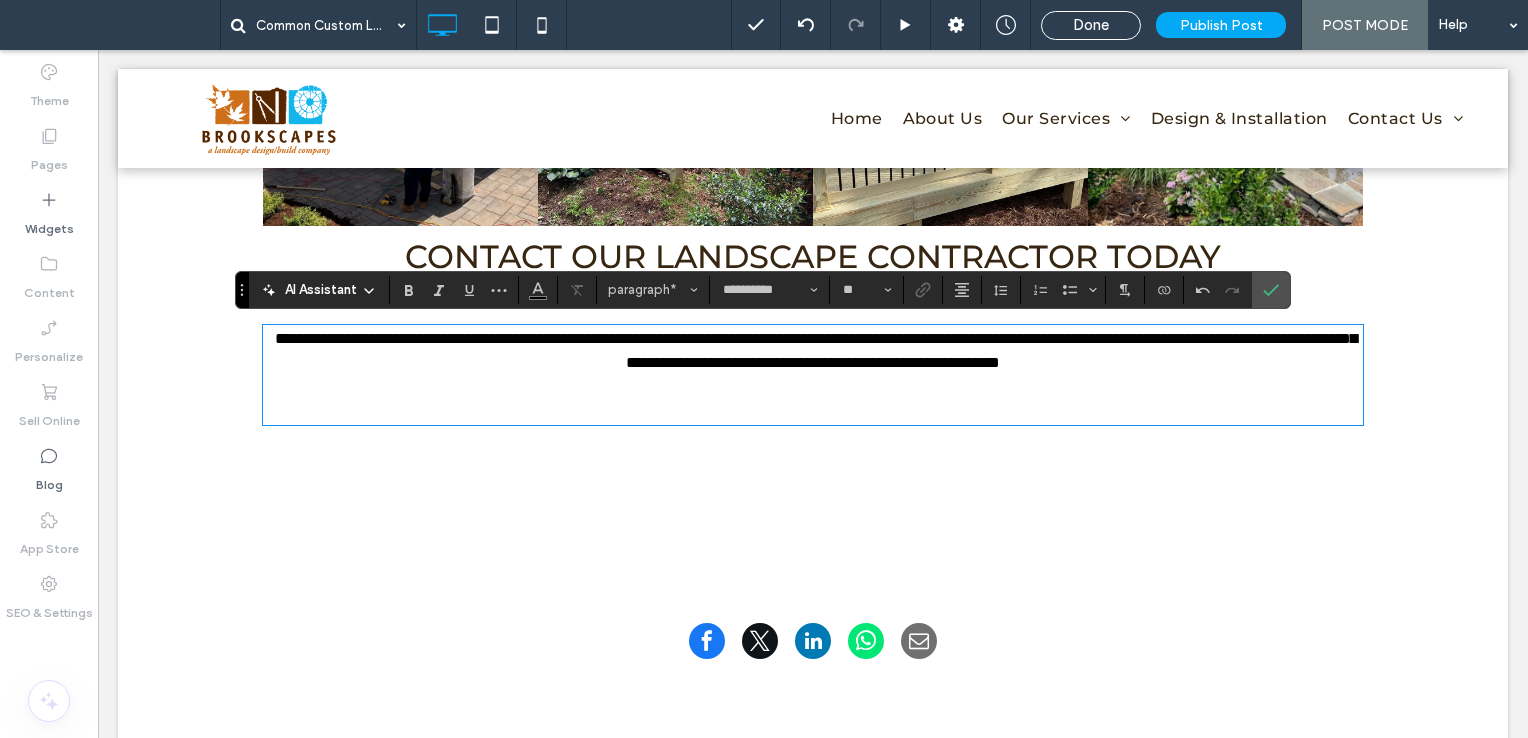 scroll, scrollTop: 0, scrollLeft: 0, axis: both 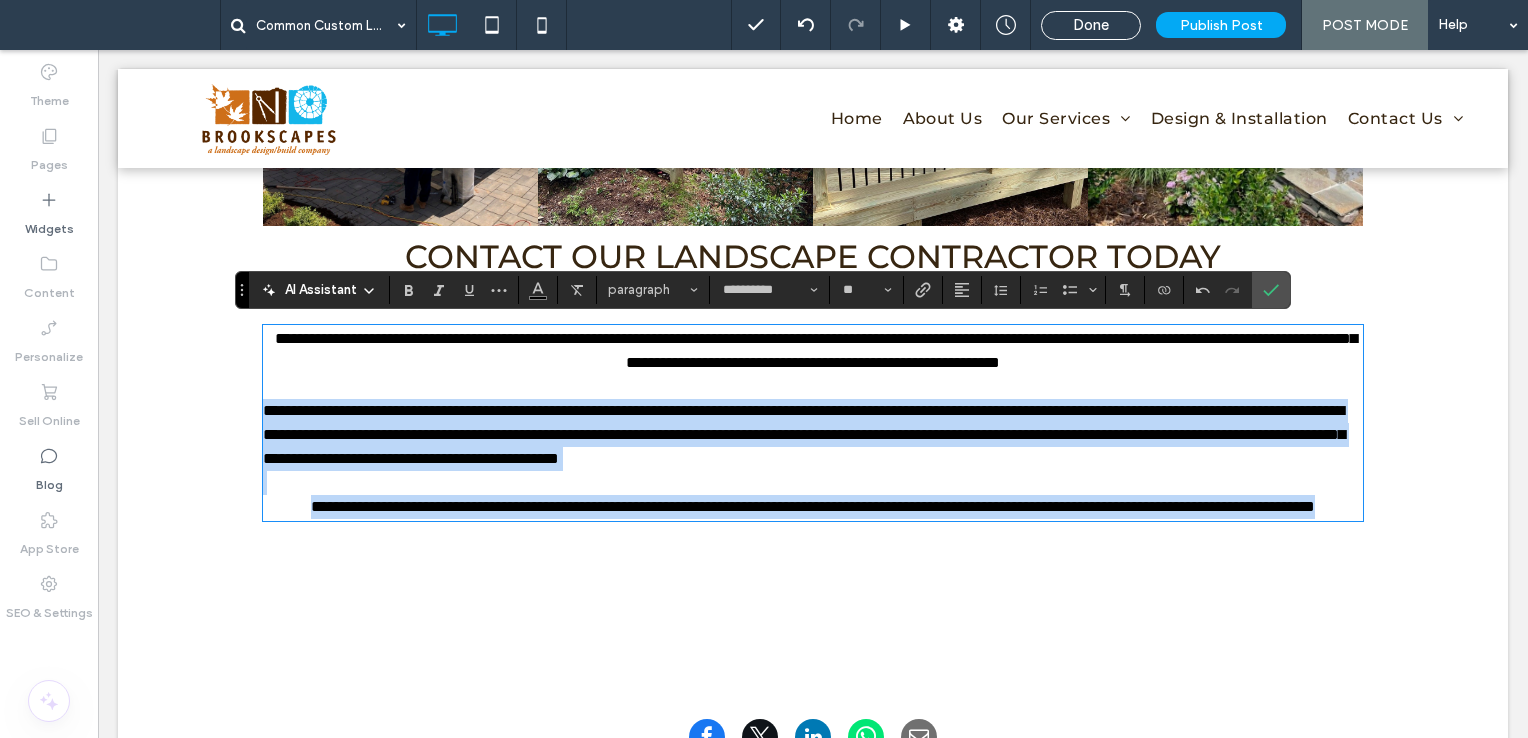 drag, startPoint x: 258, startPoint y: 407, endPoint x: 1374, endPoint y: 556, distance: 1125.9027 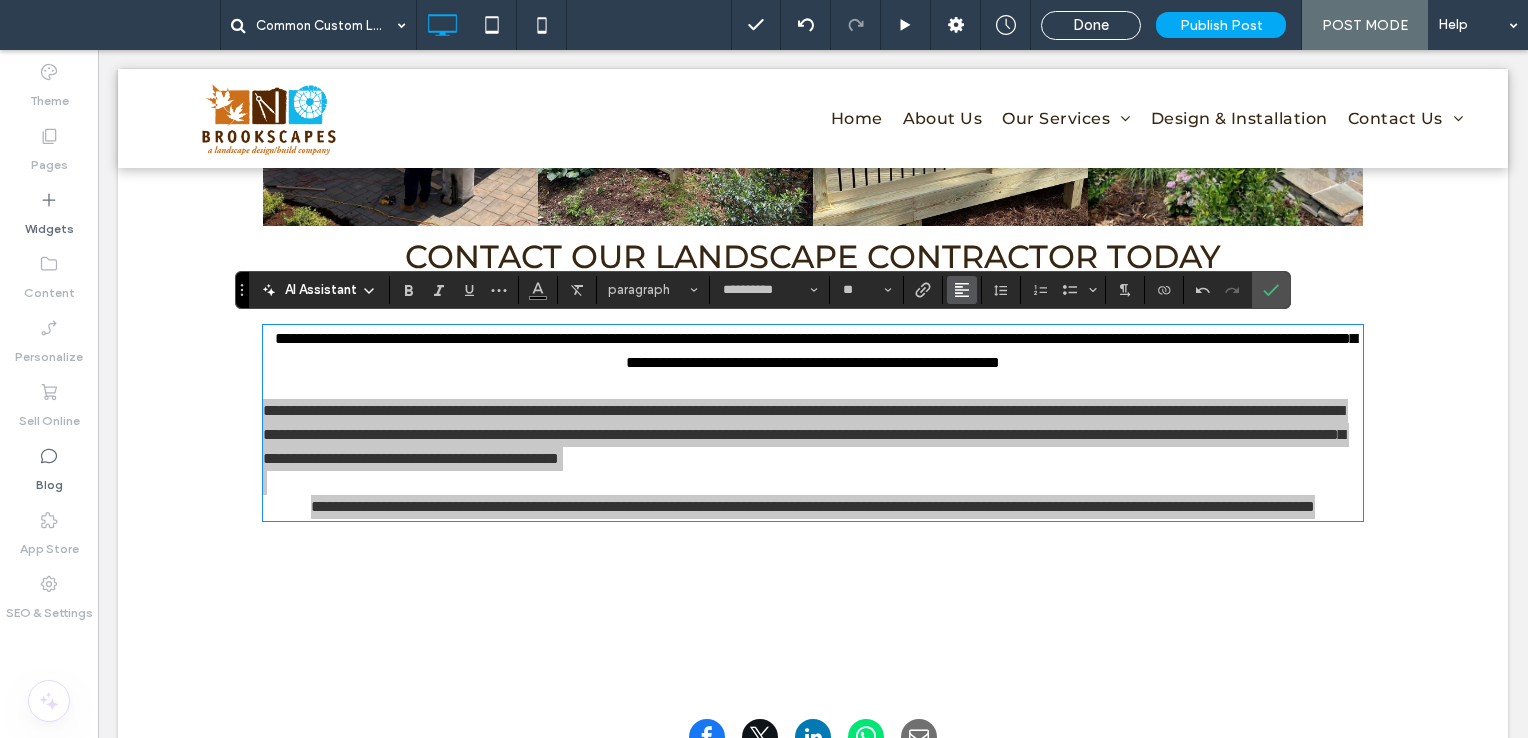 click 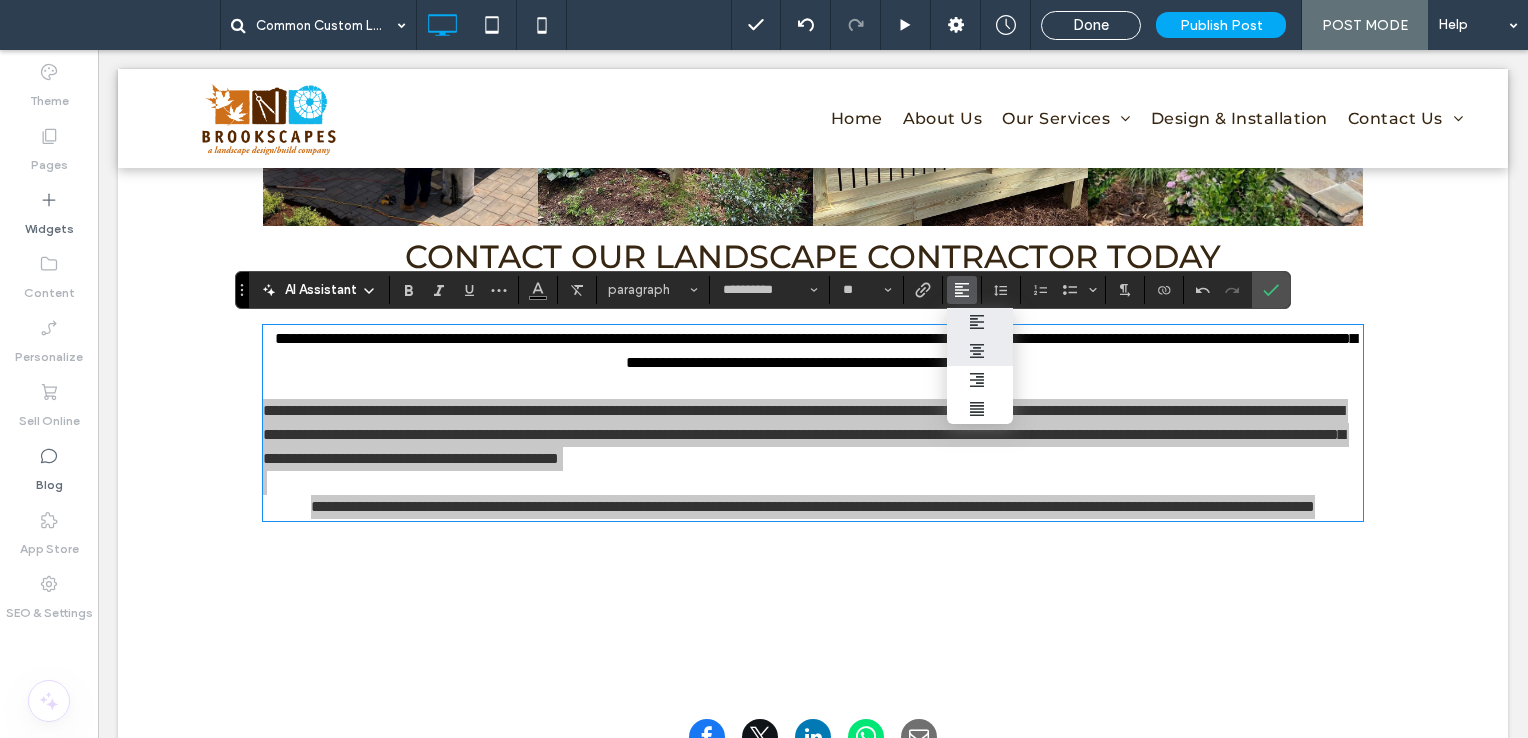 drag, startPoint x: 983, startPoint y: 358, endPoint x: 885, endPoint y: 314, distance: 107.42439 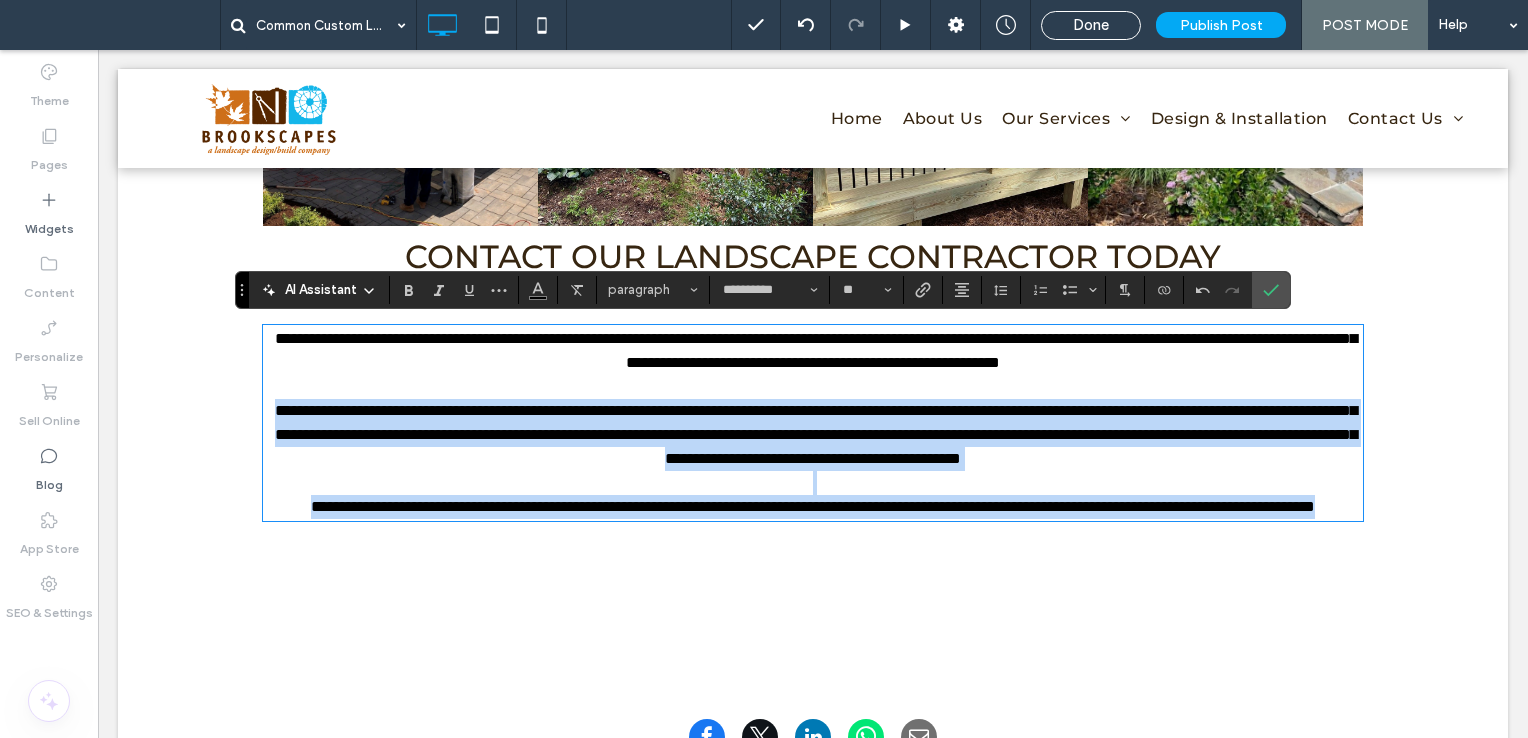 click at bounding box center [813, 483] 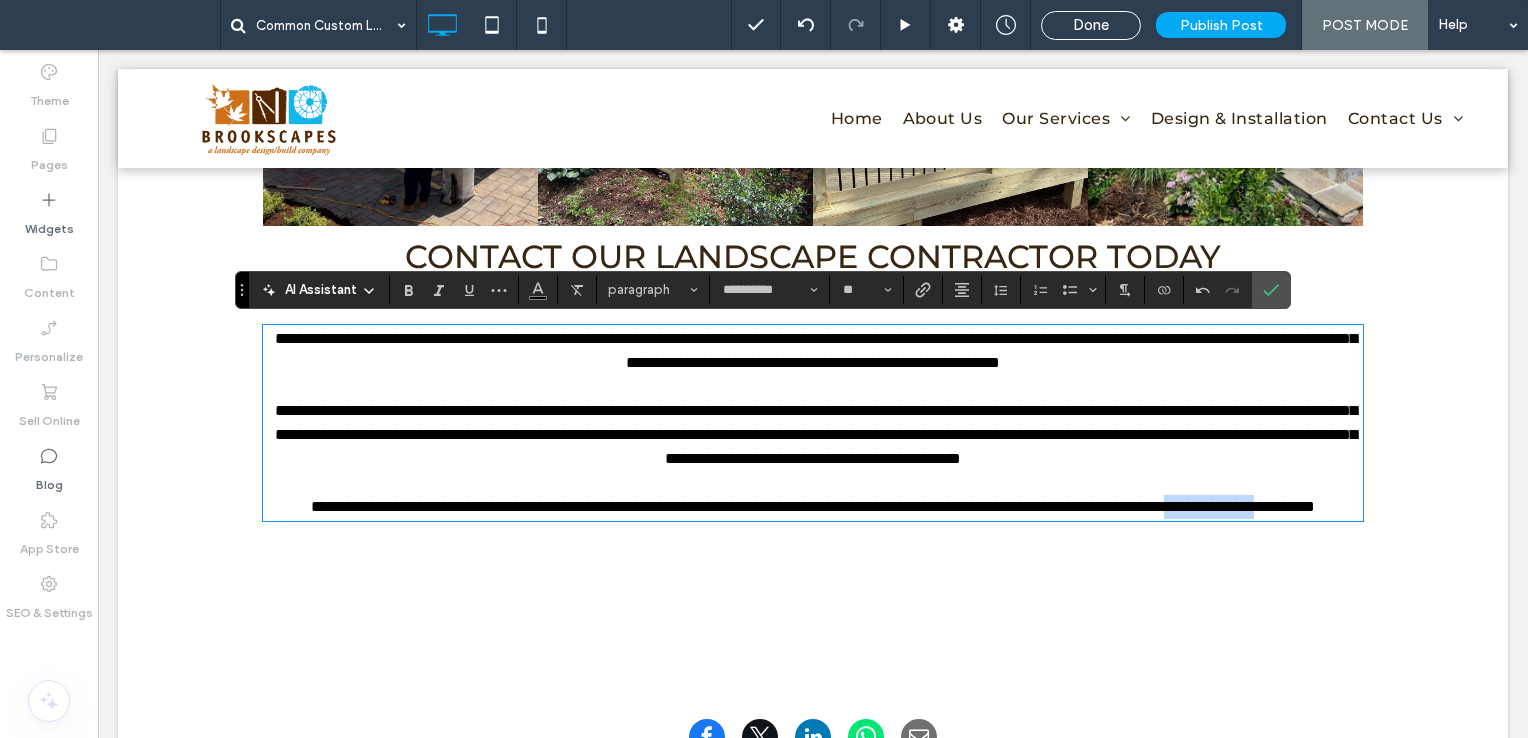 drag, startPoint x: 728, startPoint y: 561, endPoint x: 859, endPoint y: 562, distance: 131.00381 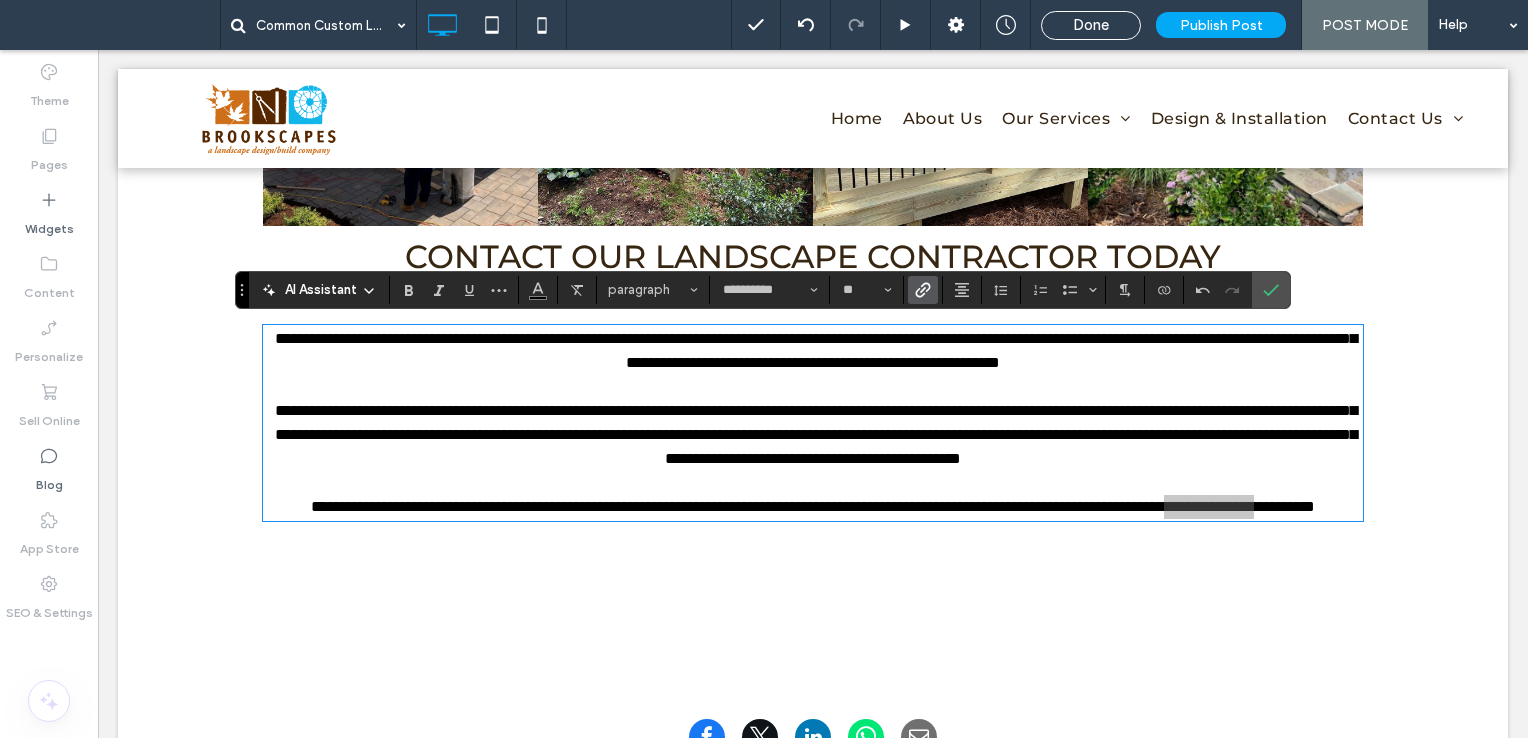 click 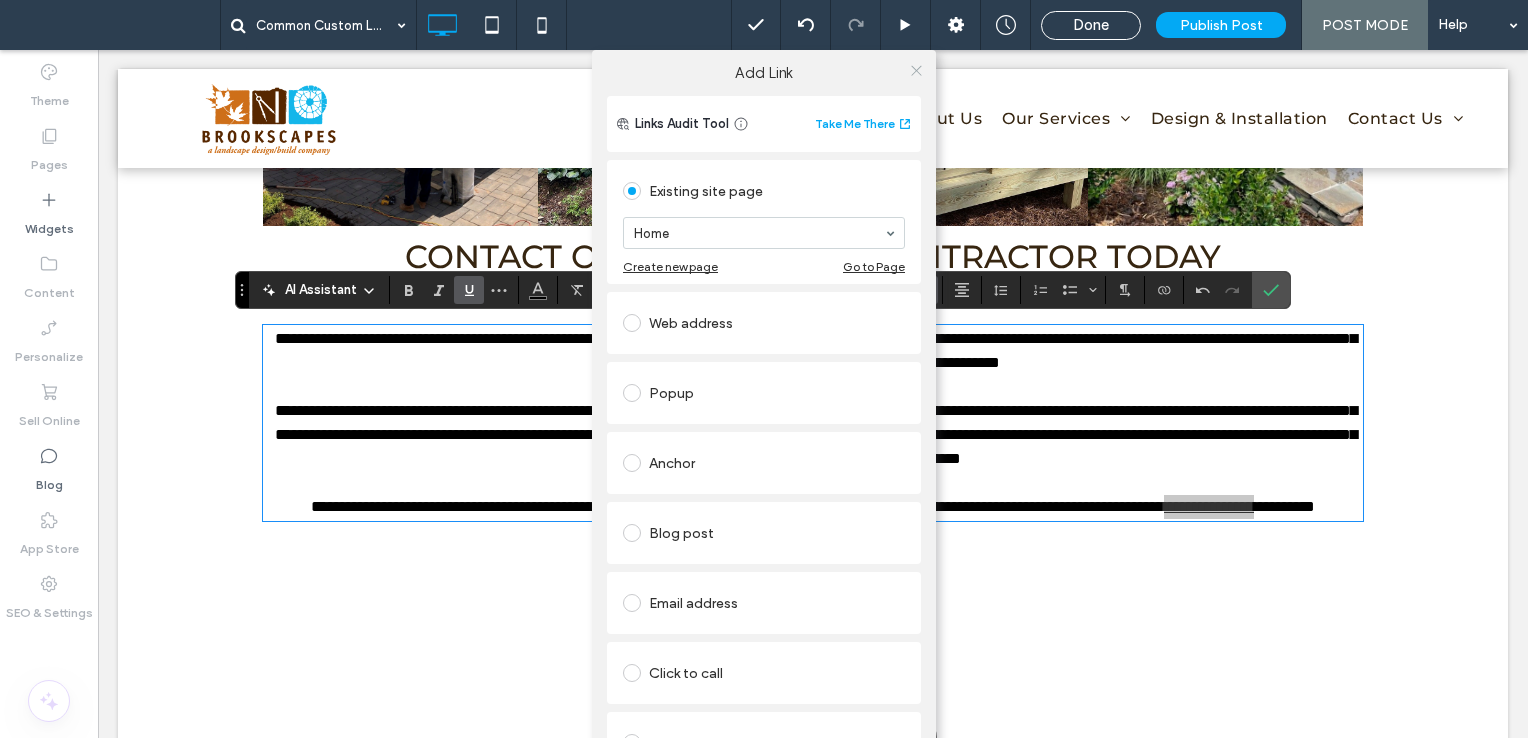 click 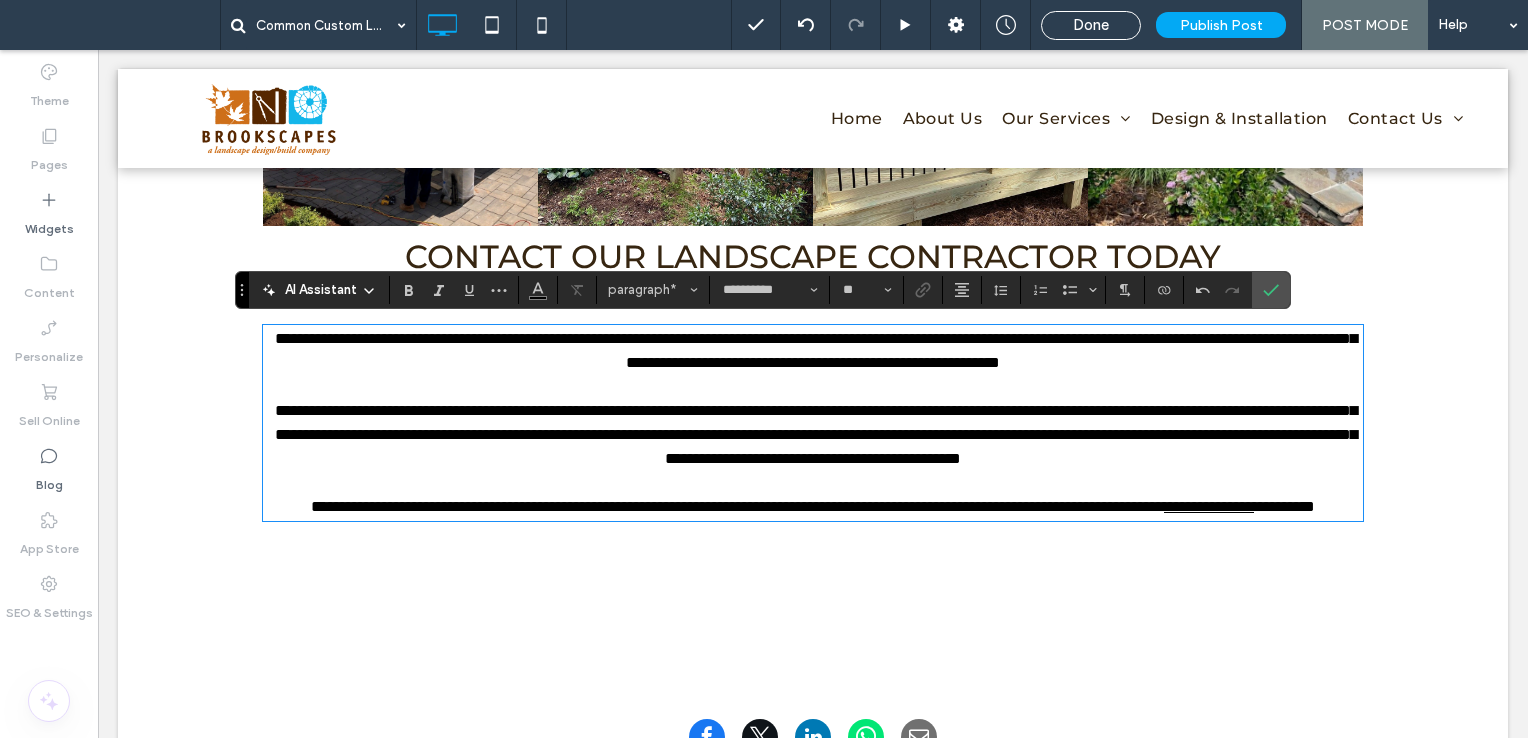 click on "**********" at bounding box center (737, 506) 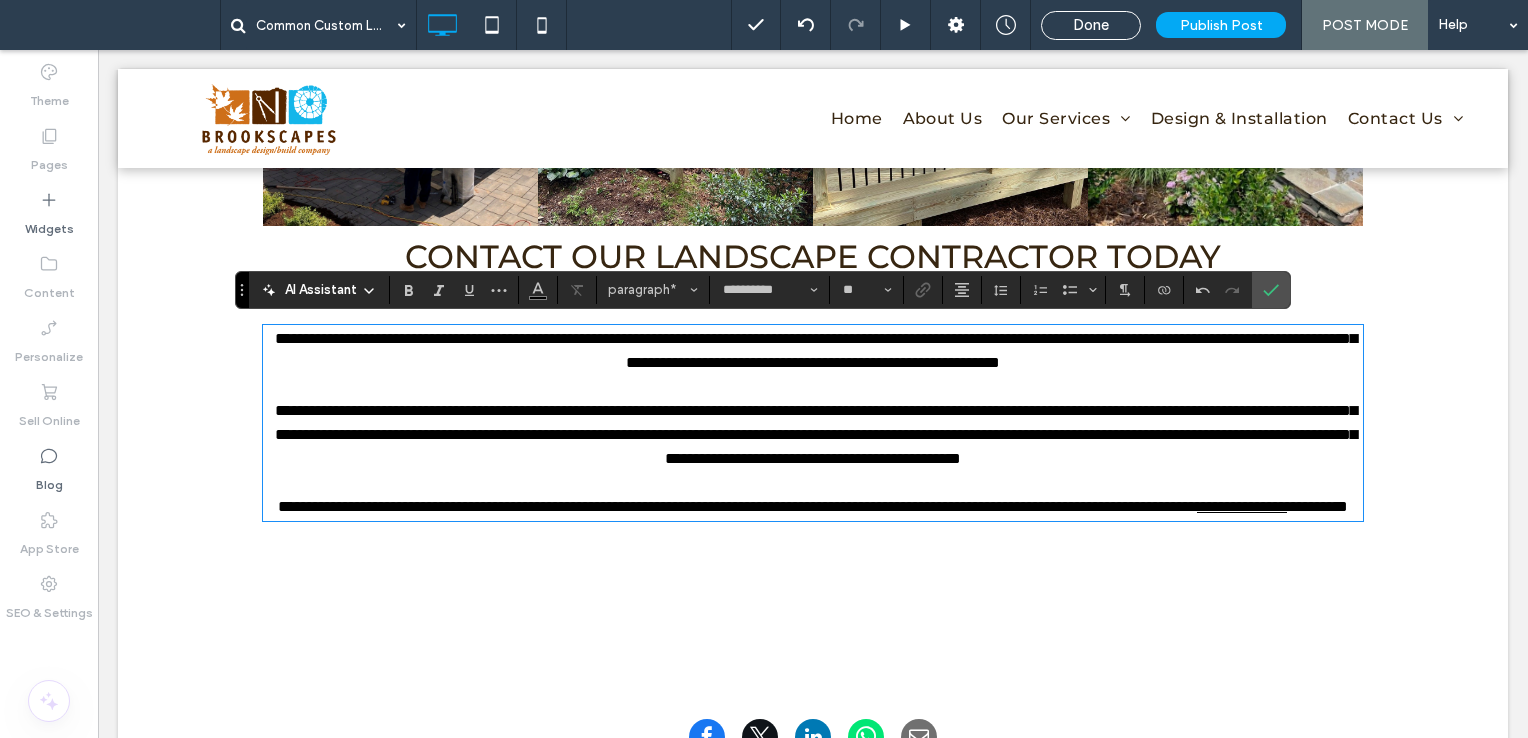 click on "**********" at bounding box center [813, 507] 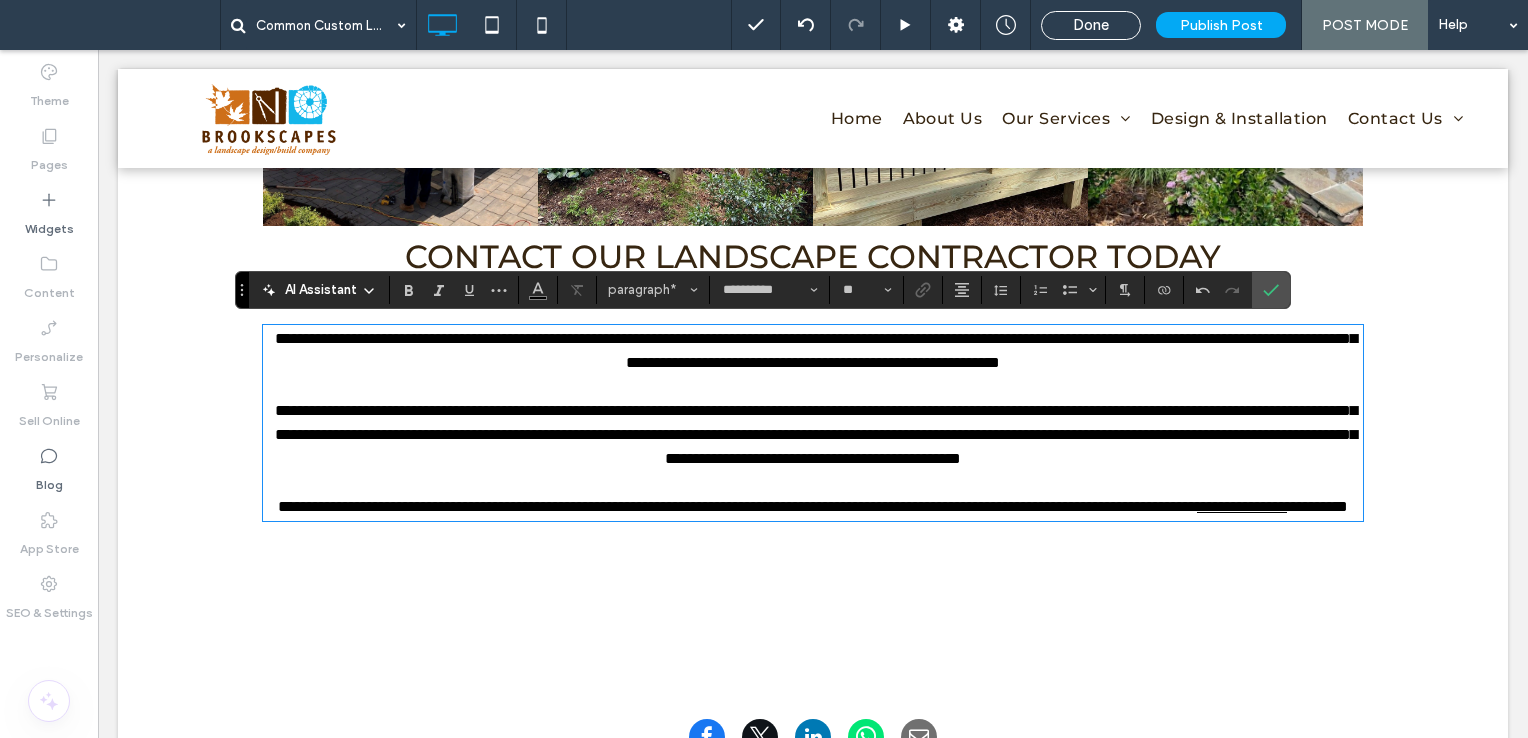 click on "**********" at bounding box center (813, 507) 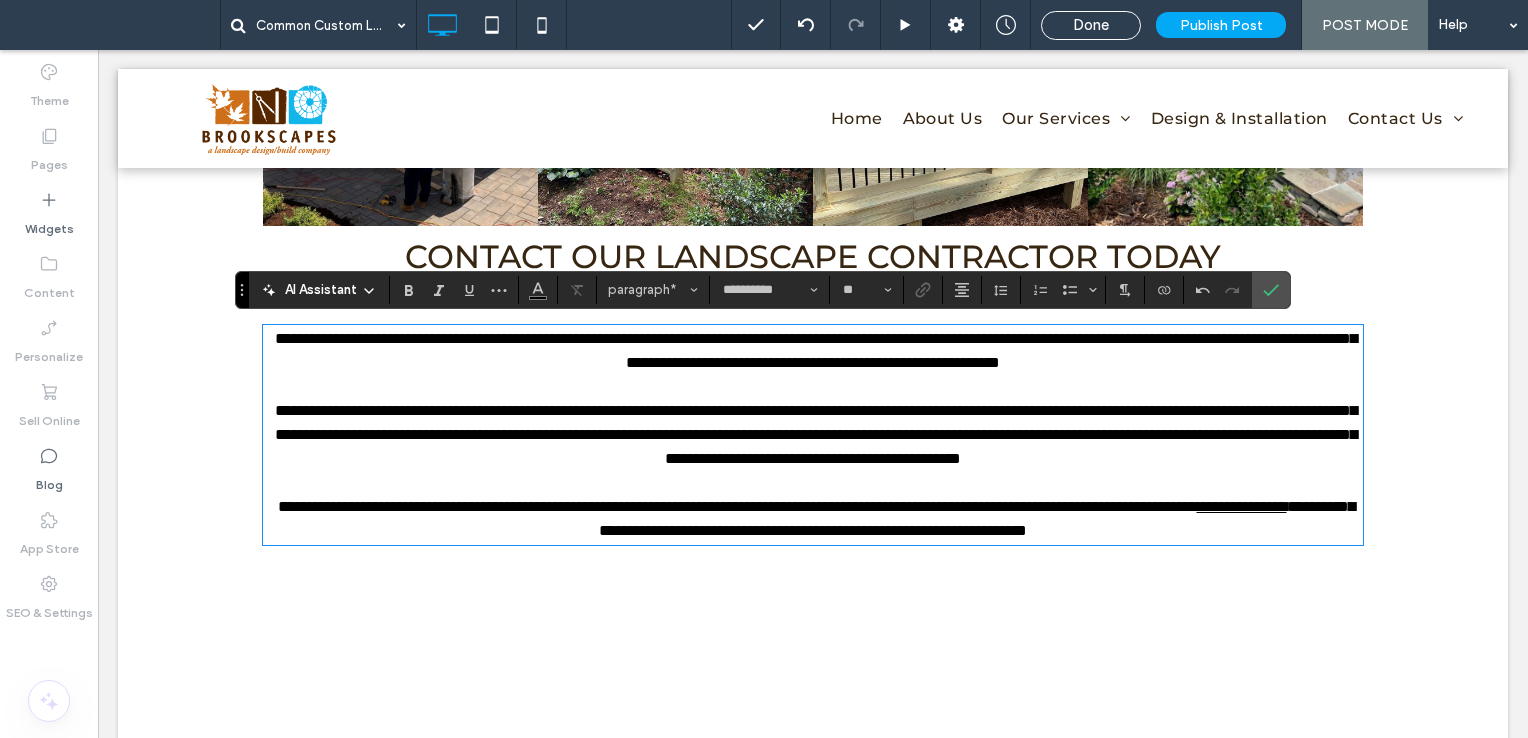 scroll, scrollTop: 0, scrollLeft: 0, axis: both 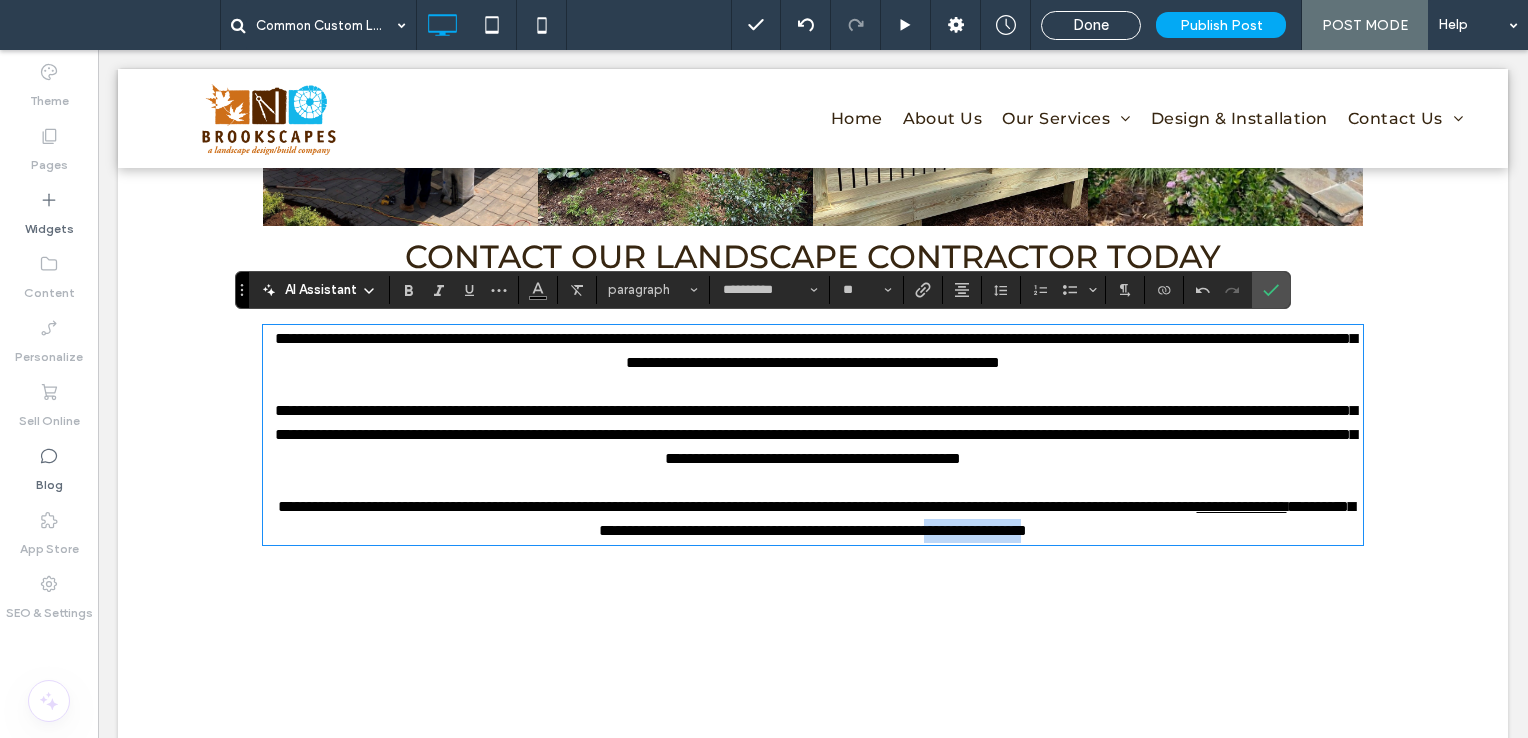 drag, startPoint x: 1148, startPoint y: 556, endPoint x: 1285, endPoint y: 554, distance: 137.0146 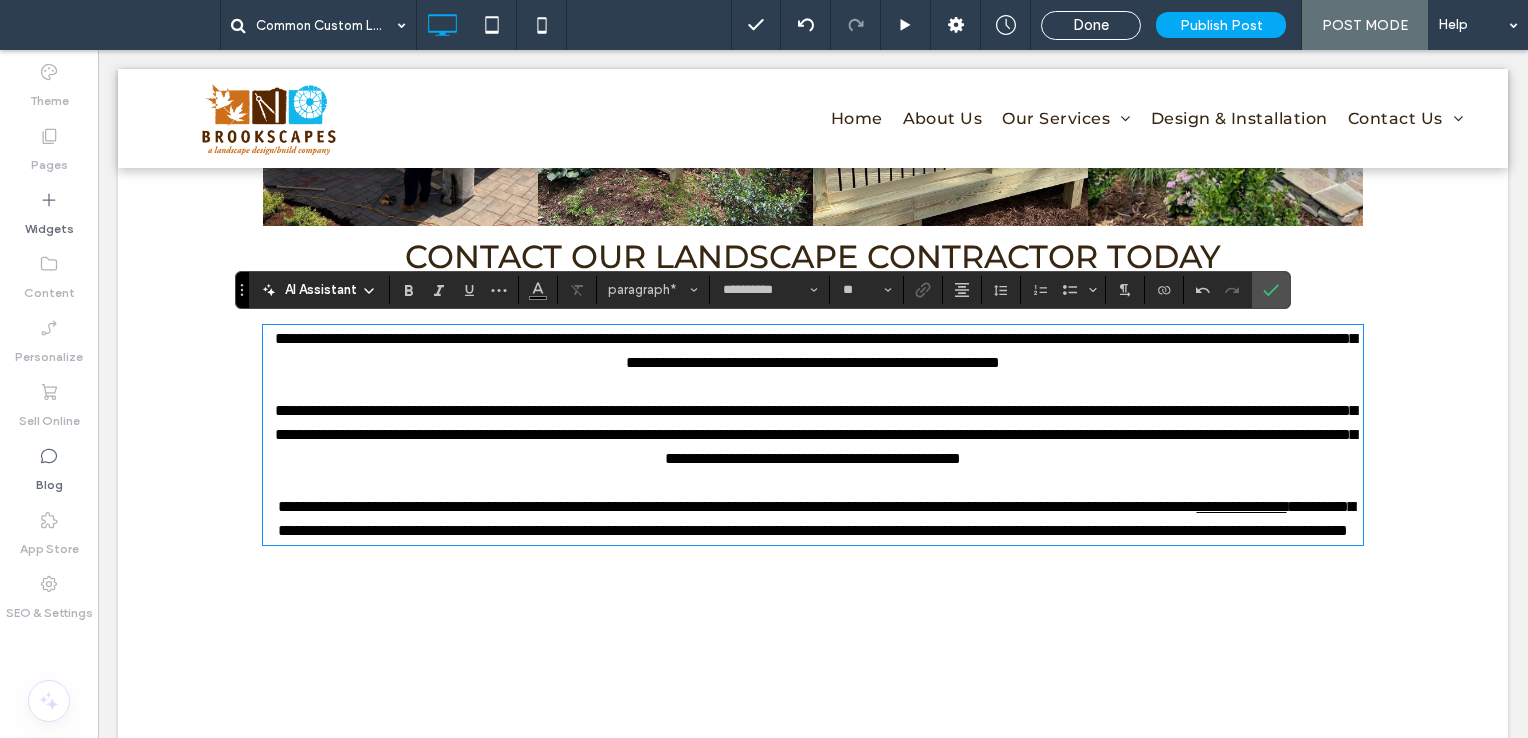 click on "**********" at bounding box center (816, 518) 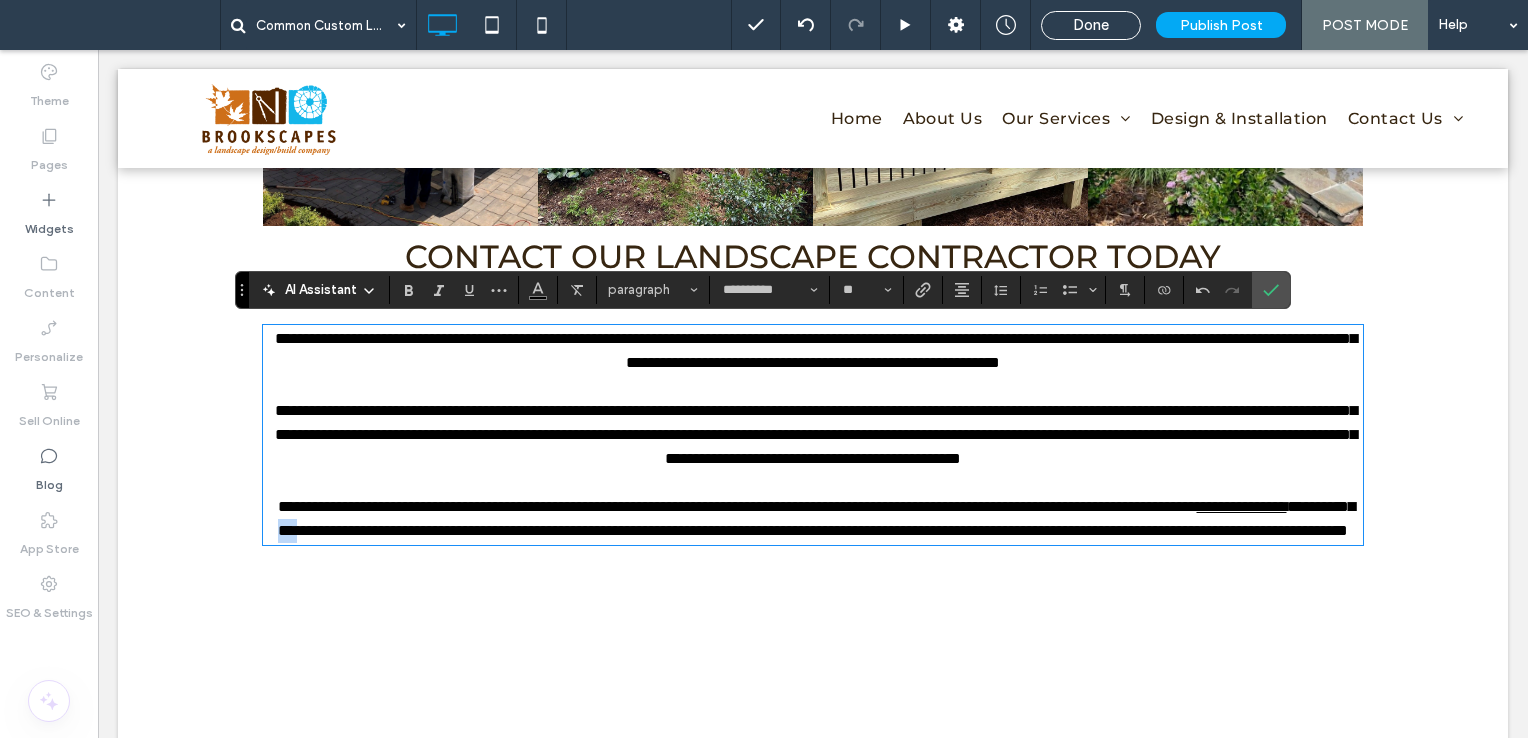 click on "**********" at bounding box center [816, 518] 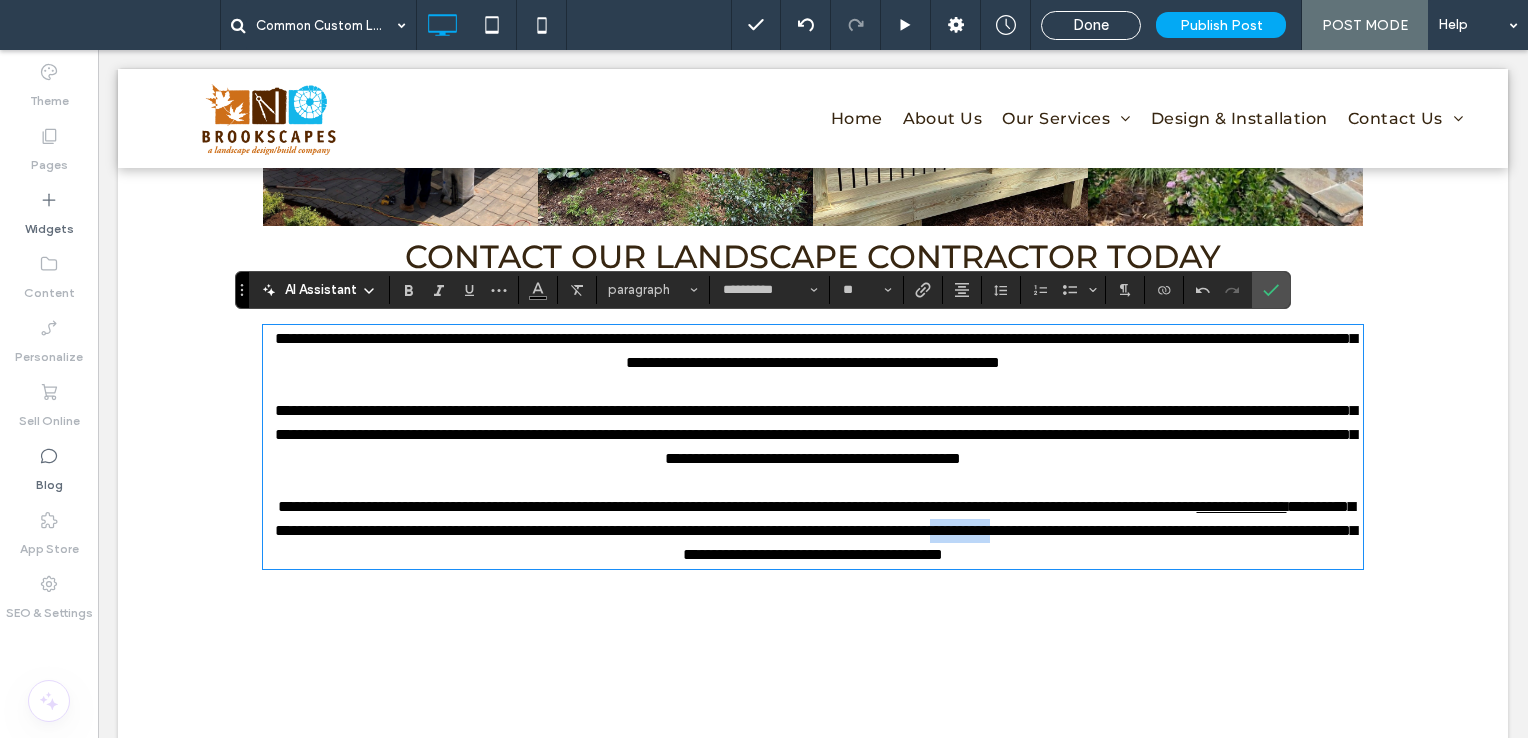 drag, startPoint x: 487, startPoint y: 588, endPoint x: 565, endPoint y: 587, distance: 78.00641 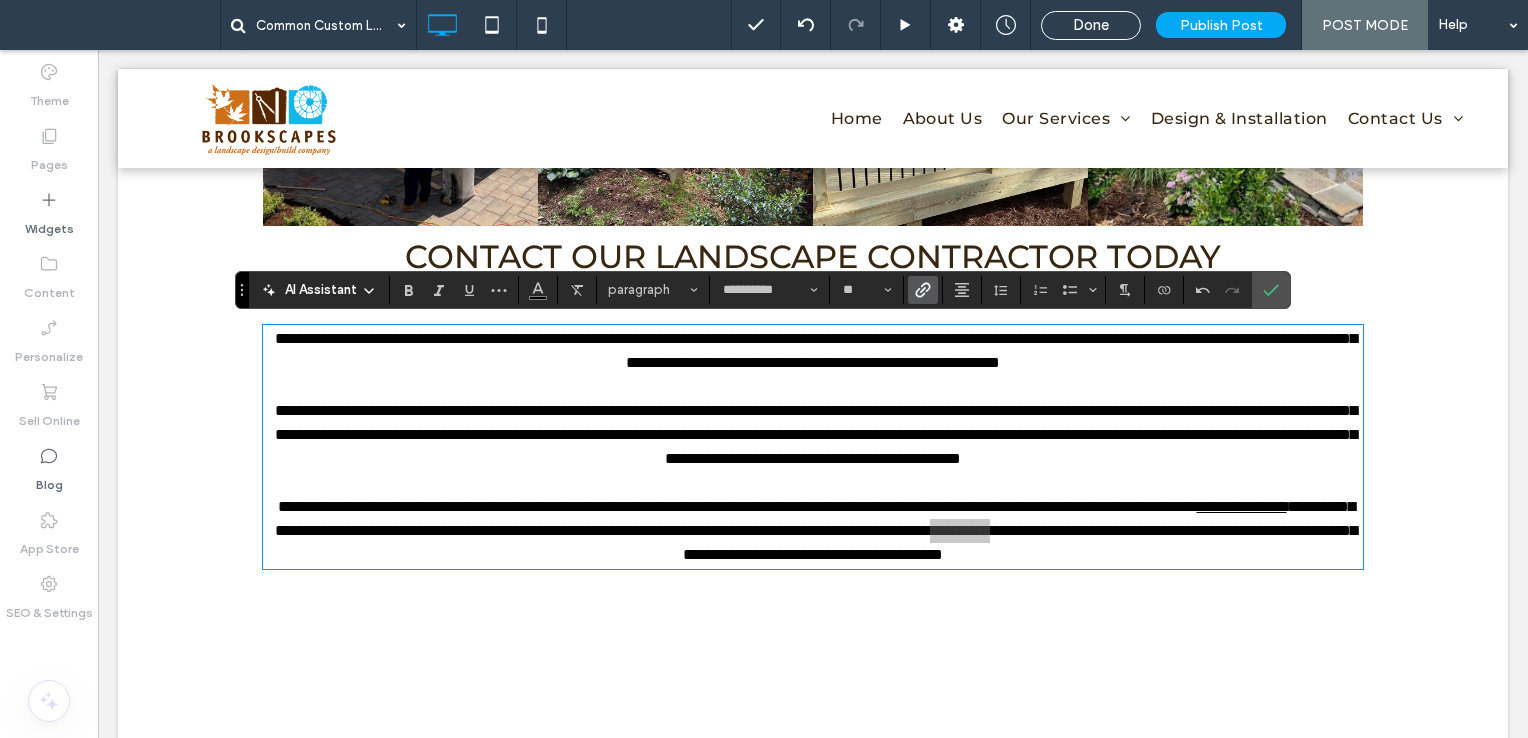 click 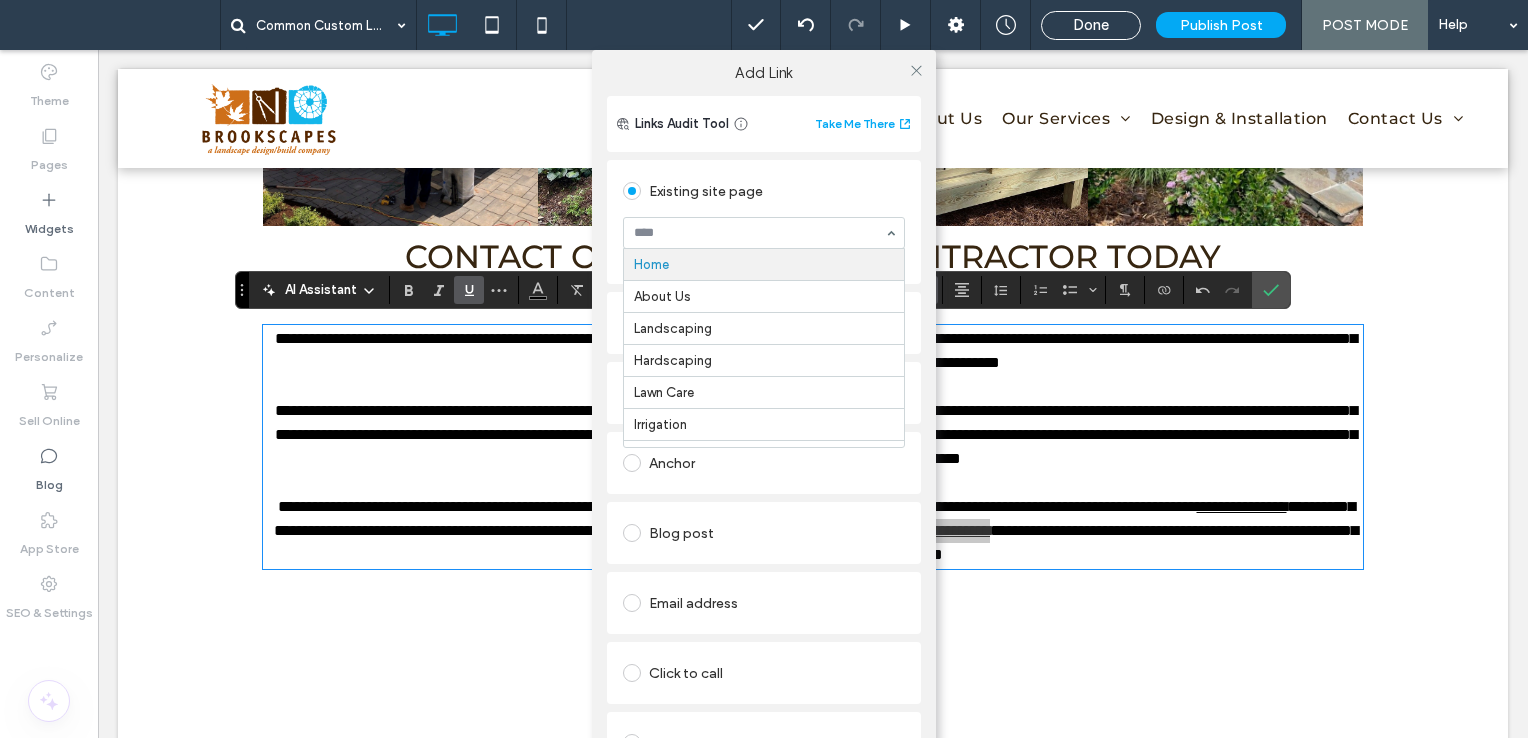 scroll, scrollTop: 500, scrollLeft: 0, axis: vertical 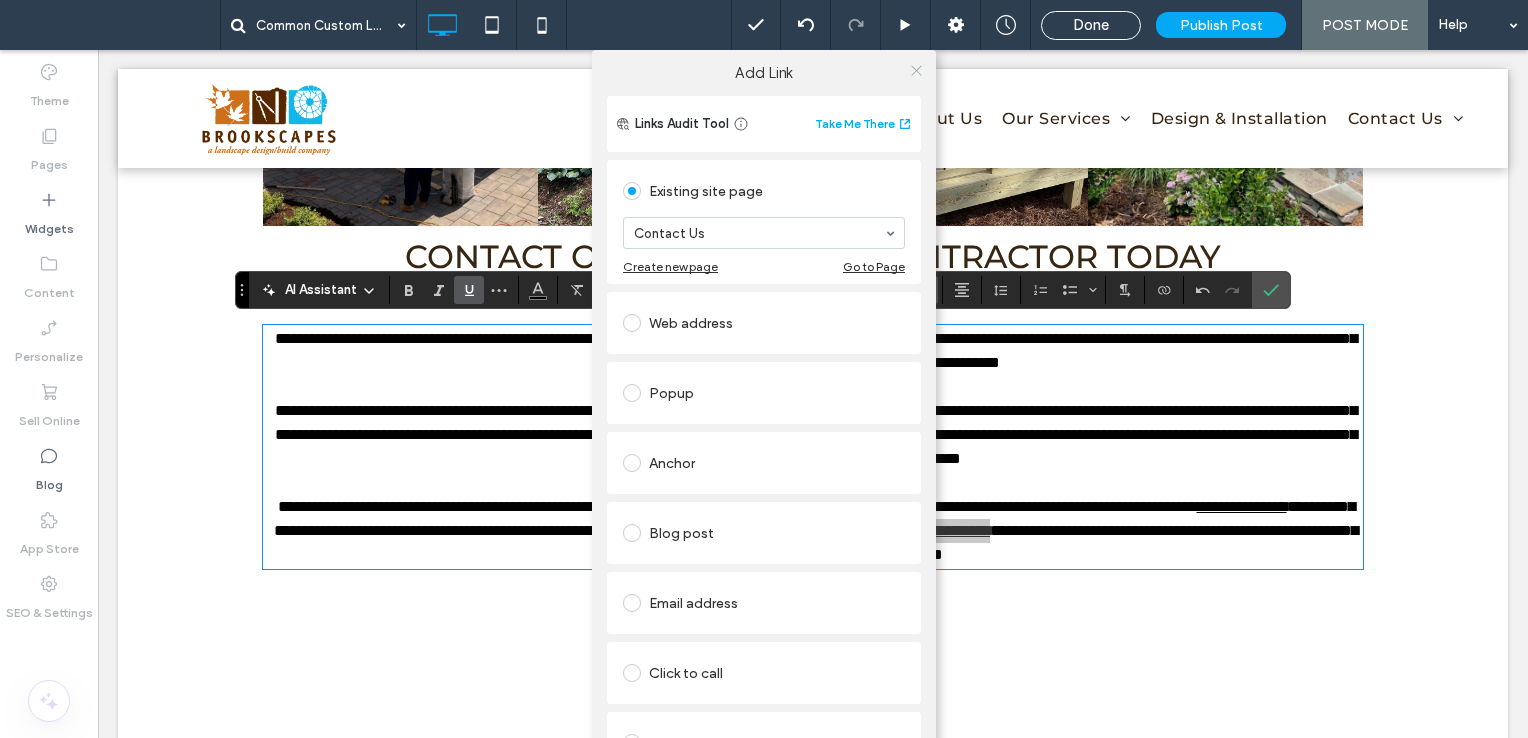 click 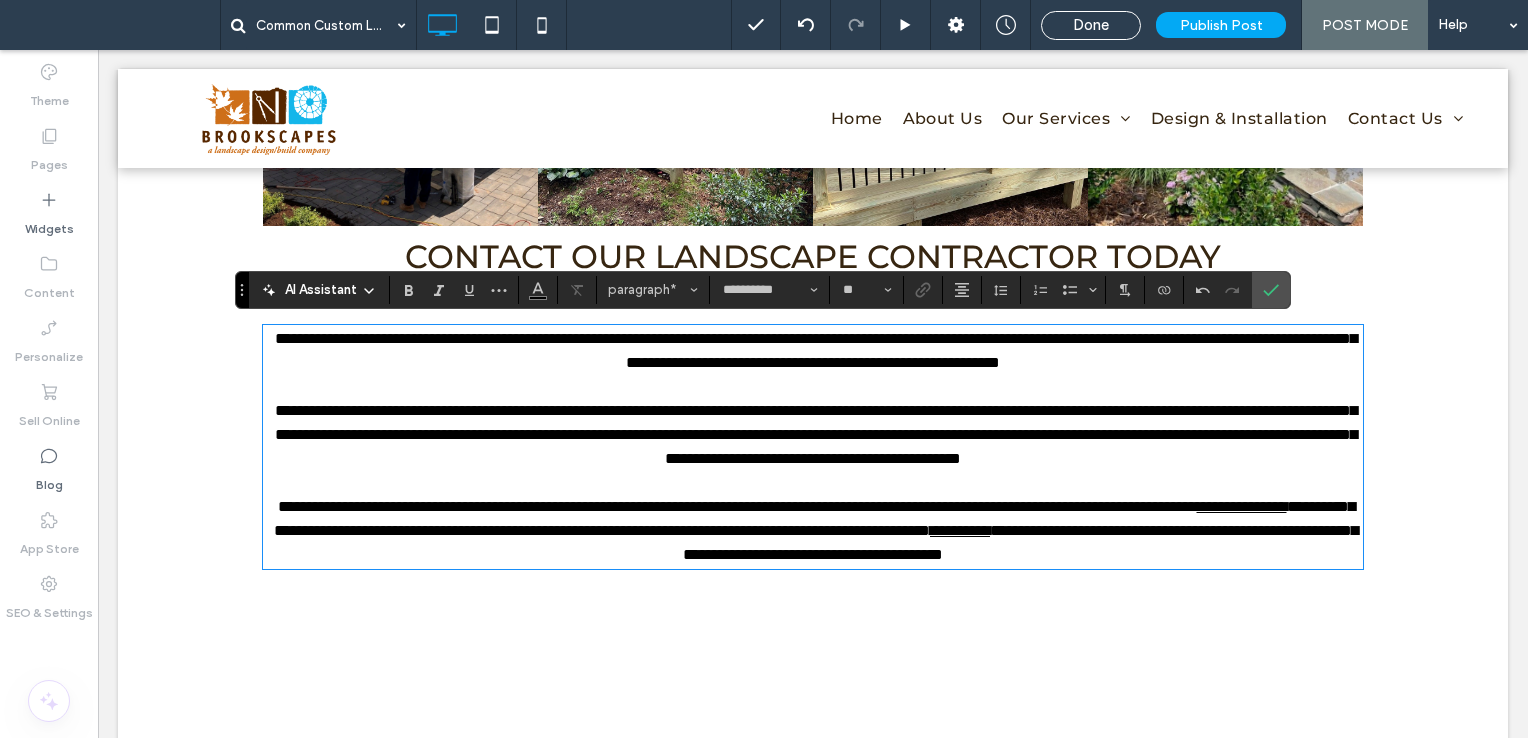 click on "**********" at bounding box center (737, 506) 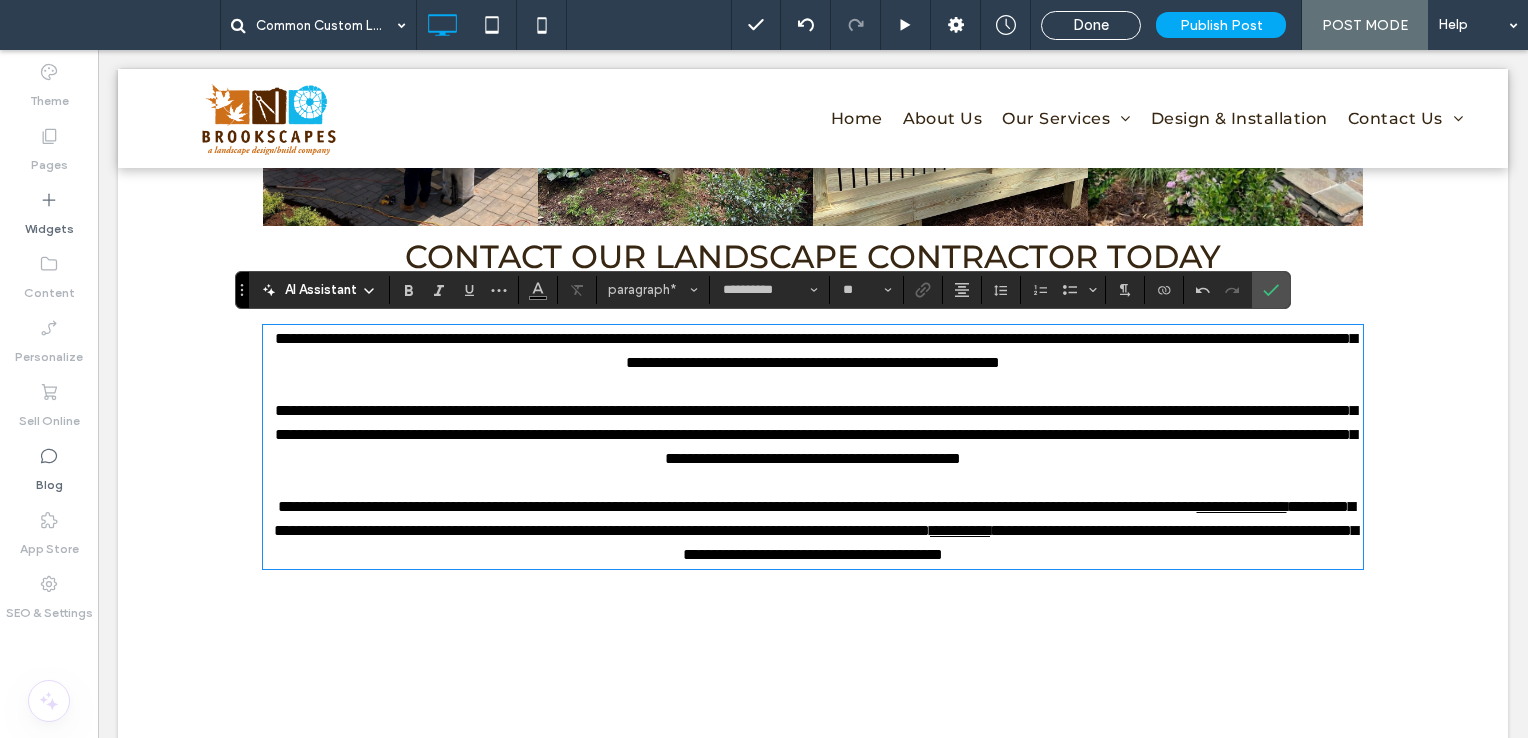 click on "**********" at bounding box center [1020, 542] 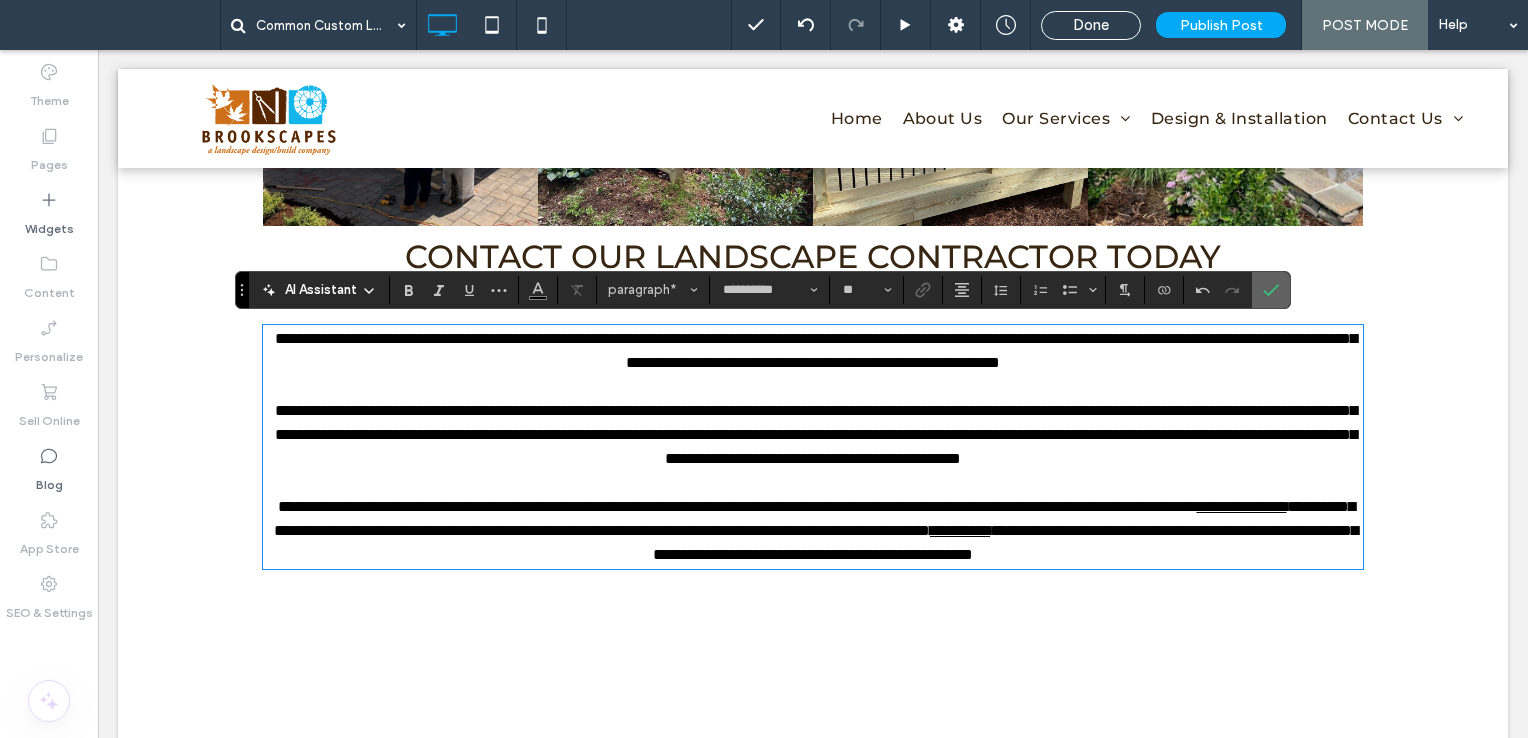 click at bounding box center (1267, 290) 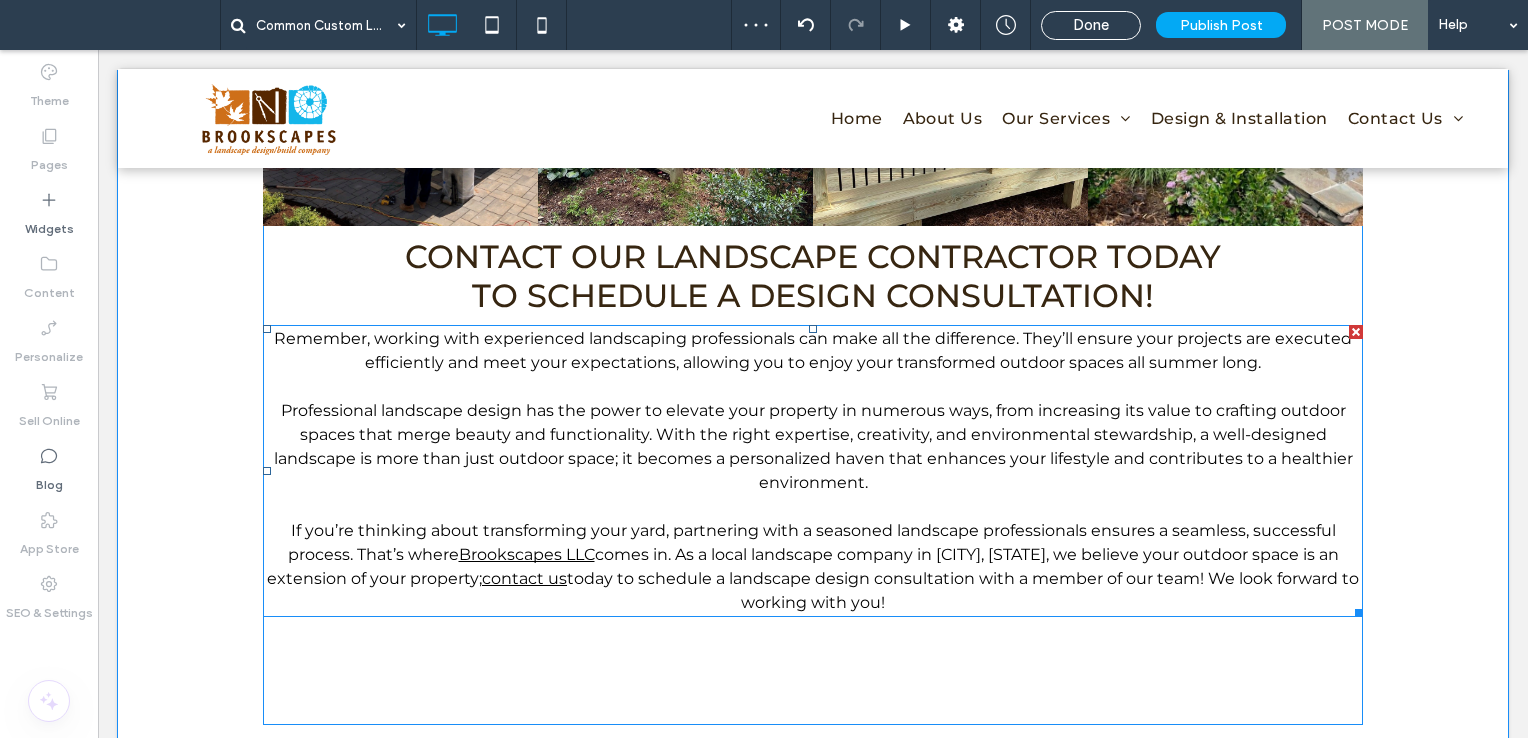 click on "Remember, working with experienced landscaping professionals can make all the difference. They’ll ensure your projects are executed efficiently and meet your expectations, allowing you to enjoy your transformed outdoor spaces all summer long." at bounding box center (813, 351) 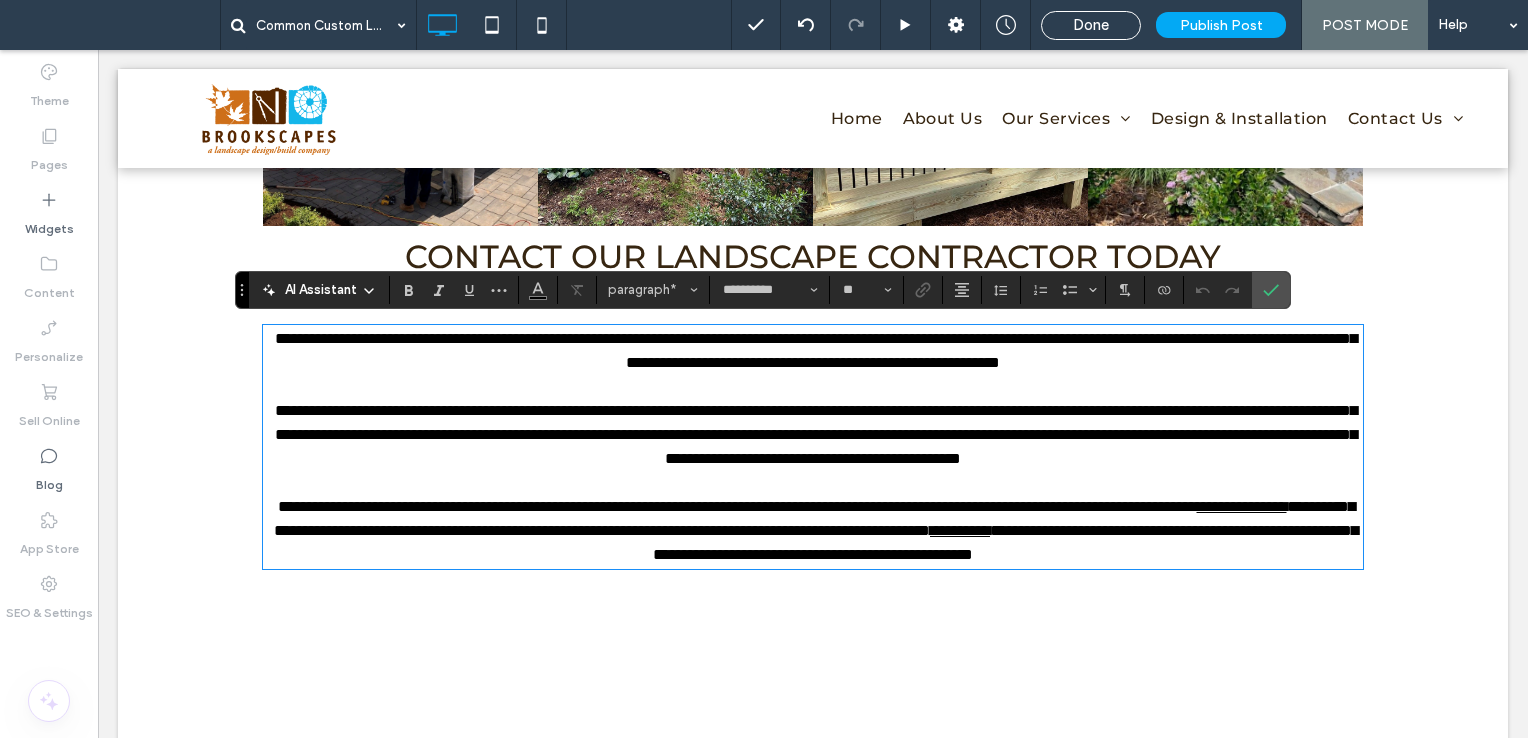 click on "**********" at bounding box center [816, 350] 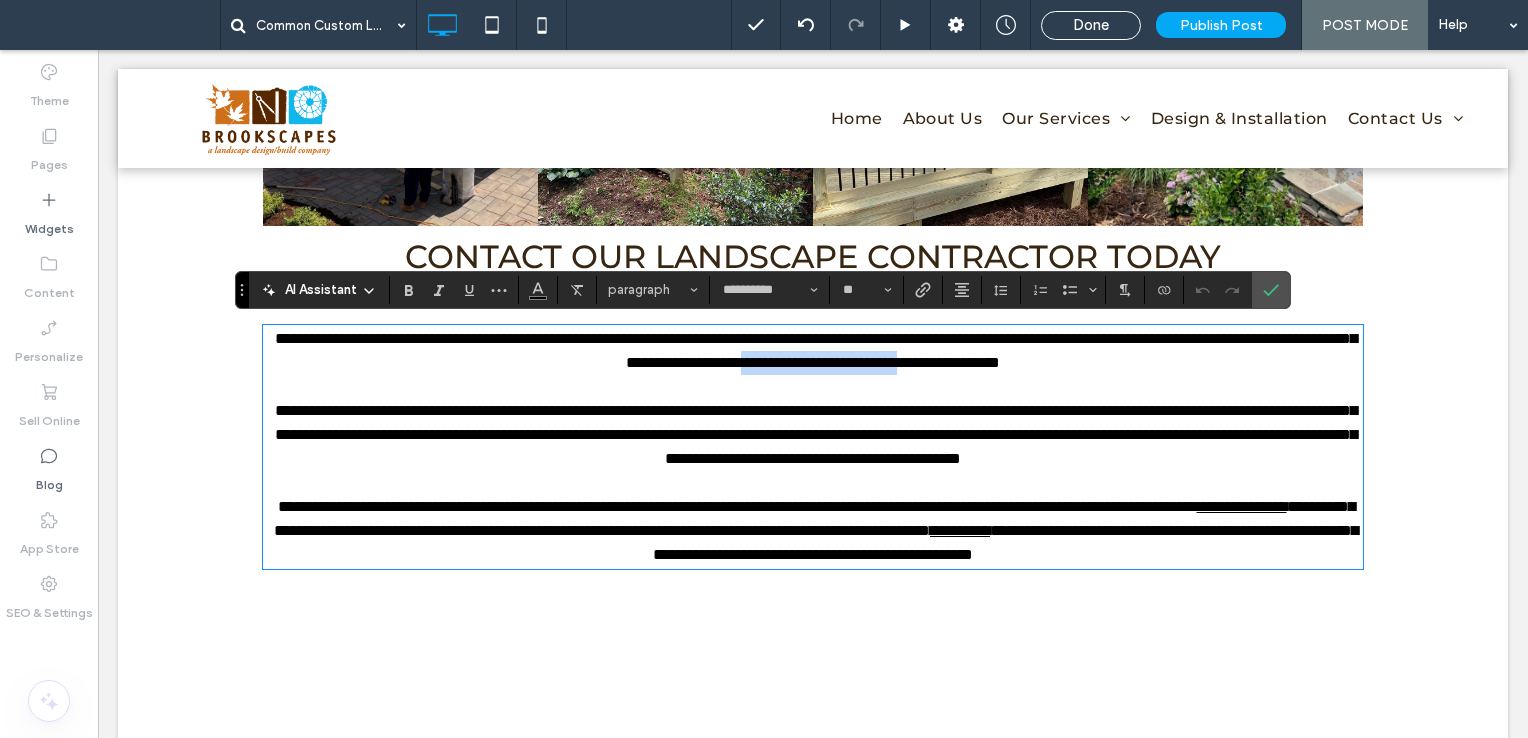 drag, startPoint x: 1113, startPoint y: 363, endPoint x: 887, endPoint y: 366, distance: 226.01991 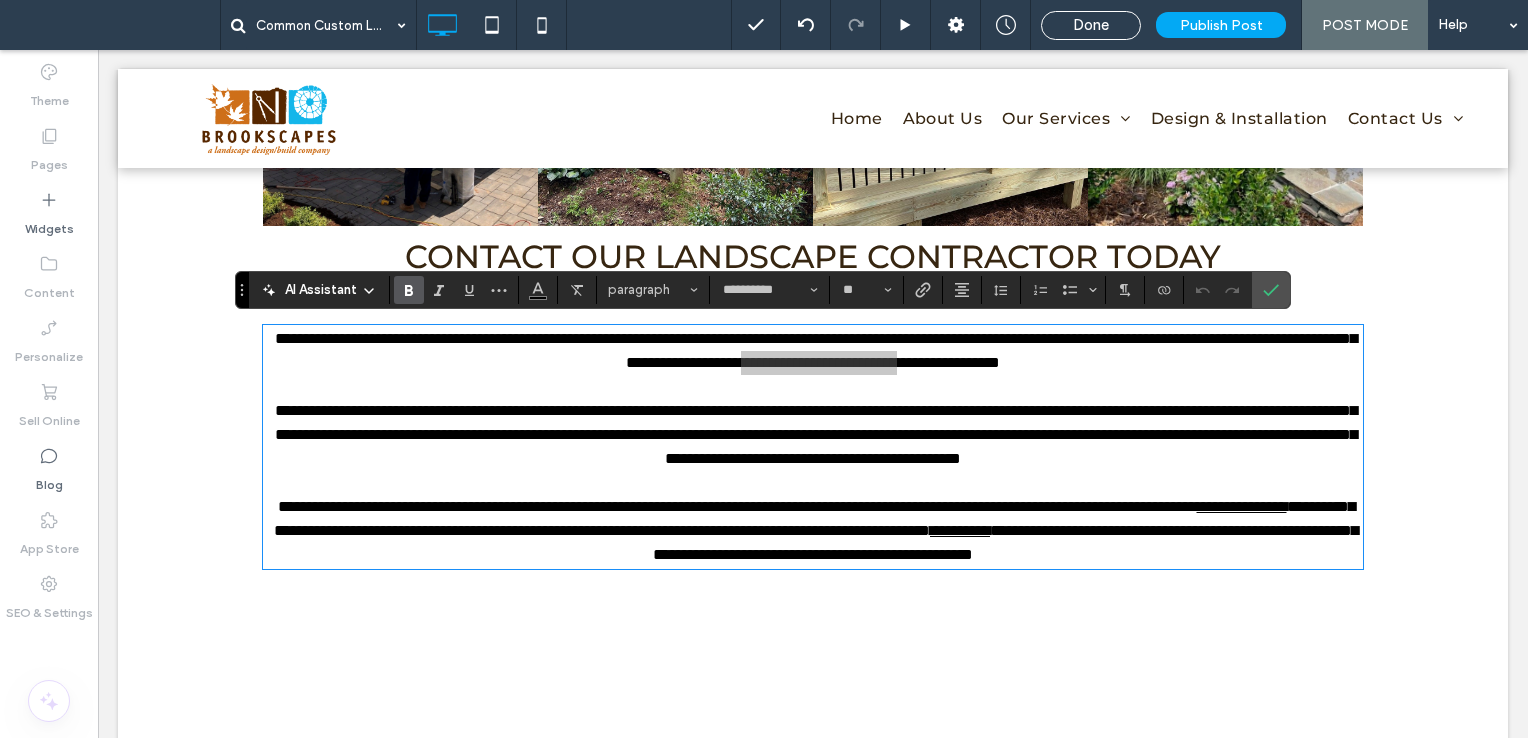 click 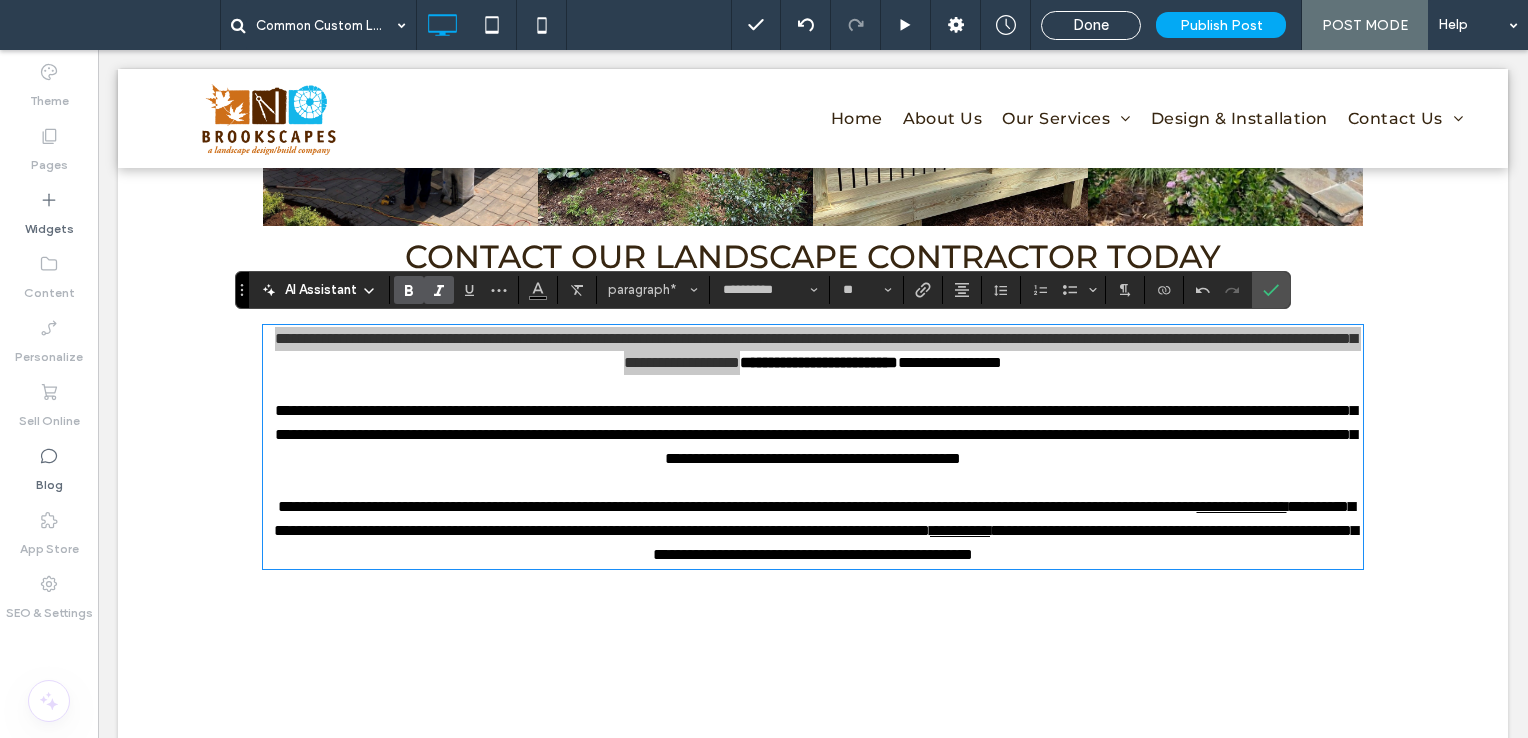 click 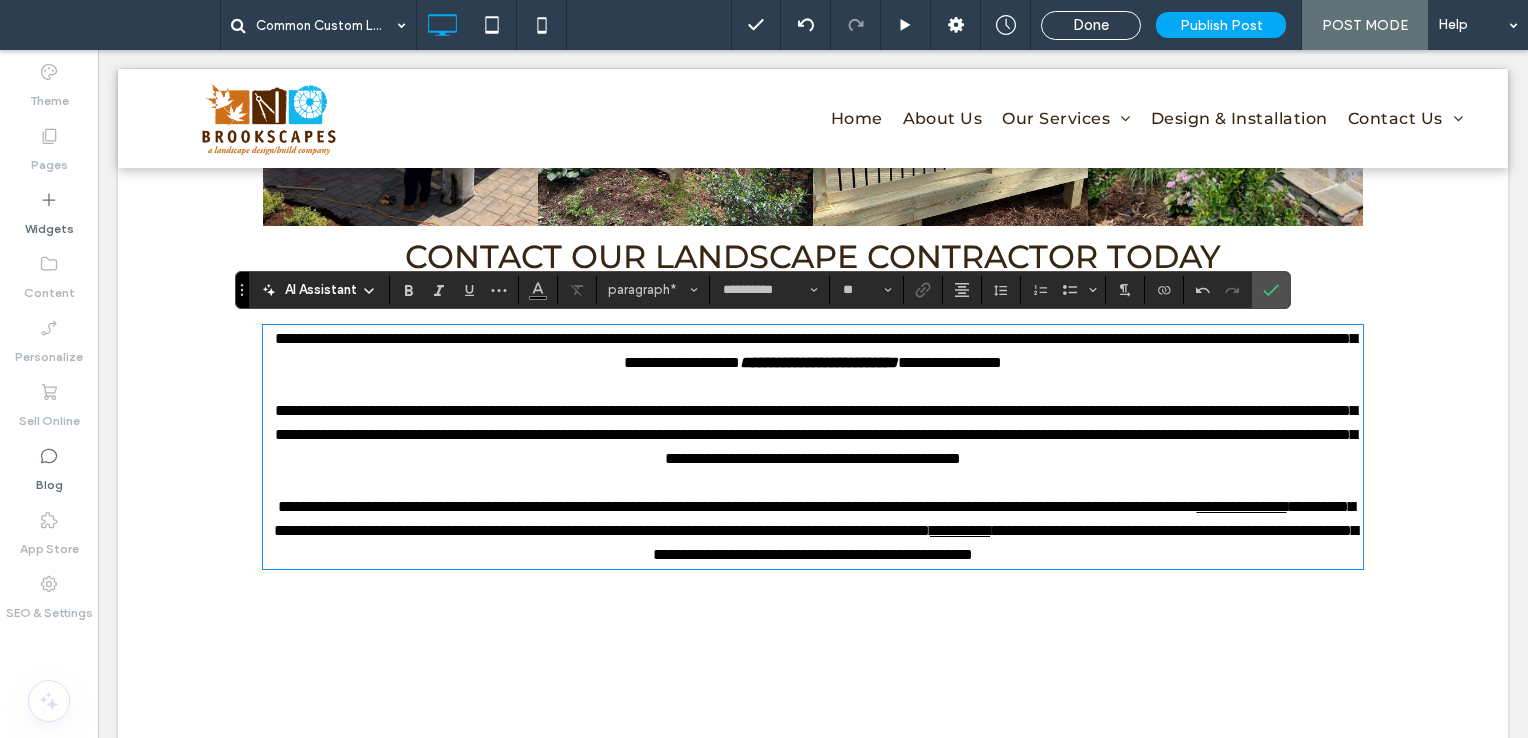click on "**********" at bounding box center (813, 435) 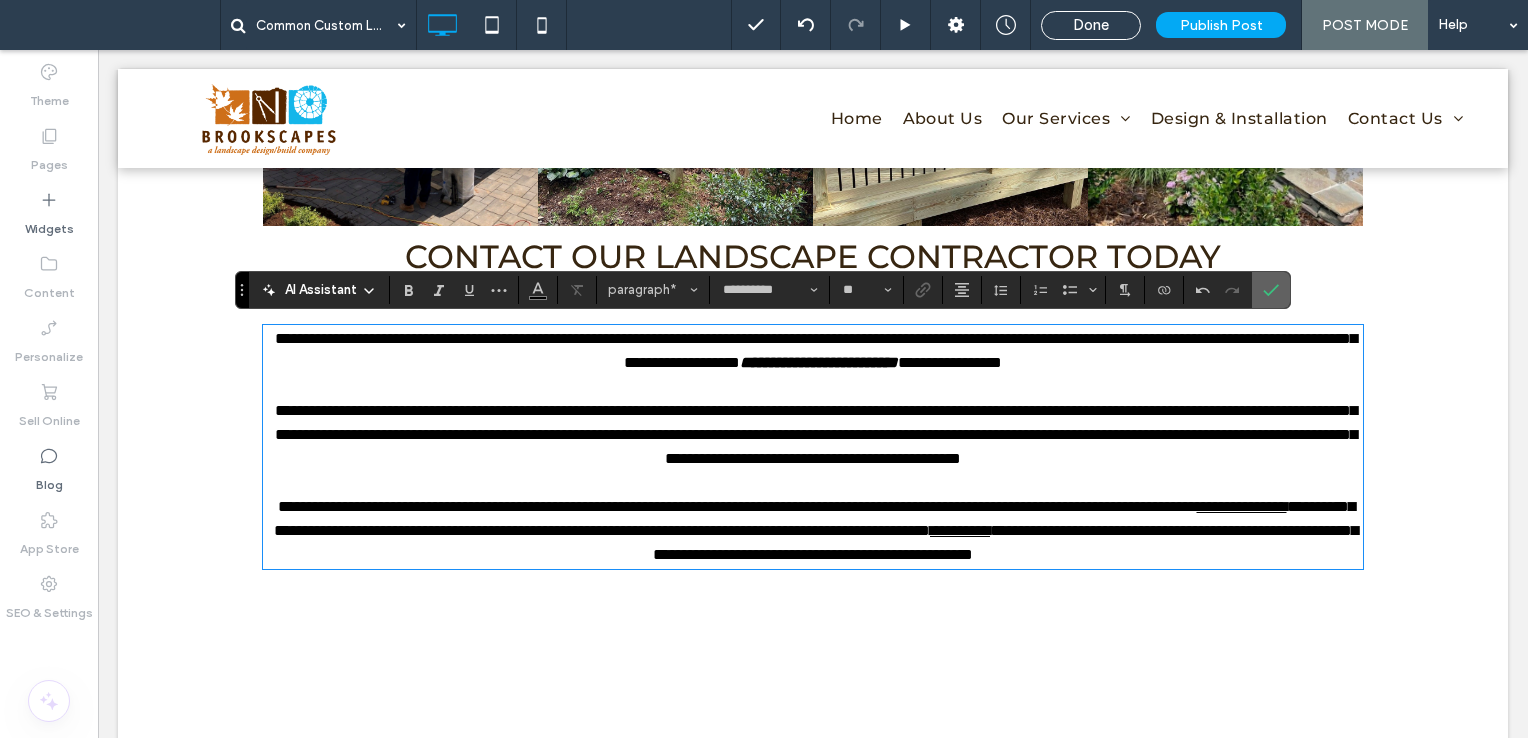 click 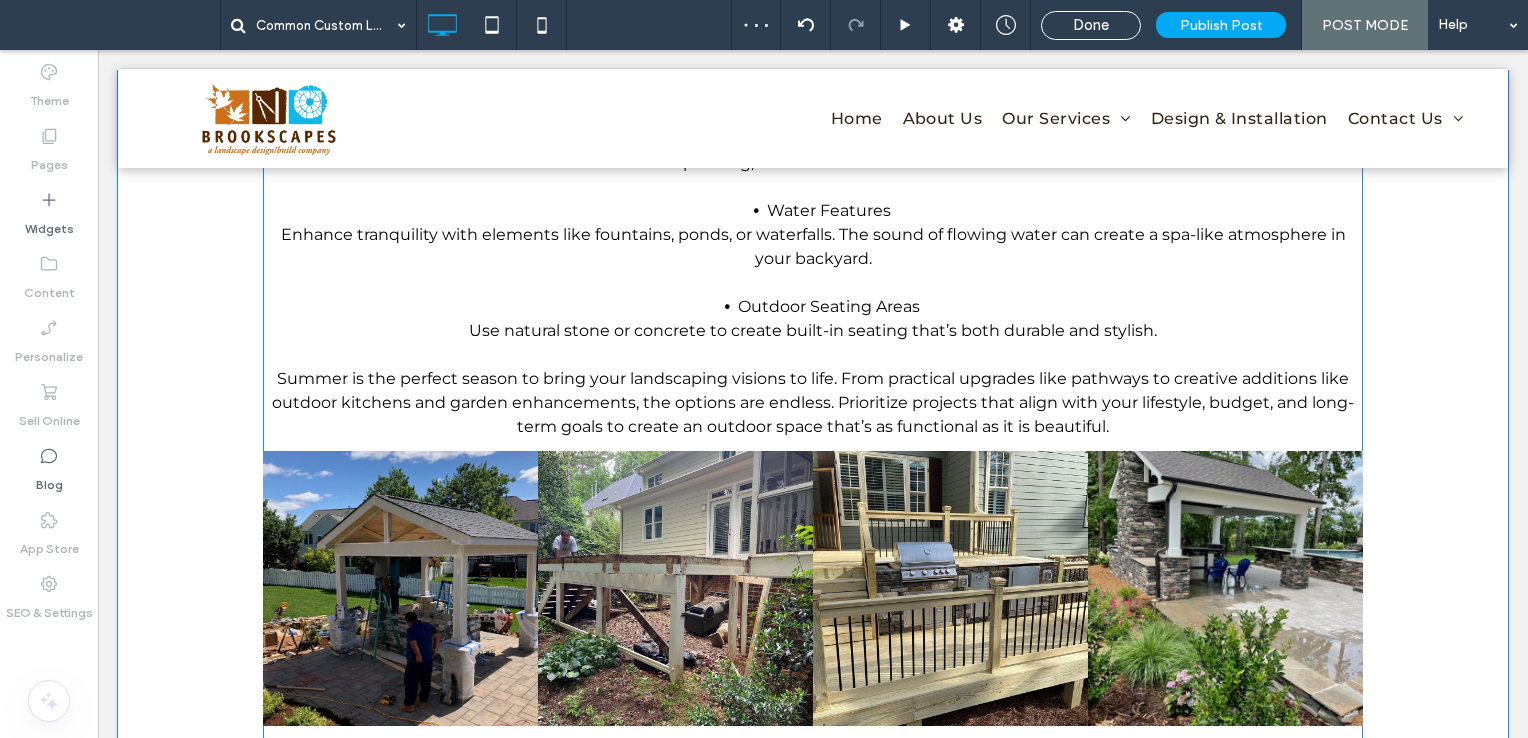 scroll, scrollTop: 1316, scrollLeft: 0, axis: vertical 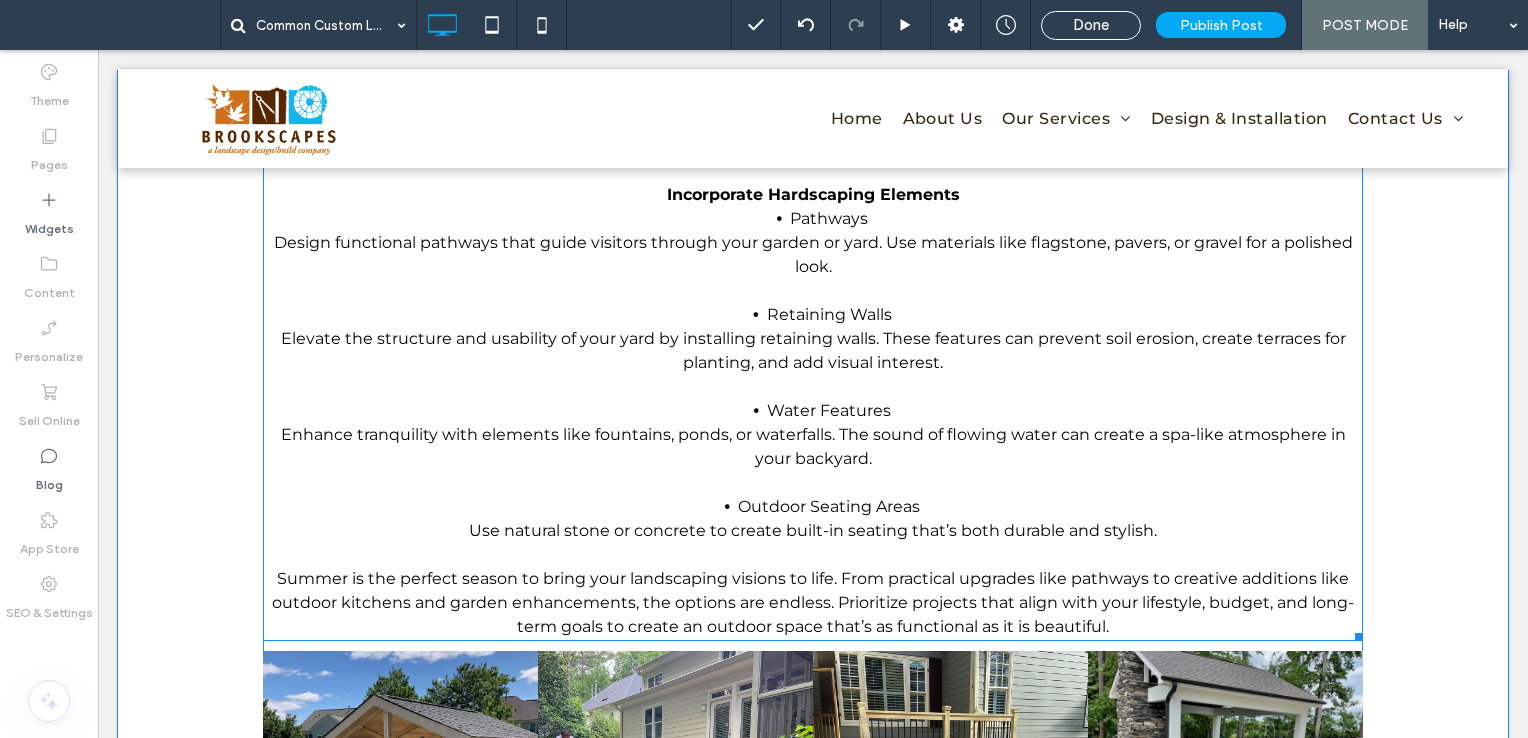 click on "Water Features" at bounding box center (829, 411) 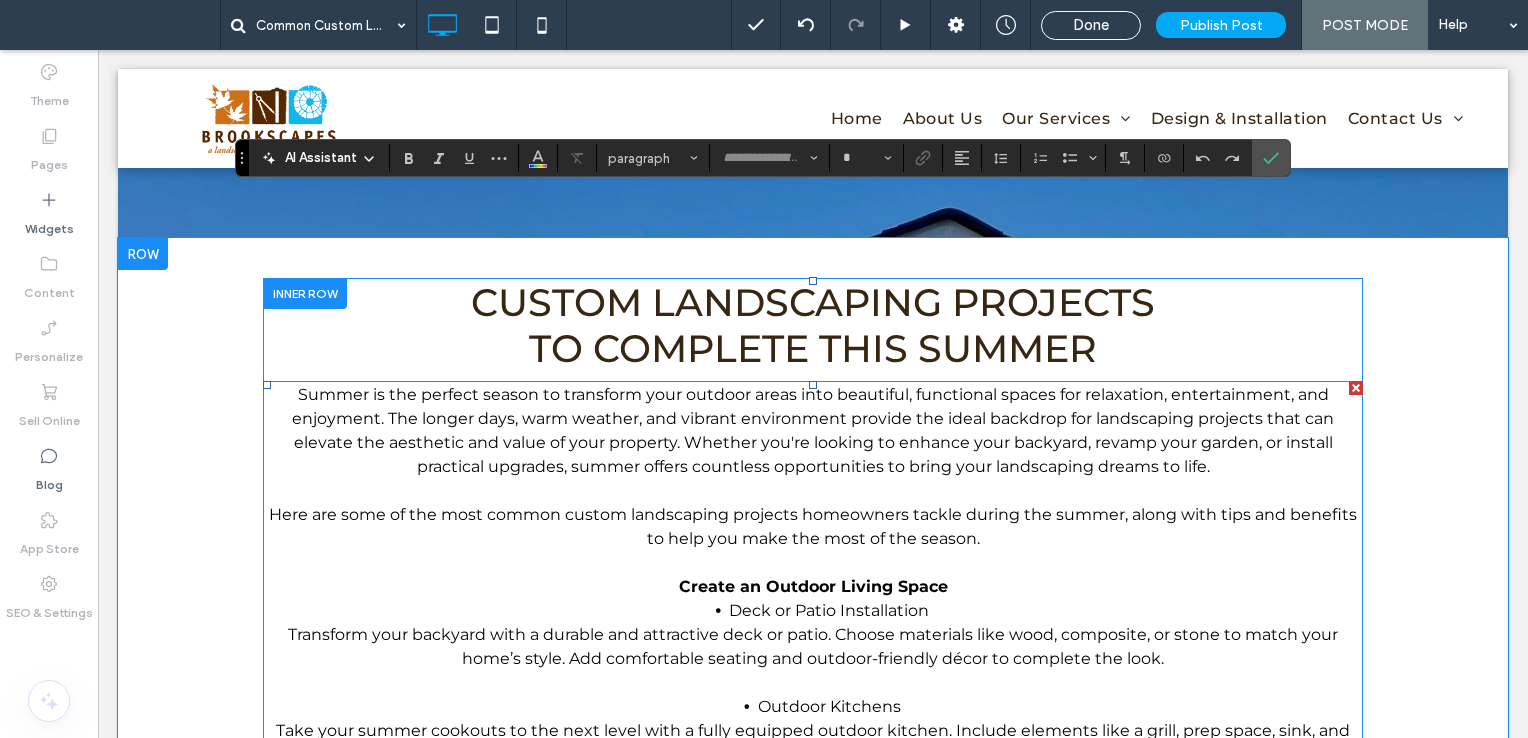 type on "**********" 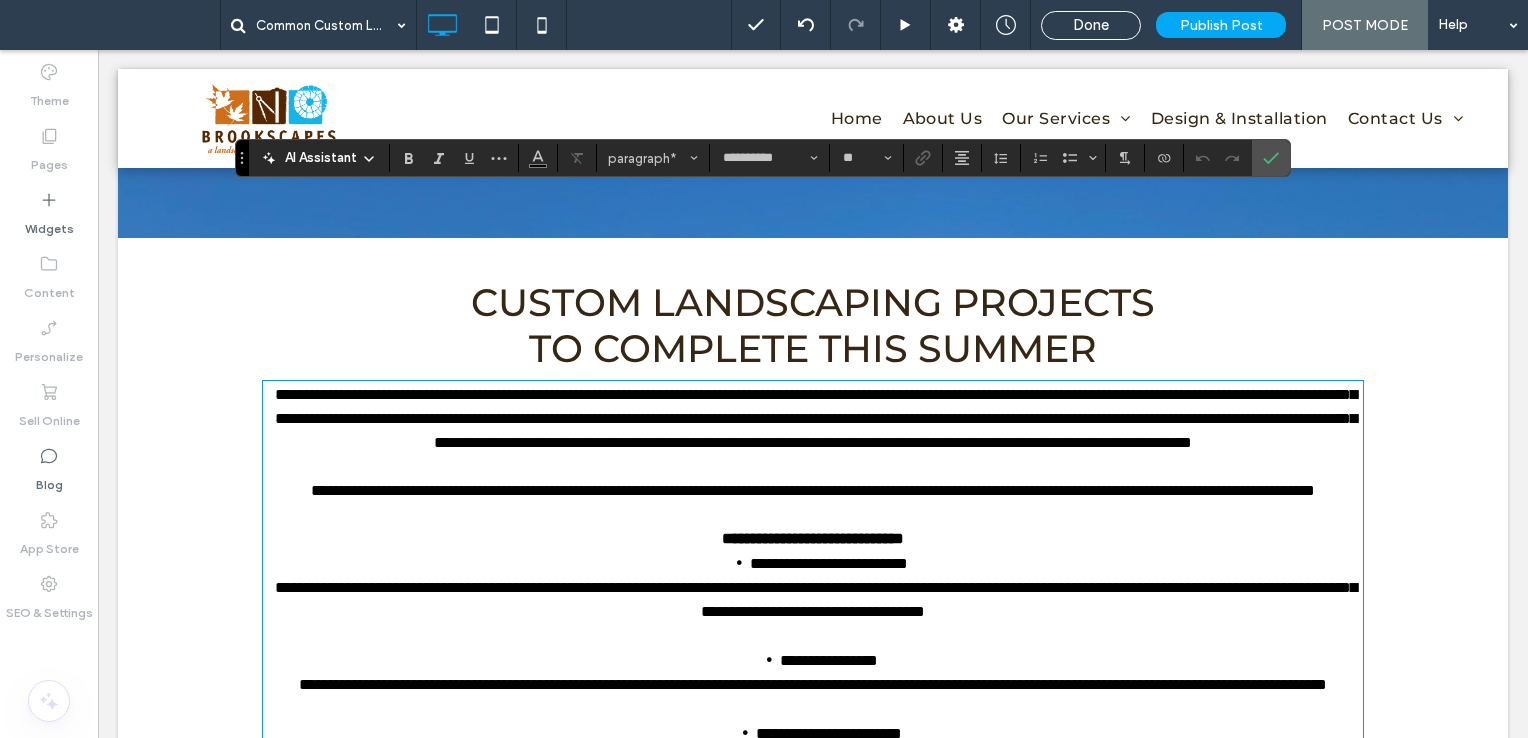 click on "**********" at bounding box center [816, 418] 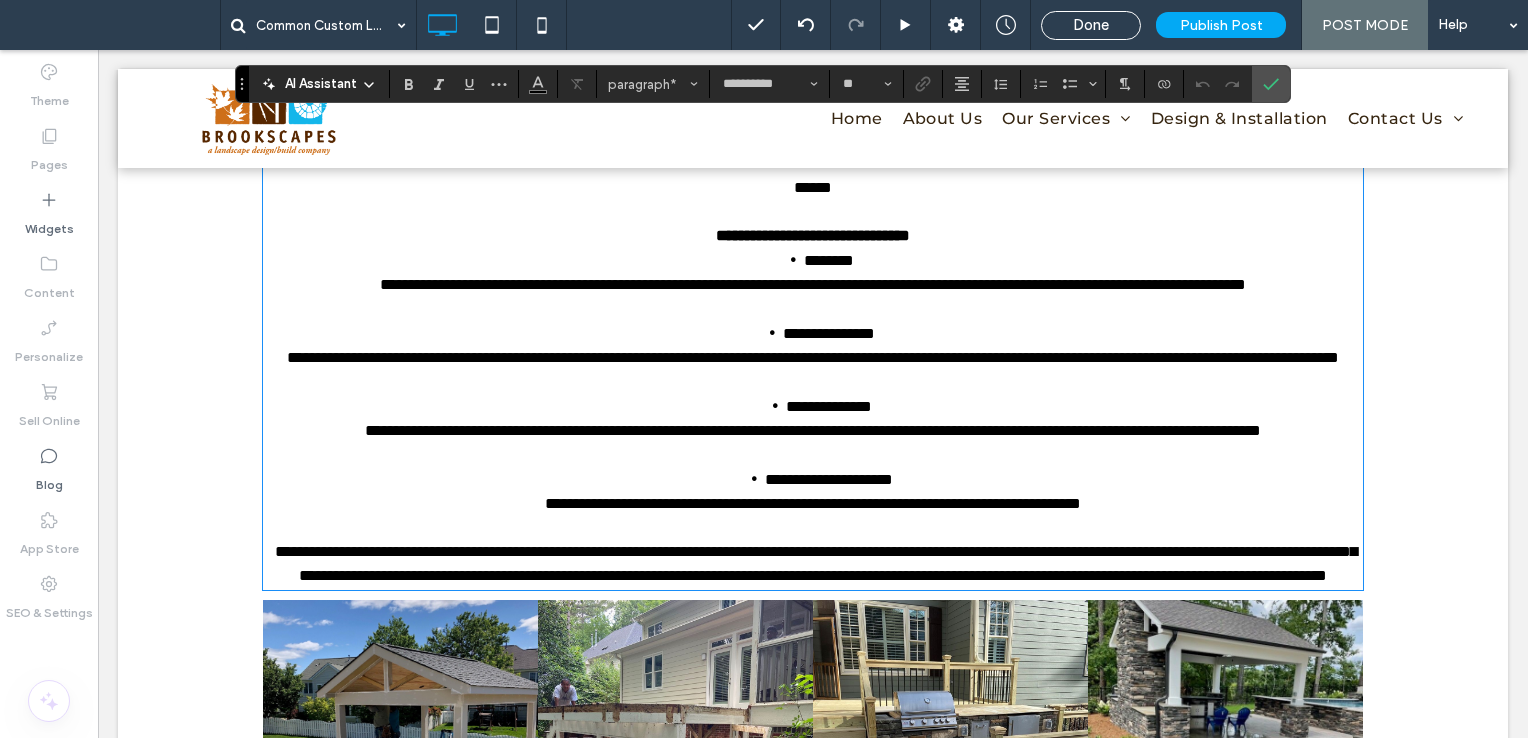 scroll, scrollTop: 1216, scrollLeft: 0, axis: vertical 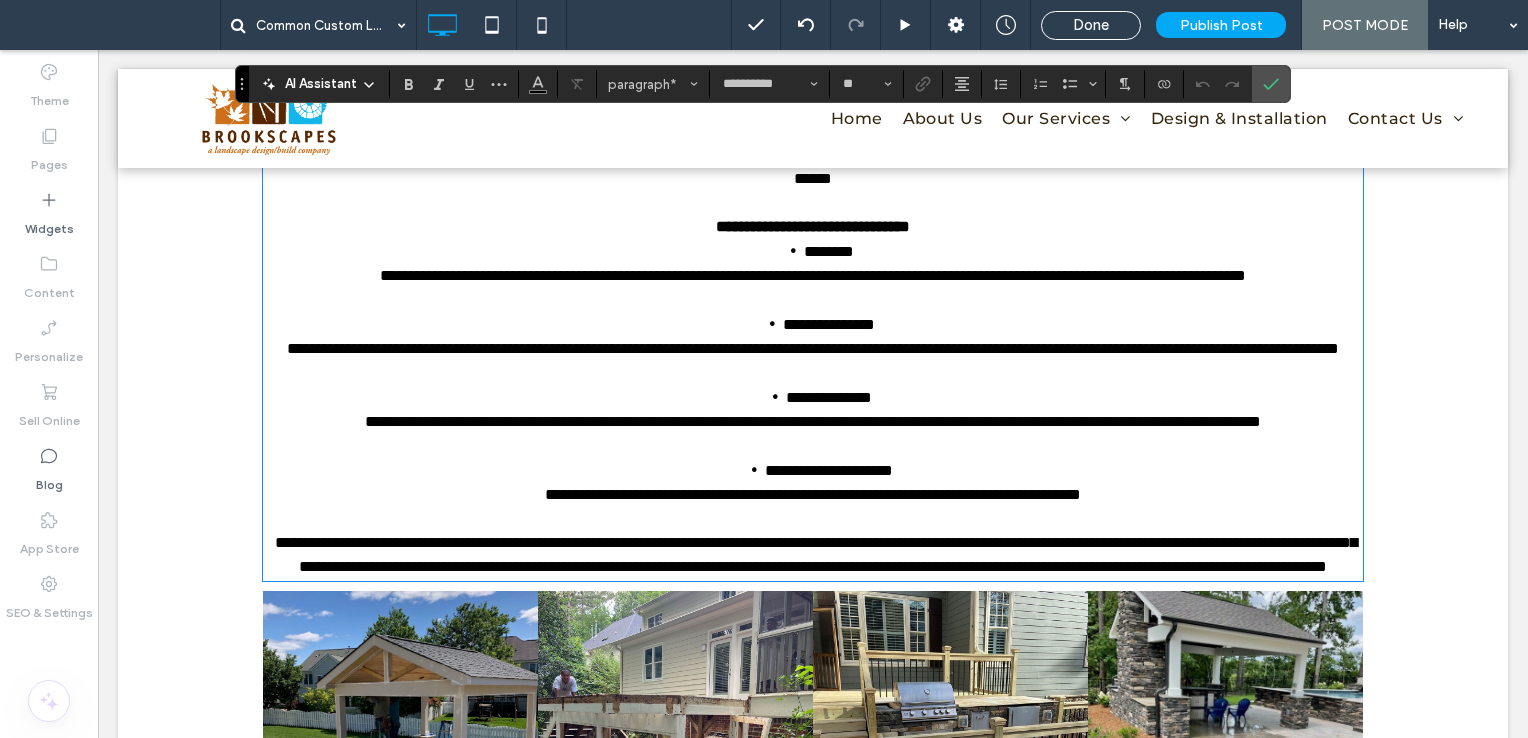 click on "**********" at bounding box center (829, 397) 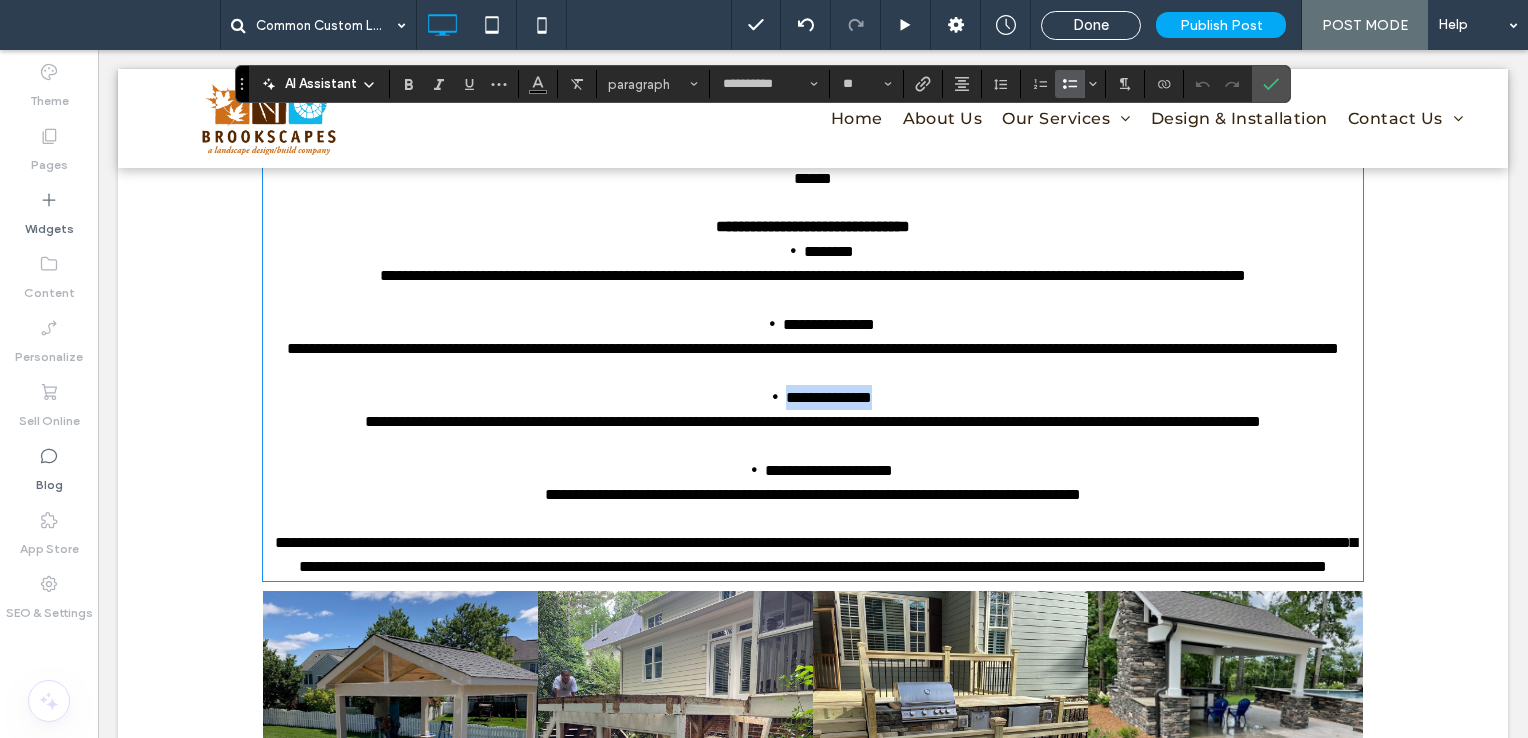drag, startPoint x: 904, startPoint y: 508, endPoint x: 766, endPoint y: 512, distance: 138.05795 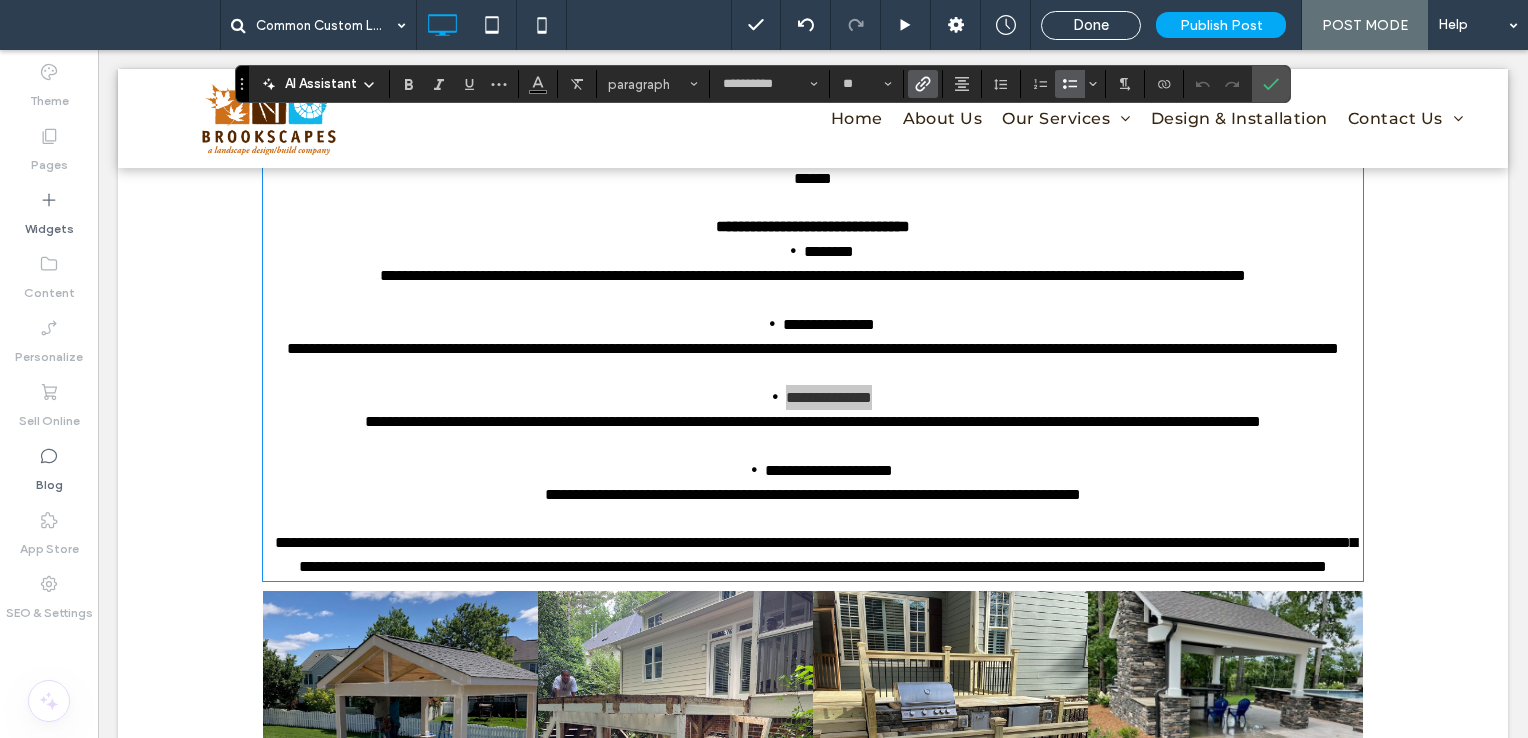 click 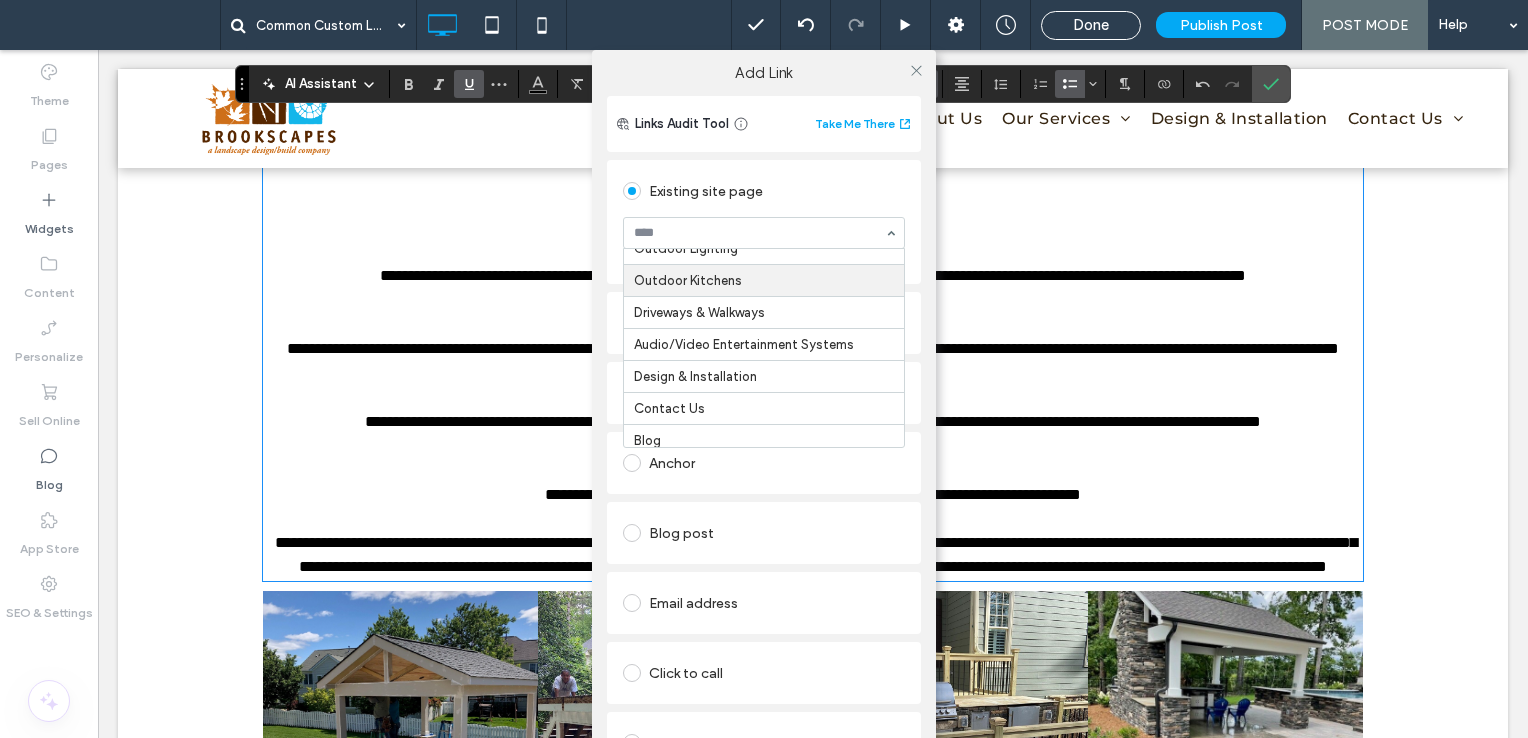 scroll, scrollTop: 300, scrollLeft: 0, axis: vertical 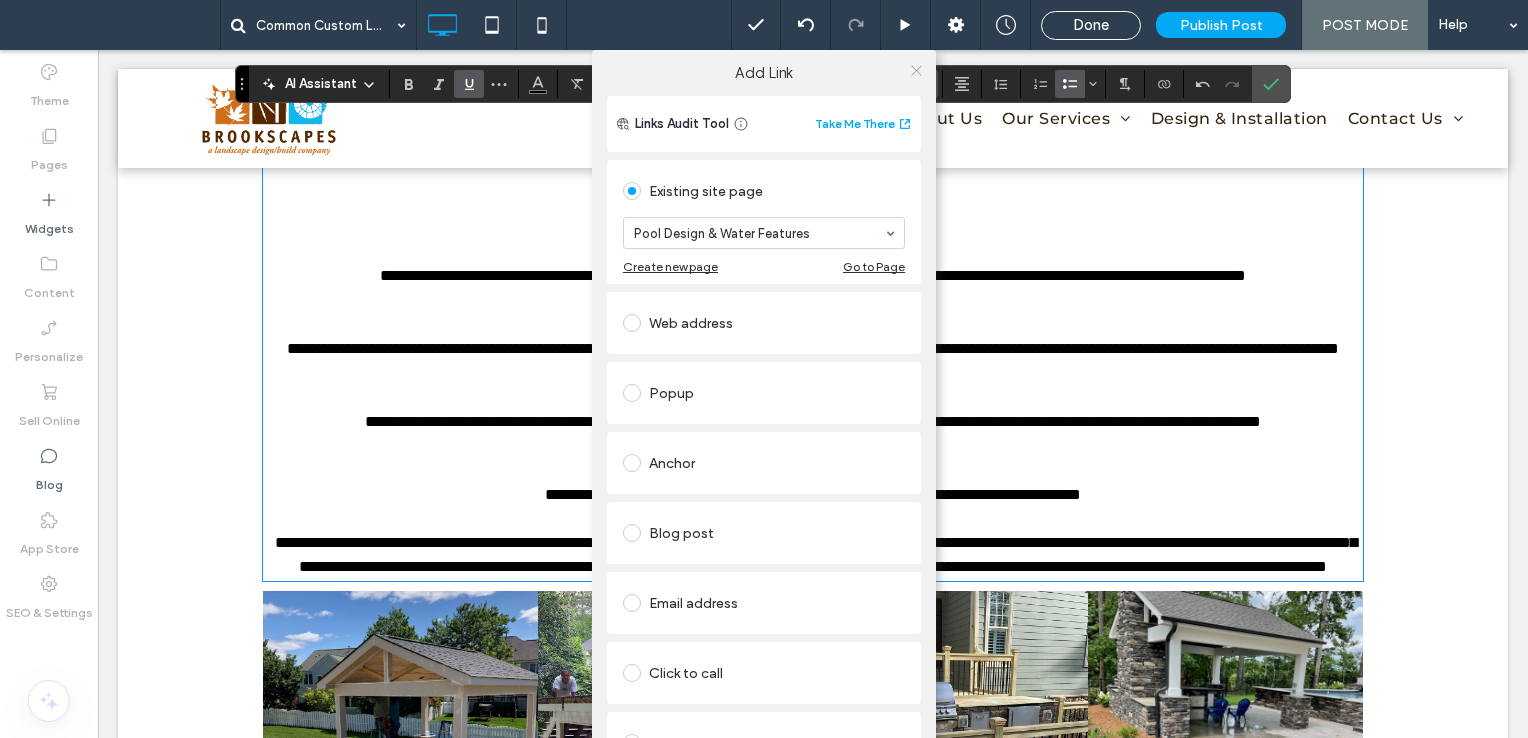 click 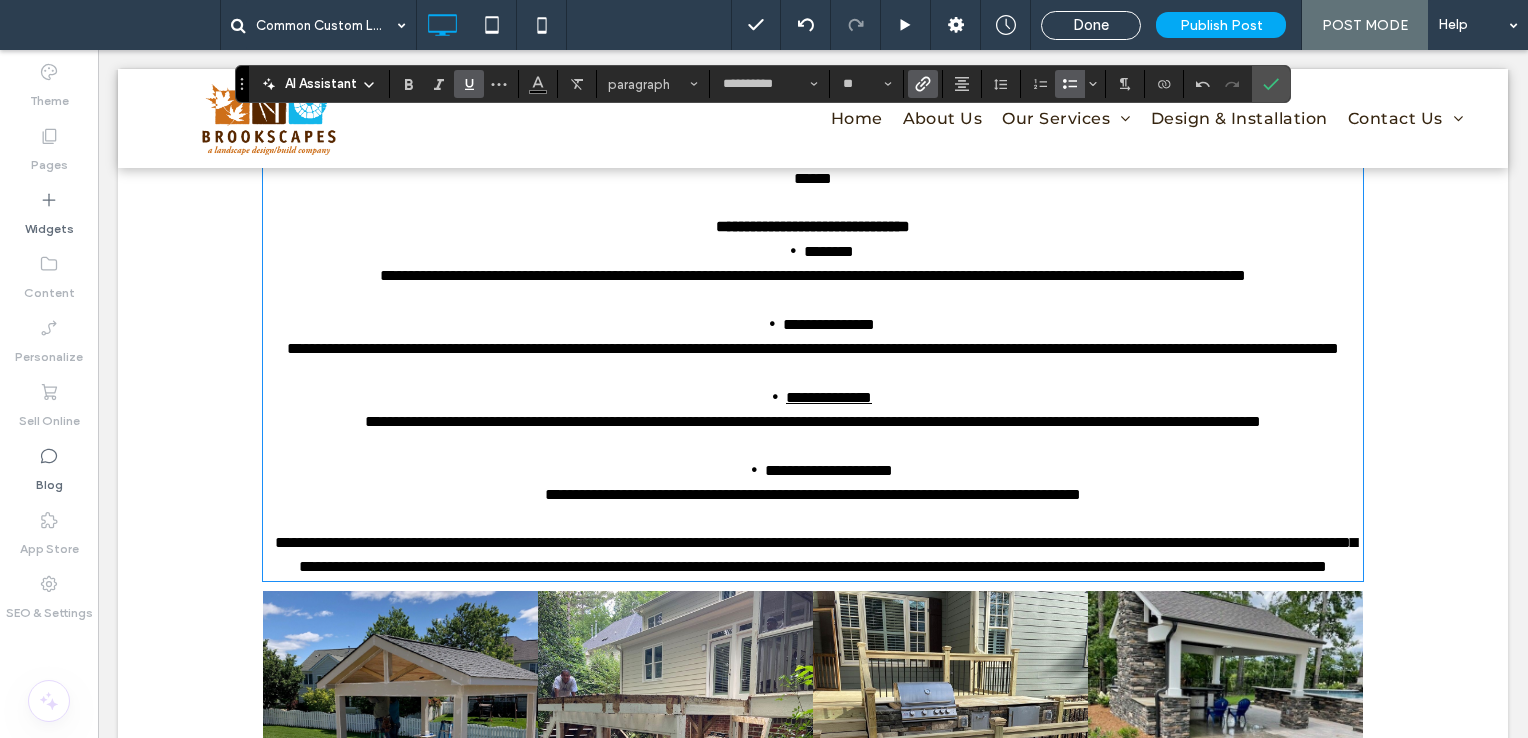 click at bounding box center (813, 300) 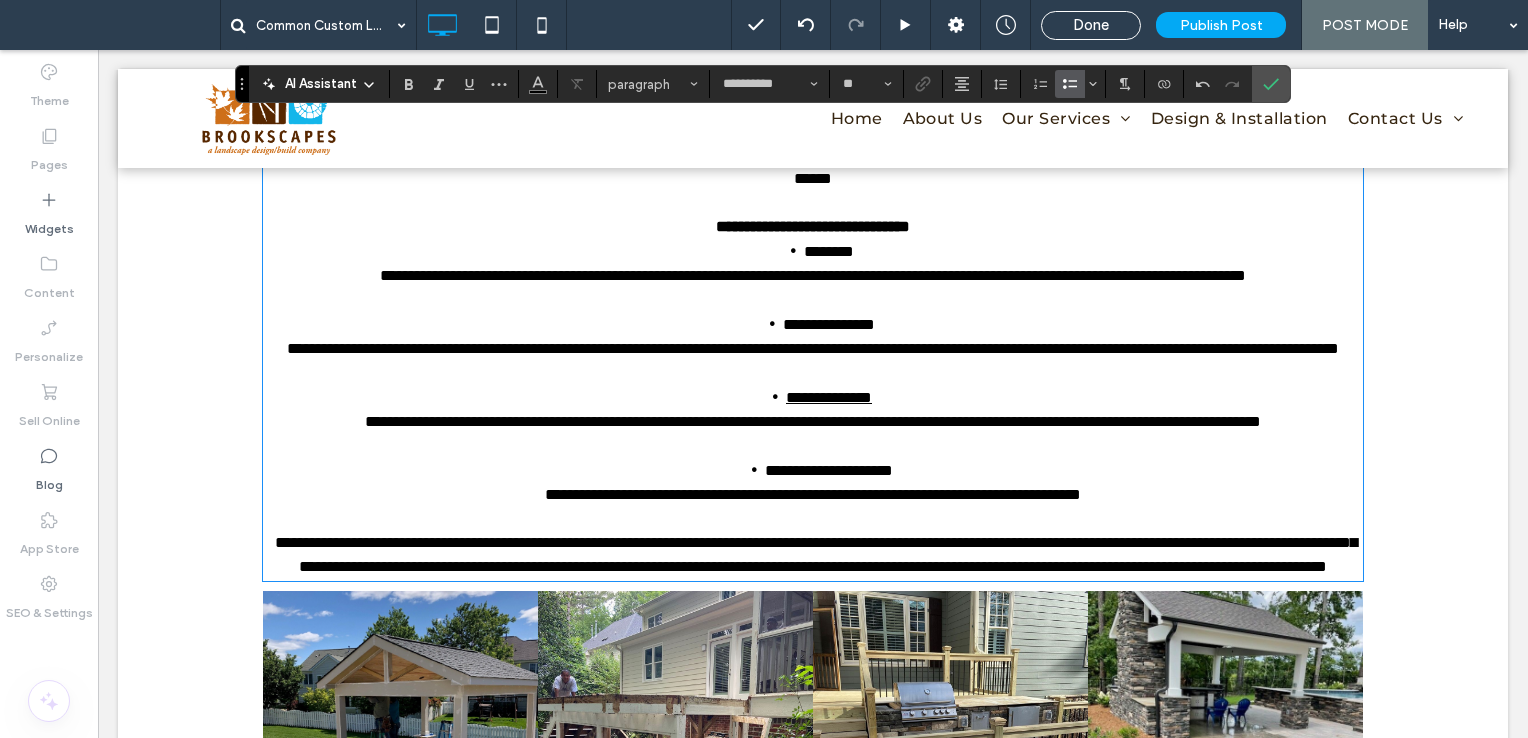 click on "**********" at bounding box center [829, 324] 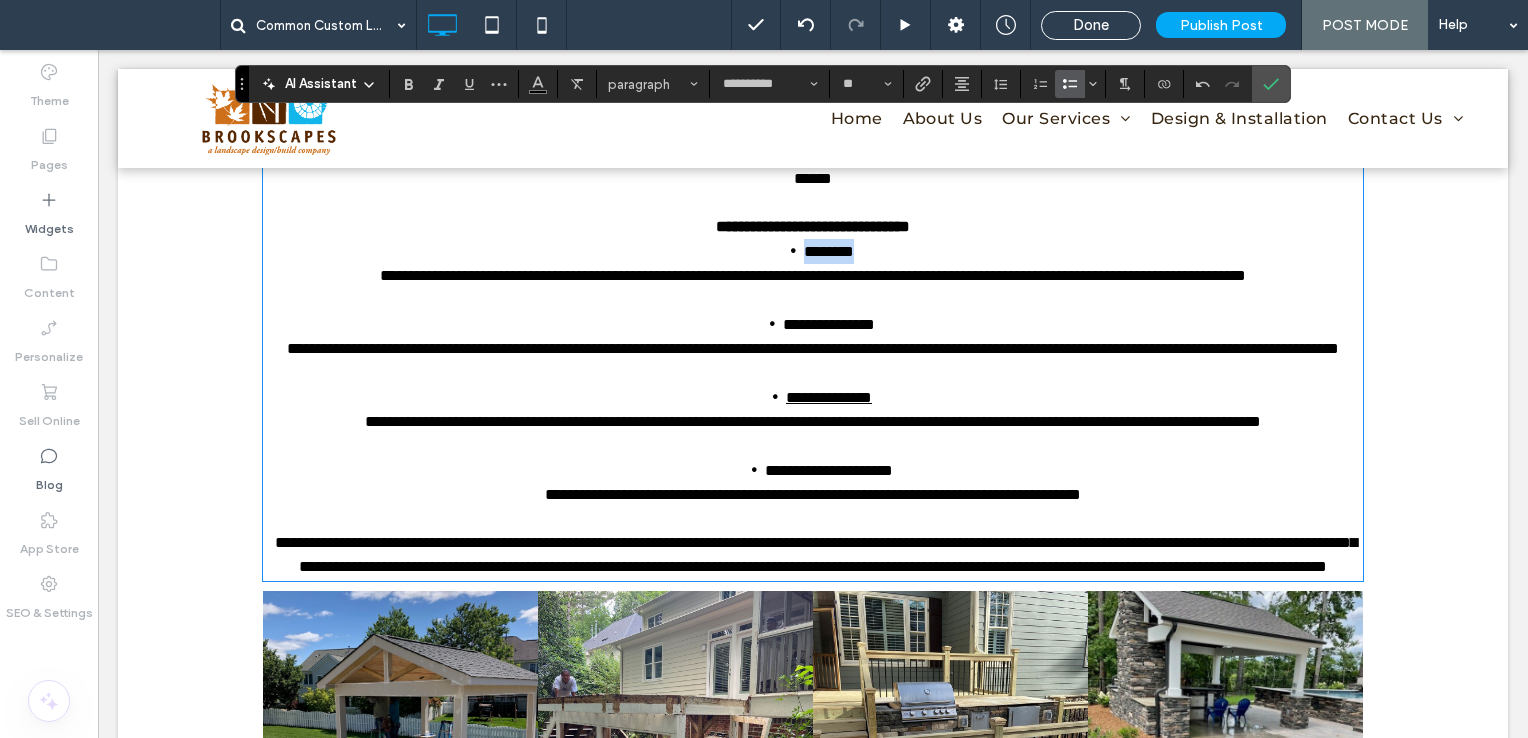 drag, startPoint x: 863, startPoint y: 316, endPoint x: 786, endPoint y: 328, distance: 77.92946 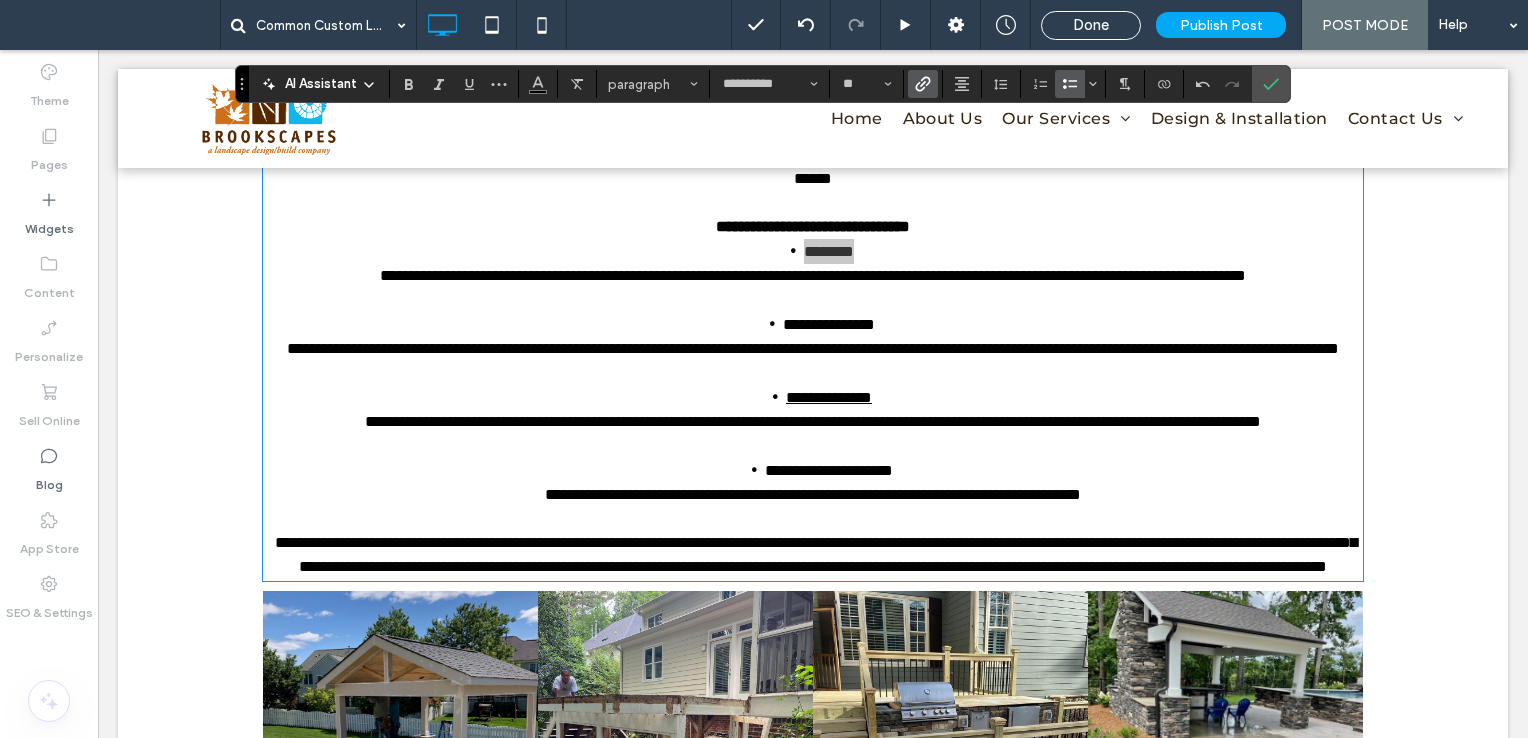 click 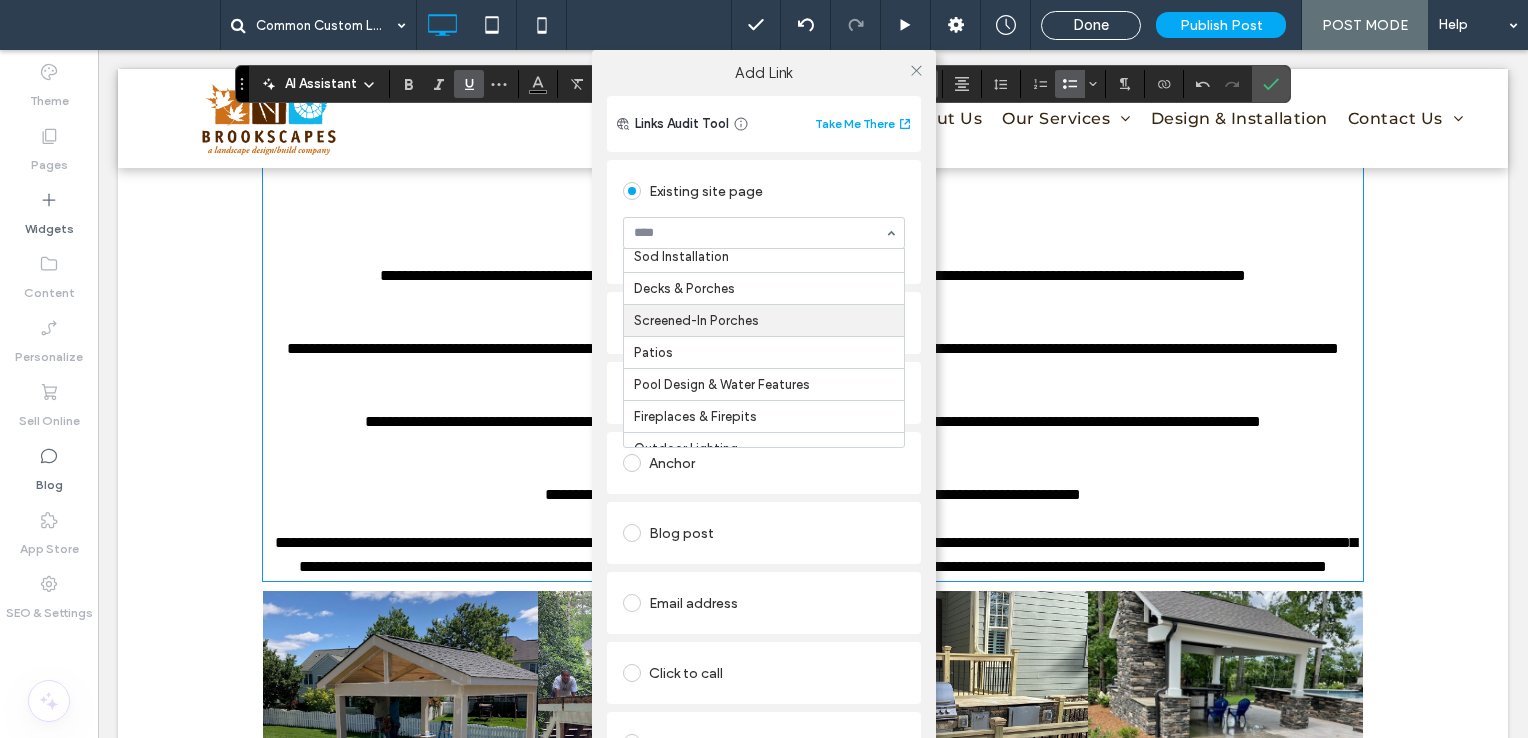 scroll, scrollTop: 300, scrollLeft: 0, axis: vertical 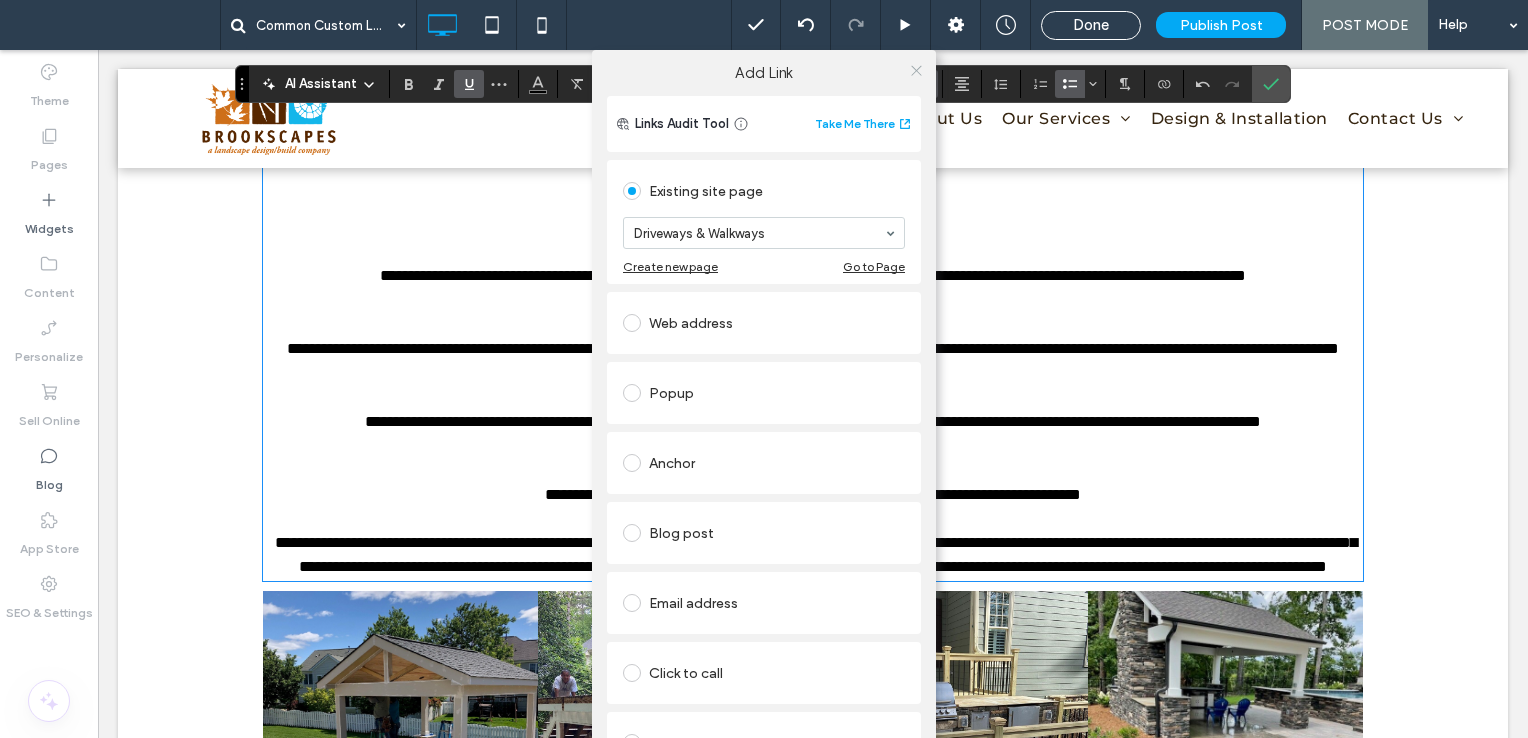 click 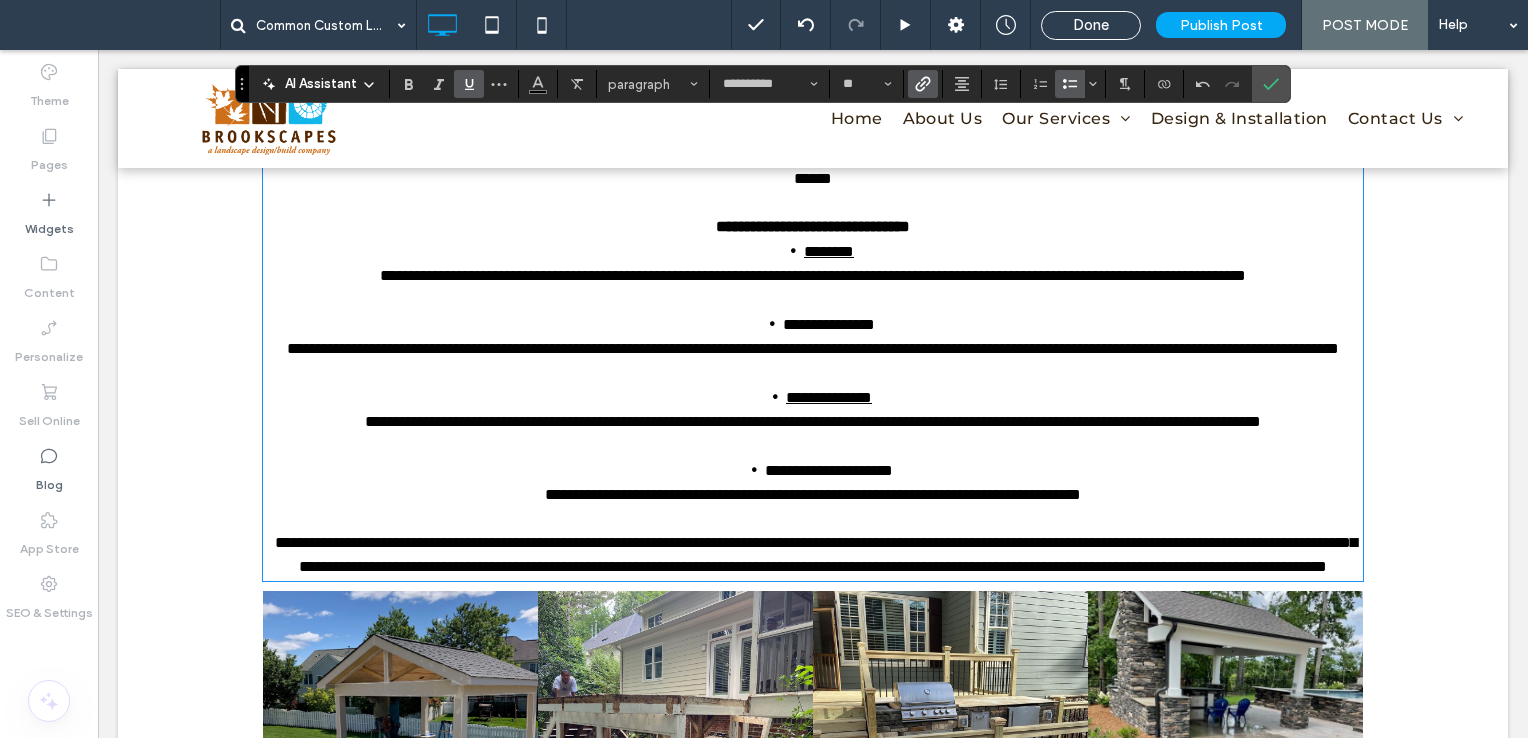 click on "**********" at bounding box center (816, 166) 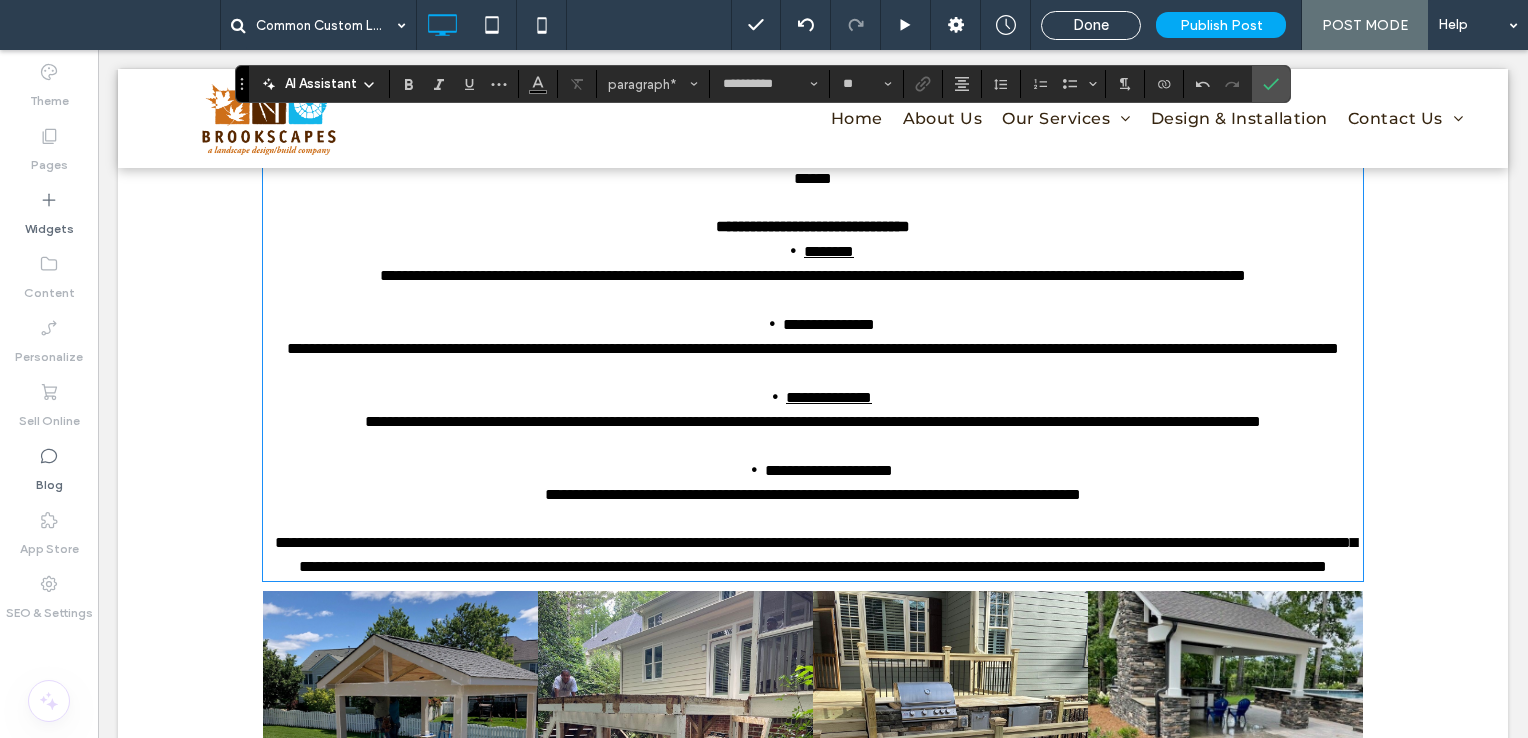 scroll, scrollTop: 1116, scrollLeft: 0, axis: vertical 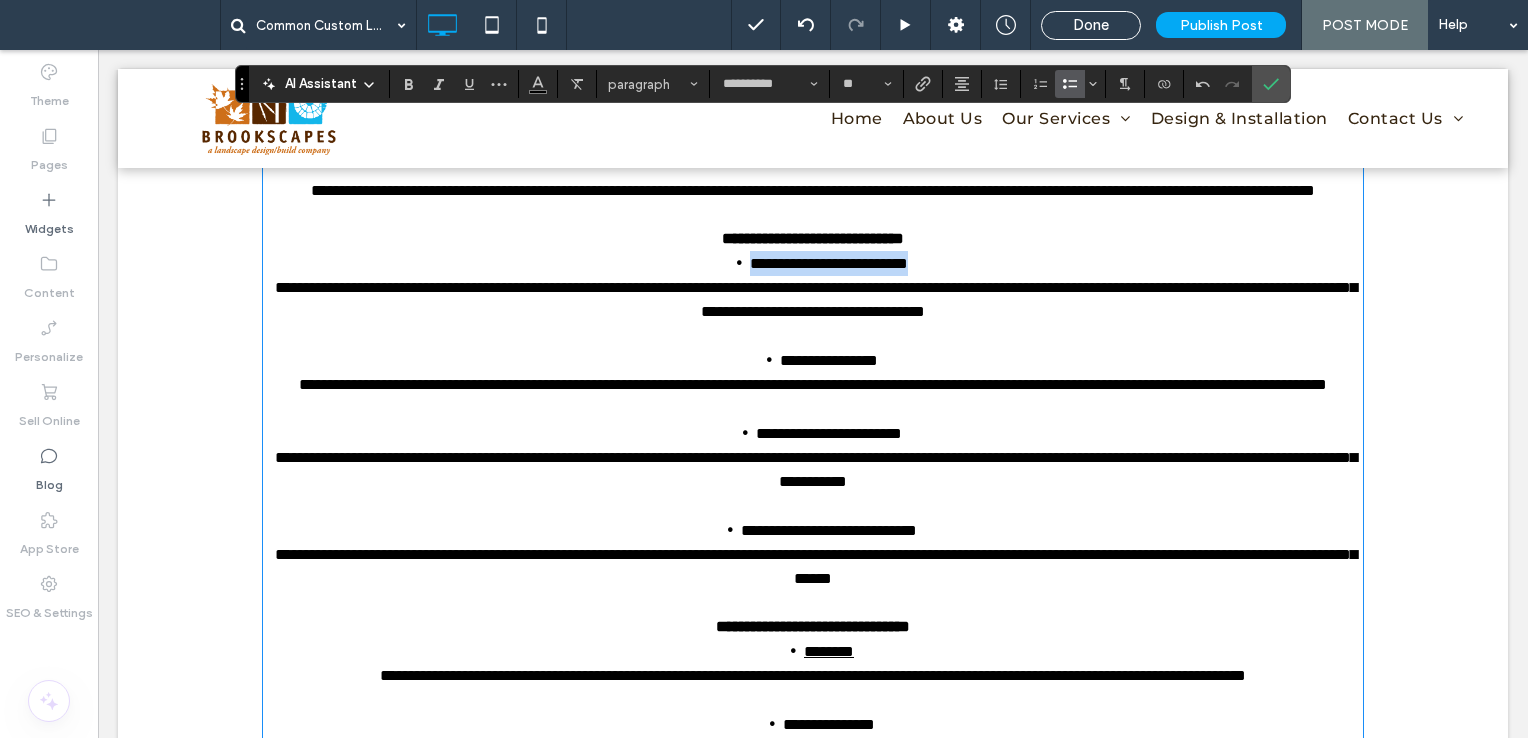 drag, startPoint x: 928, startPoint y: 316, endPoint x: 742, endPoint y: 301, distance: 186.60385 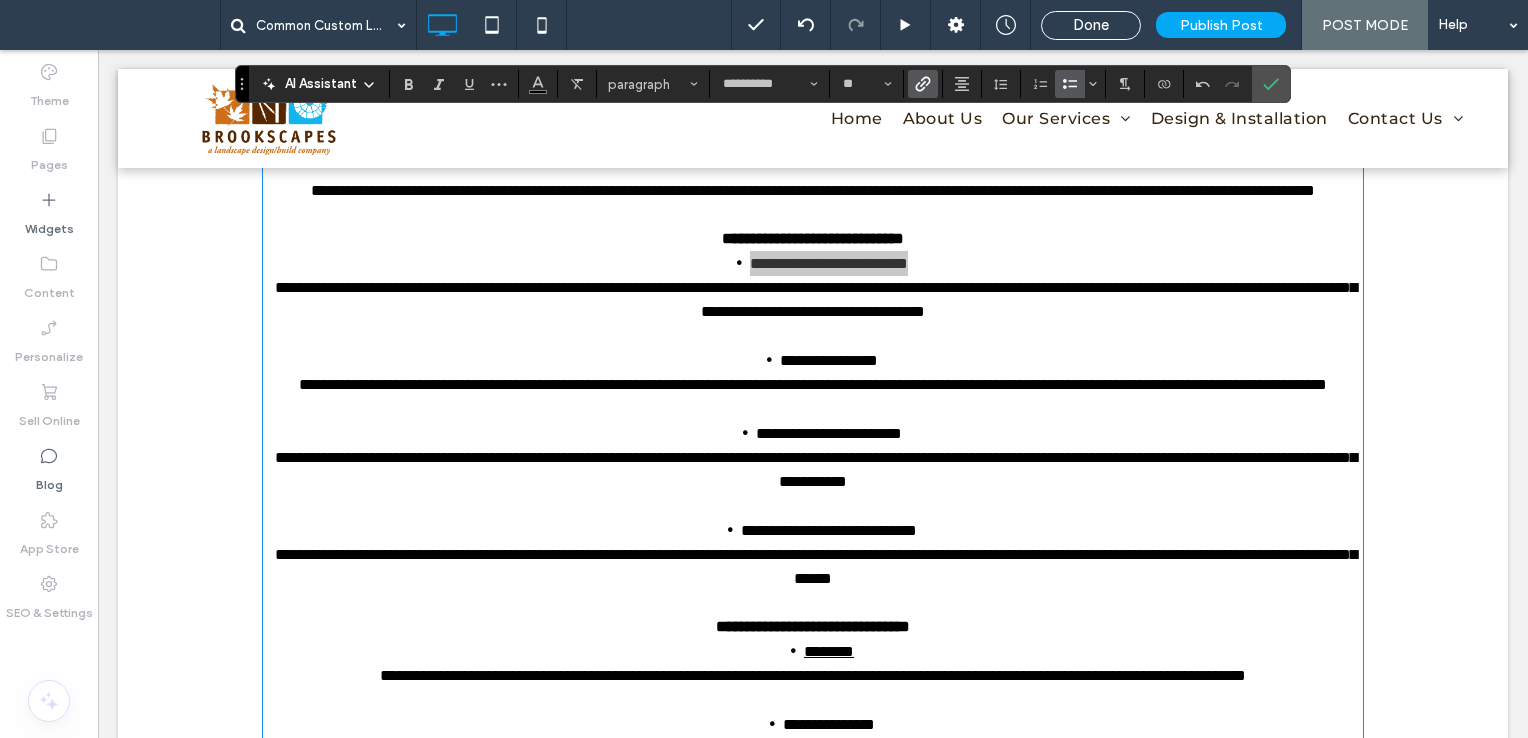 click 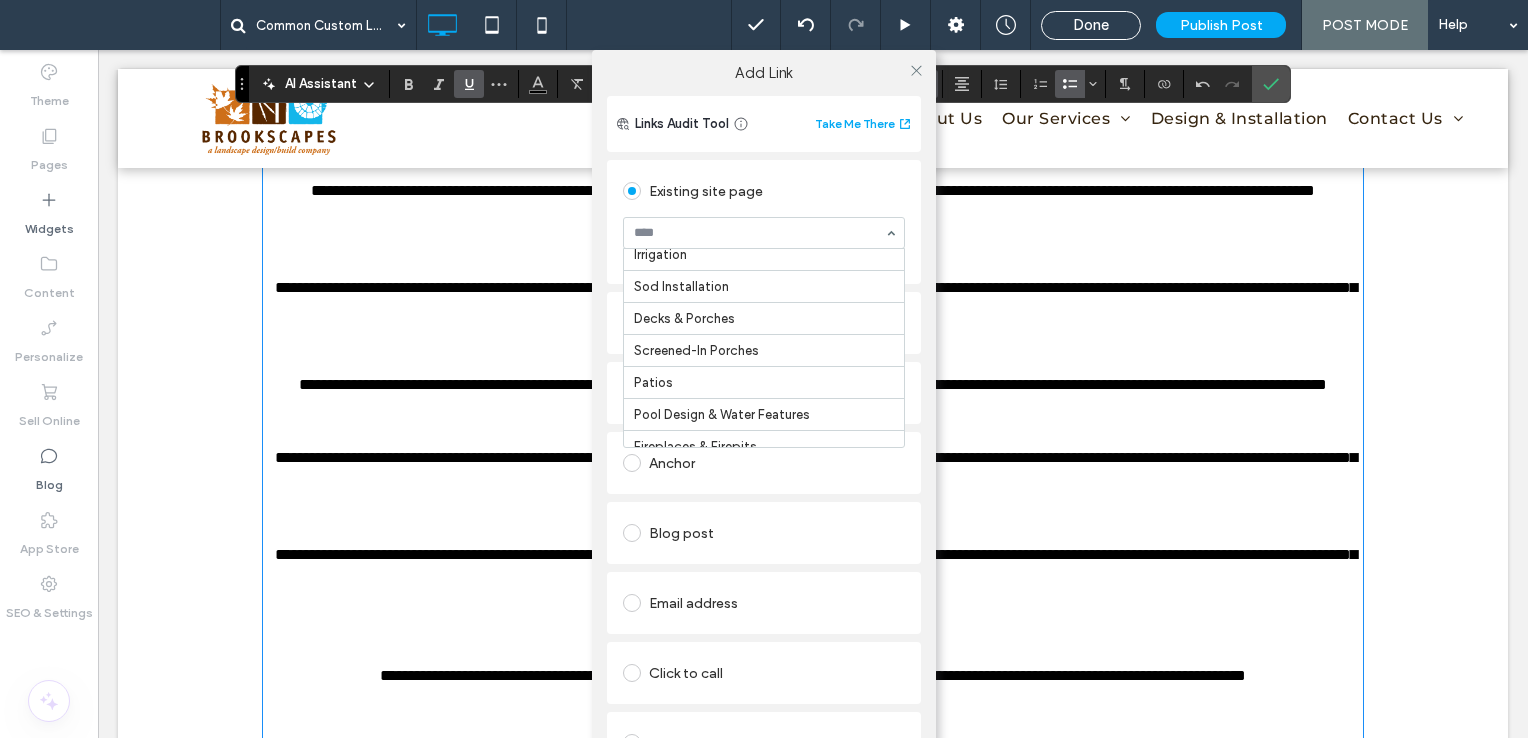 scroll, scrollTop: 200, scrollLeft: 0, axis: vertical 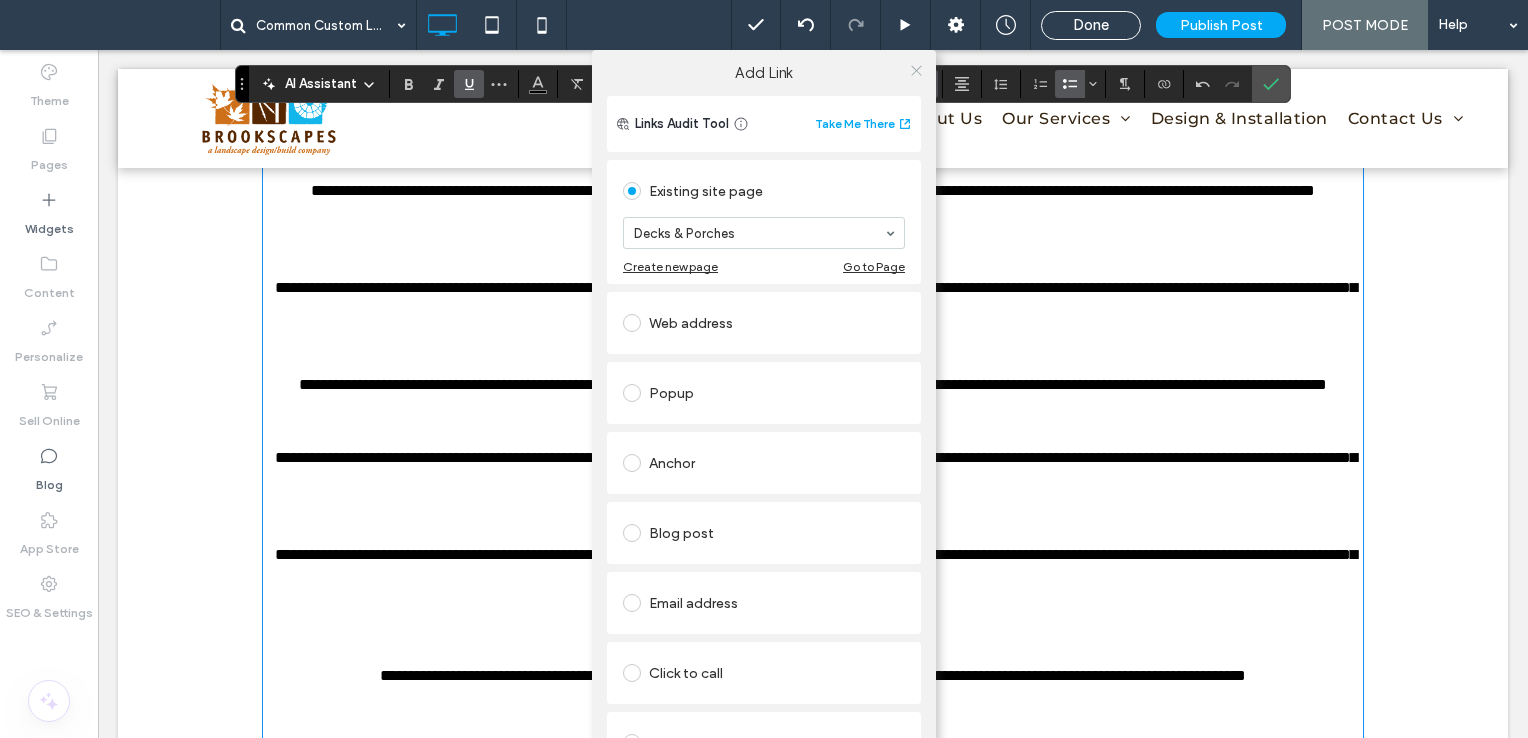 click 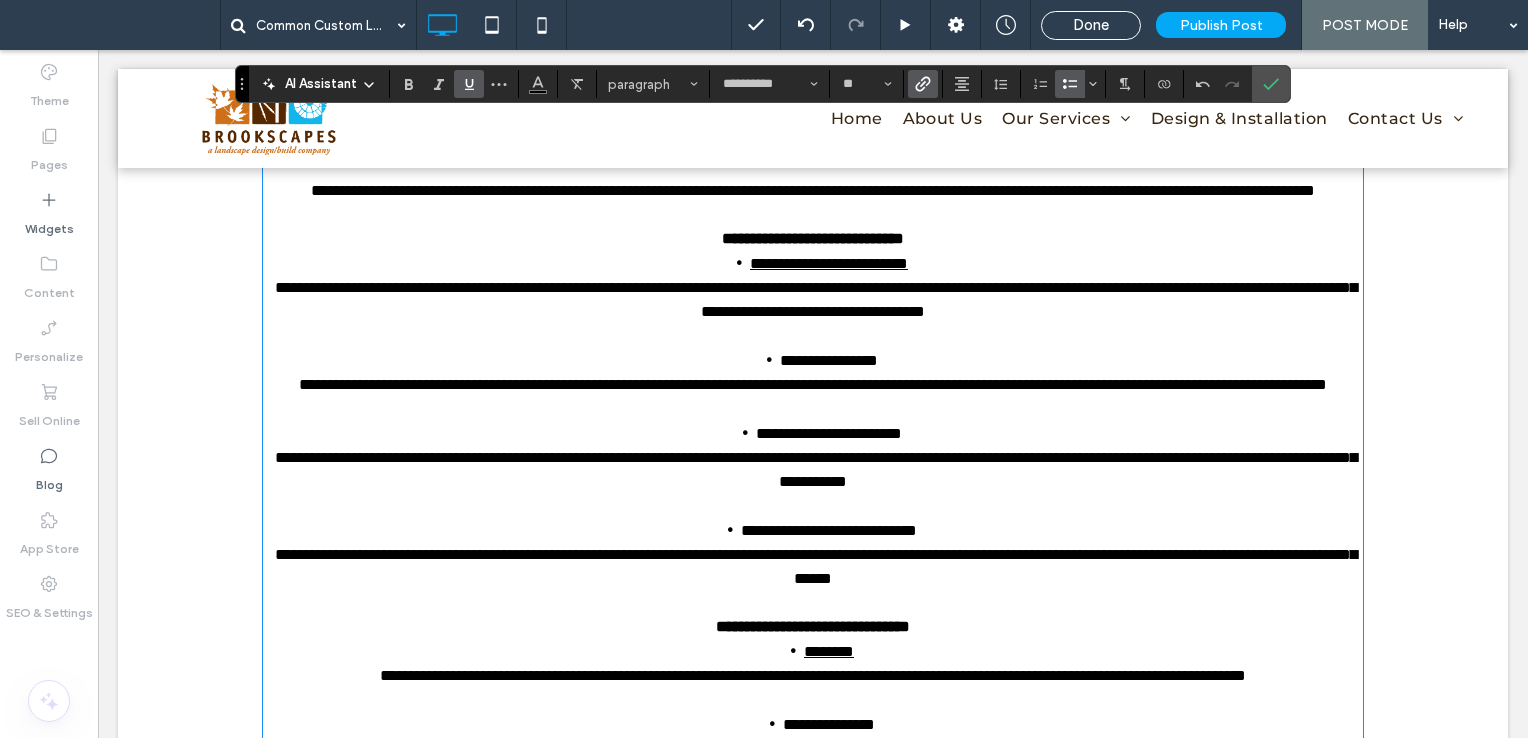 click on "**********" at bounding box center [829, 360] 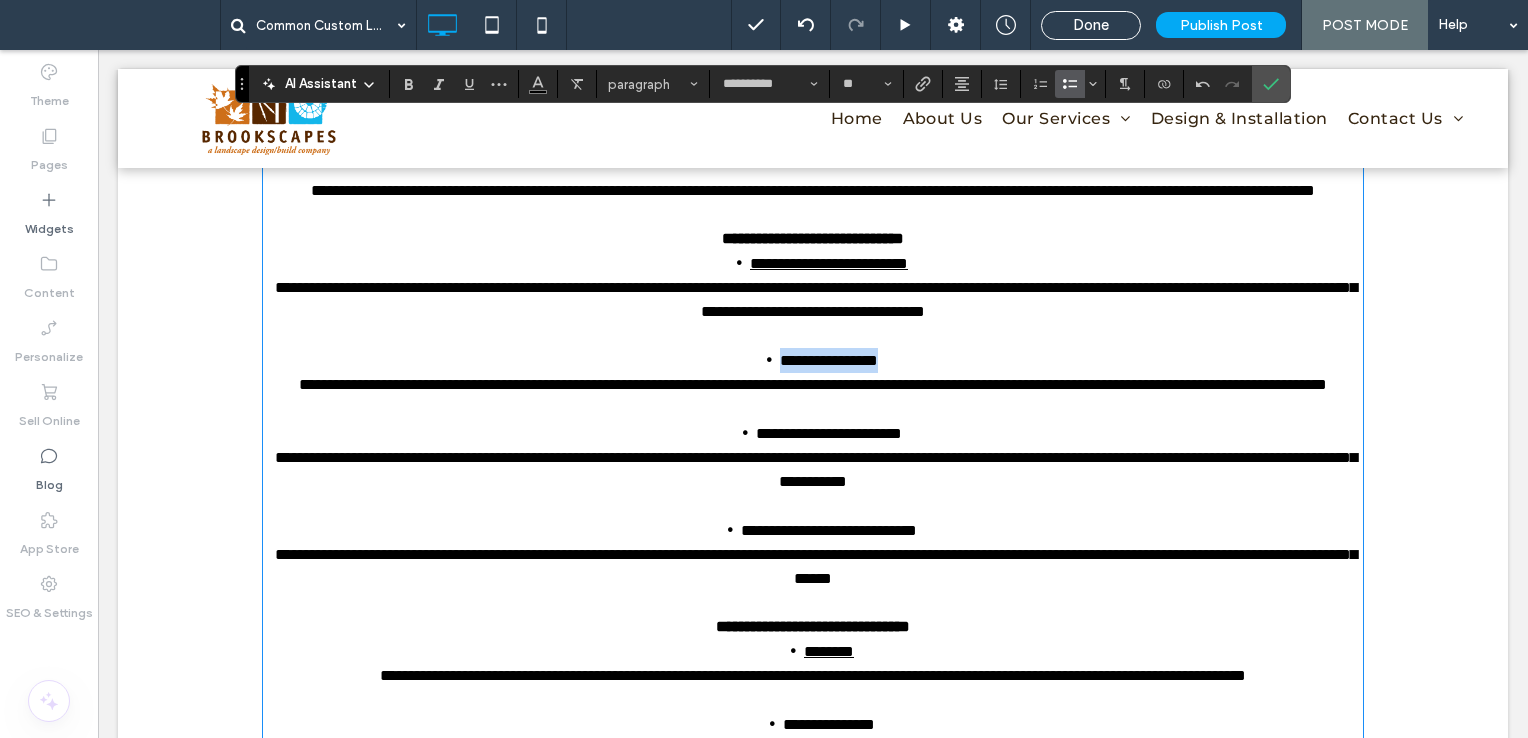 drag, startPoint x: 918, startPoint y: 405, endPoint x: 750, endPoint y: 412, distance: 168.14577 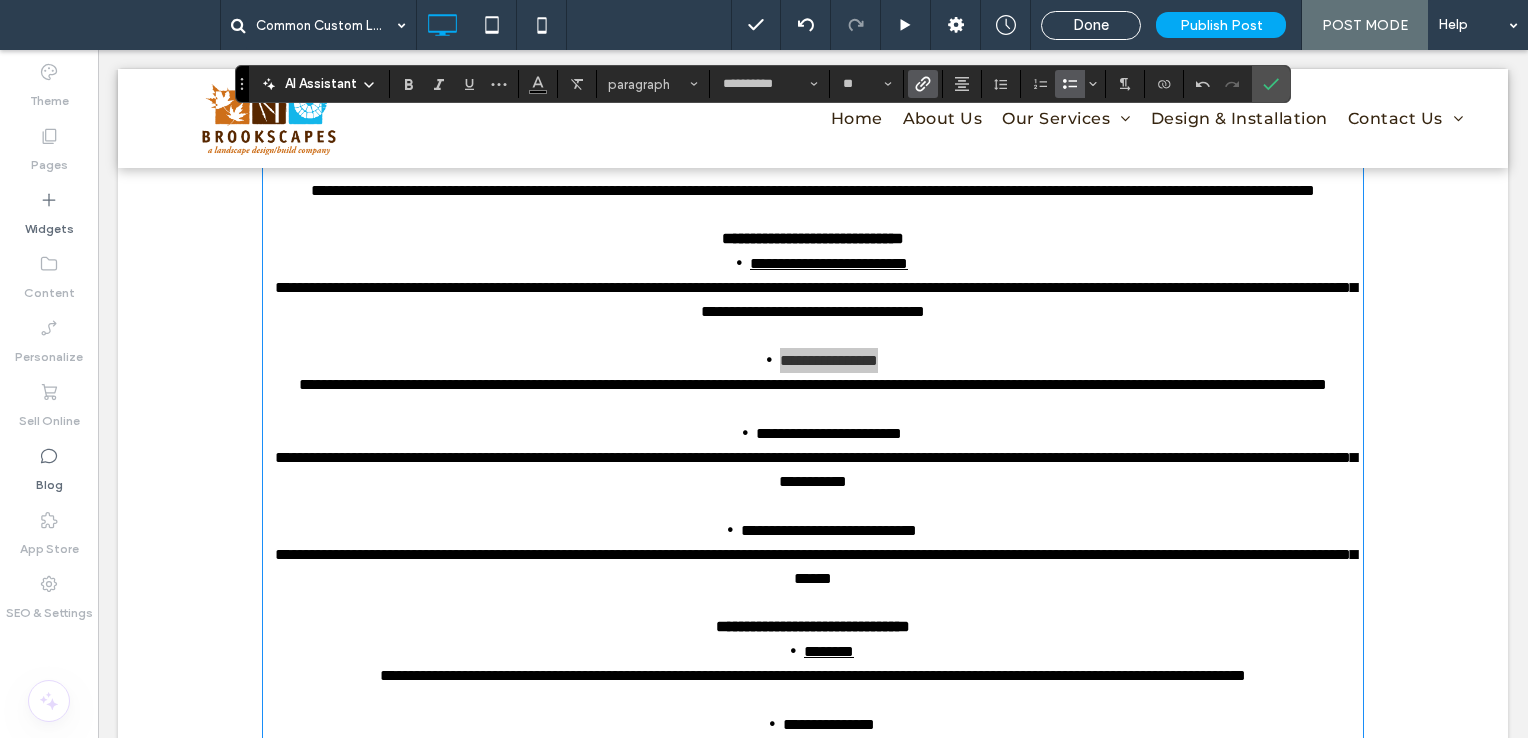 click 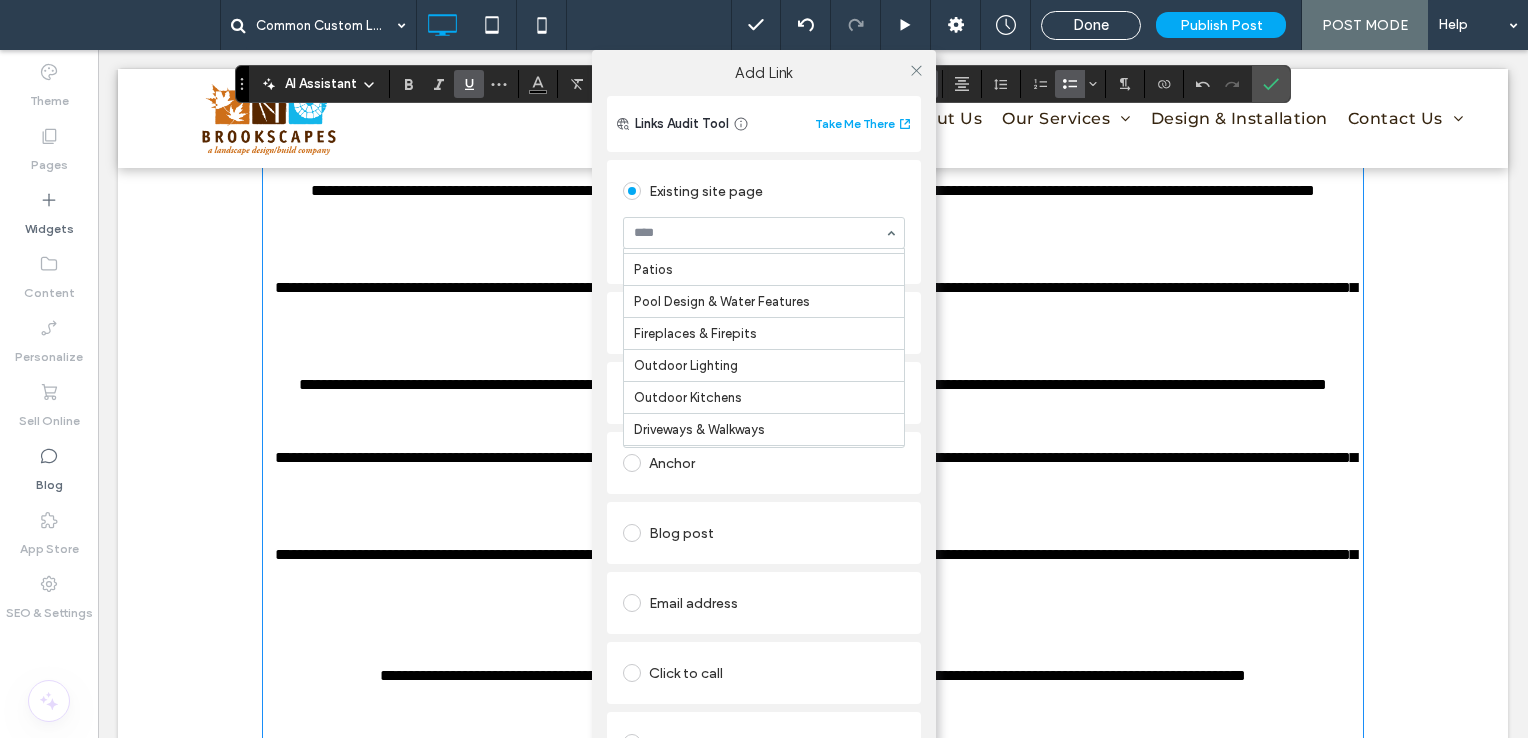 scroll, scrollTop: 300, scrollLeft: 0, axis: vertical 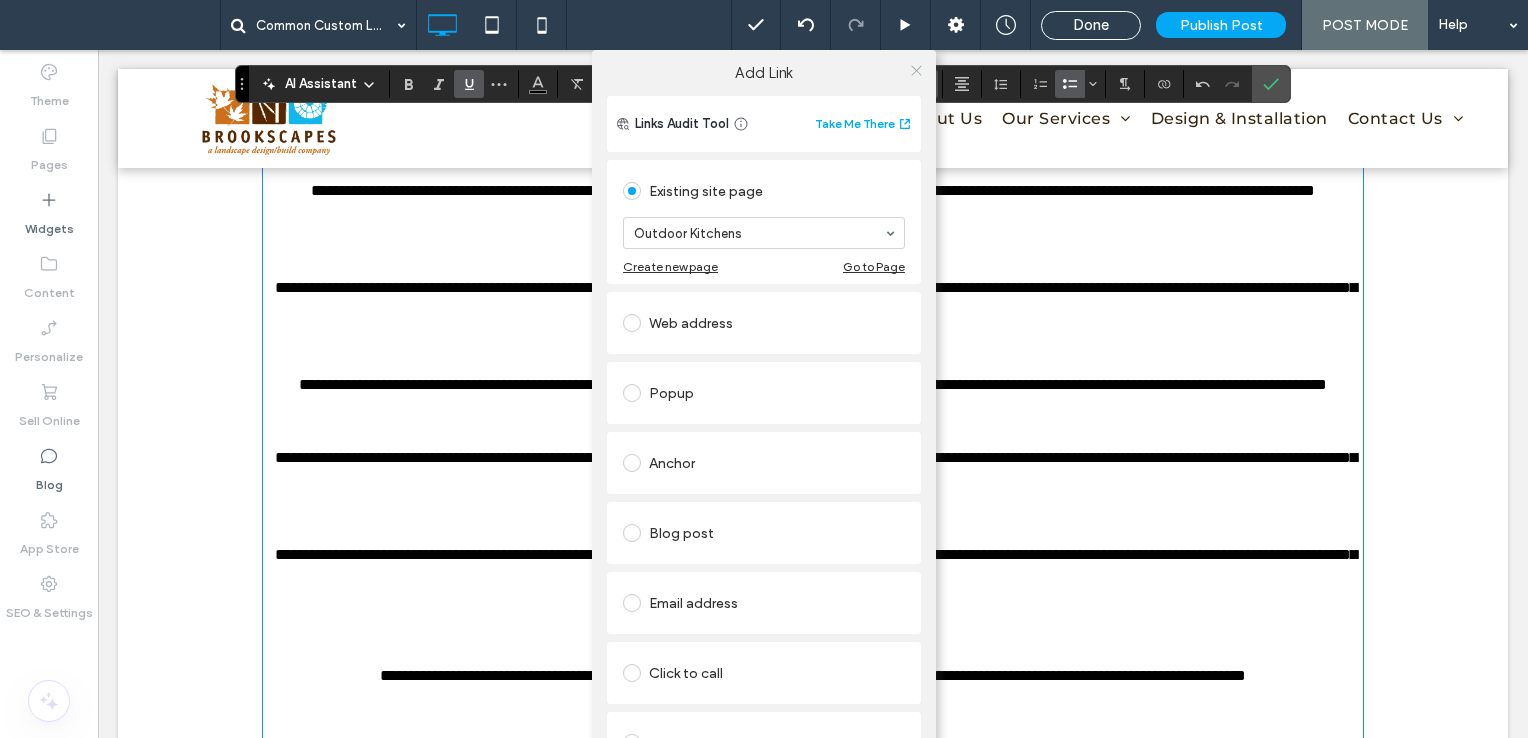 click 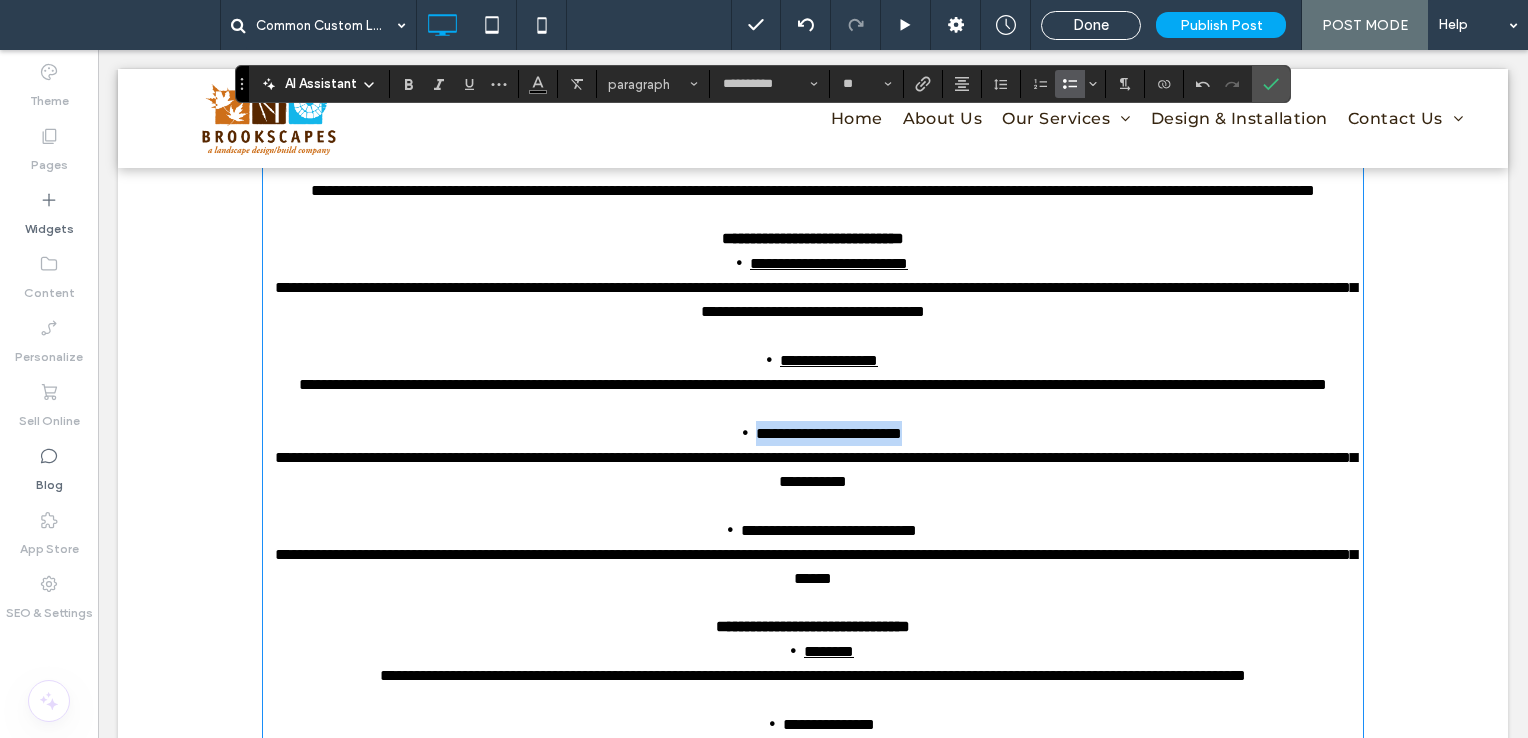 drag, startPoint x: 952, startPoint y: 500, endPoint x: 729, endPoint y: 497, distance: 223.02017 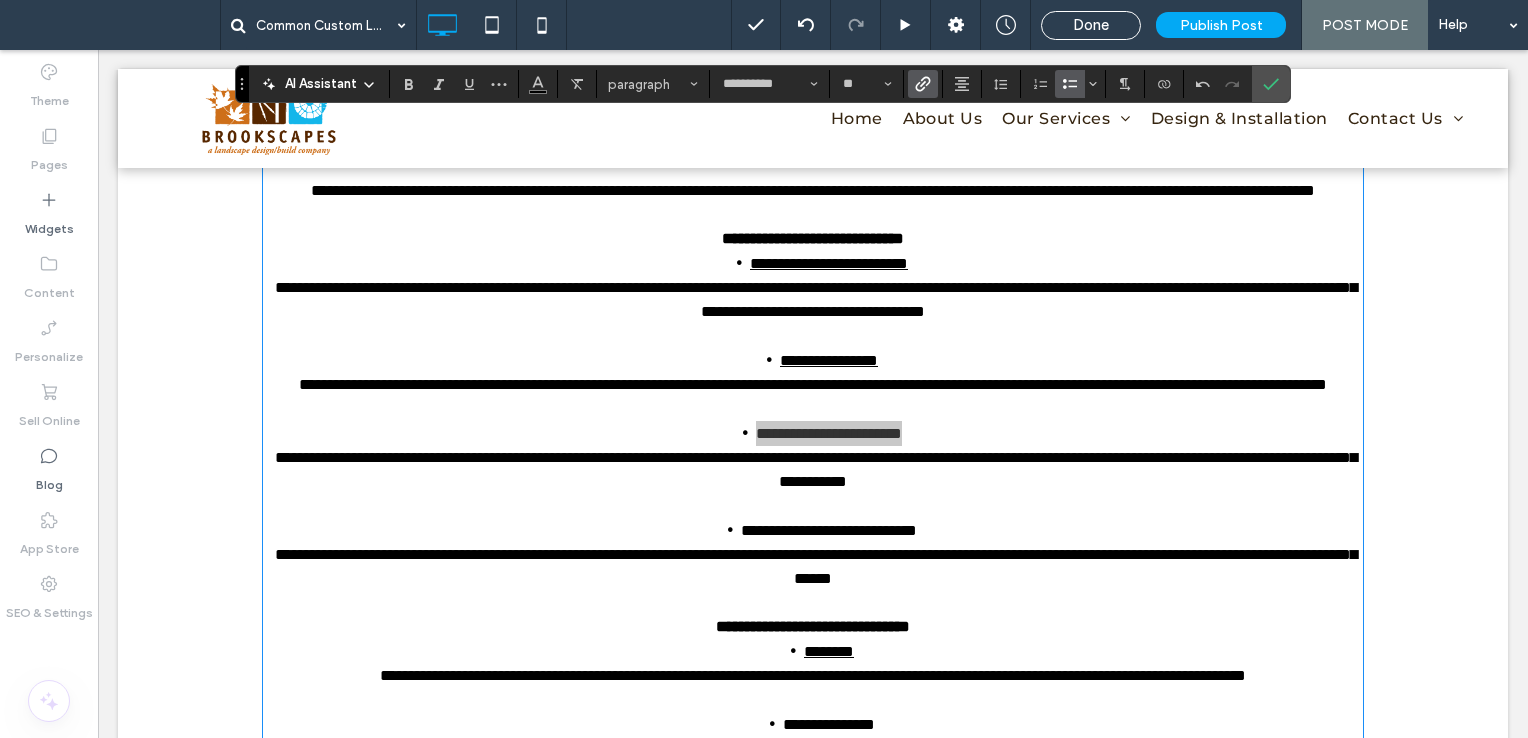 click 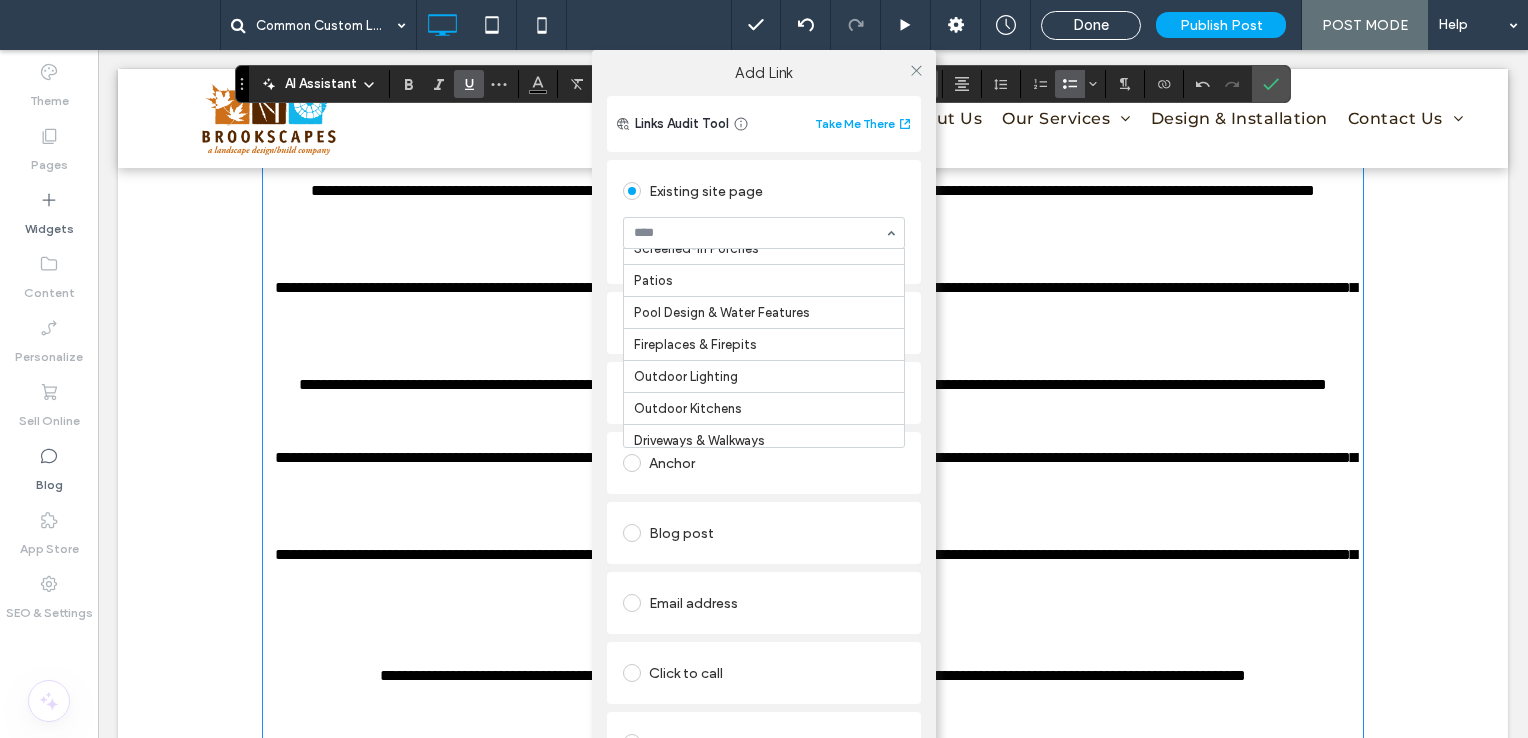 scroll, scrollTop: 300, scrollLeft: 0, axis: vertical 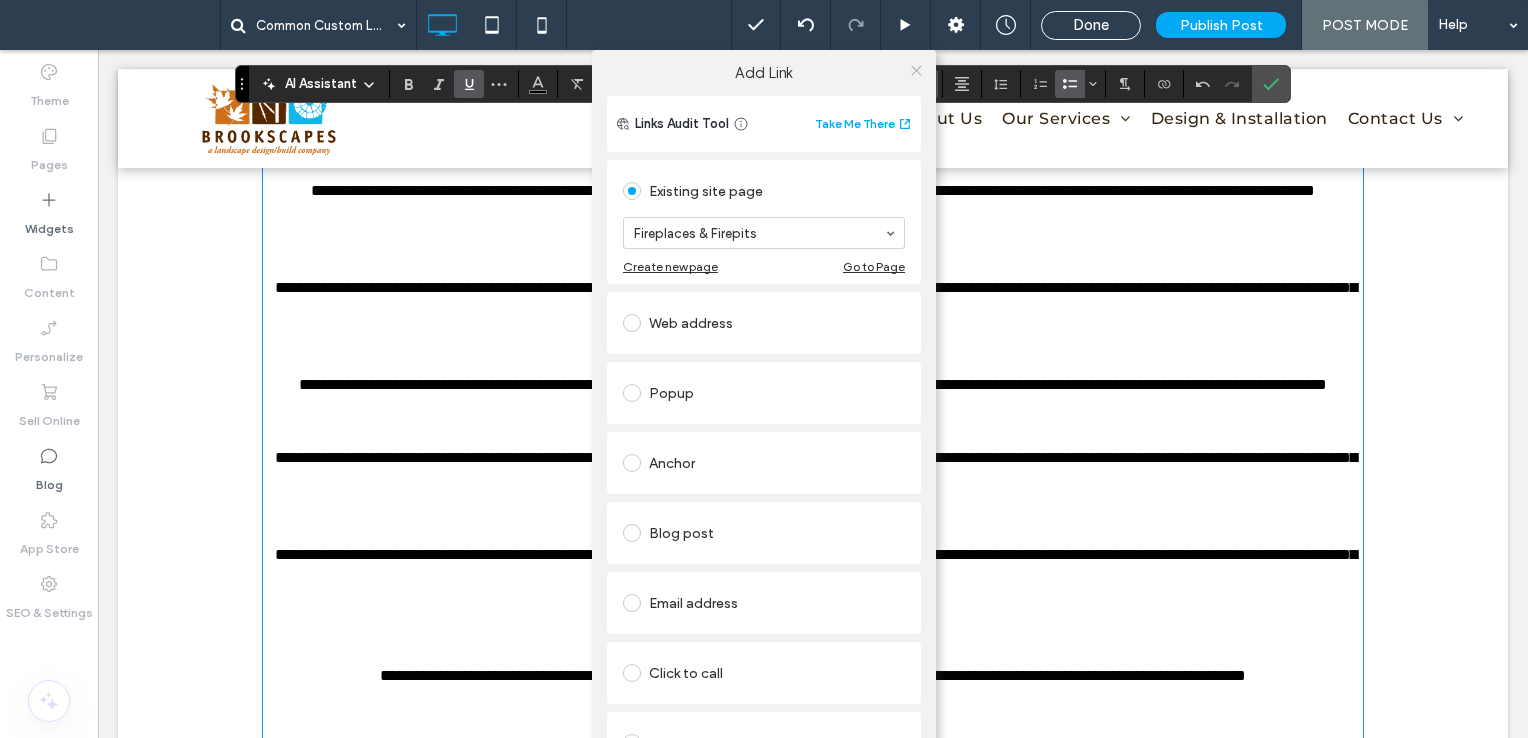 click 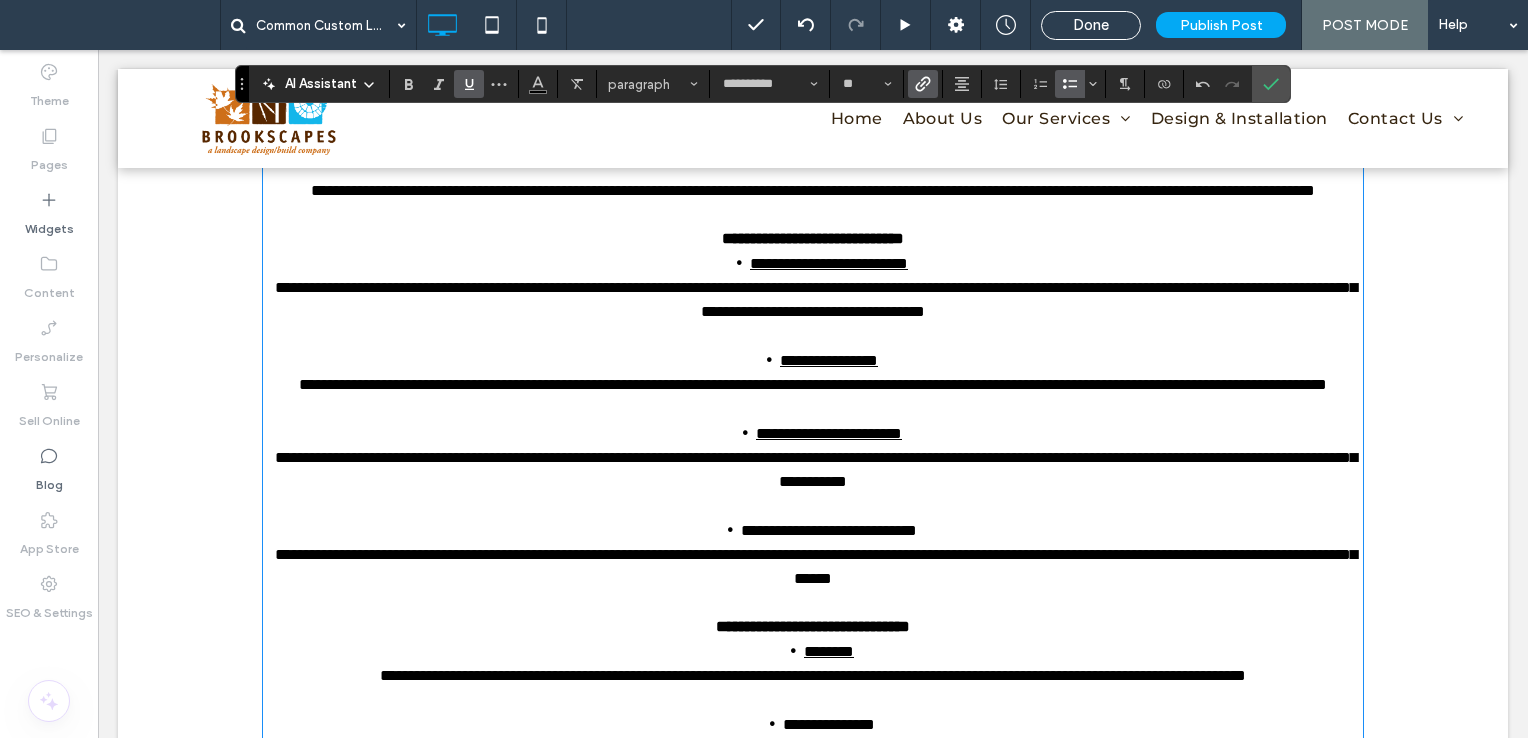 click on "**********" at bounding box center (813, 384) 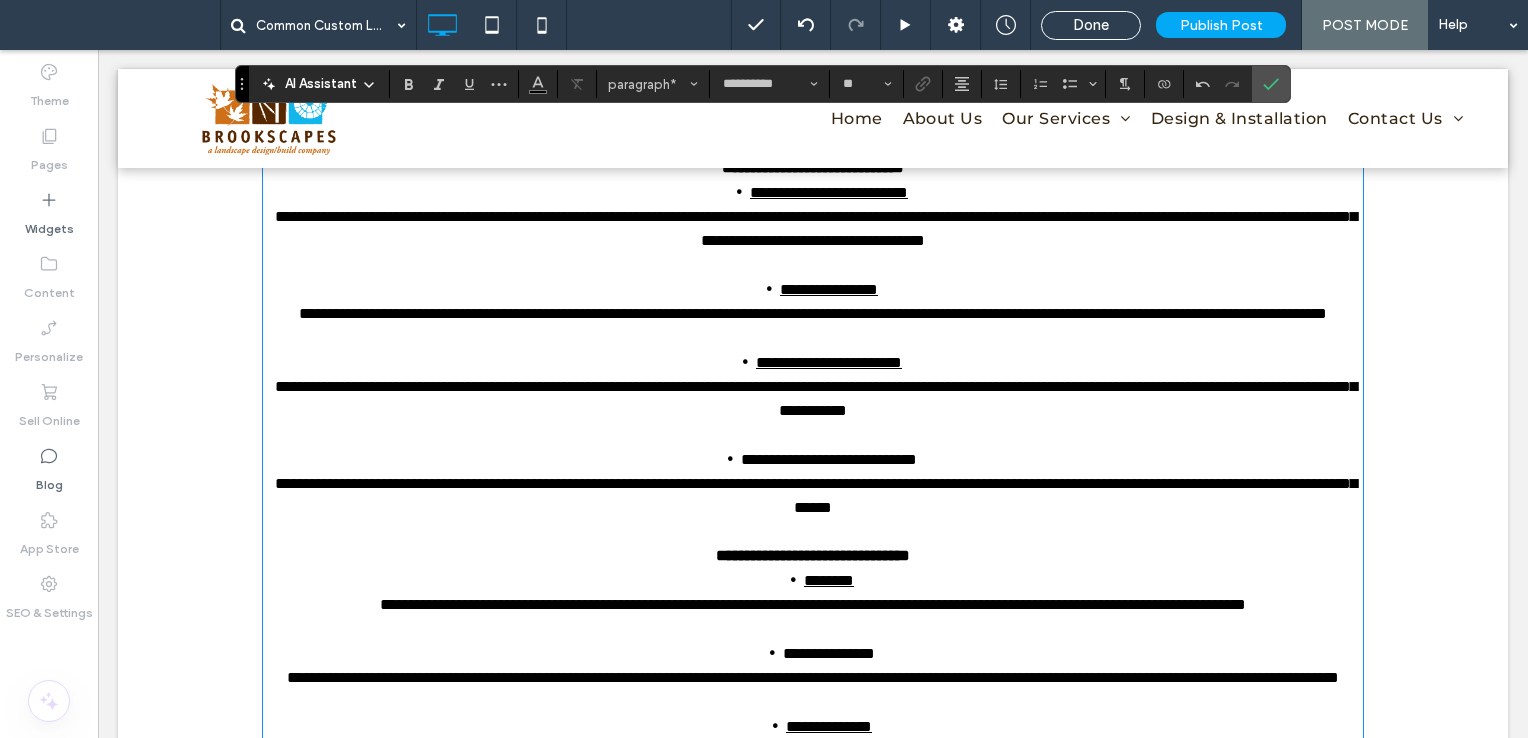 scroll, scrollTop: 916, scrollLeft: 0, axis: vertical 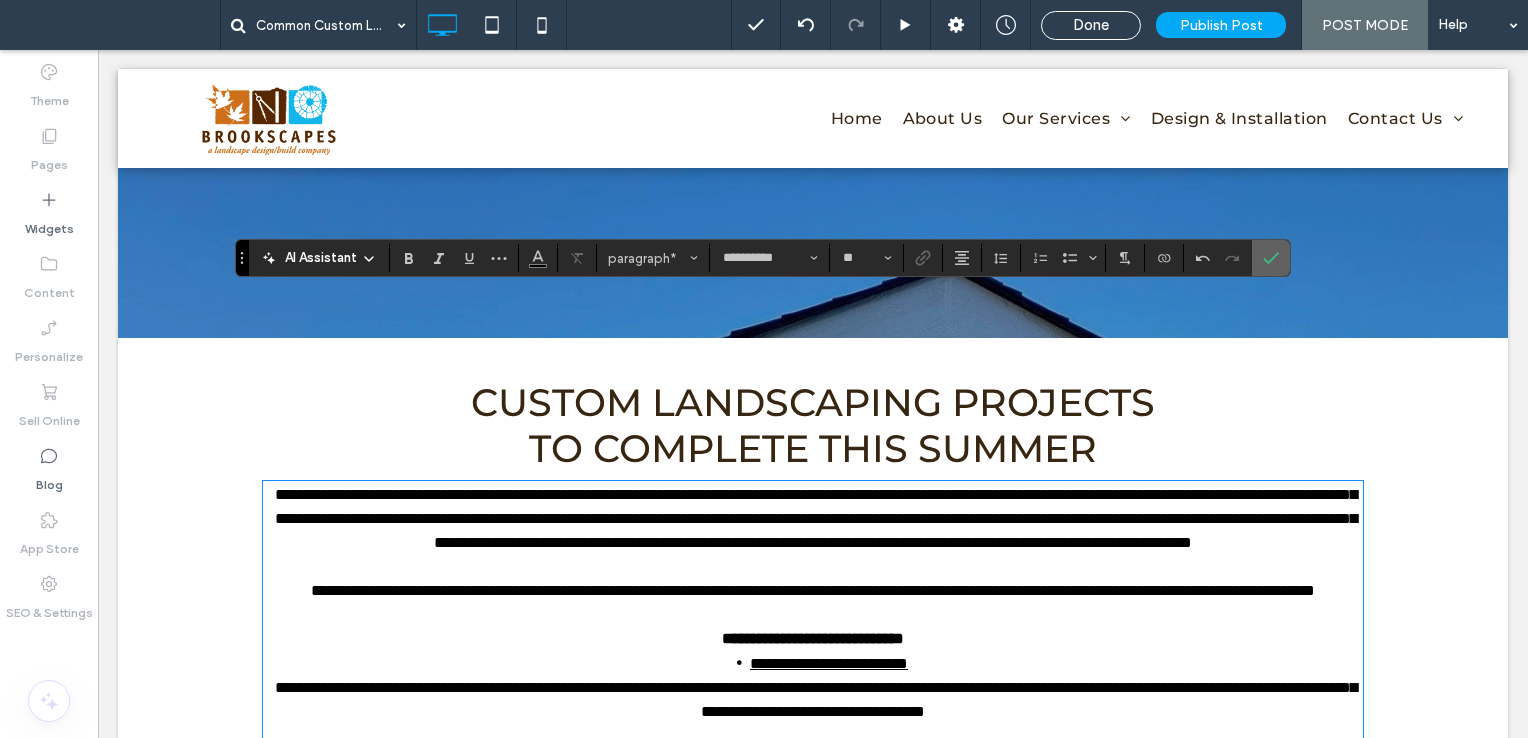 click 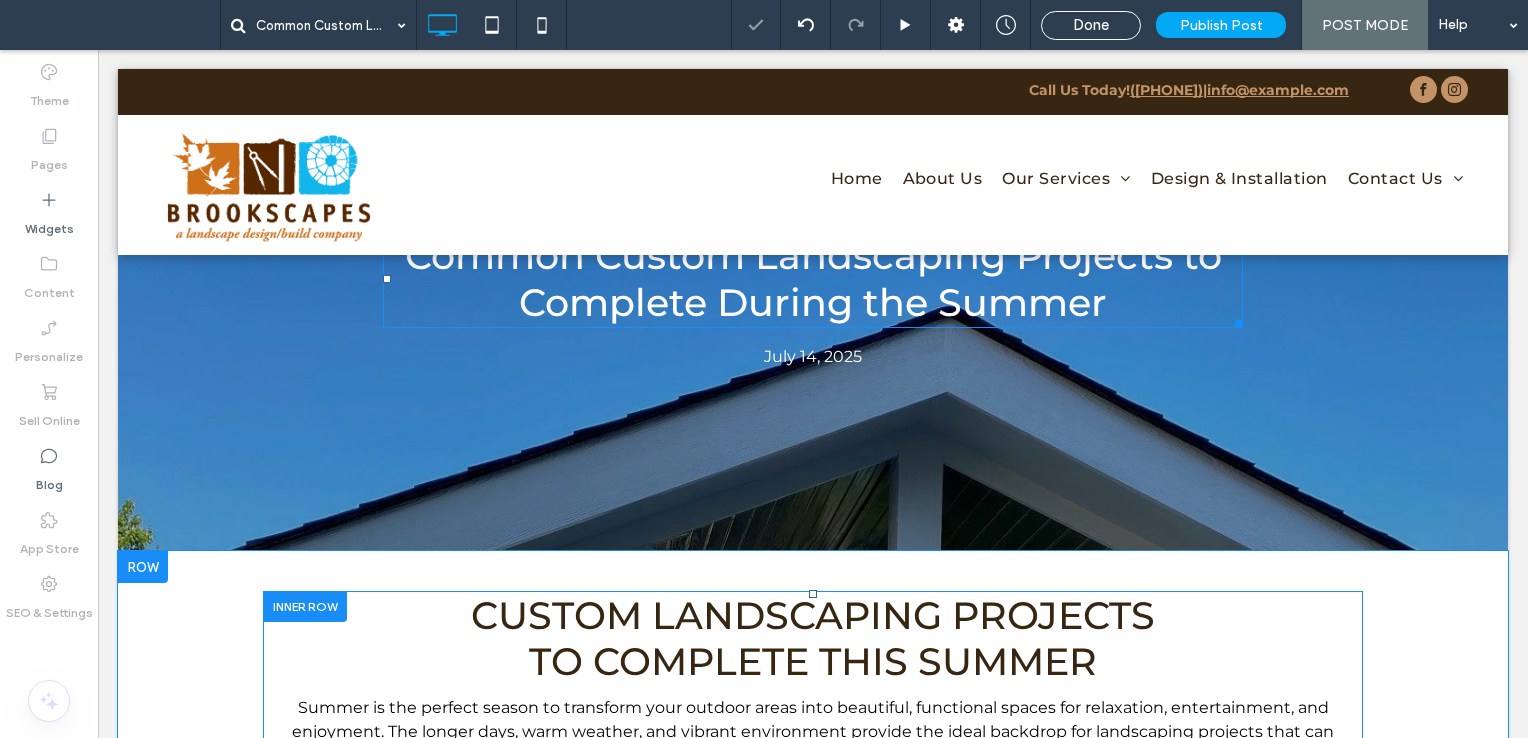 scroll, scrollTop: 16, scrollLeft: 0, axis: vertical 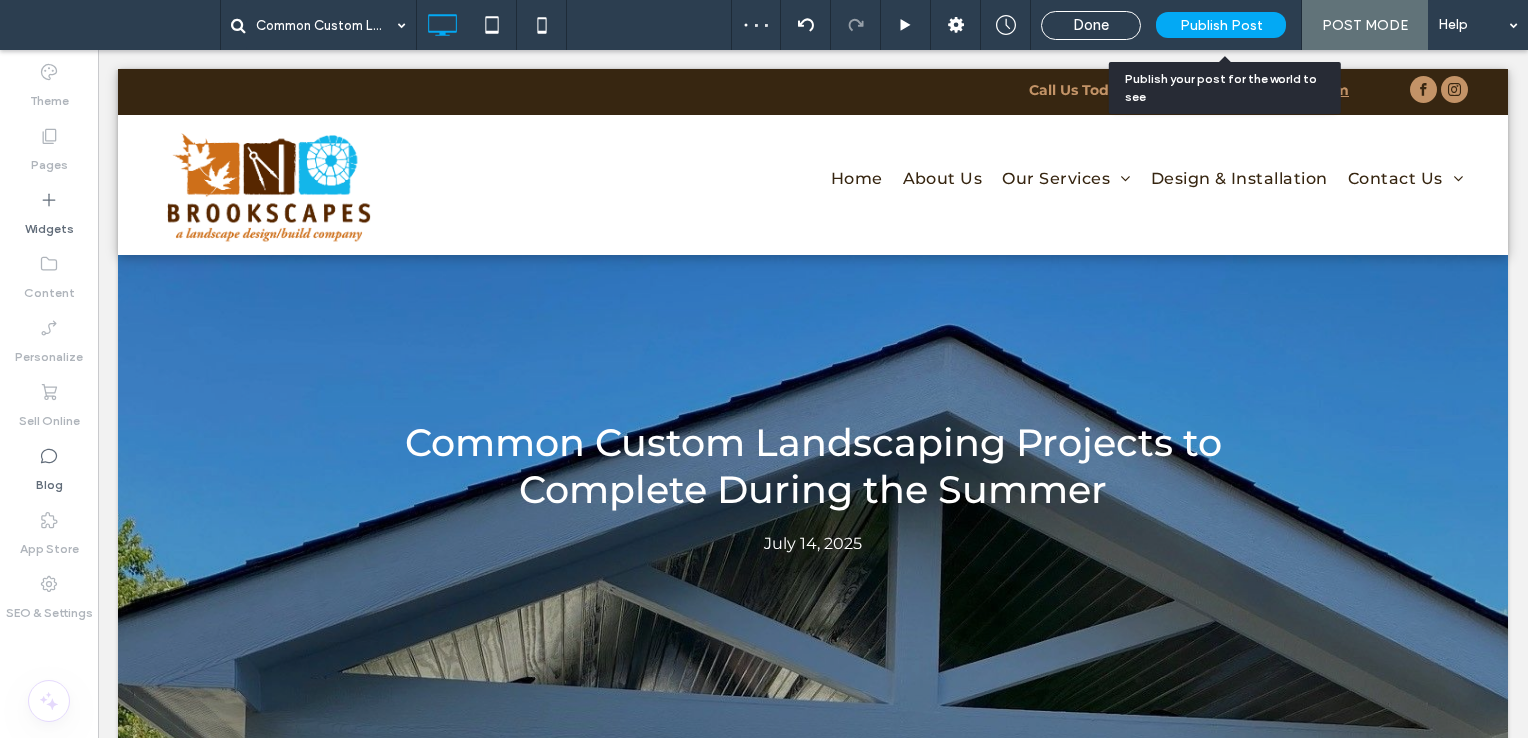 click on "Publish Post" at bounding box center (1221, 25) 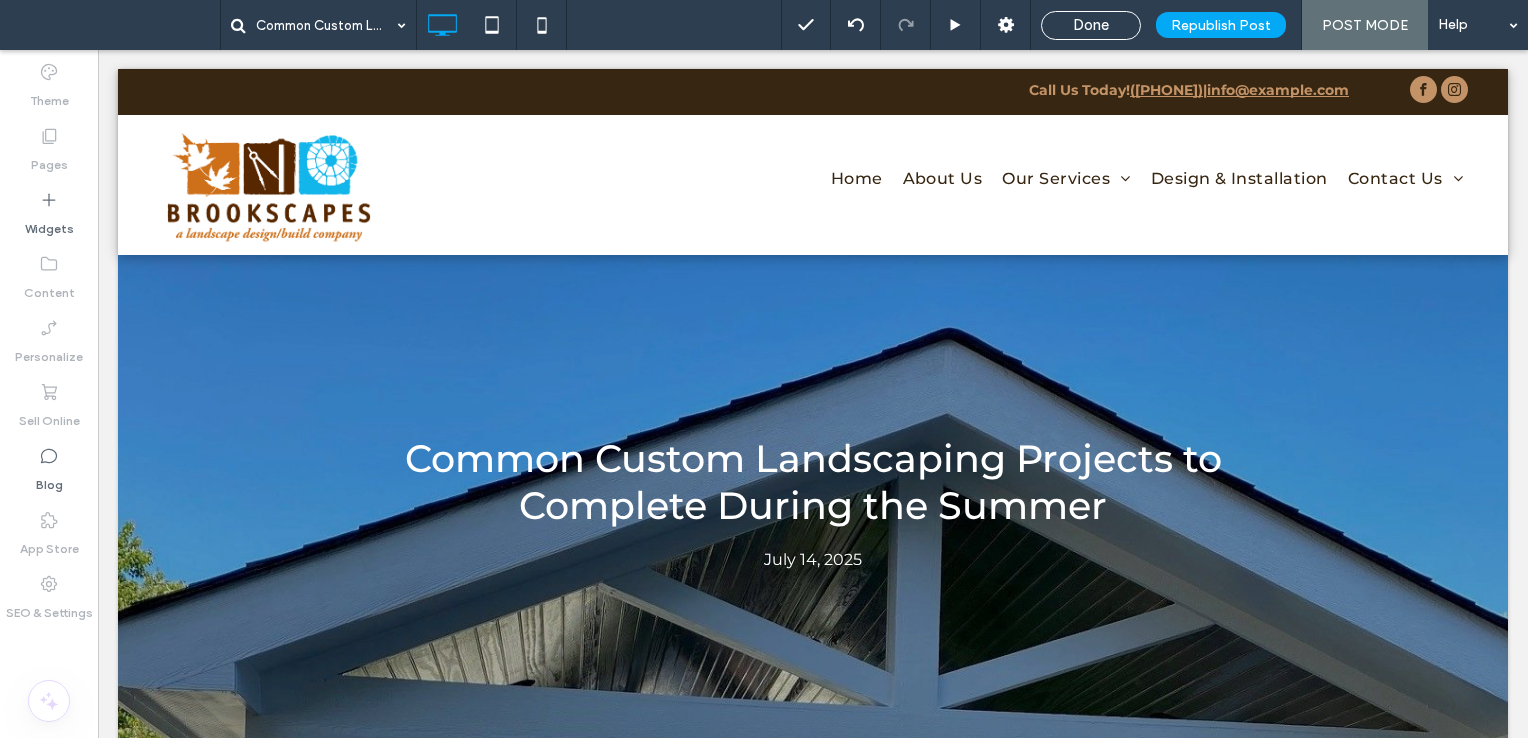 scroll, scrollTop: 0, scrollLeft: 0, axis: both 